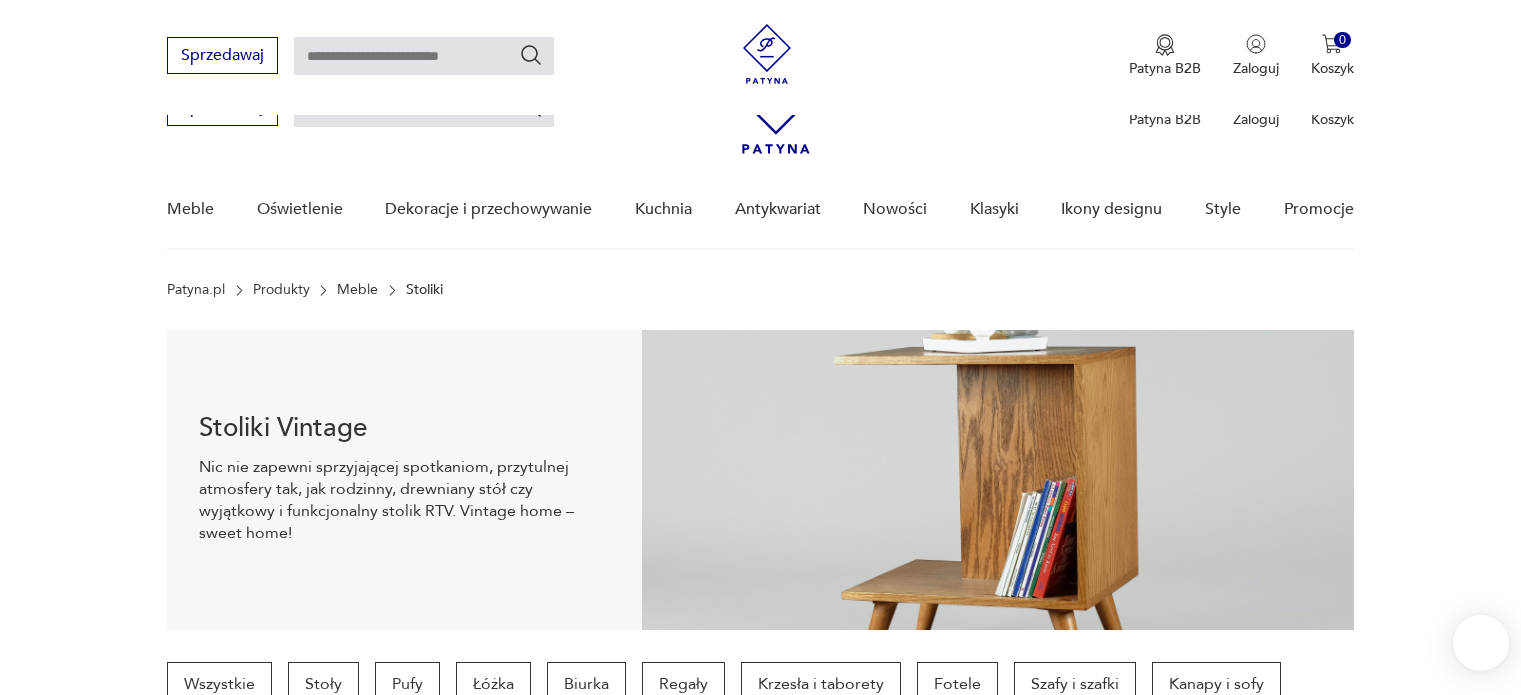 scroll, scrollTop: 529, scrollLeft: 0, axis: vertical 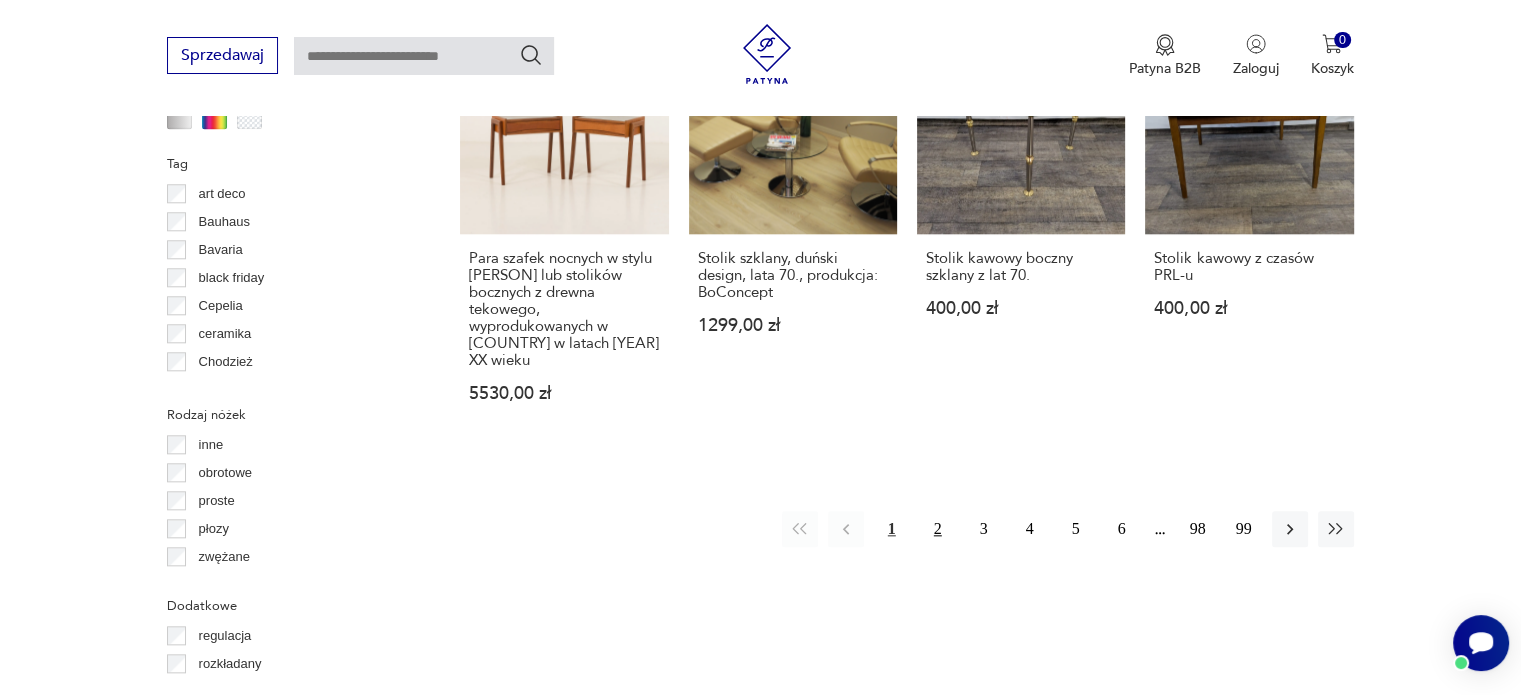 click on "2" at bounding box center (938, 529) 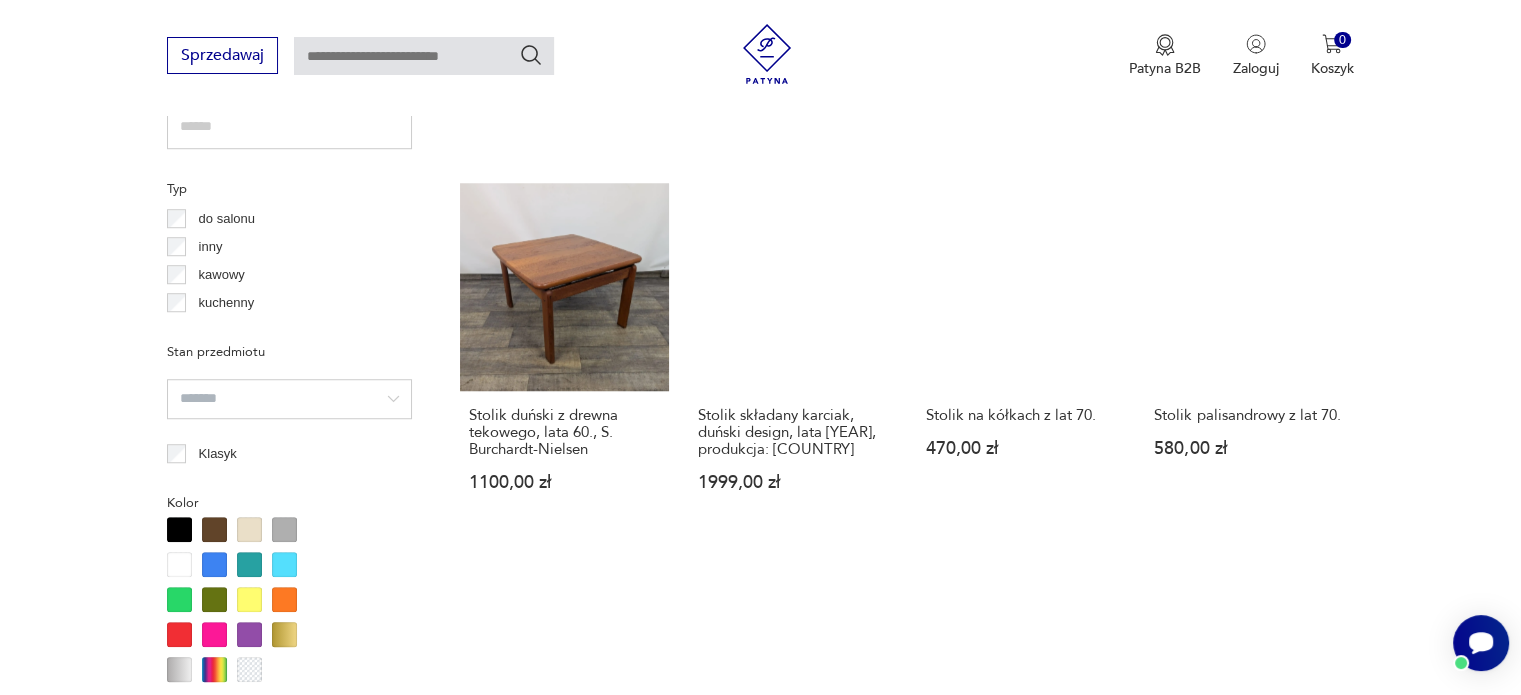 scroll, scrollTop: 1530, scrollLeft: 0, axis: vertical 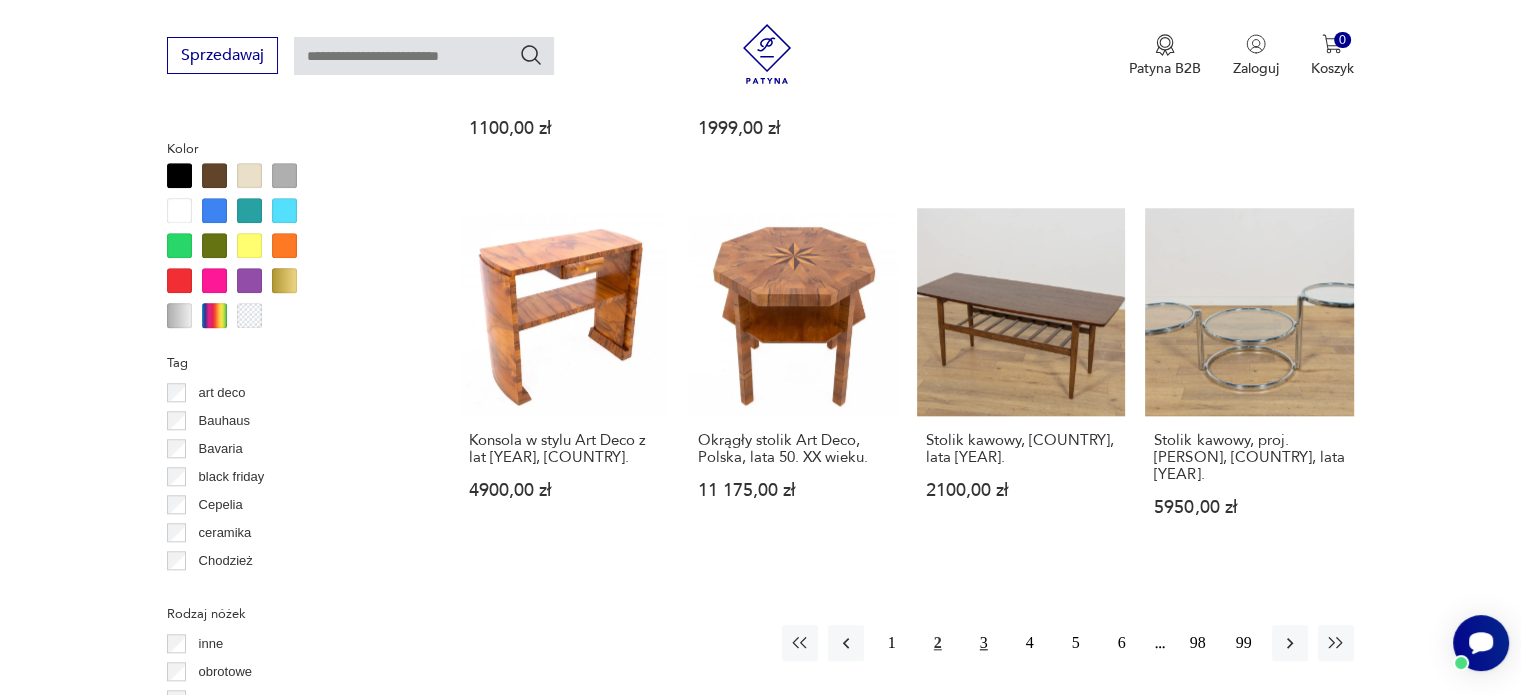 click on "3" at bounding box center (984, 643) 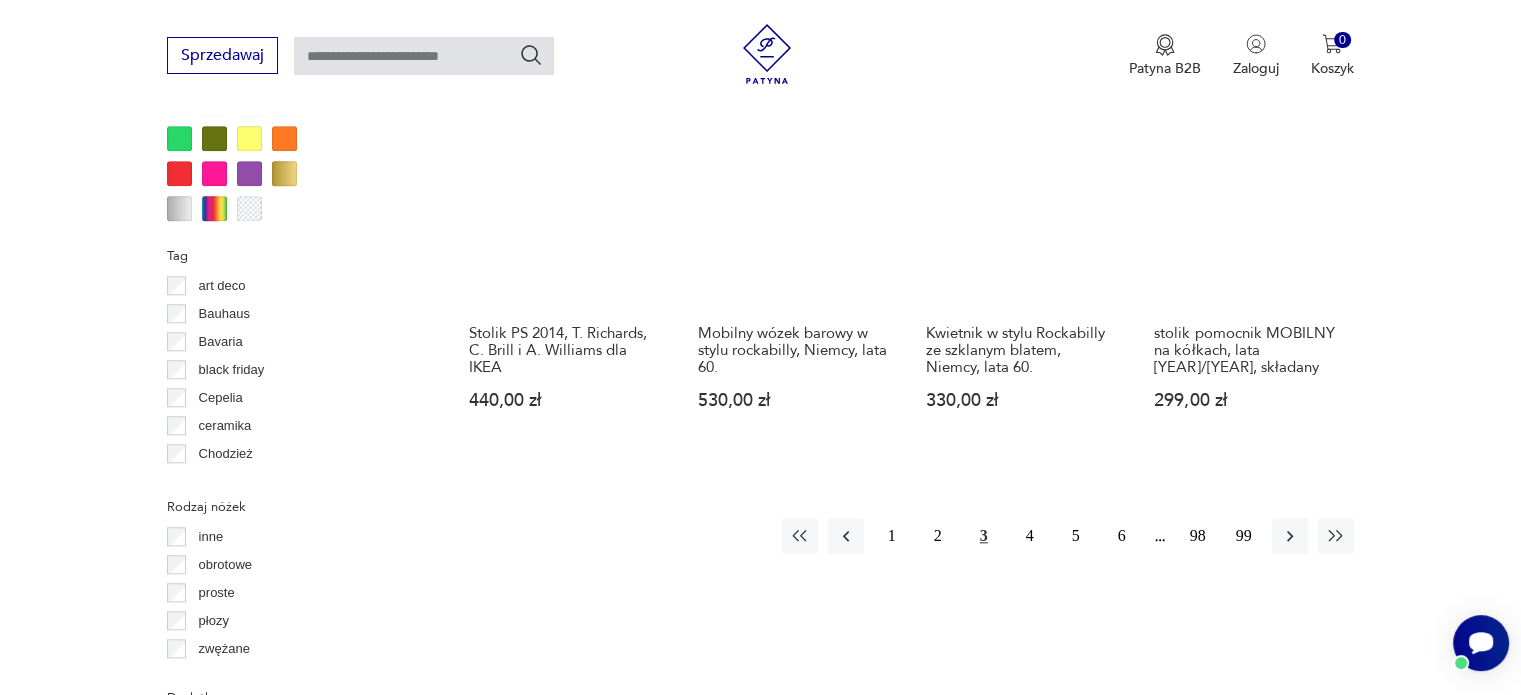 scroll, scrollTop: 1930, scrollLeft: 0, axis: vertical 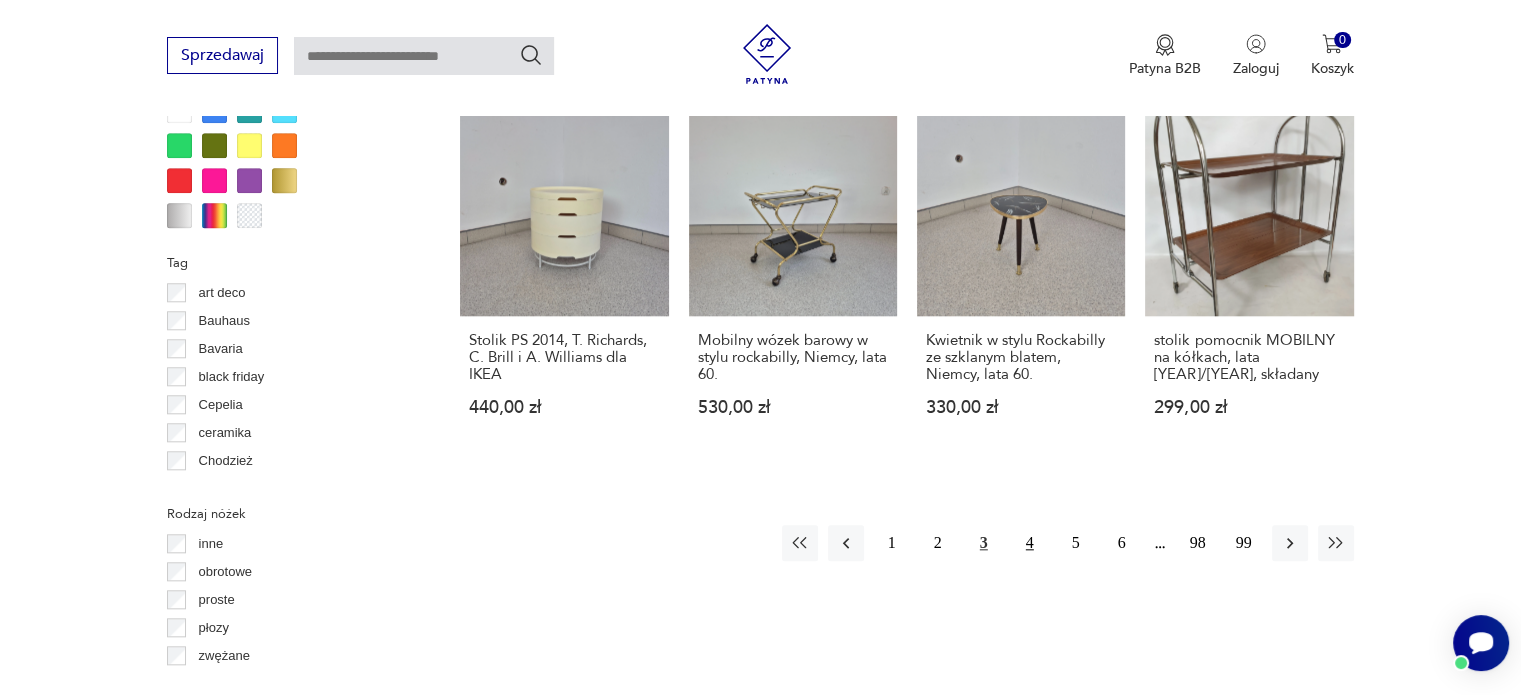 click on "4" at bounding box center [1030, 543] 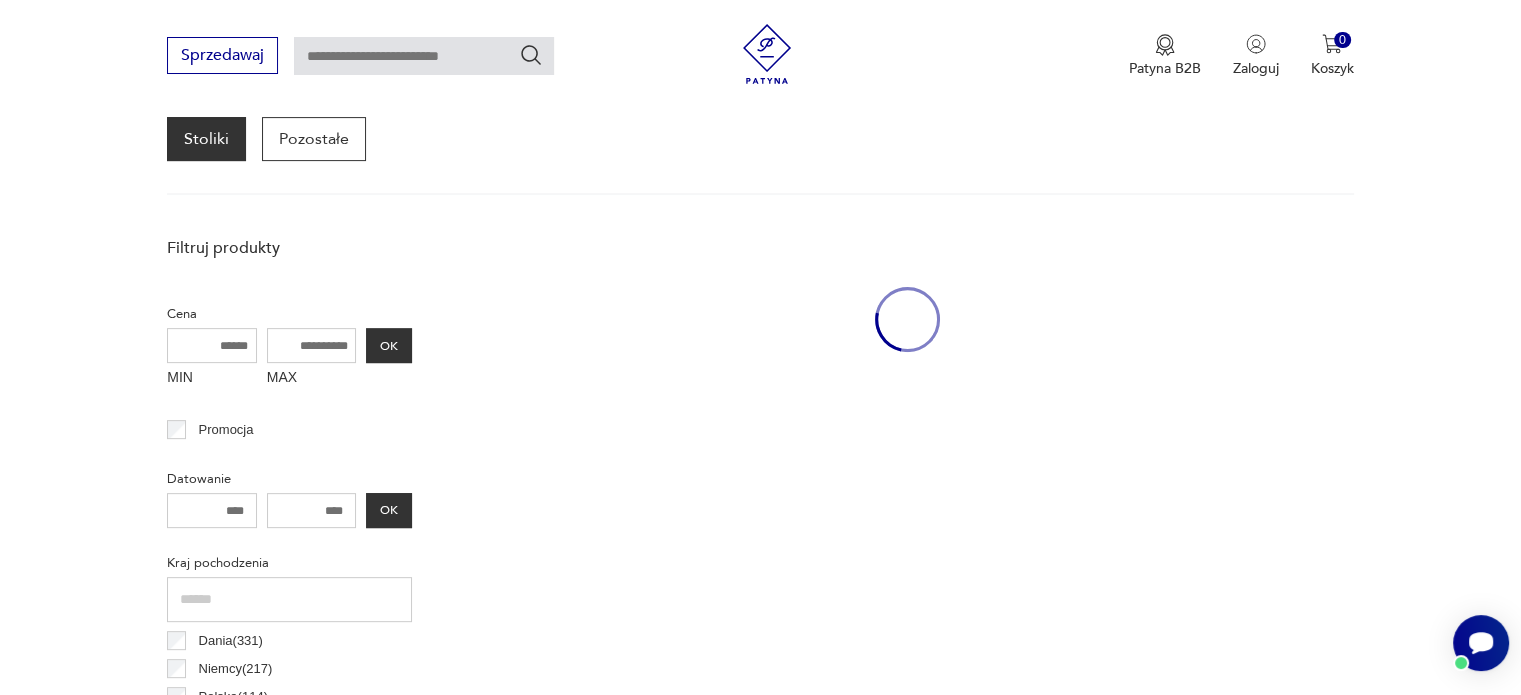 scroll, scrollTop: 530, scrollLeft: 0, axis: vertical 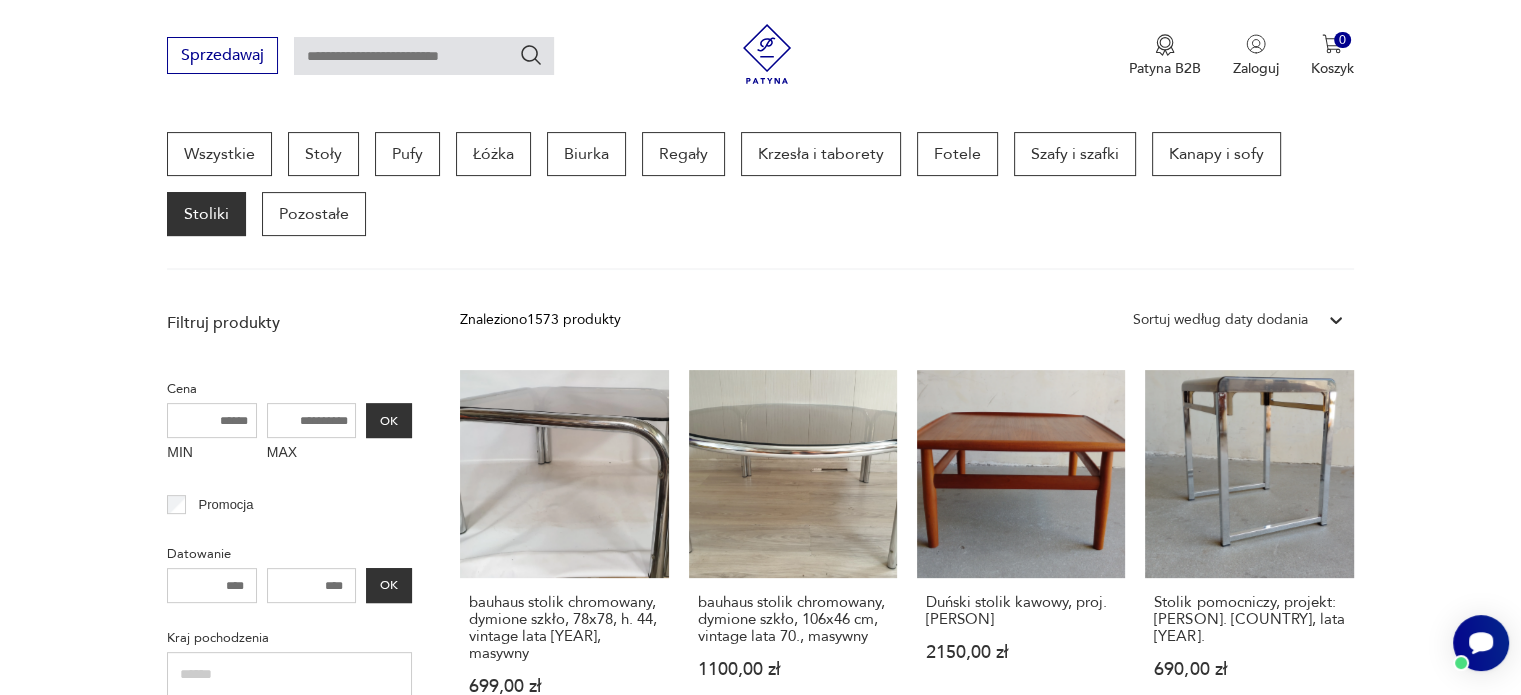 click on "Filtruj produkty Cena MIN MAX OK Promocja Datowanie OK Kraj pochodzenia Dania  ( 331 ) Niemcy  ( 217 ) Polska  ( 114 ) Włochy  ( 64 ) Francja  ( 53 ) Szwecja  ( 51 ) Wielka Brytania  ( 24 ) Czechosłowacja  ( 22 ) Producent Projektant Typ do salonu inny kawowy kuchenny Stan przedmiotu Klasyk Kolor Tag art deco Bauhaus Bavaria black friday Cepelia ceramika Chodzież Ćmielów Rodzaj nóżek inne obrotowe proste płozy zwężane Dodatkowe regulacja rozkładany Kształt inny kwadratowy okrągły owalny prostokątny trójkątny Regulacja Rozkładany Liczba miejsc 1 2 4 6 8 powyżej 8 Tworzywo chrom drewno inne jesion kamień metal palisander sklejka teak tworzywo sztuczne Wyczyść filtry Znaleziono  1573   produkty Filtruj Sortuj według daty dodania Sortuj według daty dodania bauhaus stolik chromowany, dymione szkło, 78x78, h. 44, vintage lata 70., masywny 699,00 zł bauhaus stolik chromowany, dymione szkło, 106x46 cm, vintage lata 70., masywny 1100,00 zł Duński stolik kawowy, proj. Grete Jalk 1 2 3 4 5" at bounding box center (760, 1710) 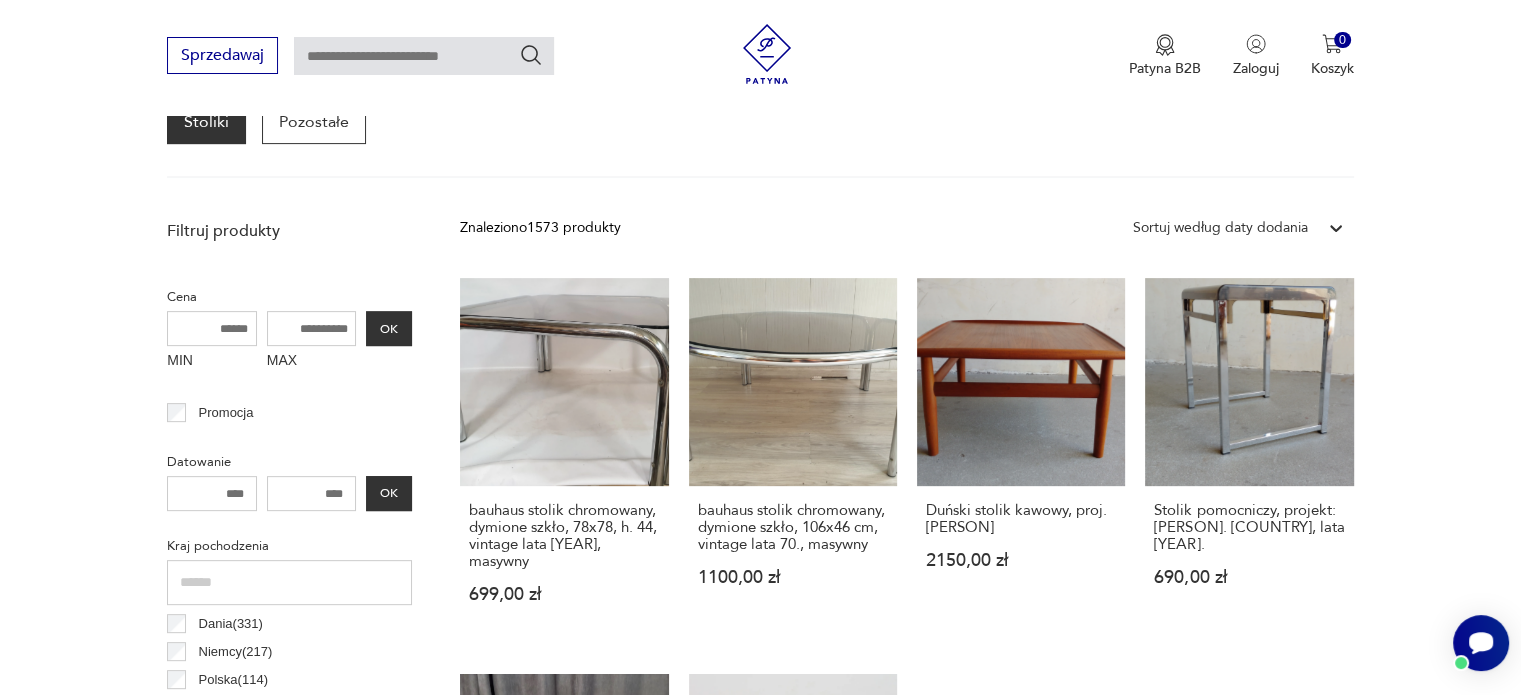 scroll, scrollTop: 630, scrollLeft: 0, axis: vertical 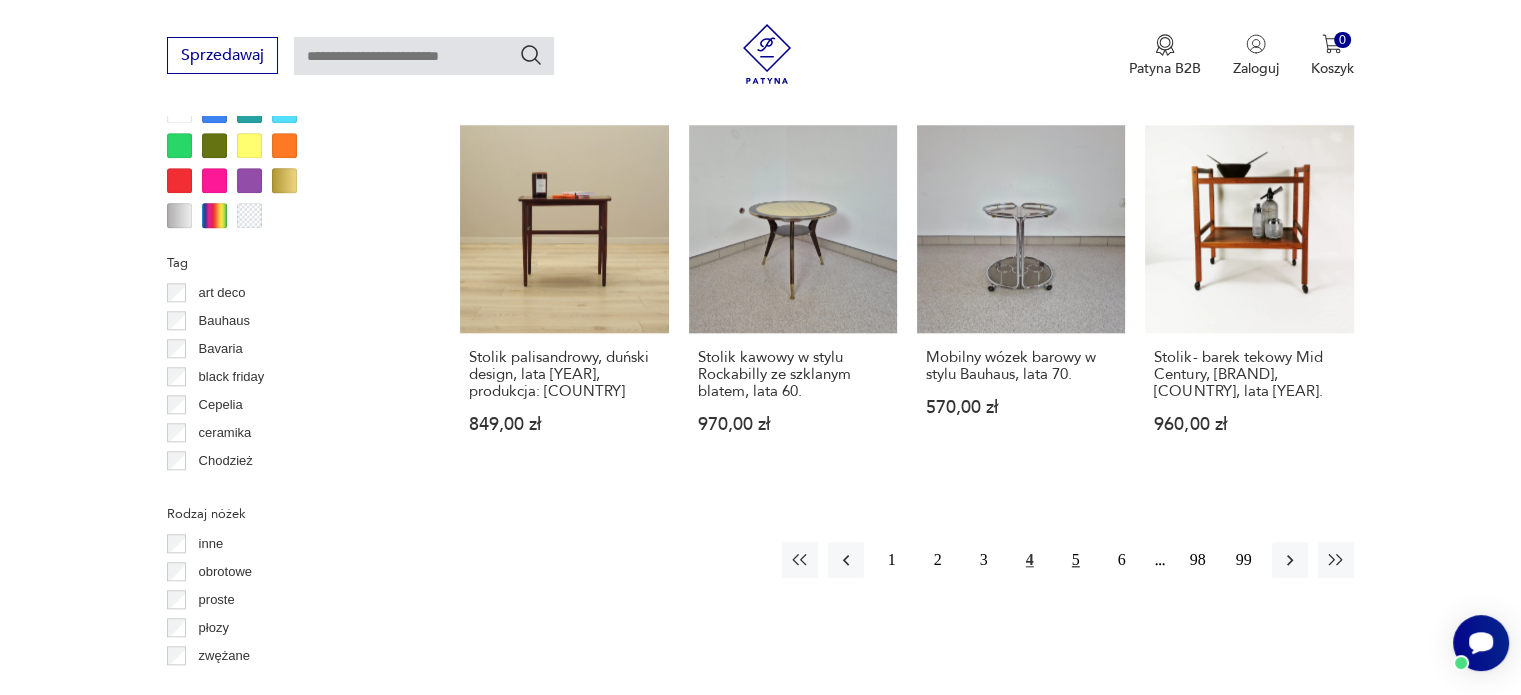 click on "5" at bounding box center [1076, 560] 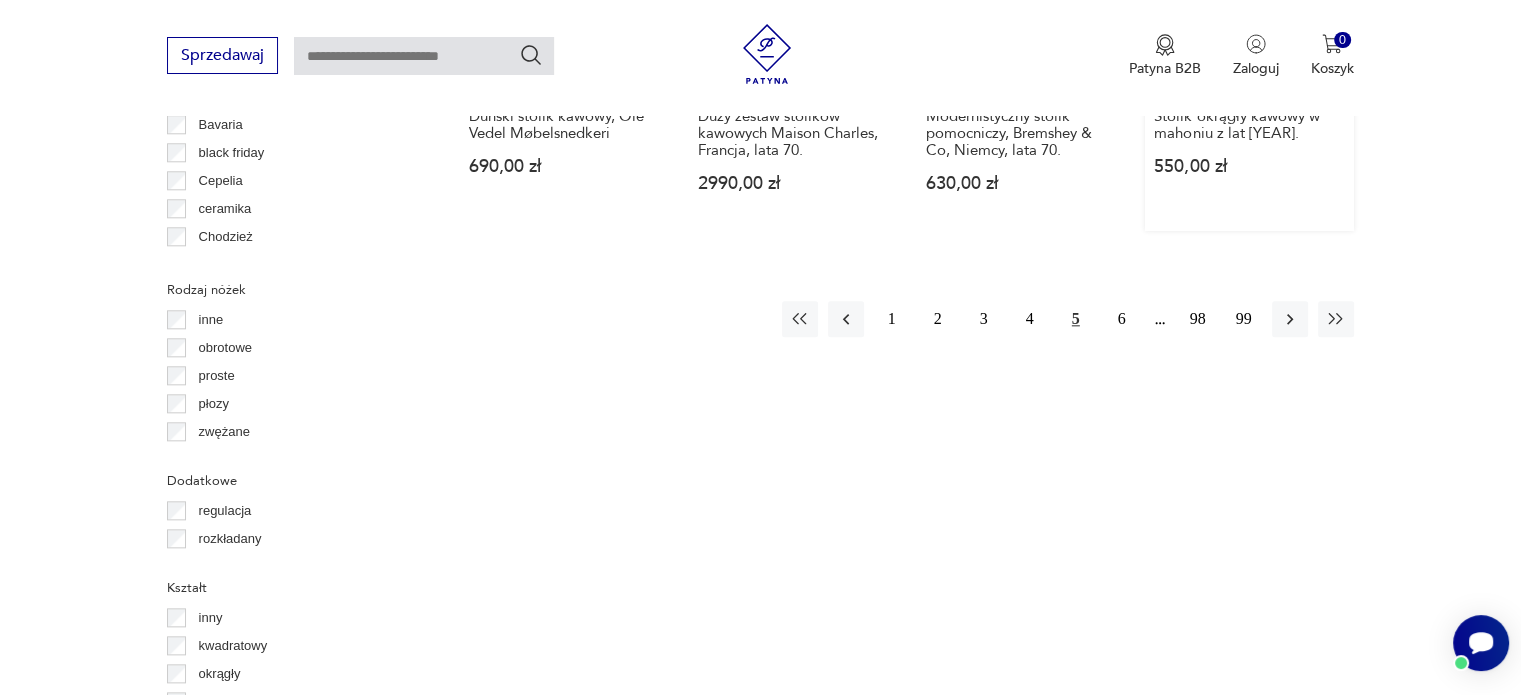 scroll, scrollTop: 1930, scrollLeft: 0, axis: vertical 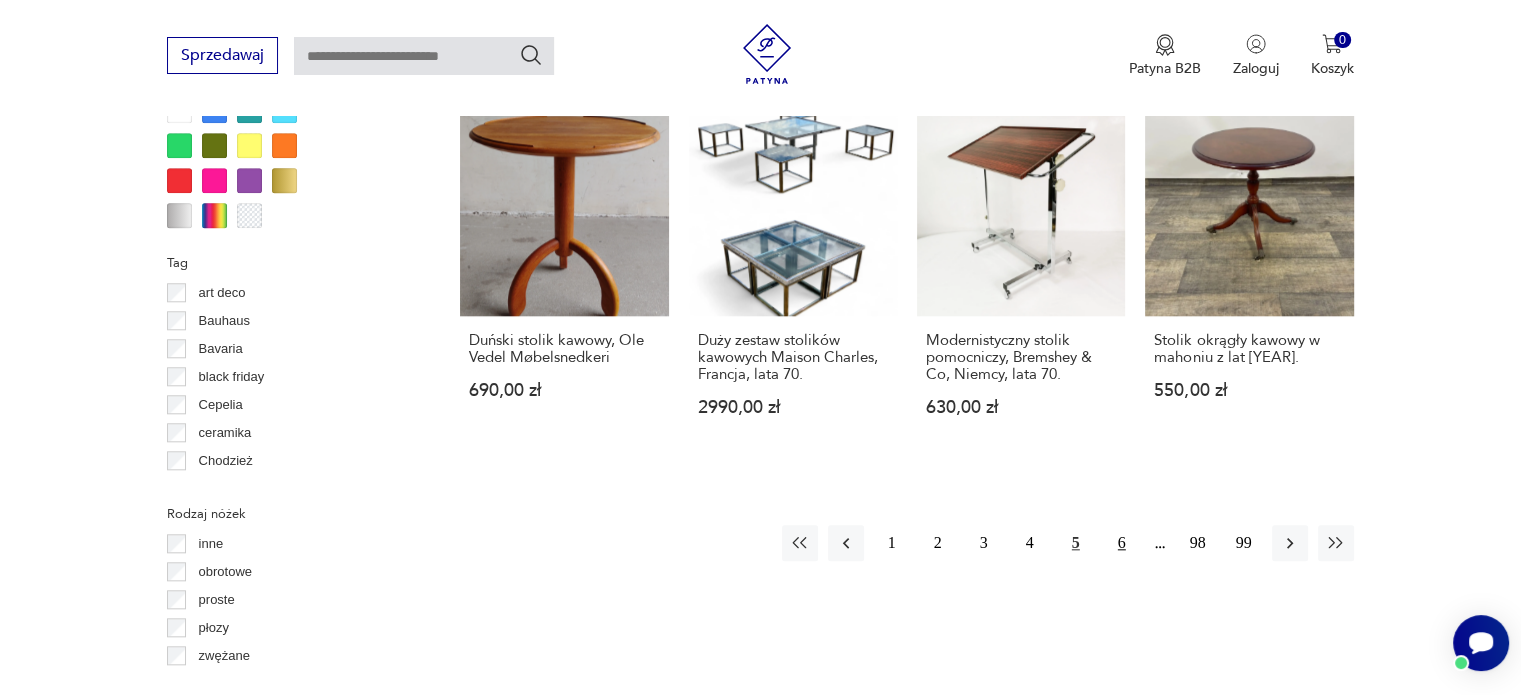 click on "6" at bounding box center [1122, 543] 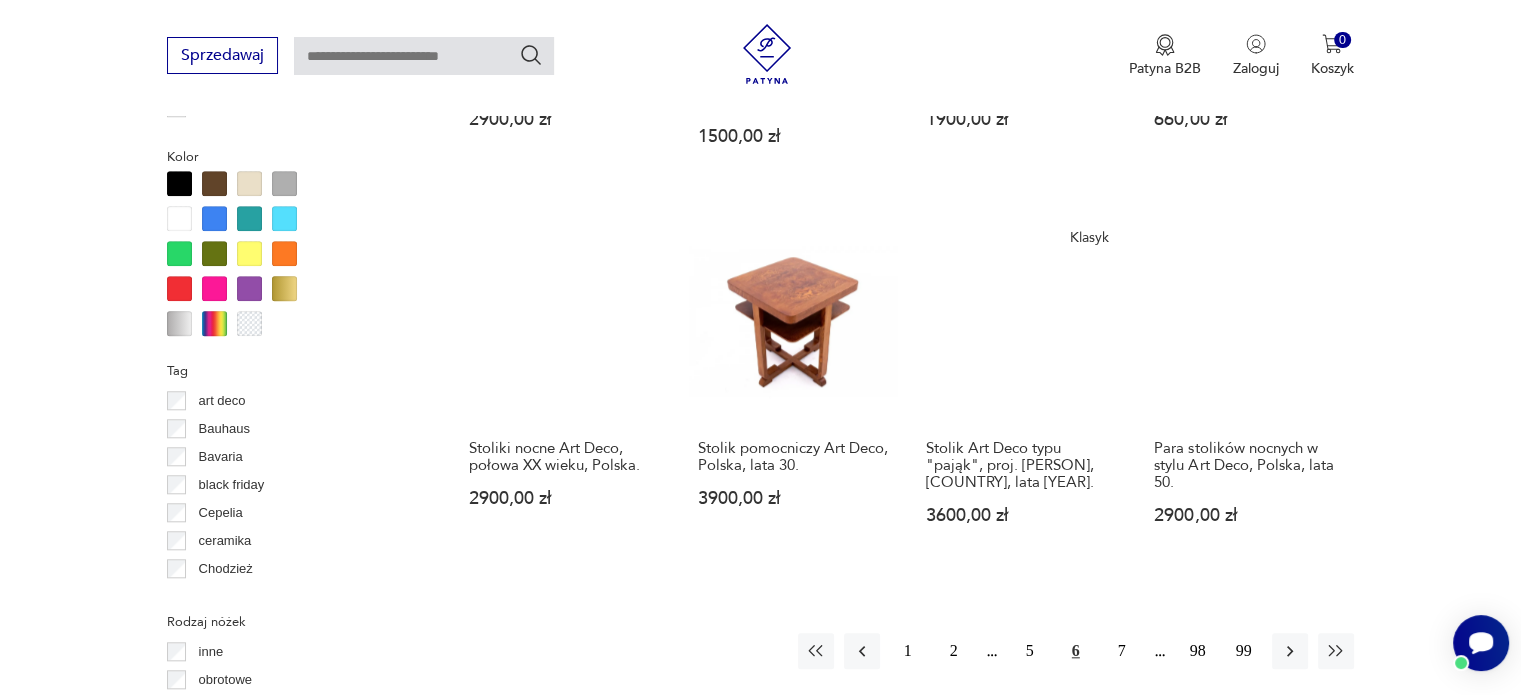 scroll, scrollTop: 1830, scrollLeft: 0, axis: vertical 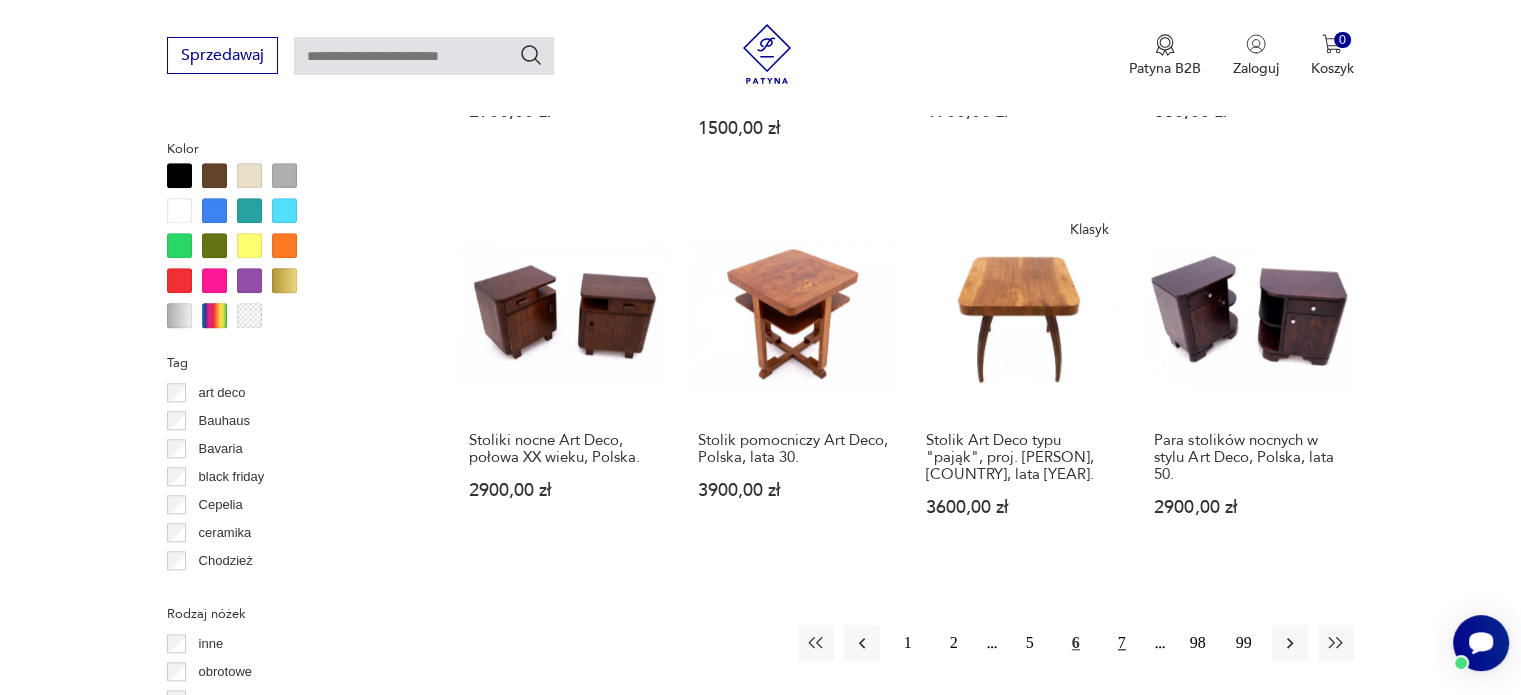 click on "7" at bounding box center [1122, 643] 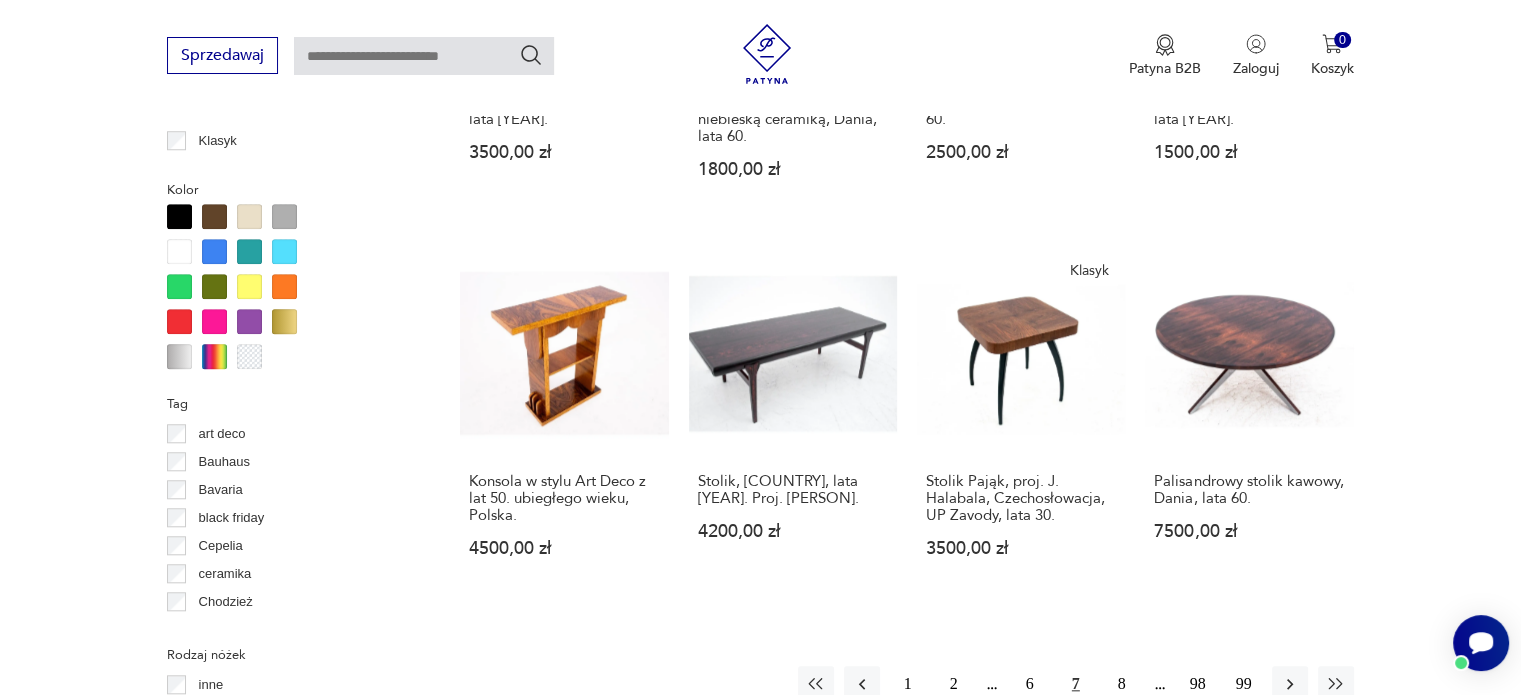 scroll, scrollTop: 1830, scrollLeft: 0, axis: vertical 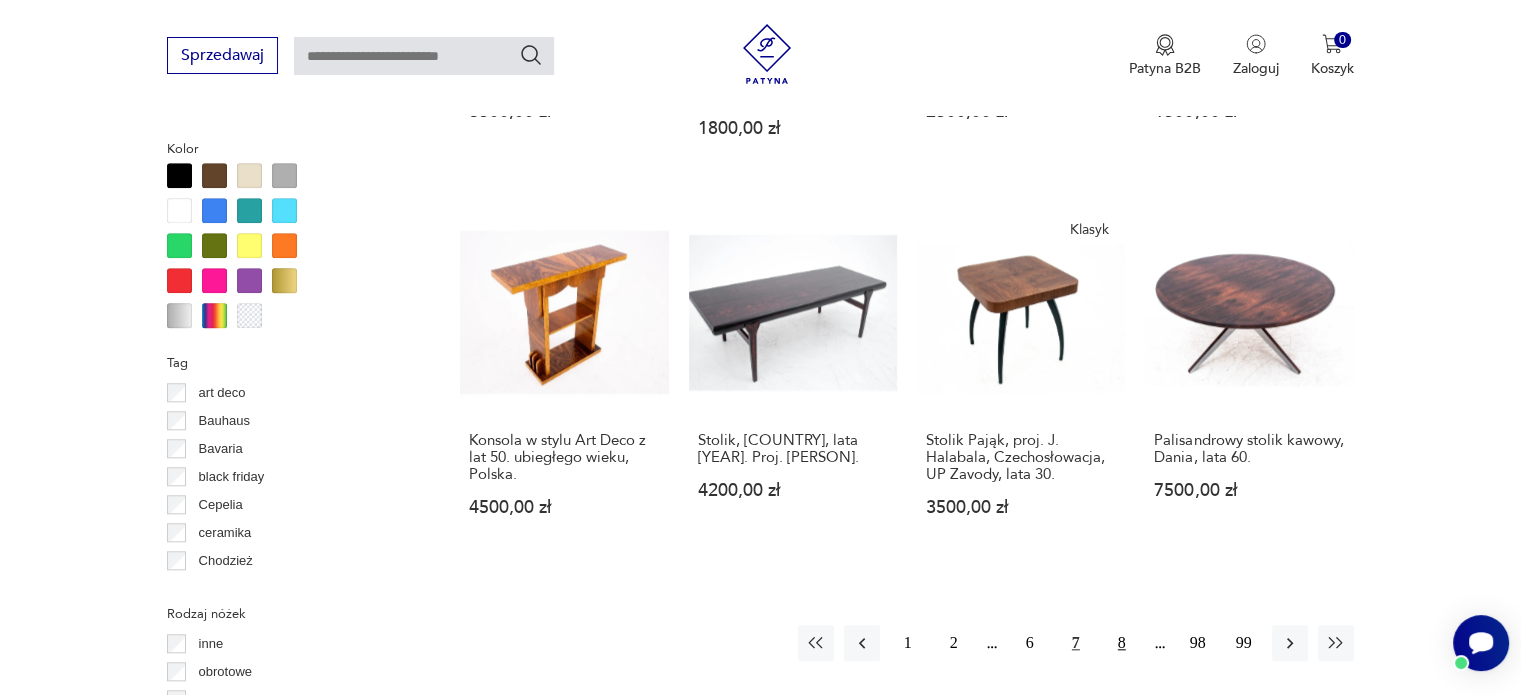 click on "8" at bounding box center [1122, 643] 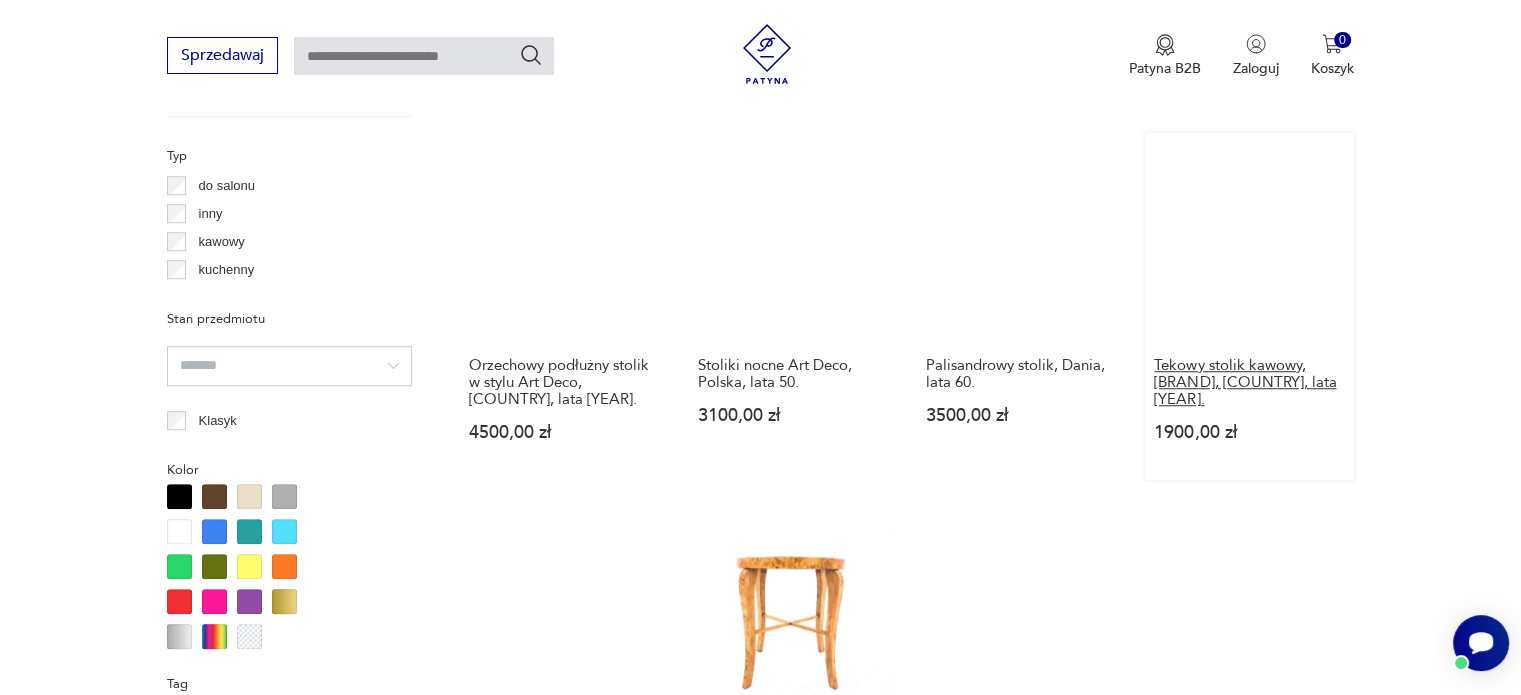 scroll, scrollTop: 1930, scrollLeft: 0, axis: vertical 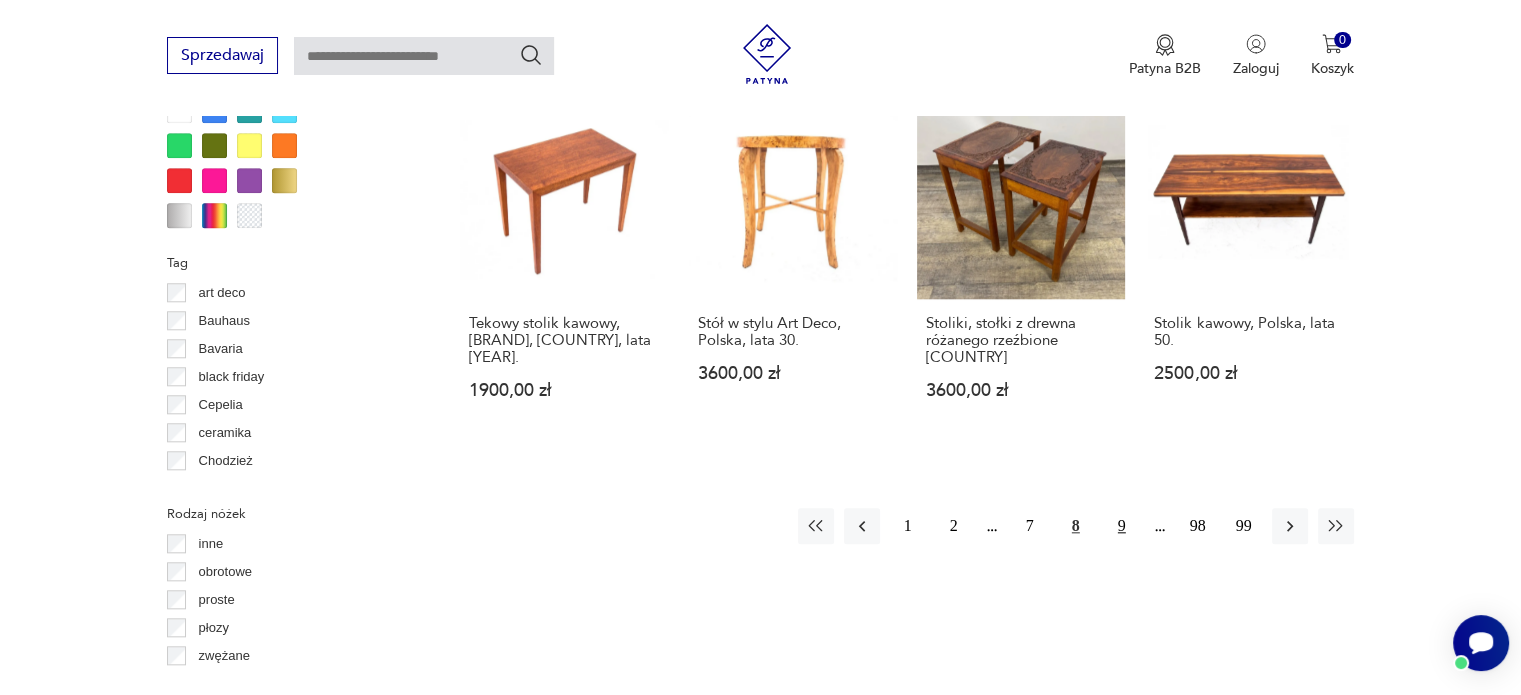 click on "9" at bounding box center [1122, 526] 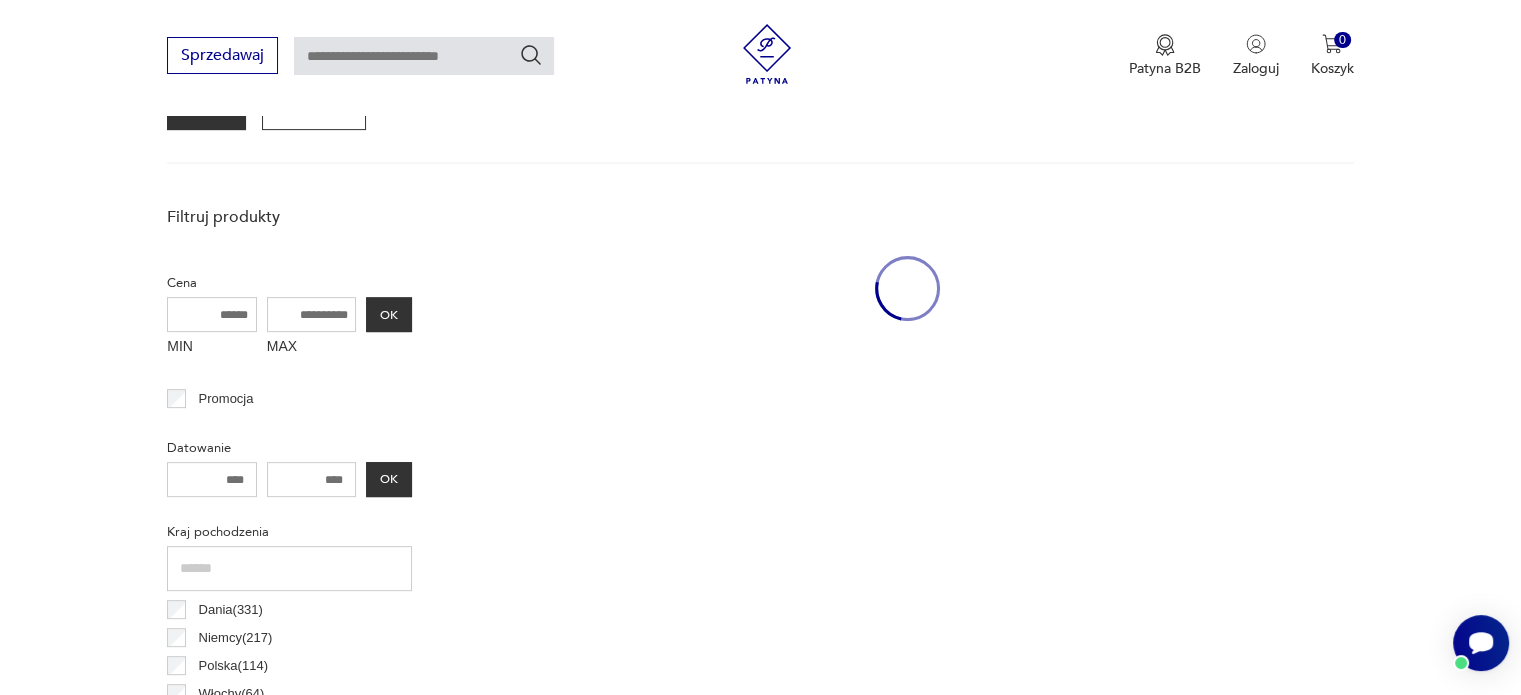 scroll, scrollTop: 530, scrollLeft: 0, axis: vertical 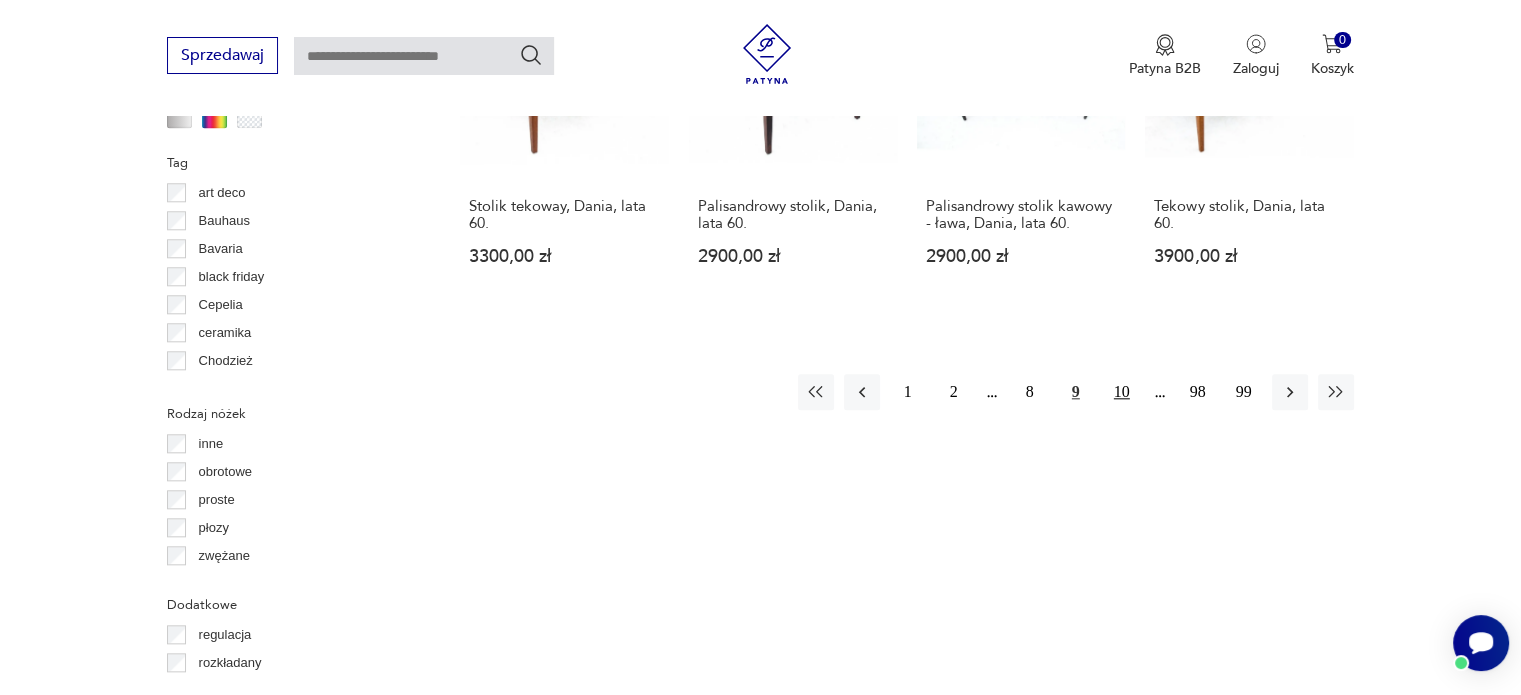 click on "10" at bounding box center [1122, 392] 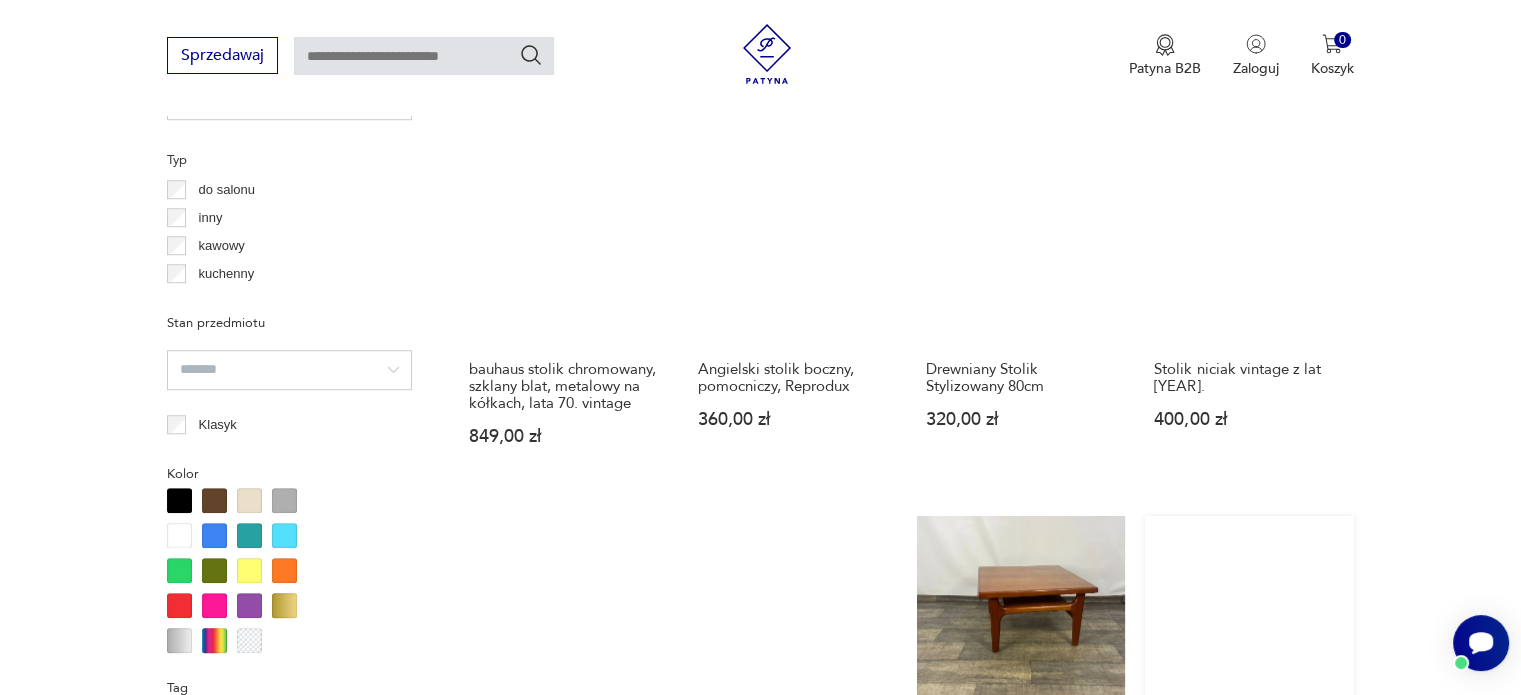 scroll, scrollTop: 1830, scrollLeft: 0, axis: vertical 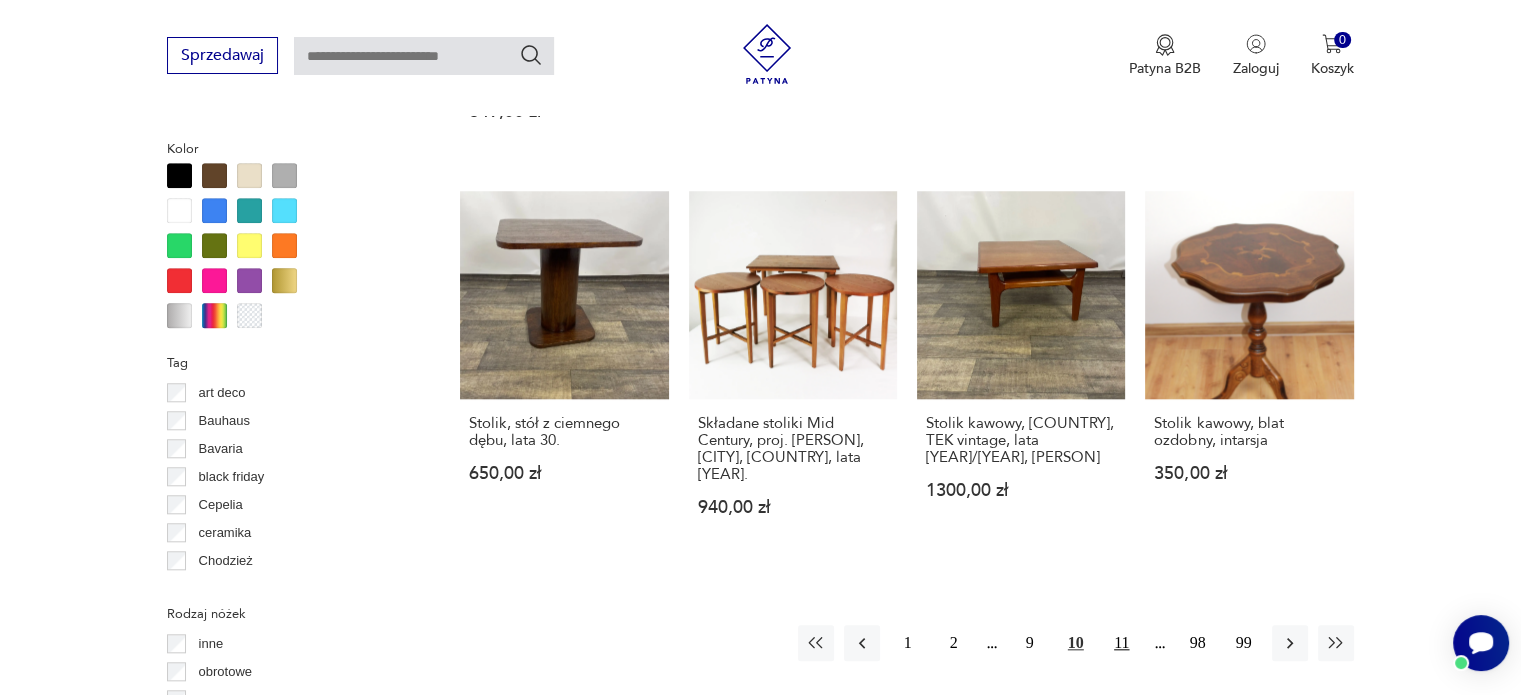 click on "11" at bounding box center (1122, 643) 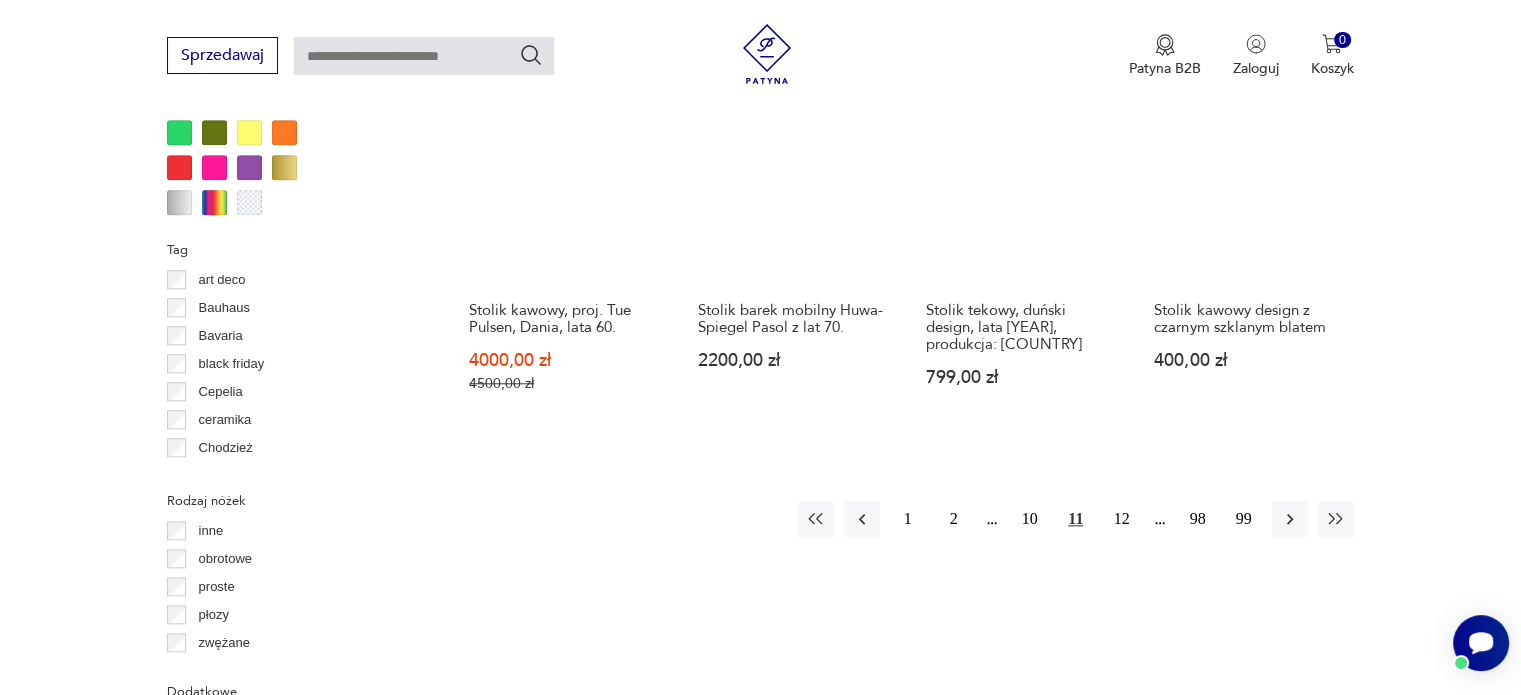 scroll, scrollTop: 1930, scrollLeft: 0, axis: vertical 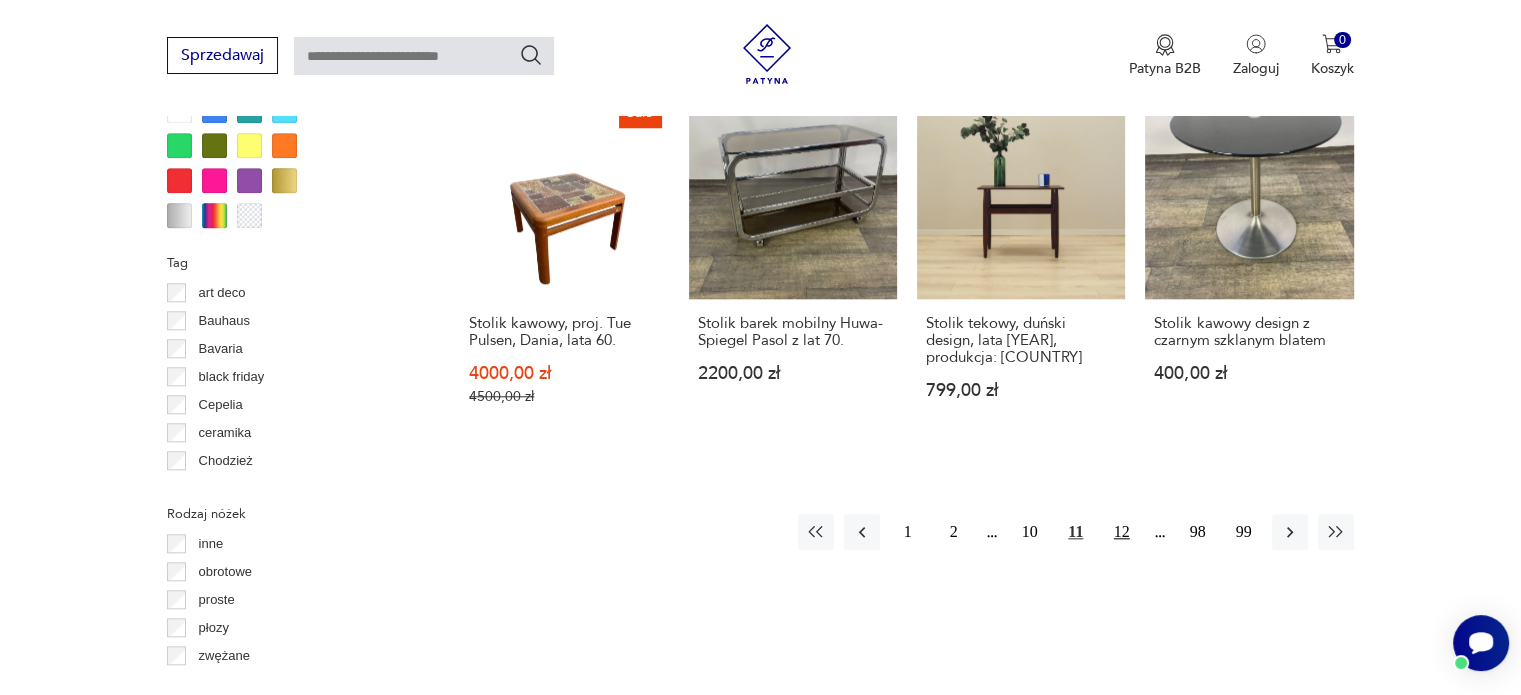 click on "12" at bounding box center [1122, 532] 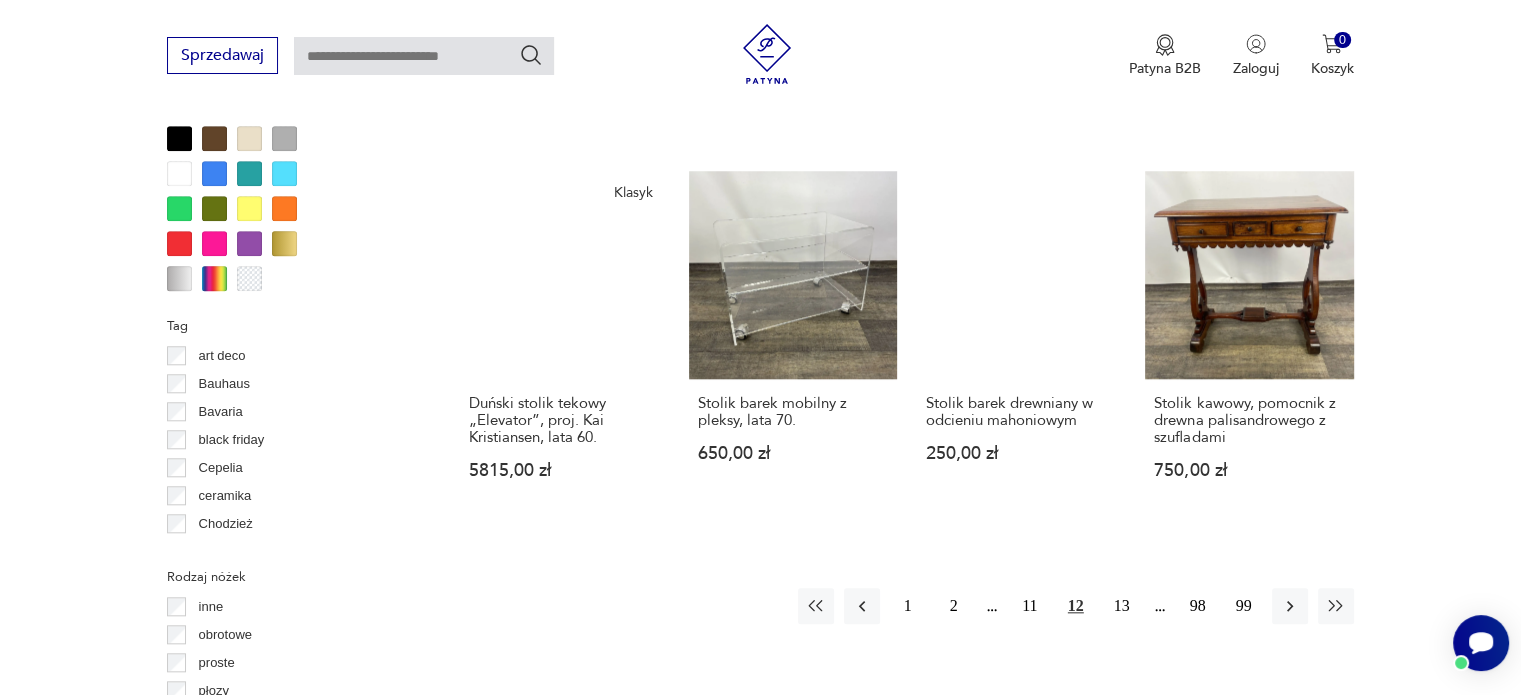 scroll, scrollTop: 1830, scrollLeft: 0, axis: vertical 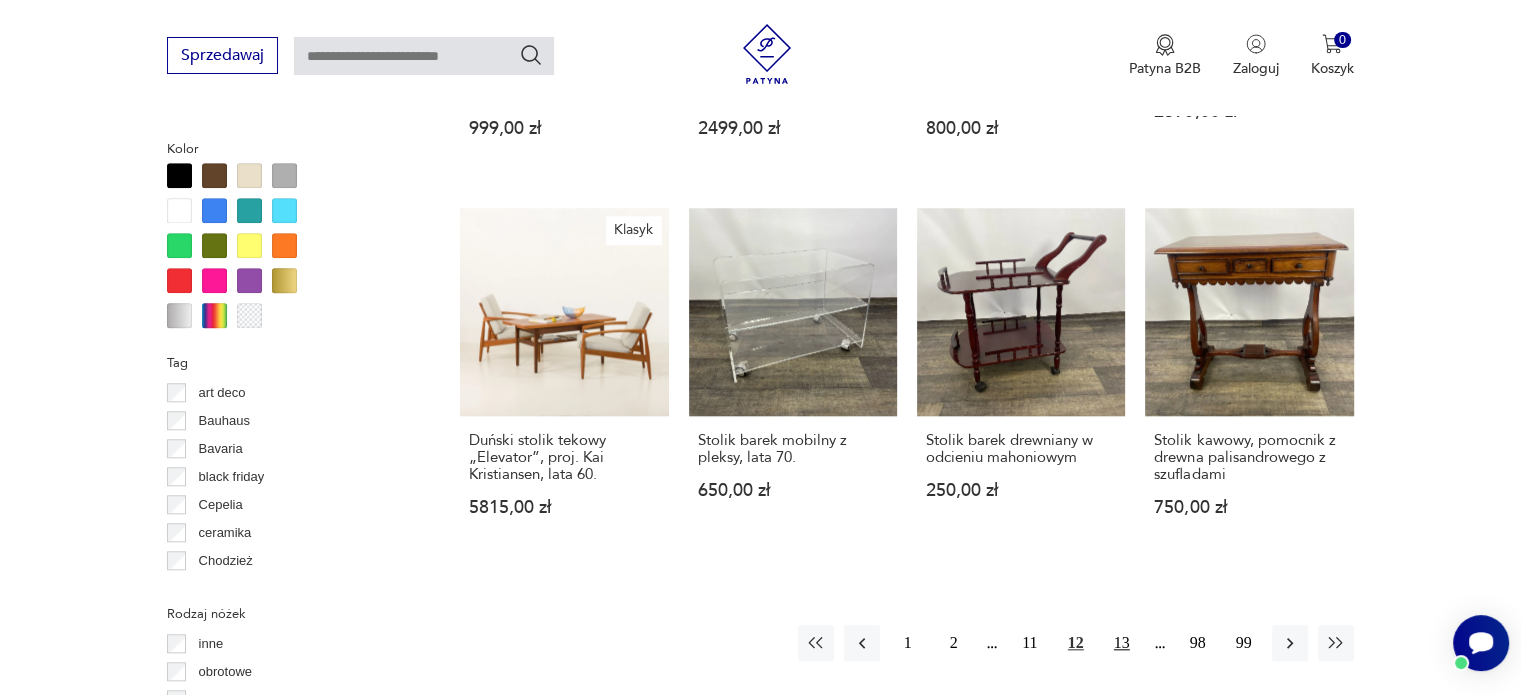 click on "13" at bounding box center [1122, 643] 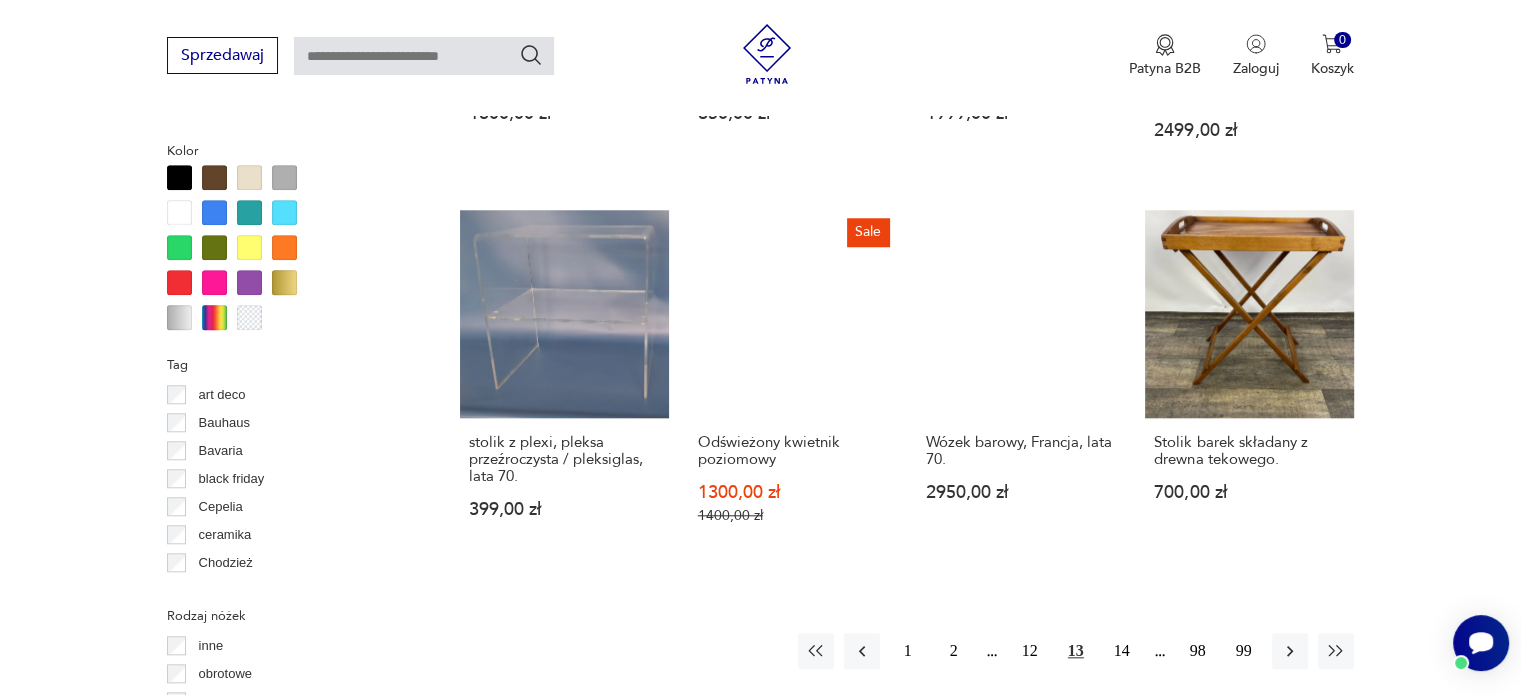 scroll, scrollTop: 1830, scrollLeft: 0, axis: vertical 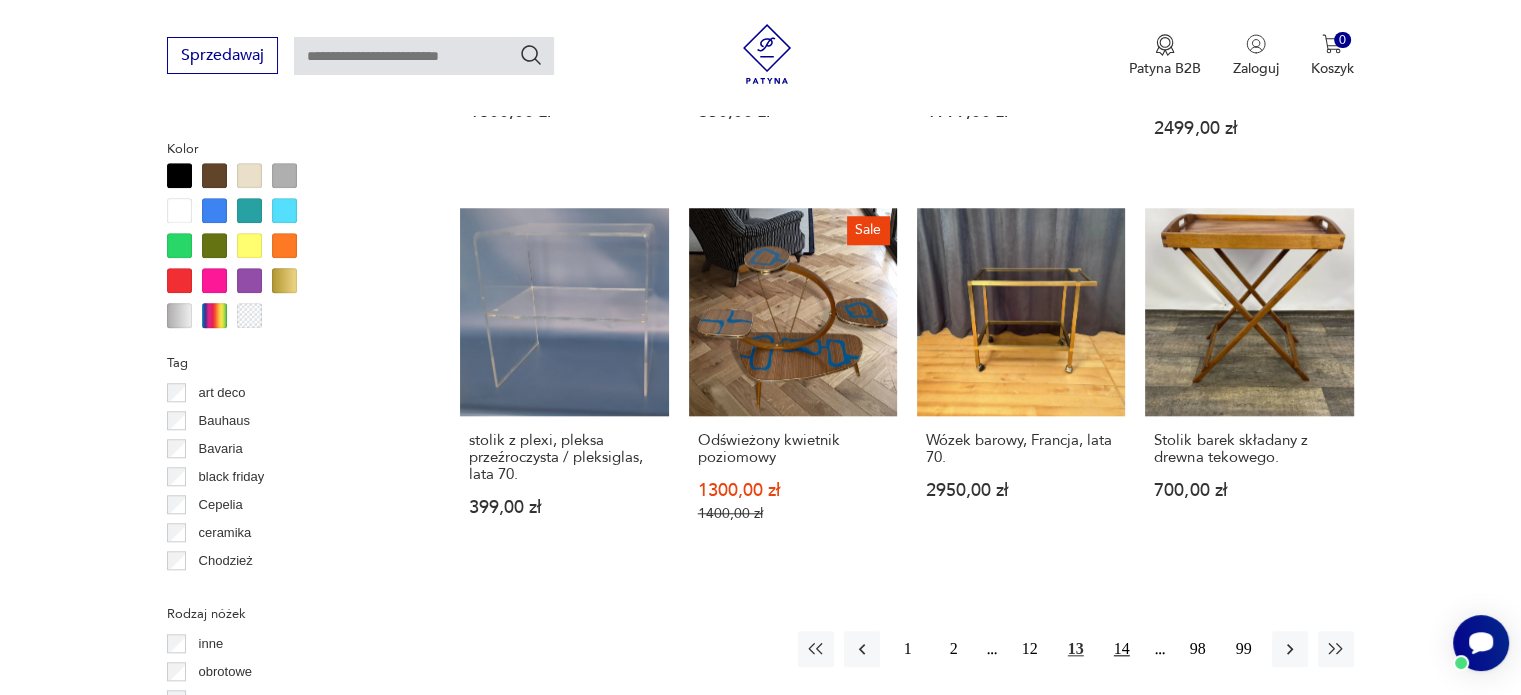 click on "14" at bounding box center [1122, 649] 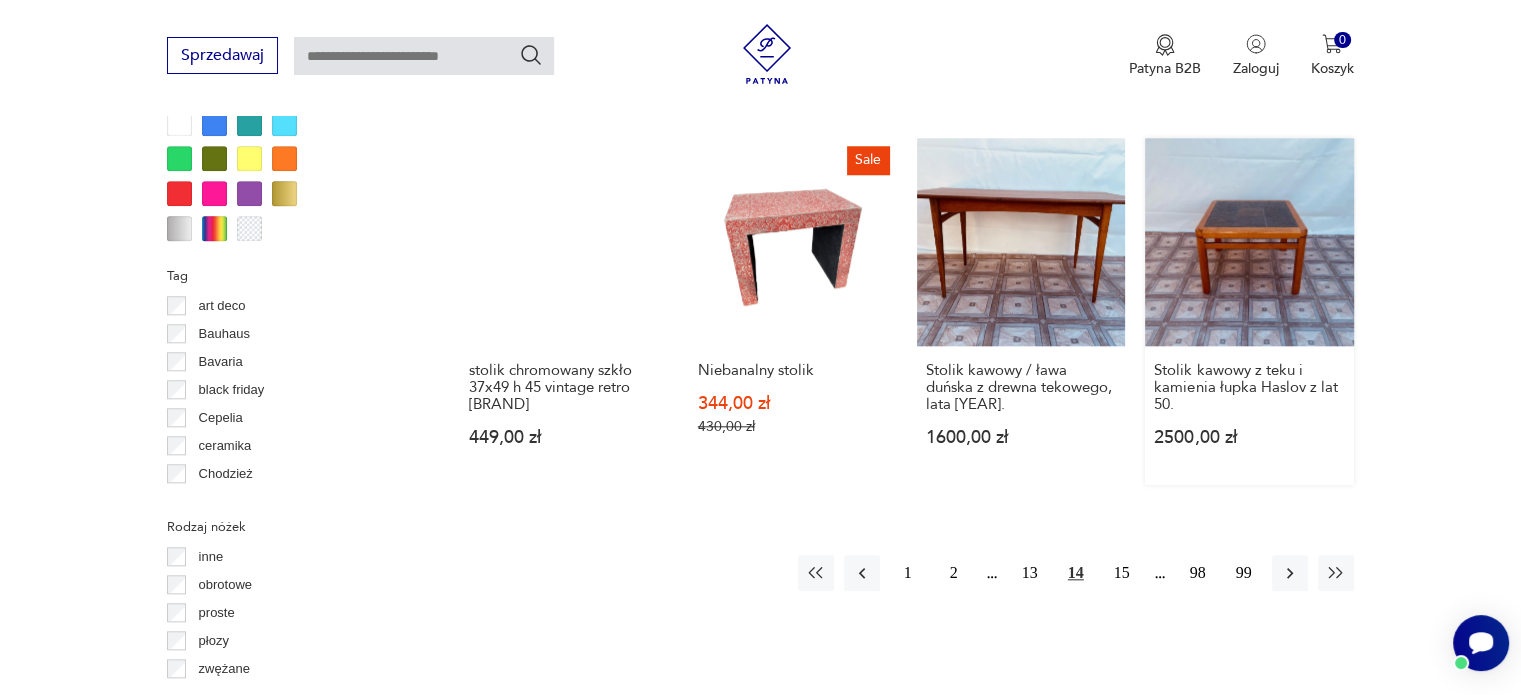 scroll, scrollTop: 1930, scrollLeft: 0, axis: vertical 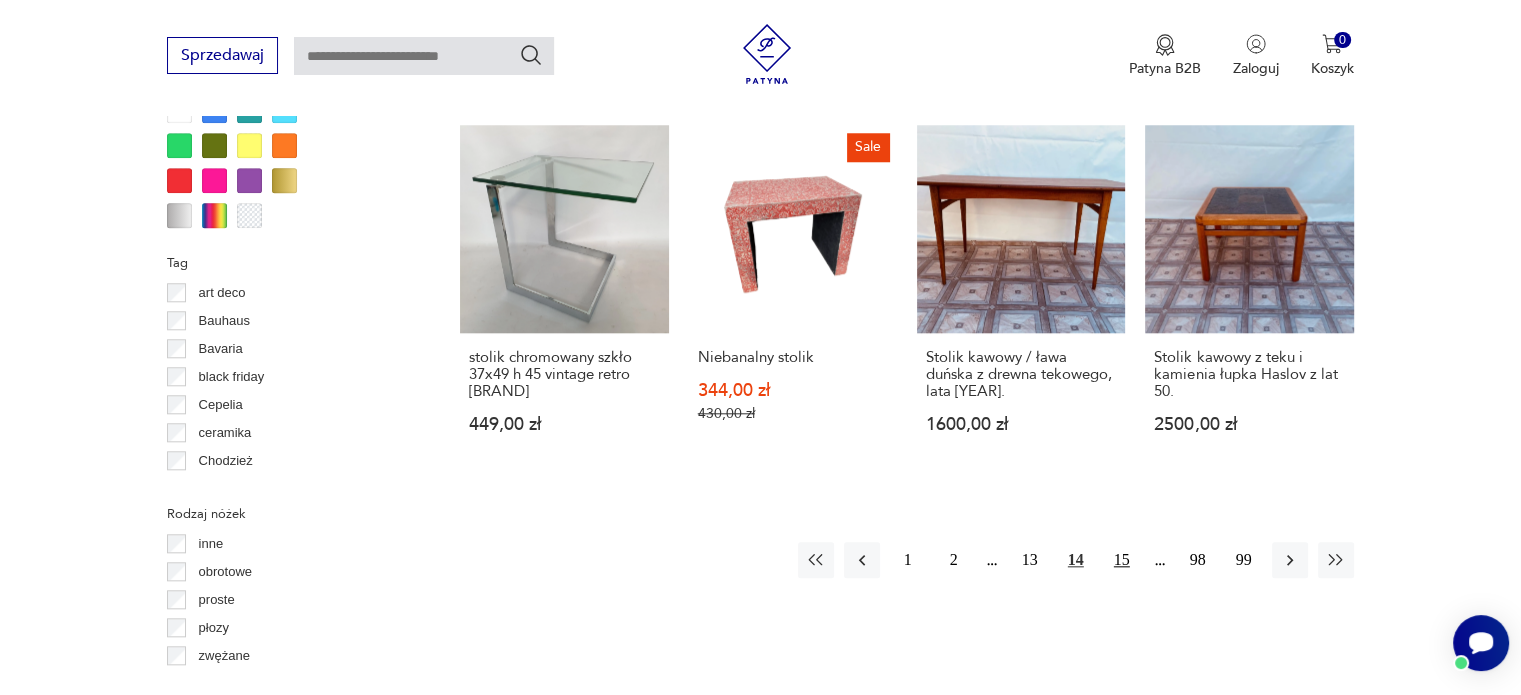 click on "15" at bounding box center [1122, 560] 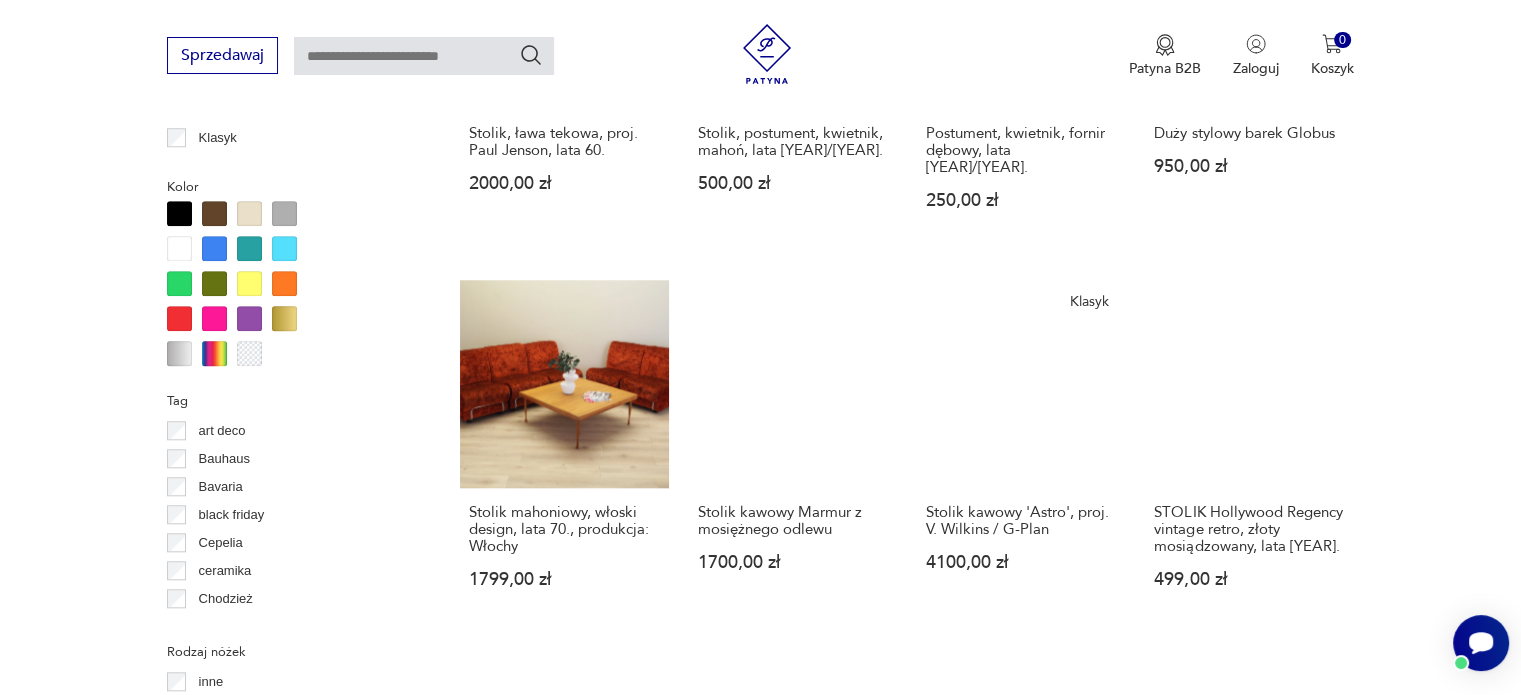 scroll, scrollTop: 1830, scrollLeft: 0, axis: vertical 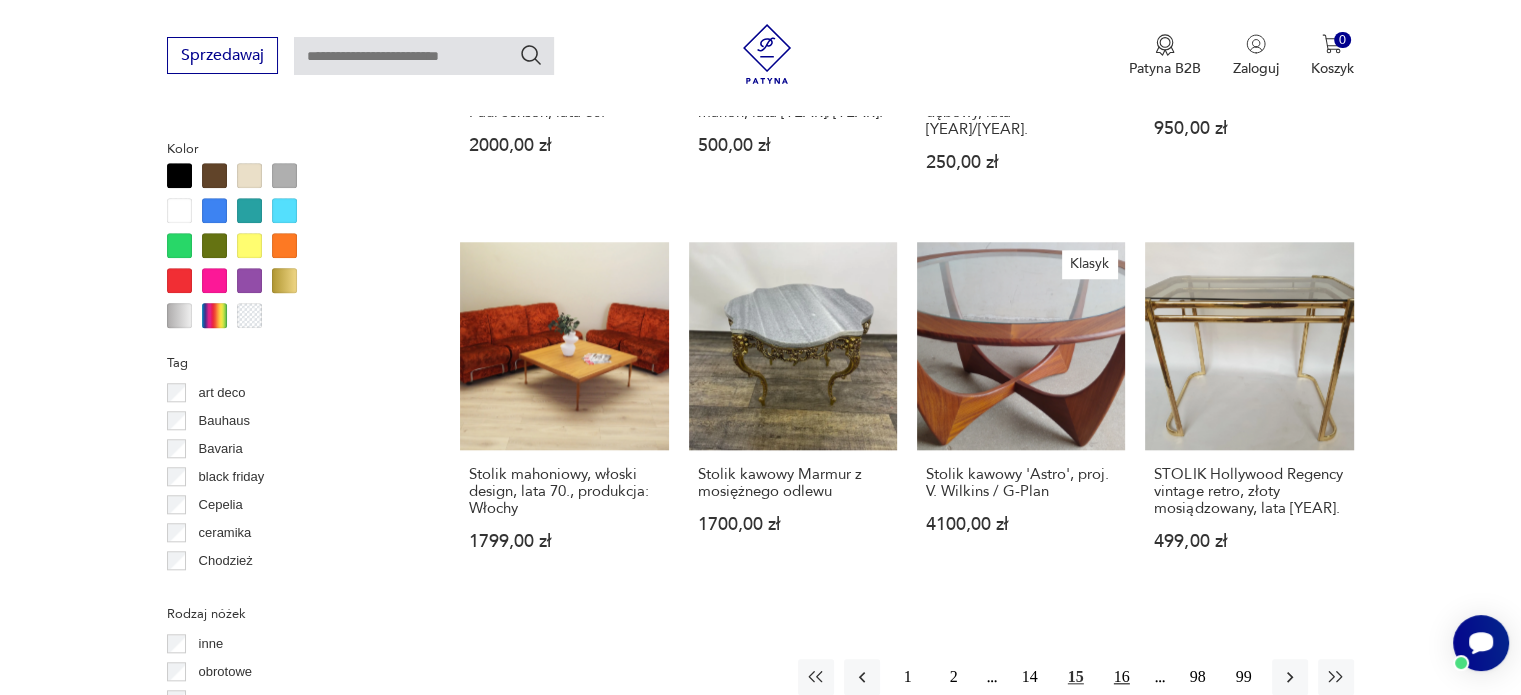 click on "16" at bounding box center (1122, 677) 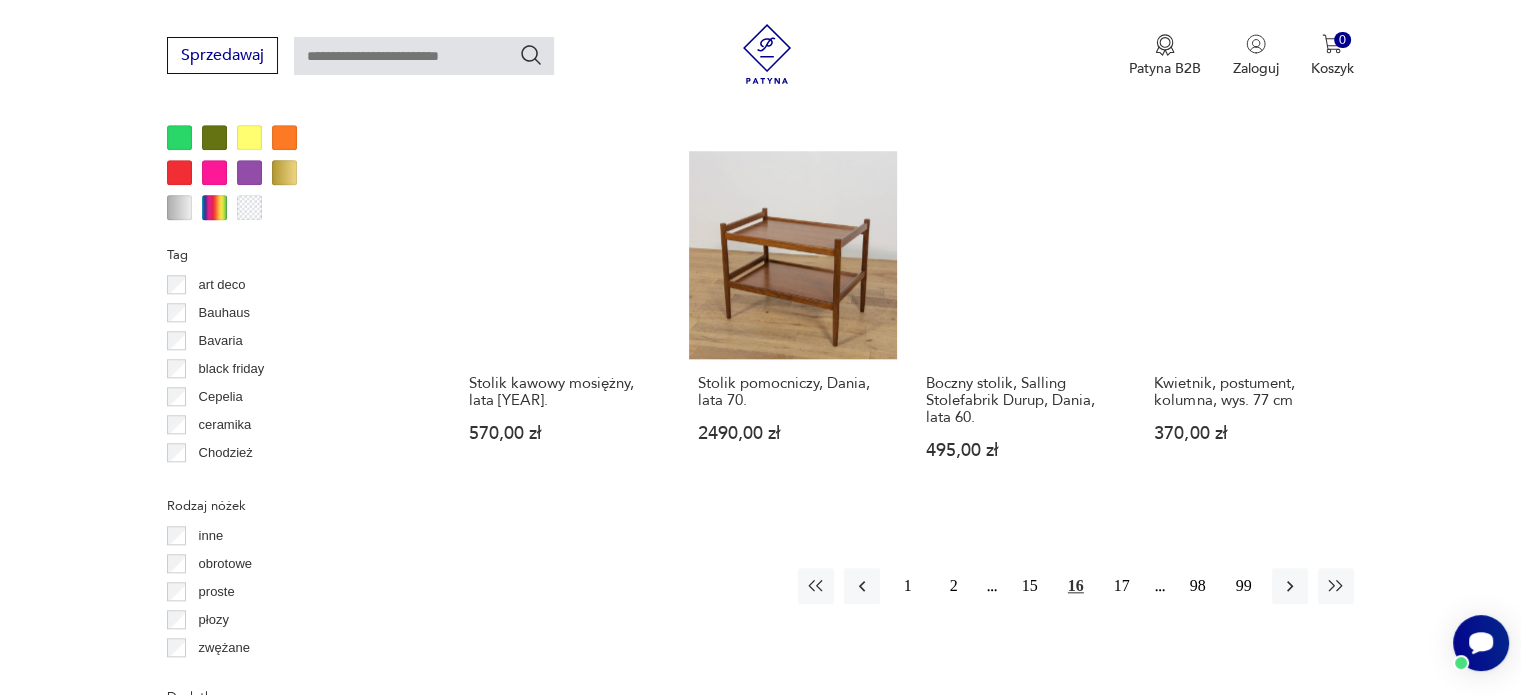 scroll, scrollTop: 1930, scrollLeft: 0, axis: vertical 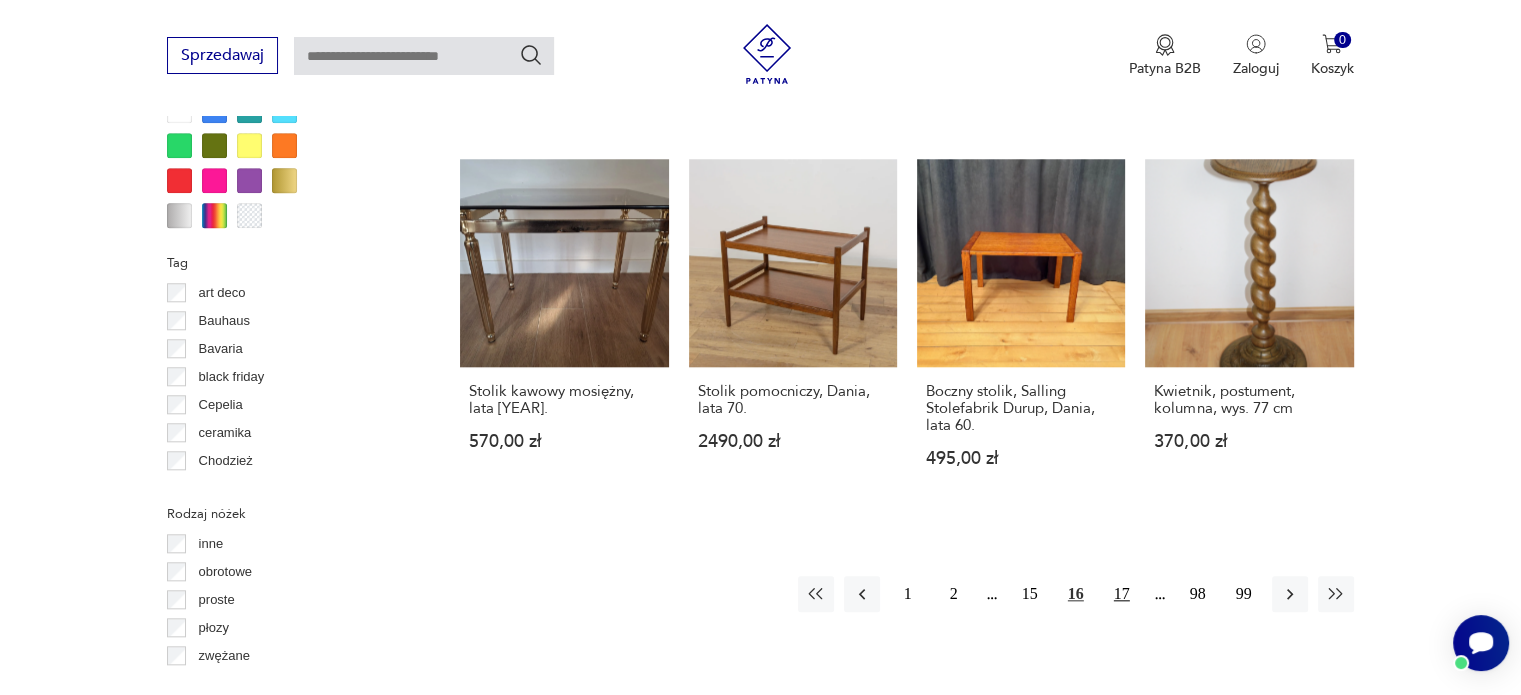 click on "17" at bounding box center (1122, 594) 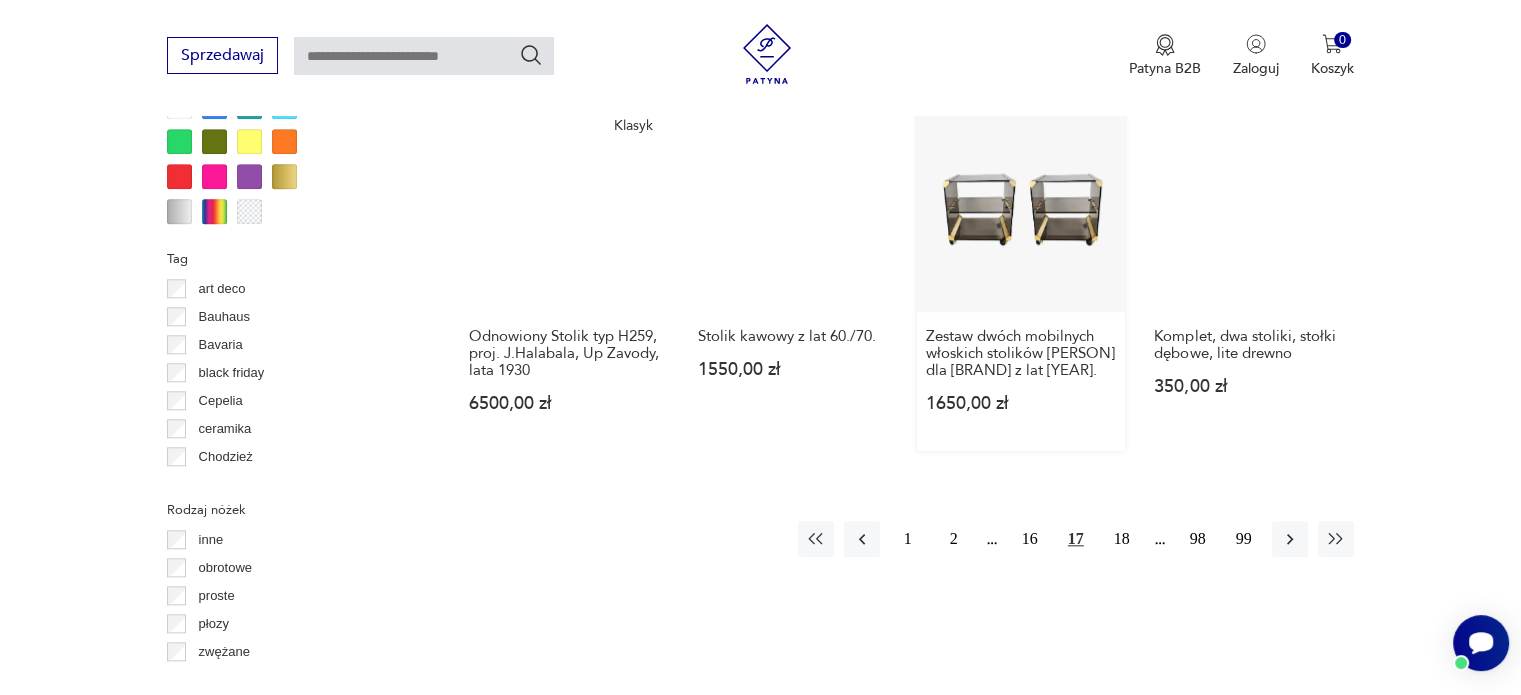 scroll, scrollTop: 1930, scrollLeft: 0, axis: vertical 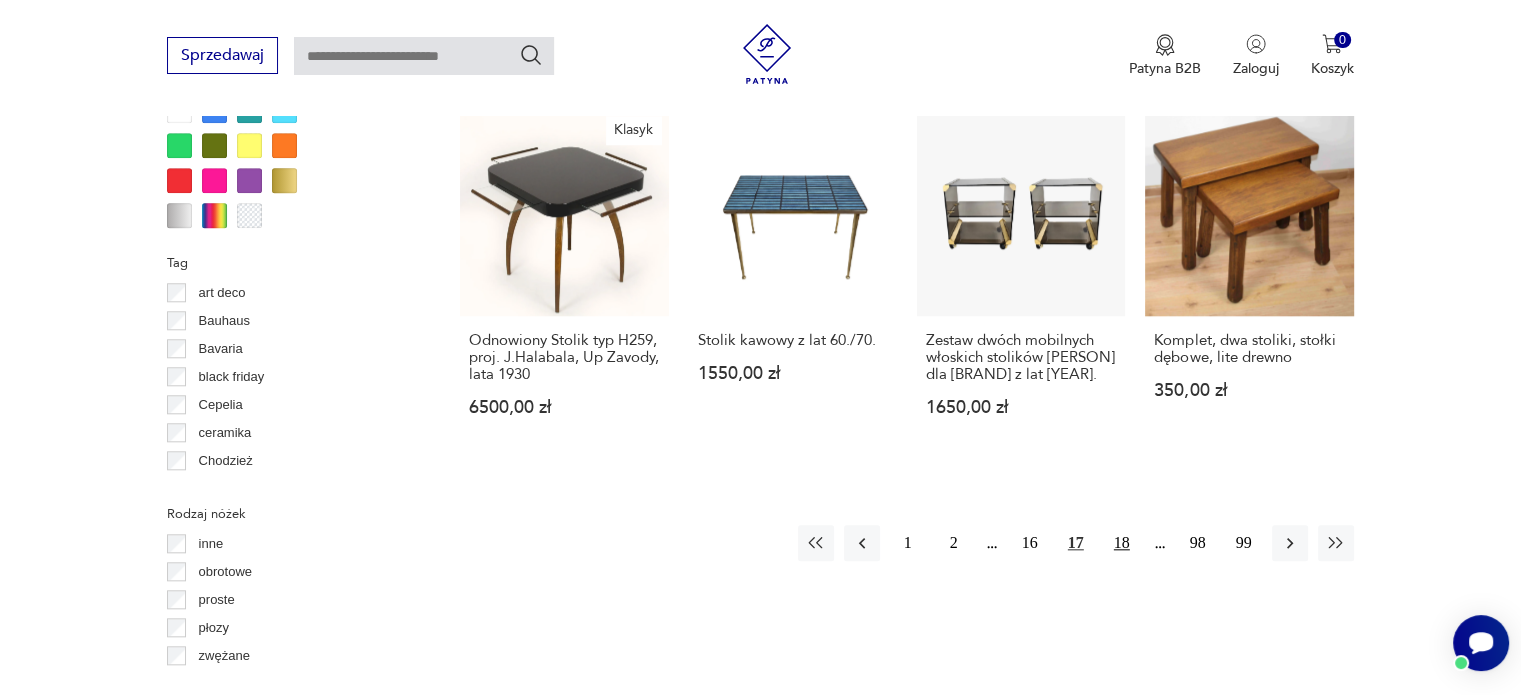 click on "18" at bounding box center [1122, 543] 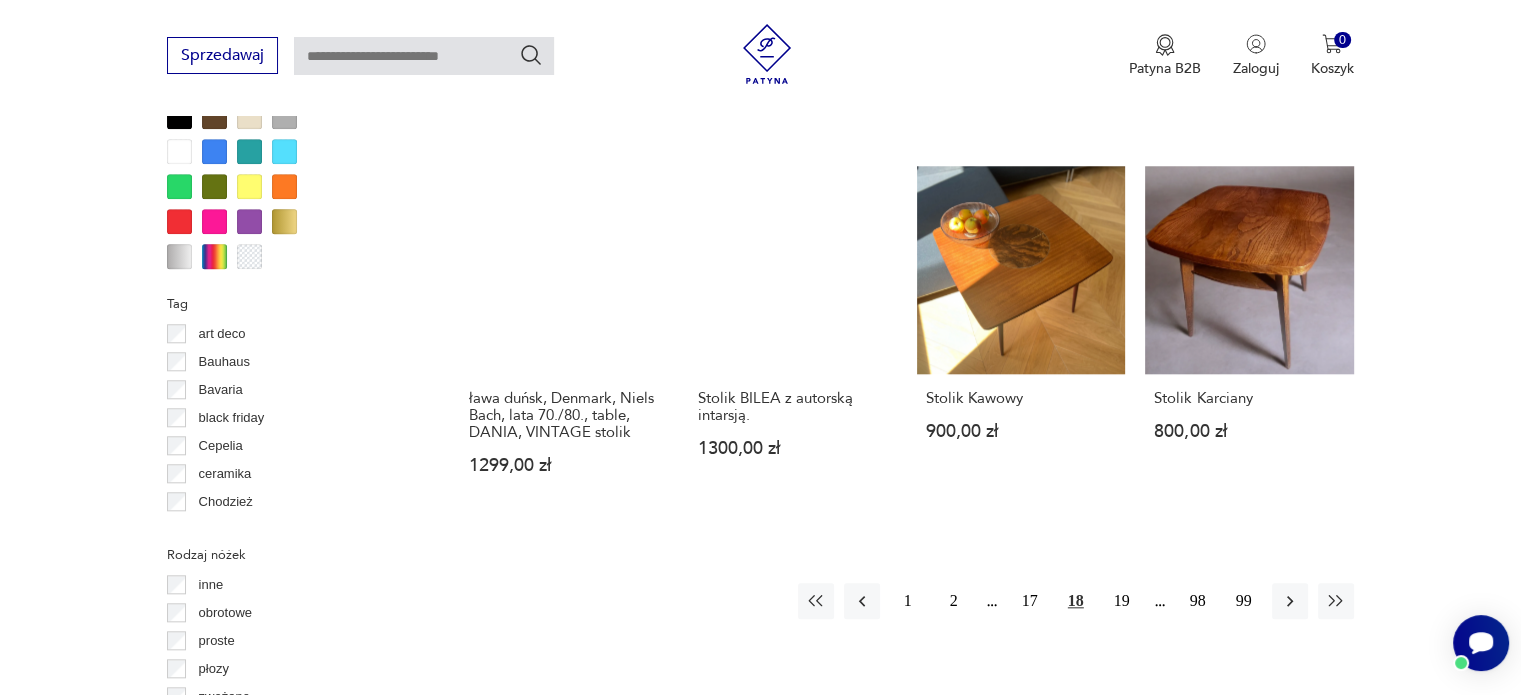 scroll, scrollTop: 1930, scrollLeft: 0, axis: vertical 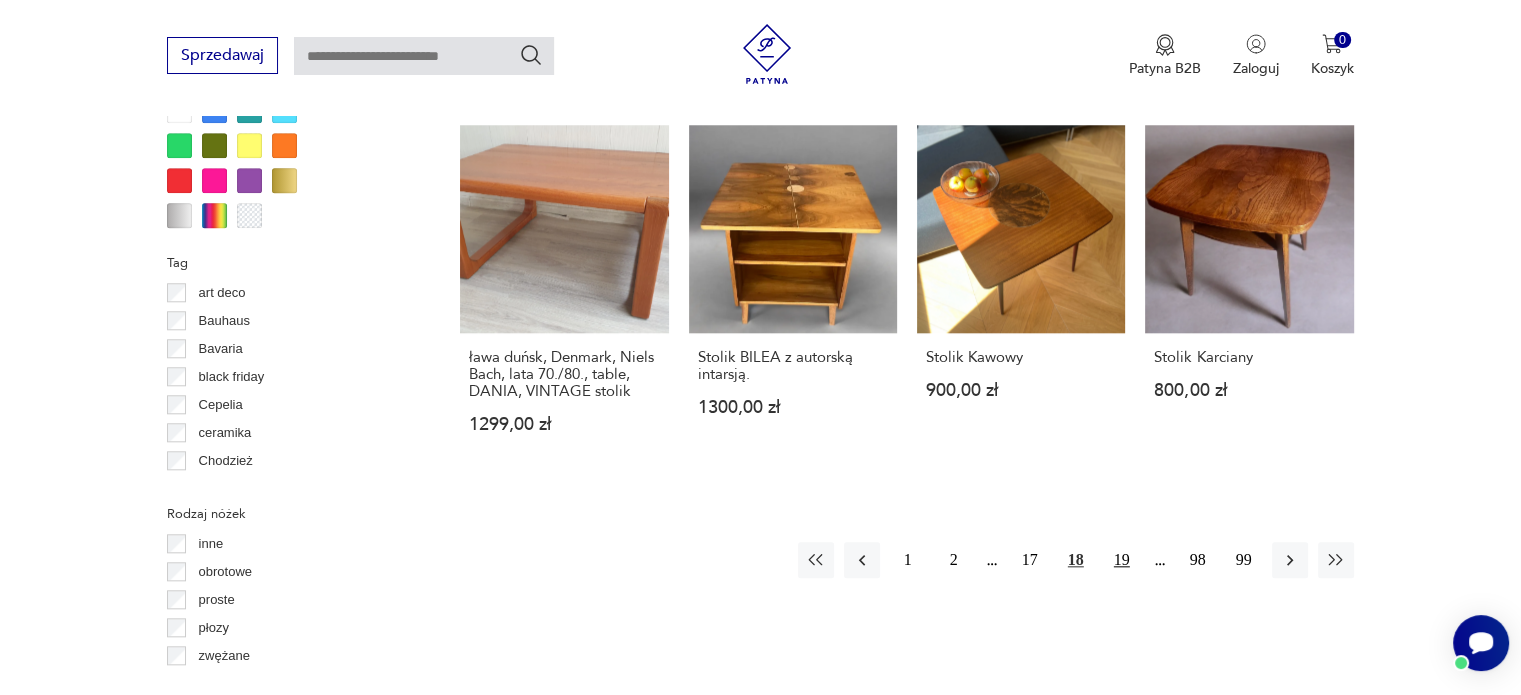 click on "19" at bounding box center [1122, 560] 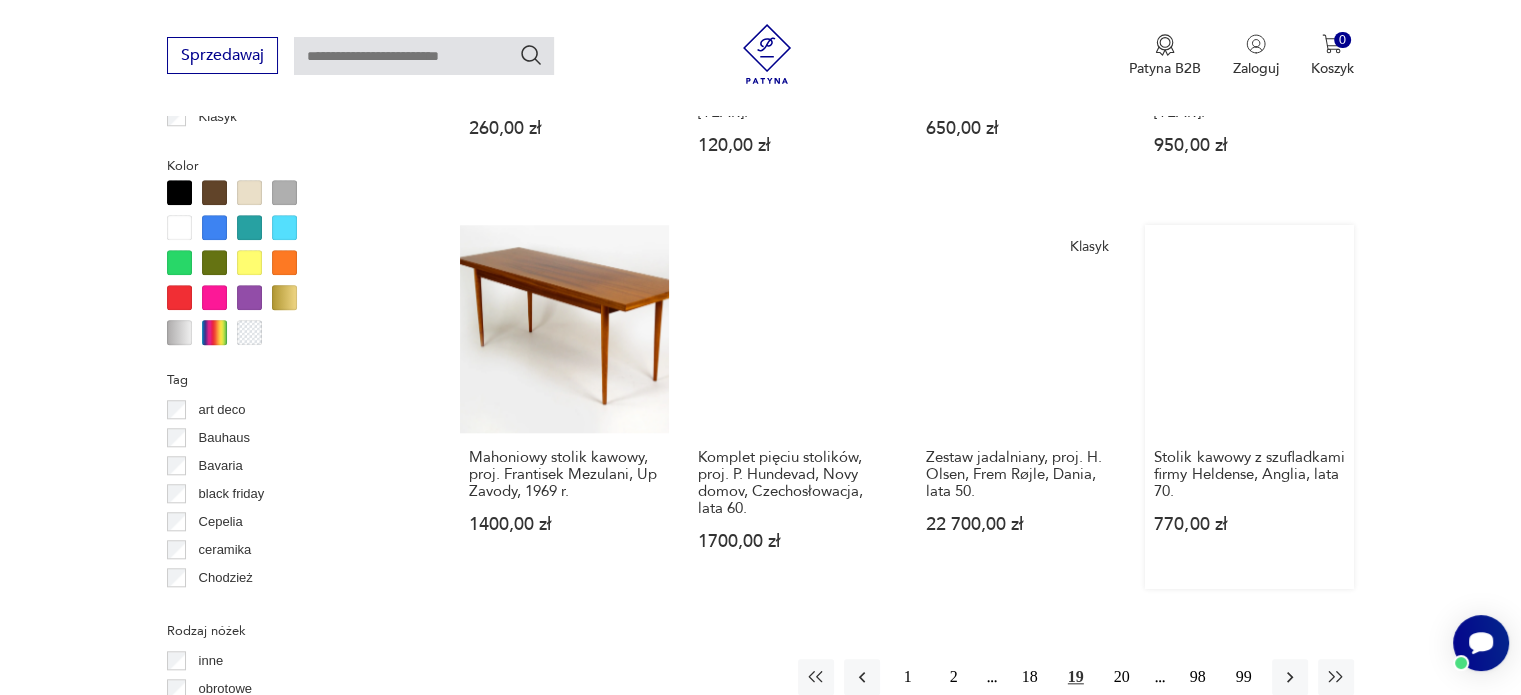scroll, scrollTop: 1930, scrollLeft: 0, axis: vertical 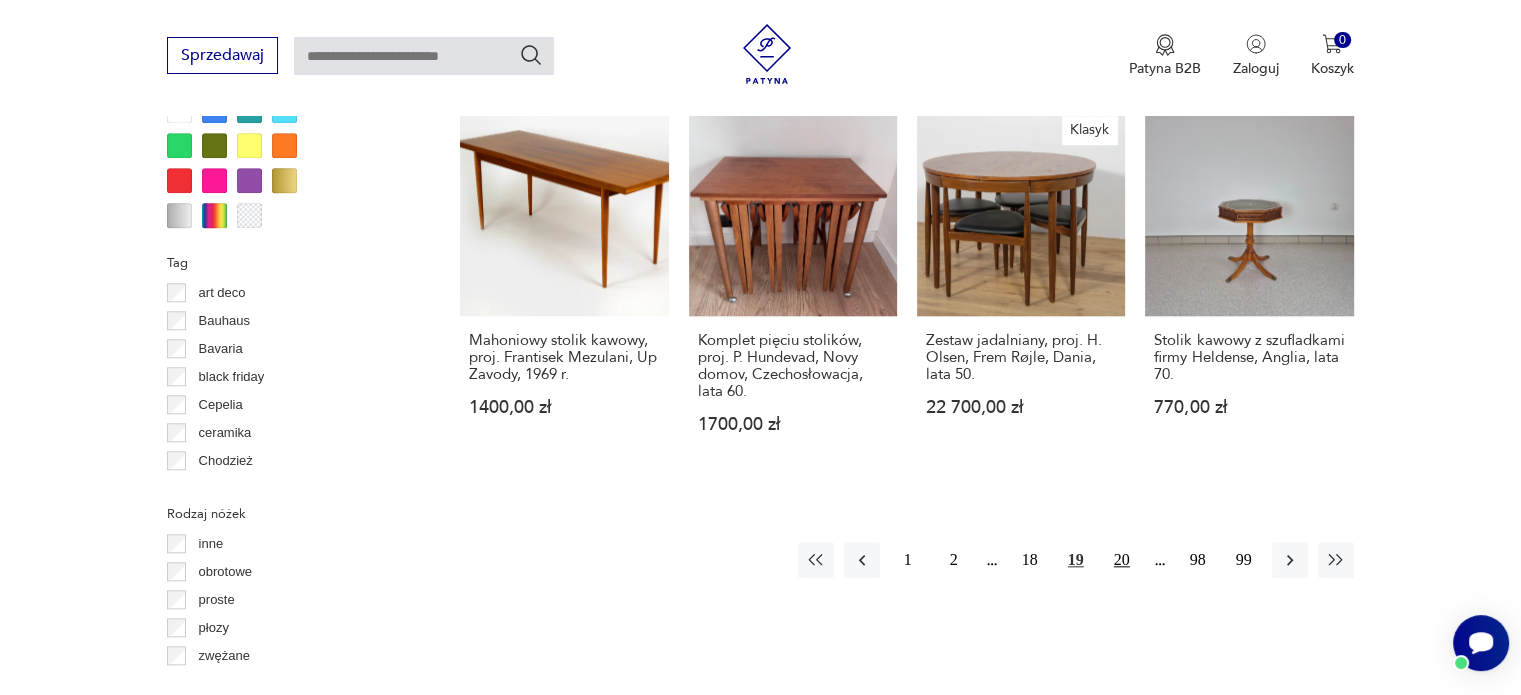 click on "20" at bounding box center (1122, 560) 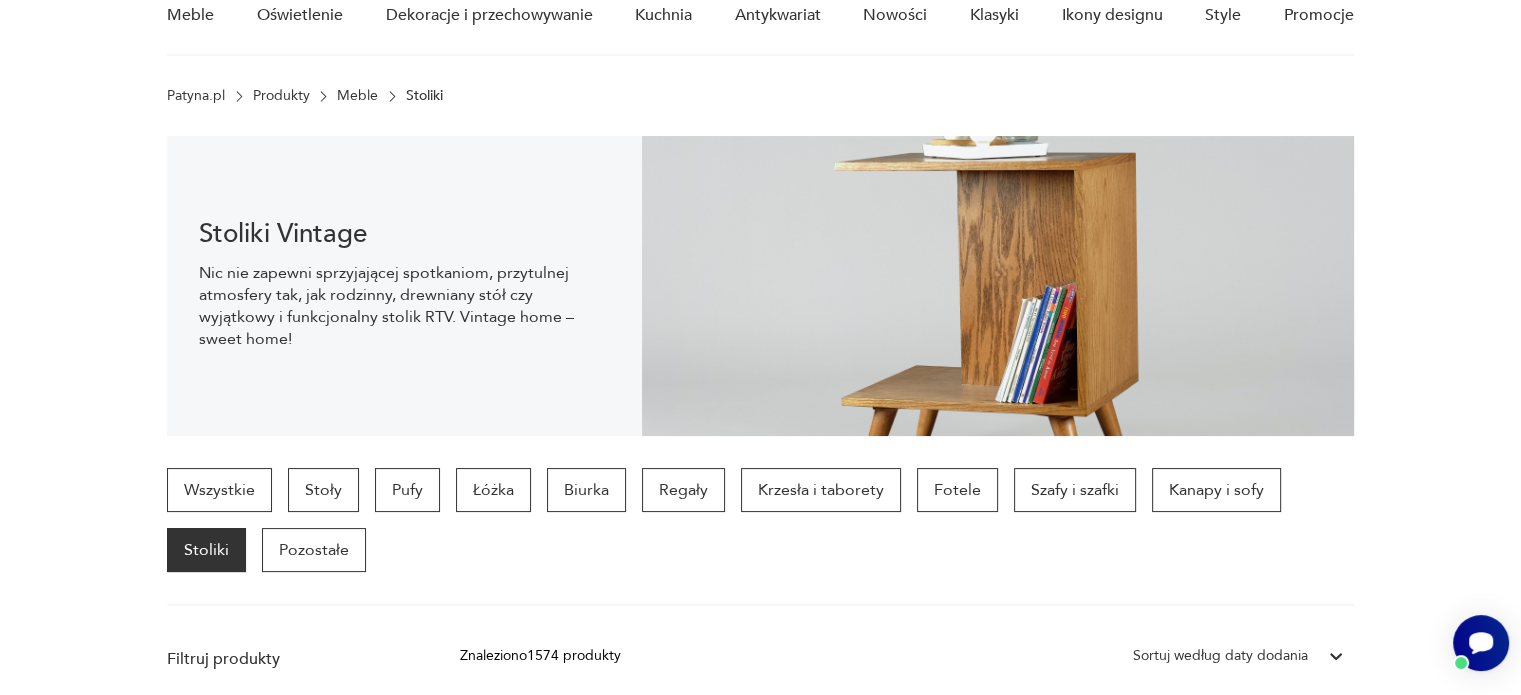 scroll, scrollTop: 0, scrollLeft: 0, axis: both 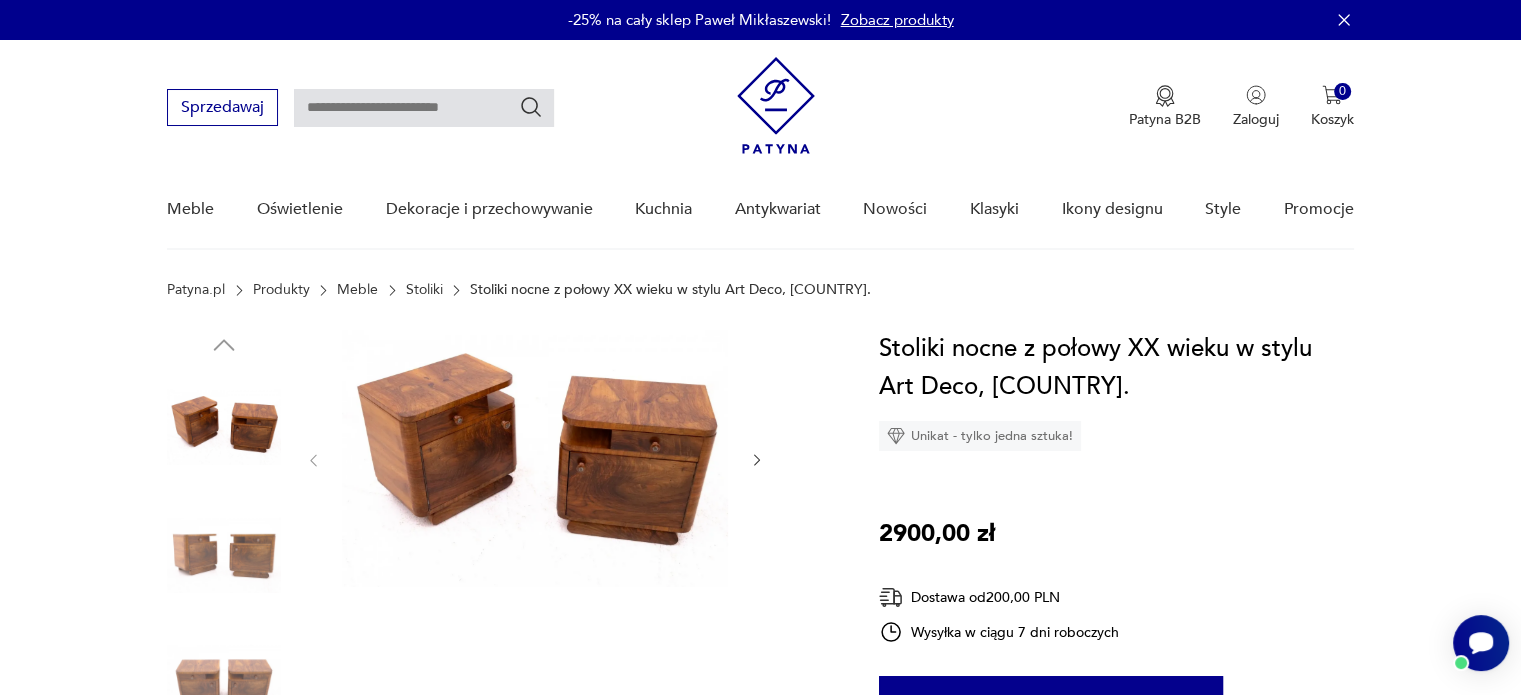 click 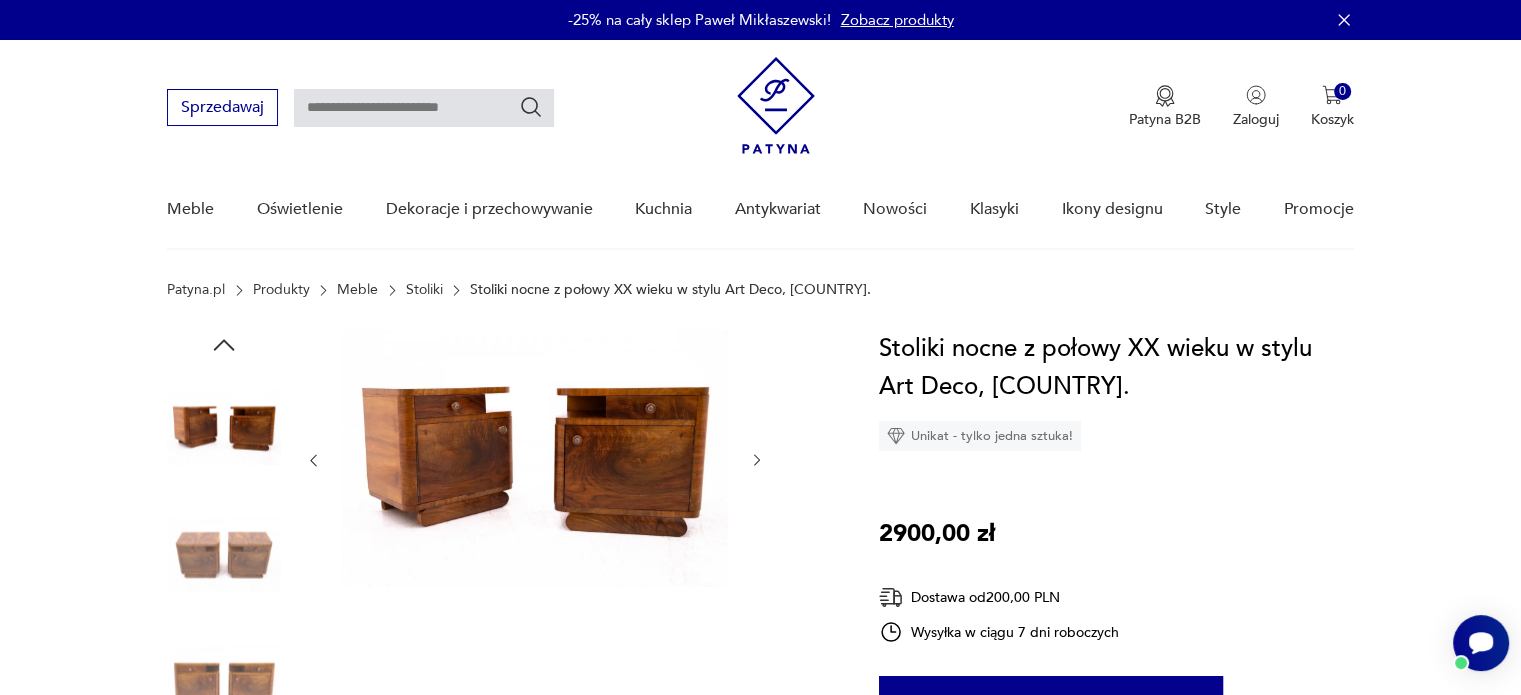 click 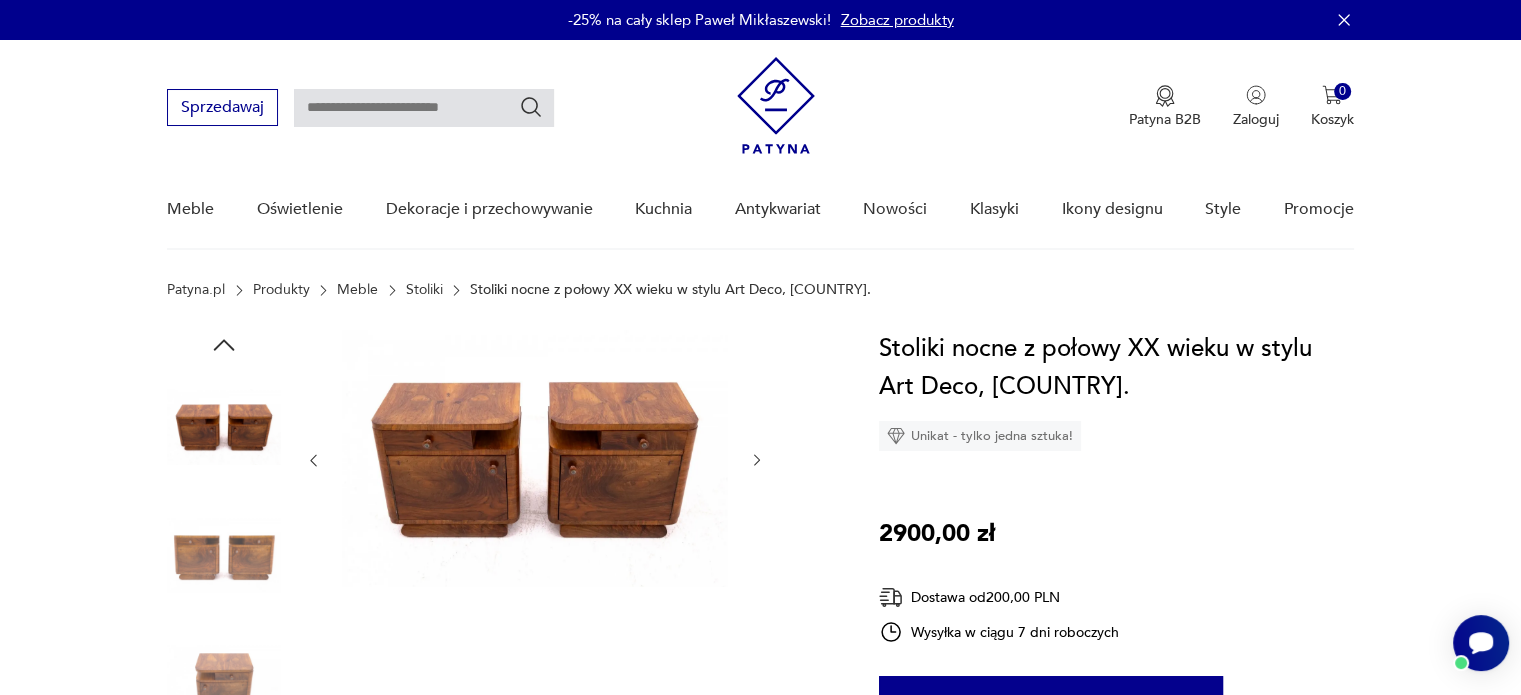 click 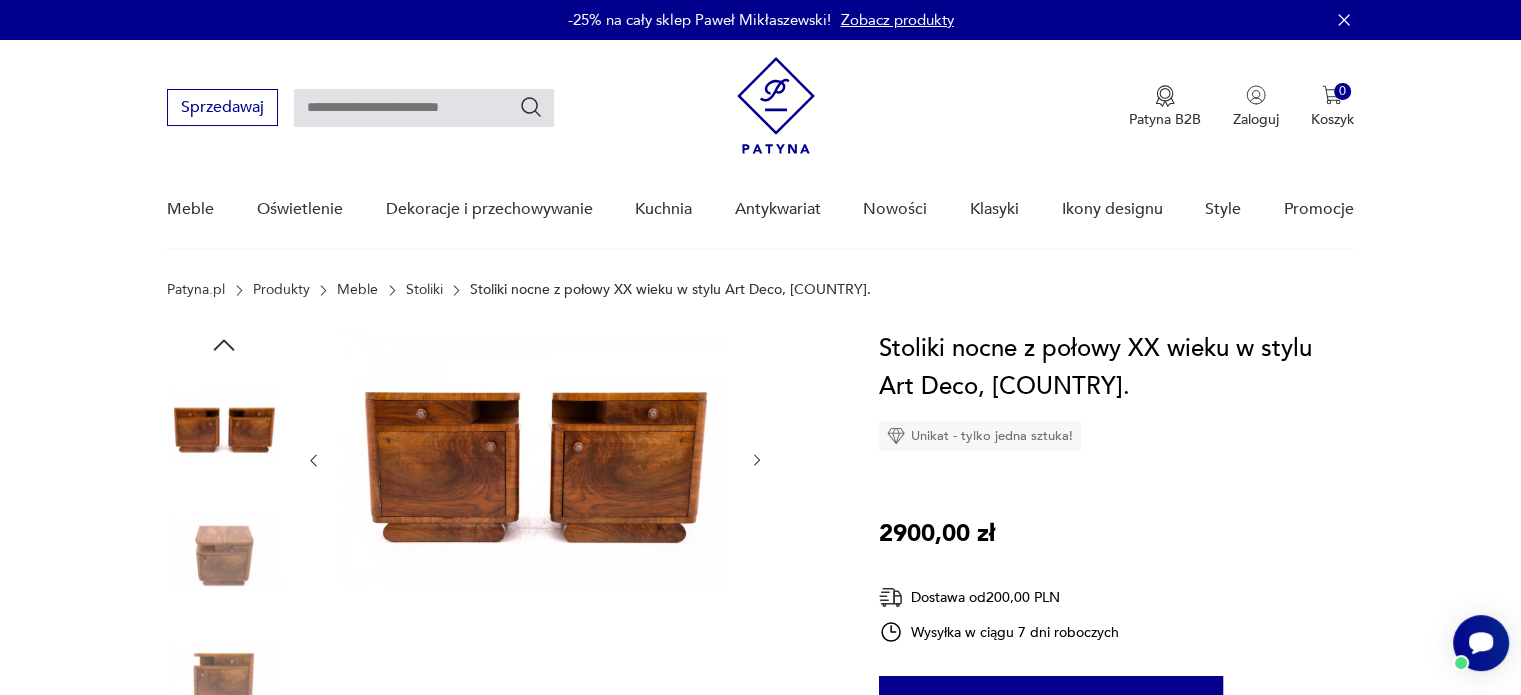 click 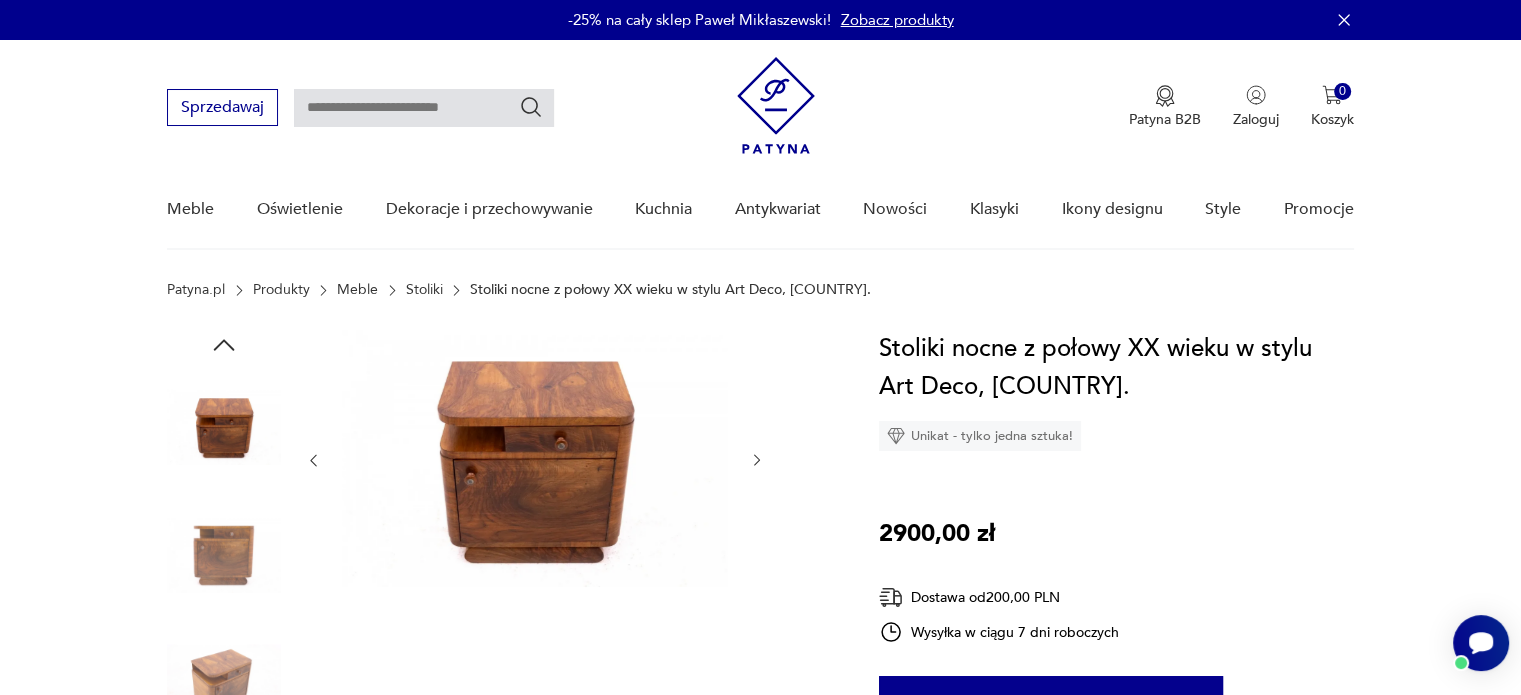 click at bounding box center (224, 555) 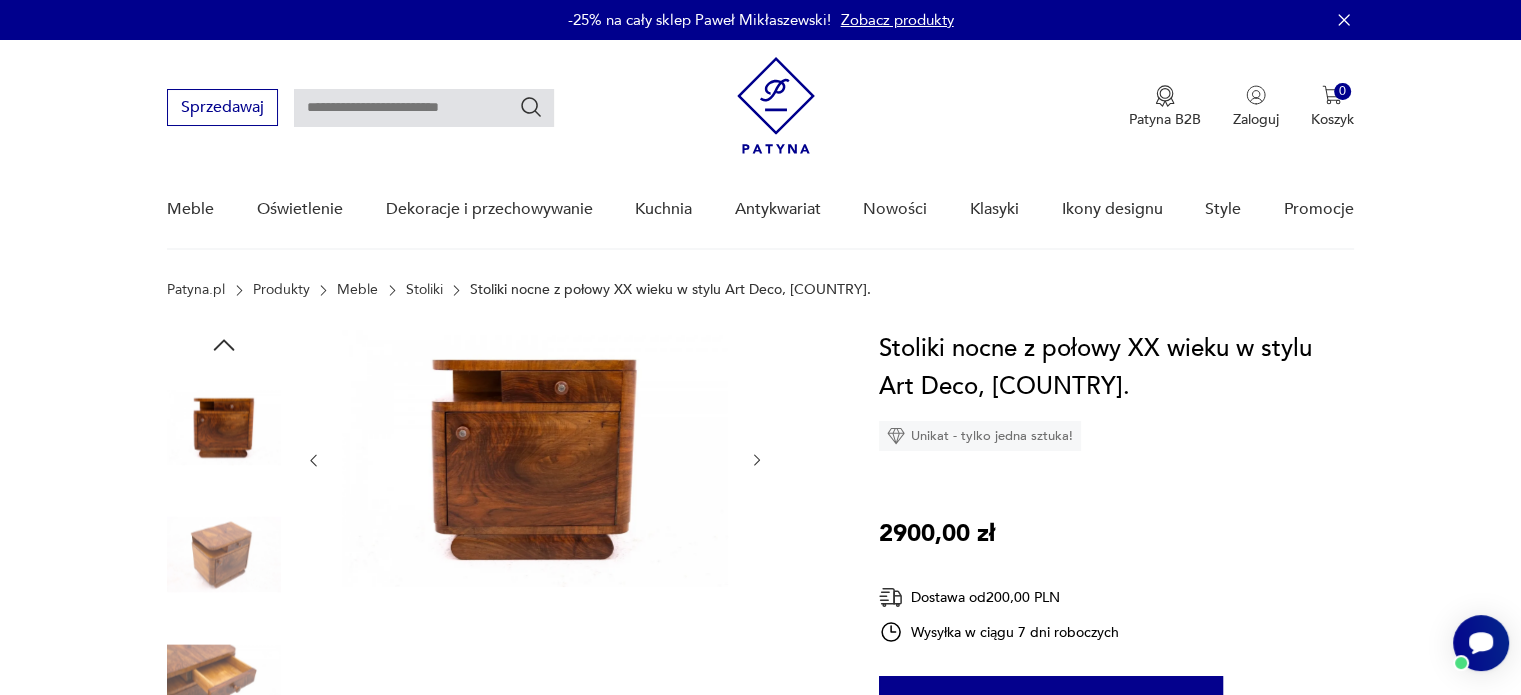 click at bounding box center (224, 555) 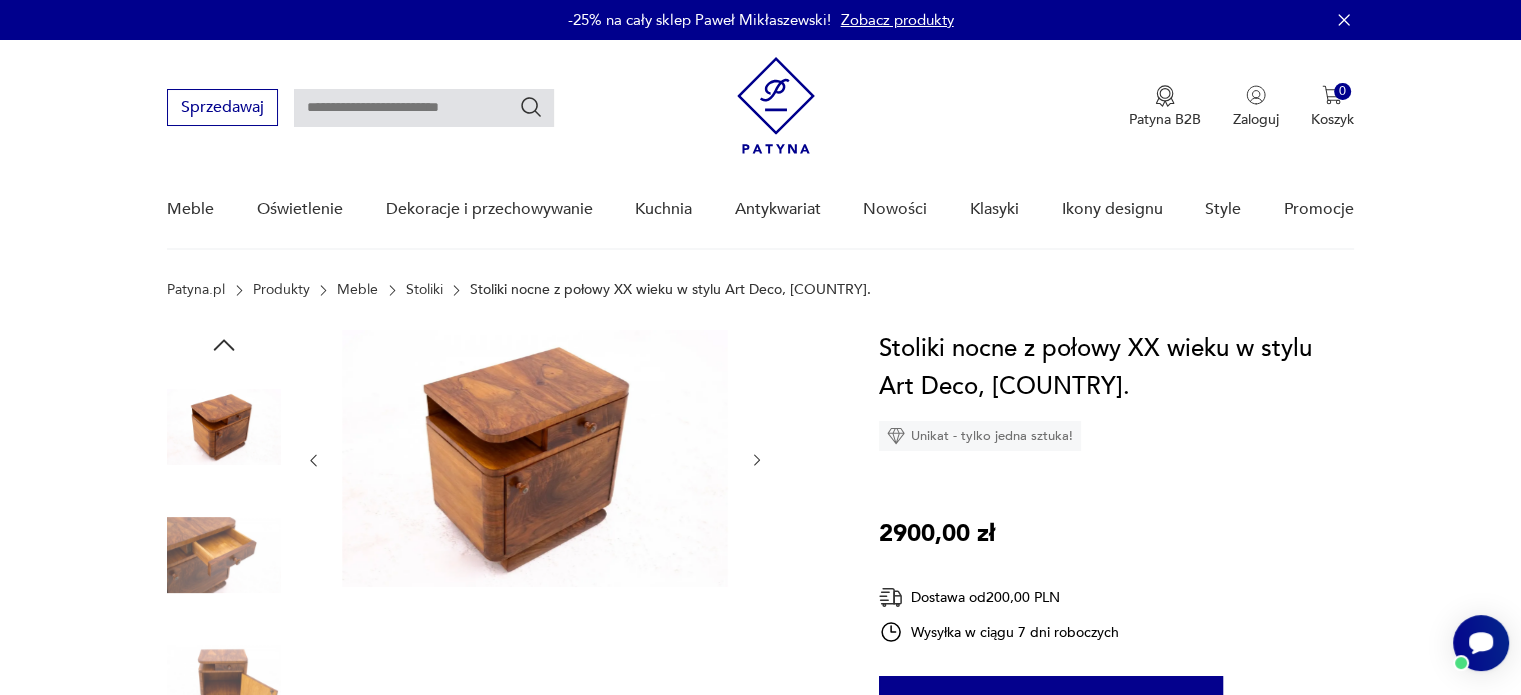 click at bounding box center (224, 555) 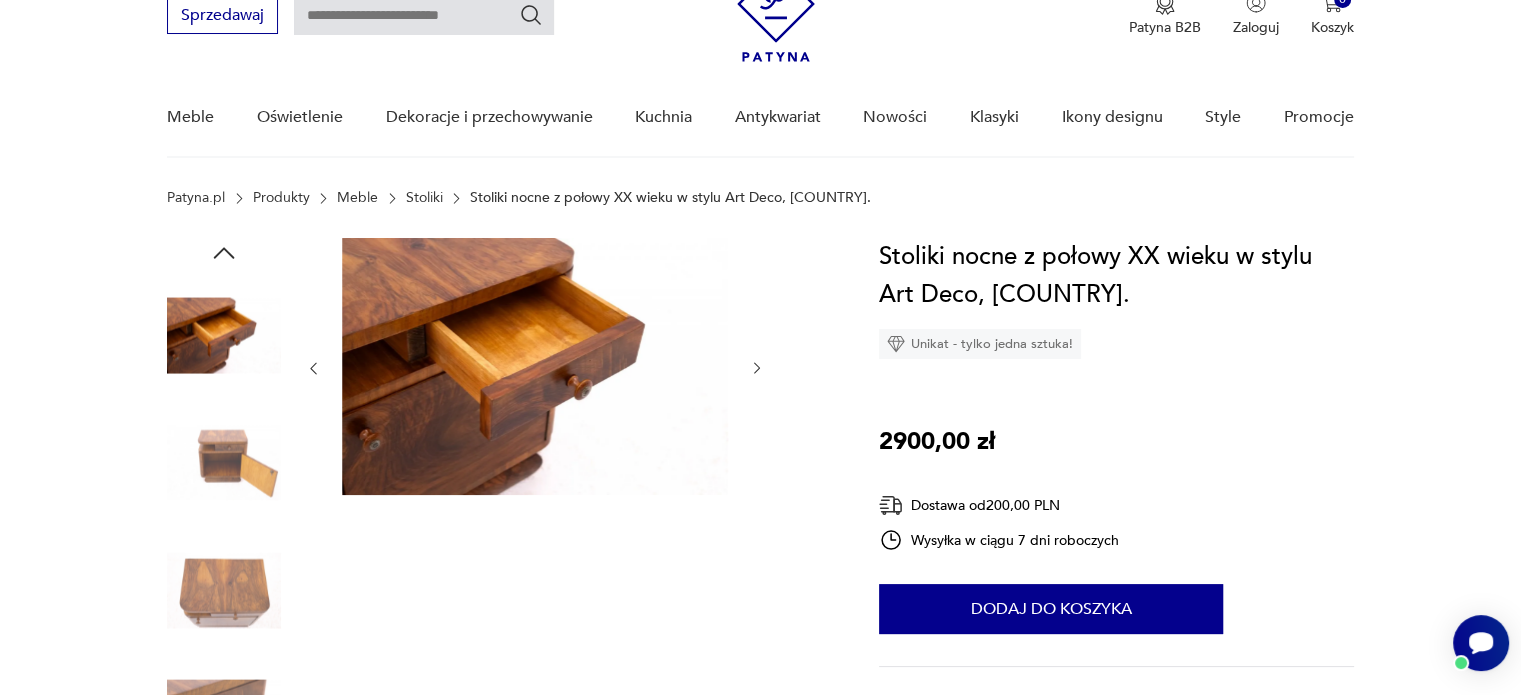 scroll, scrollTop: 100, scrollLeft: 0, axis: vertical 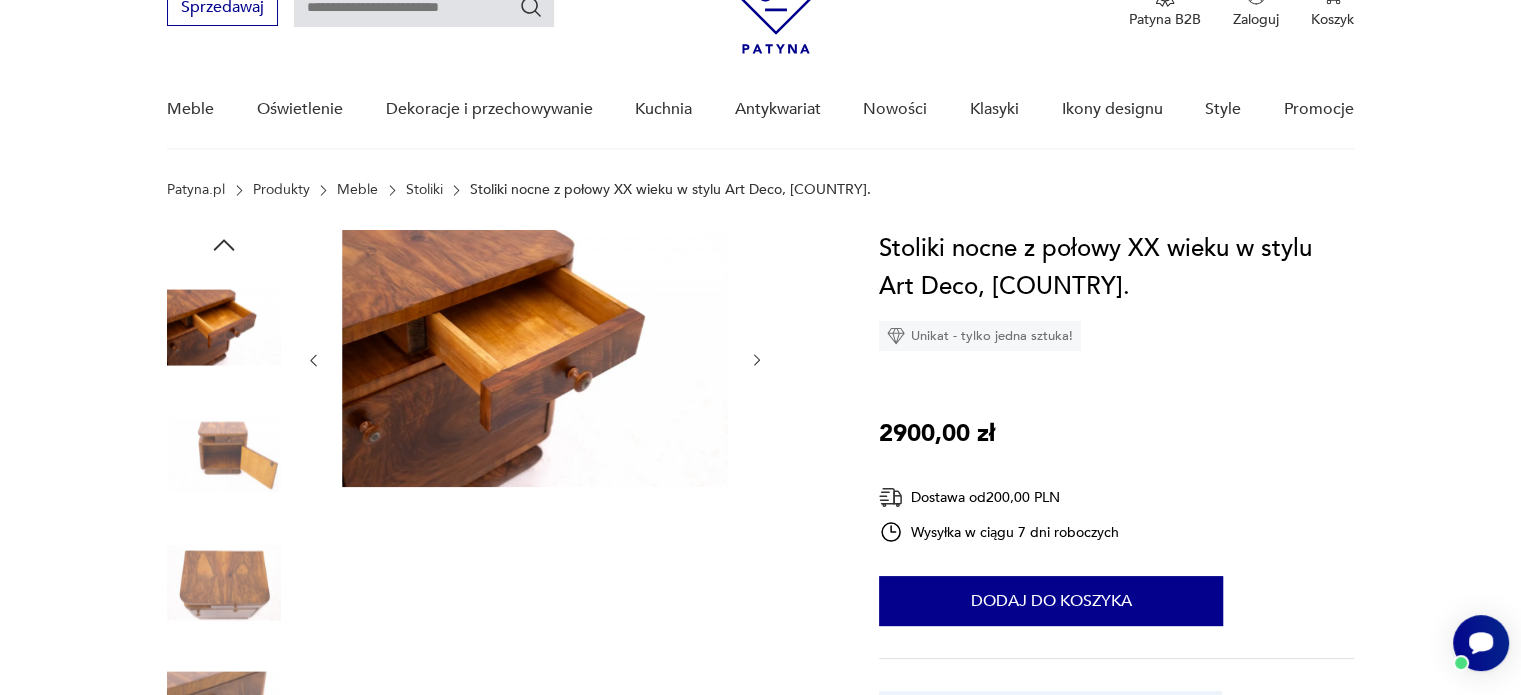 click at bounding box center (224, 455) 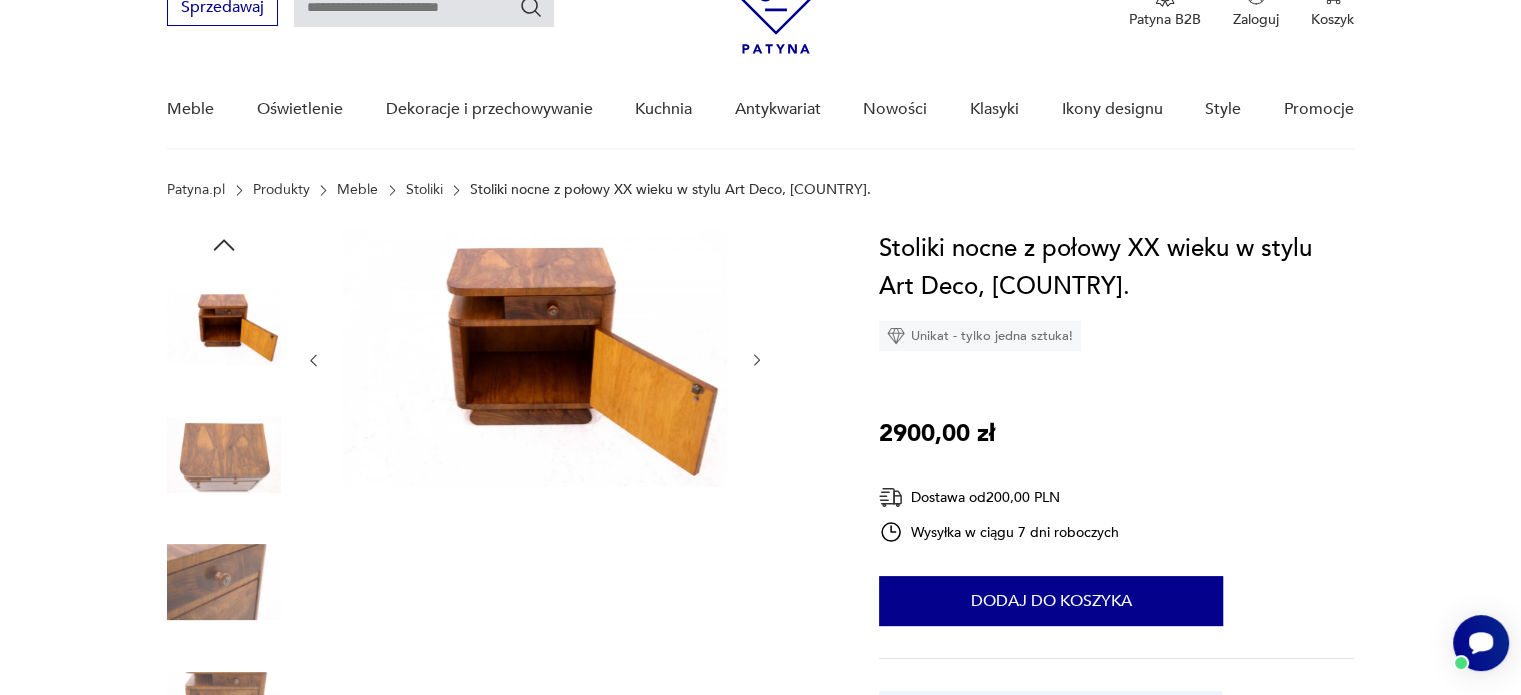click at bounding box center (224, 455) 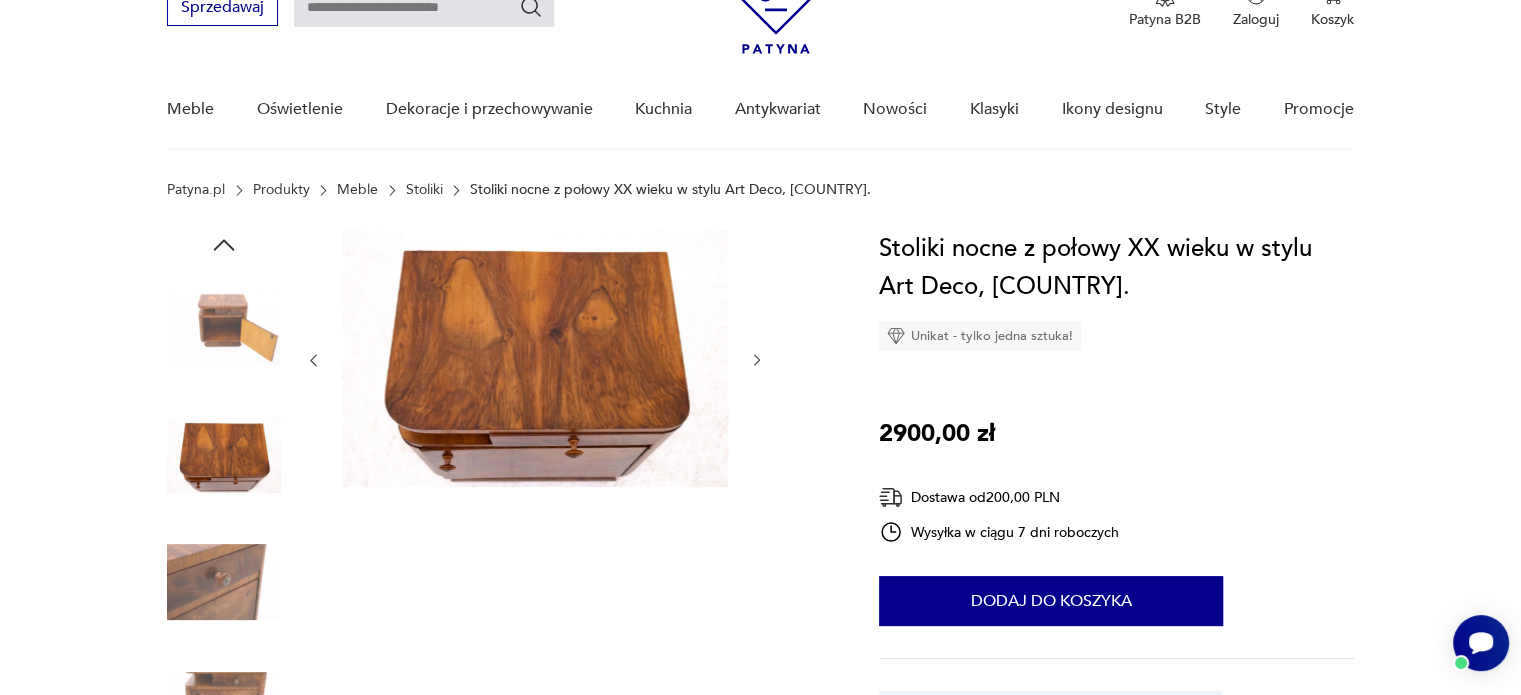 click at bounding box center [224, 582] 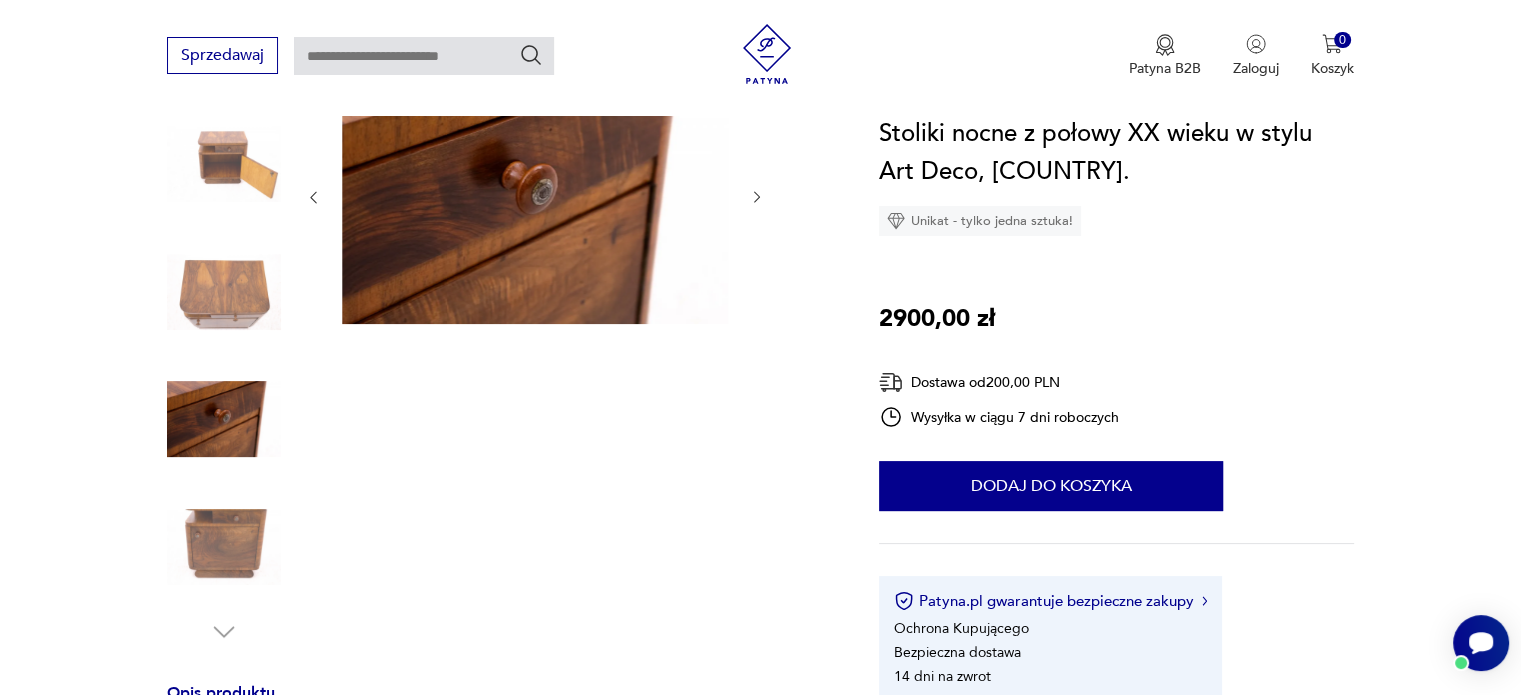scroll, scrollTop: 300, scrollLeft: 0, axis: vertical 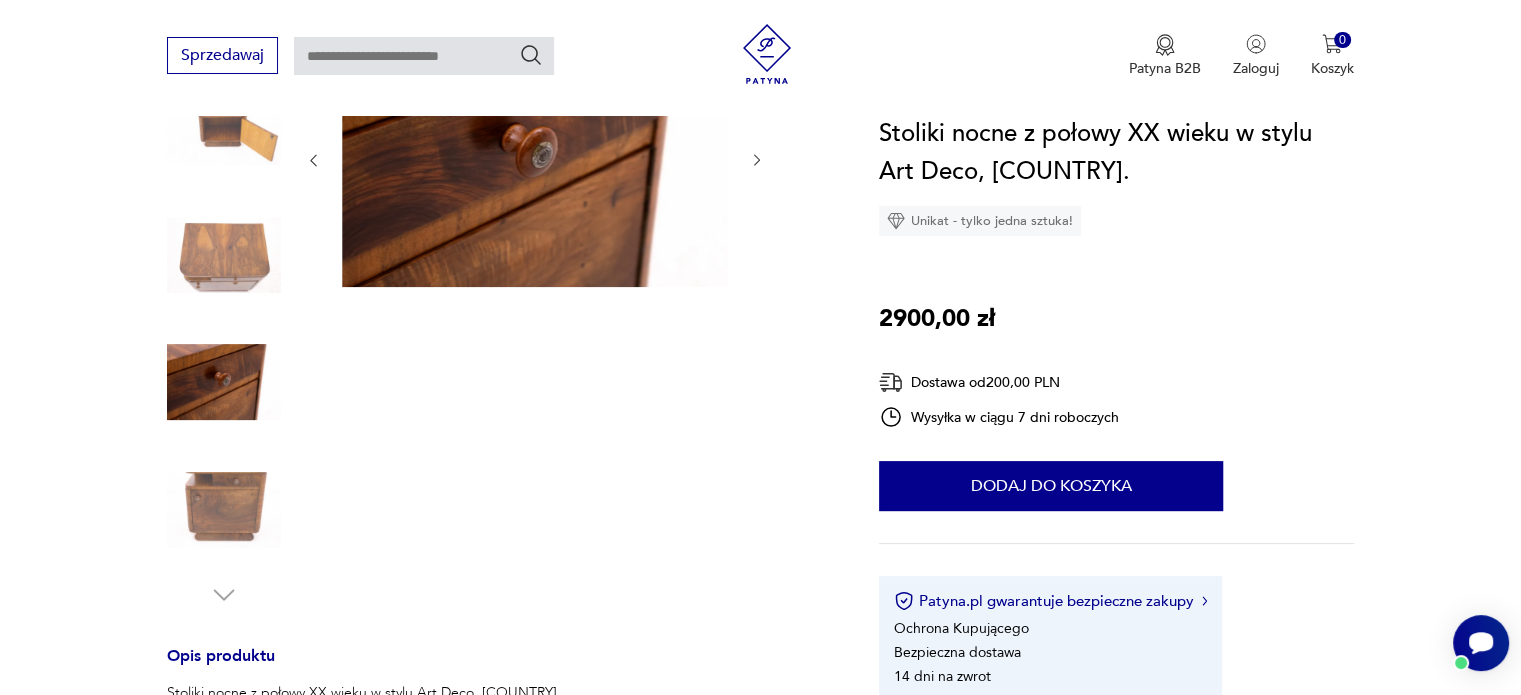 click at bounding box center (224, 510) 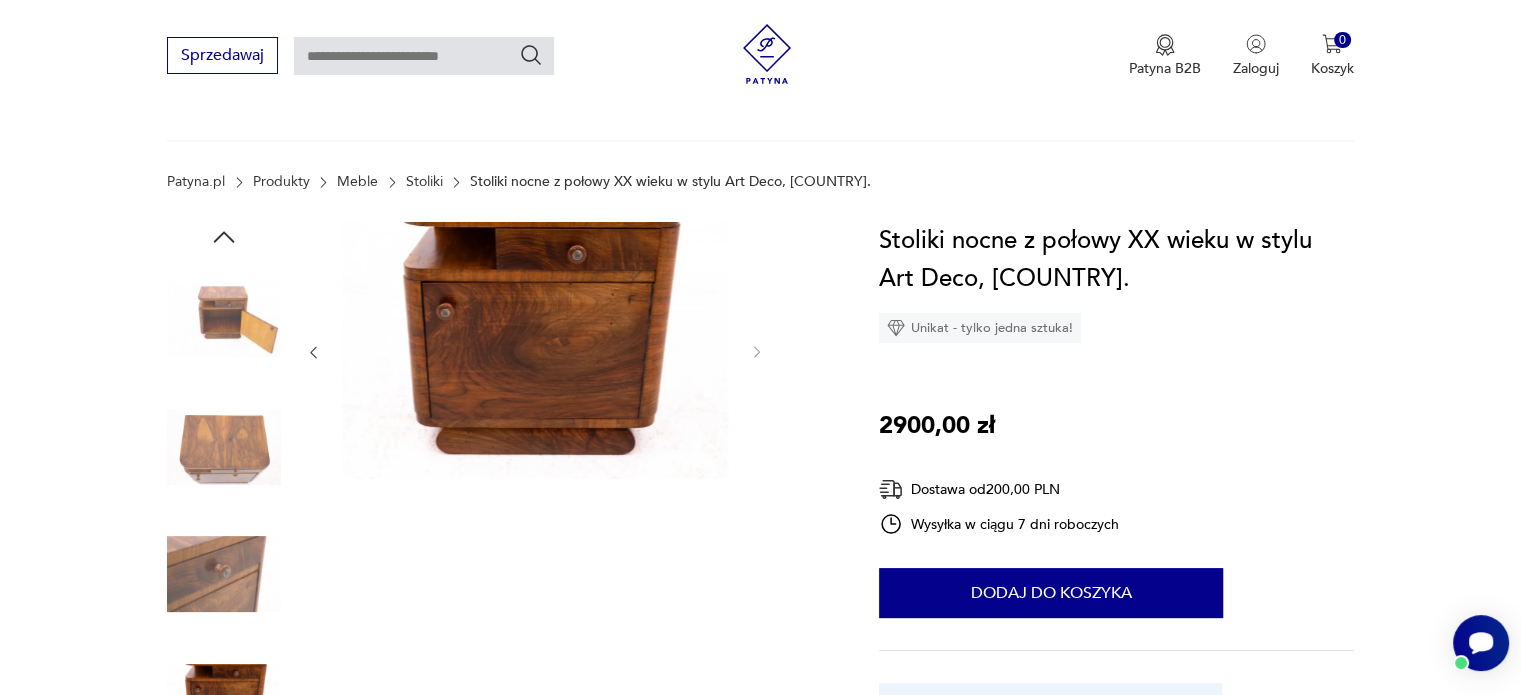 scroll, scrollTop: 100, scrollLeft: 0, axis: vertical 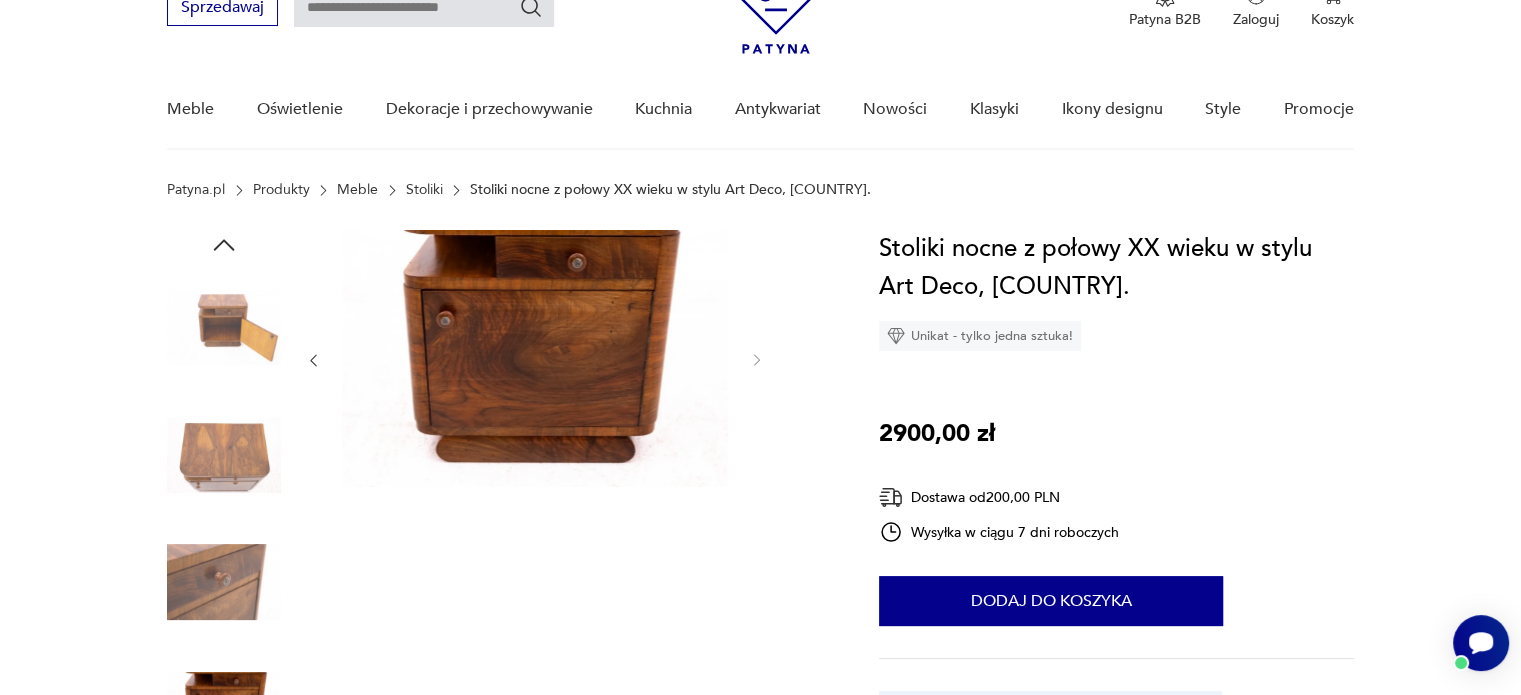 click at bounding box center [224, 327] 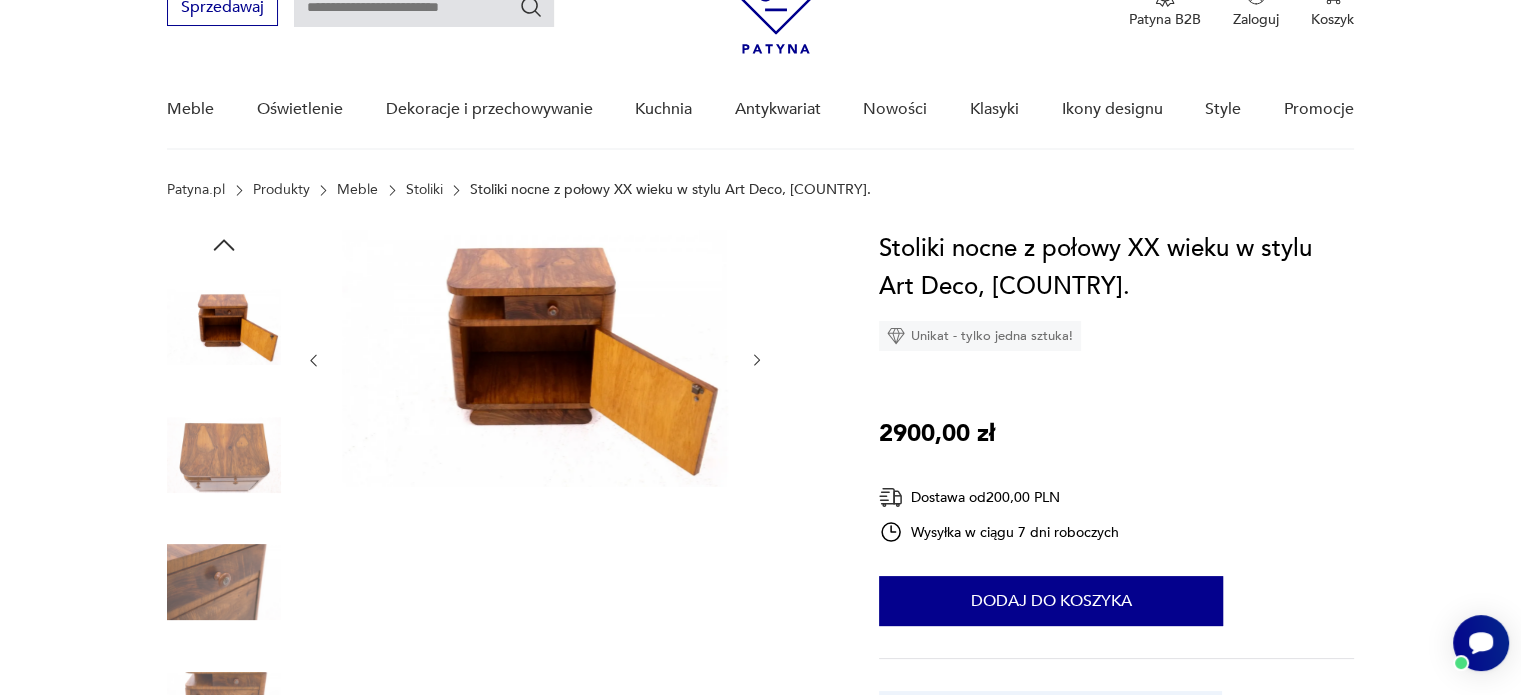 click 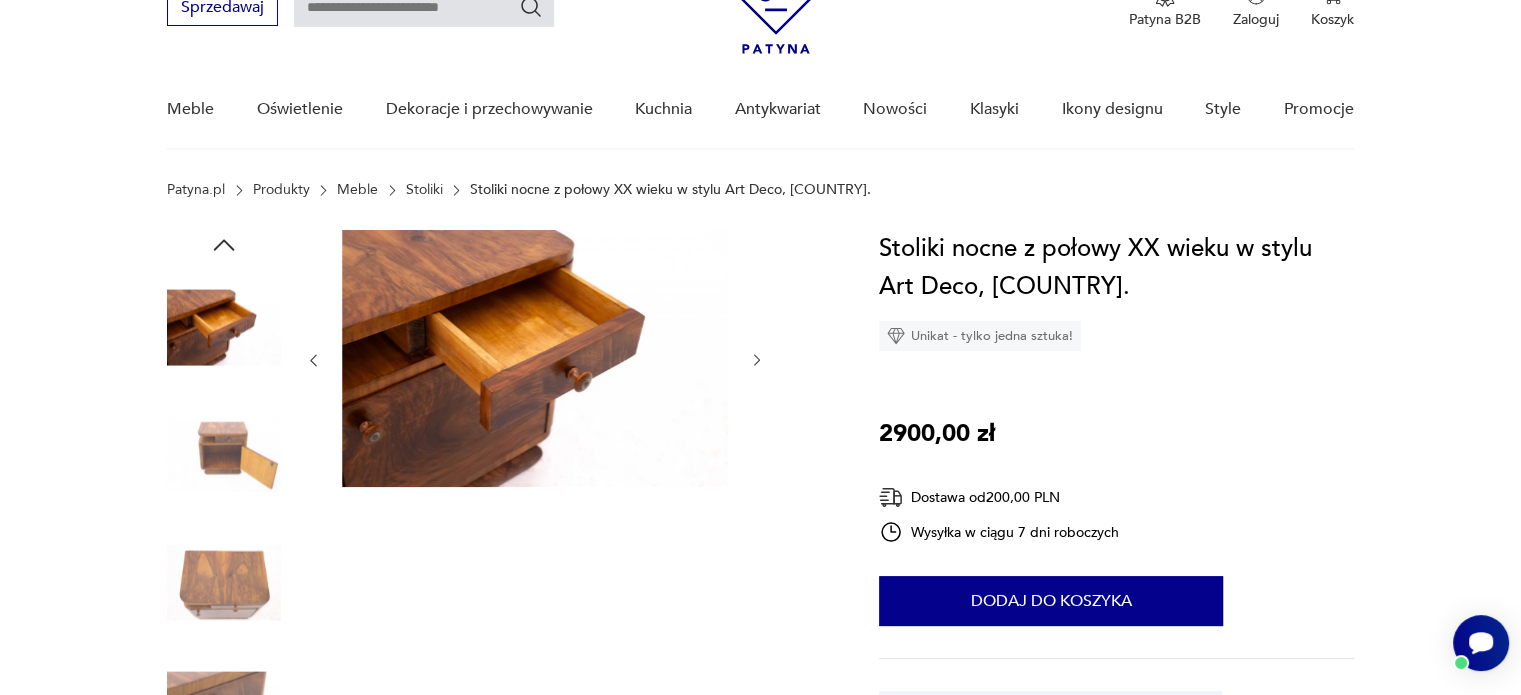 click 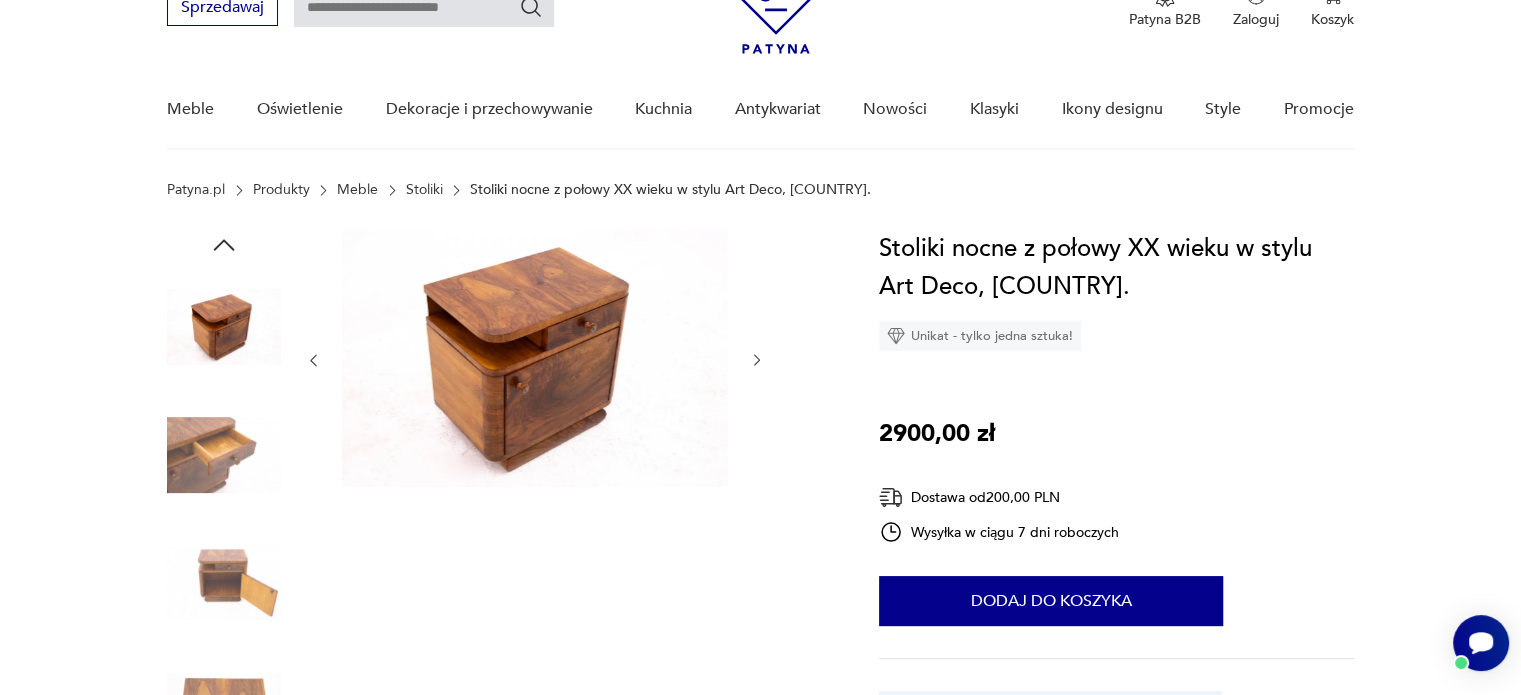 click 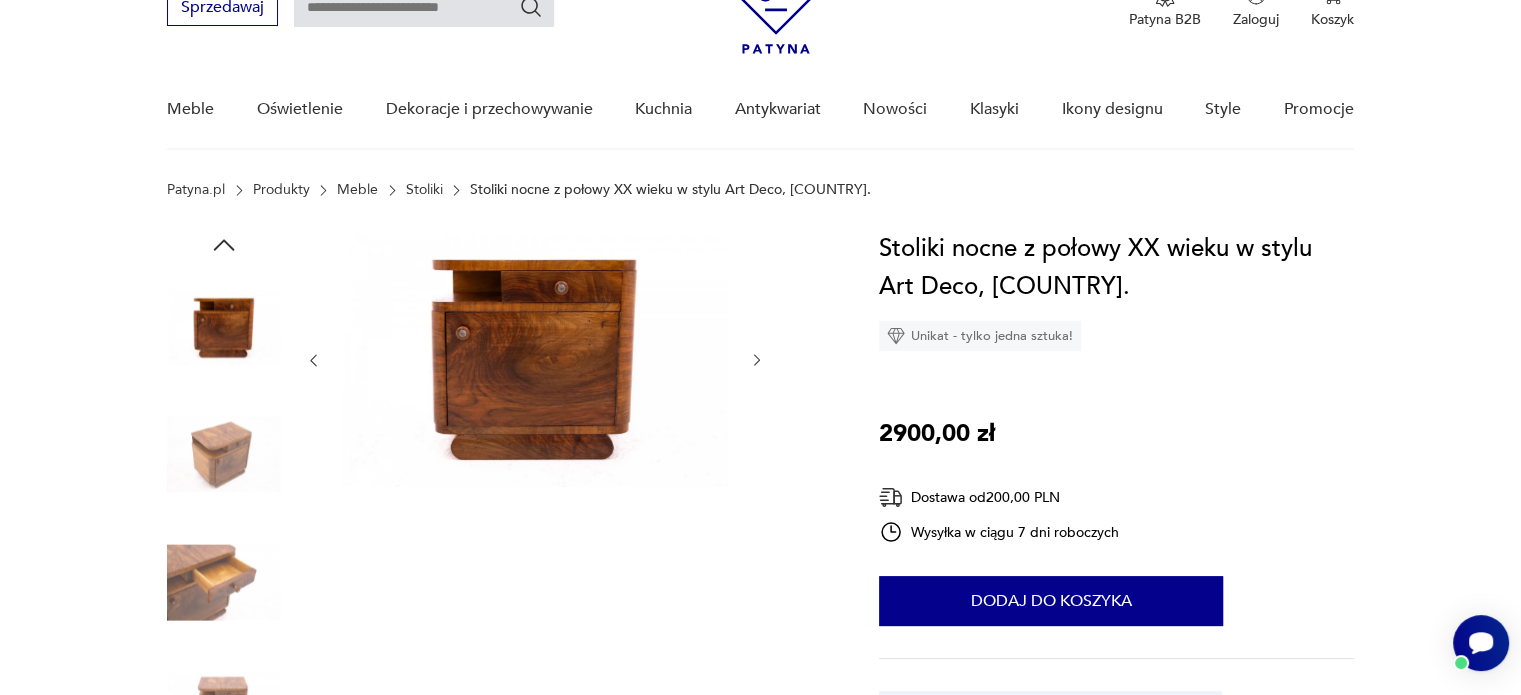 click 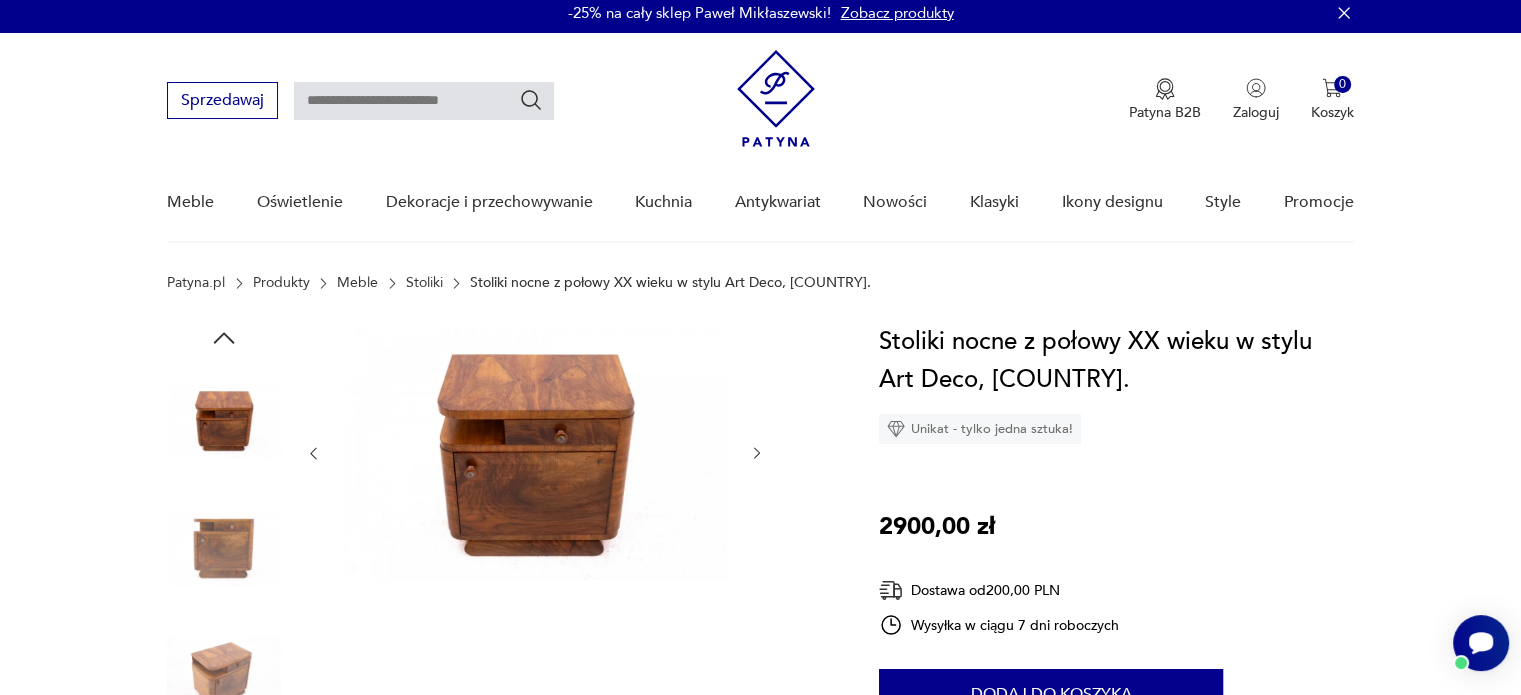 scroll, scrollTop: 0, scrollLeft: 0, axis: both 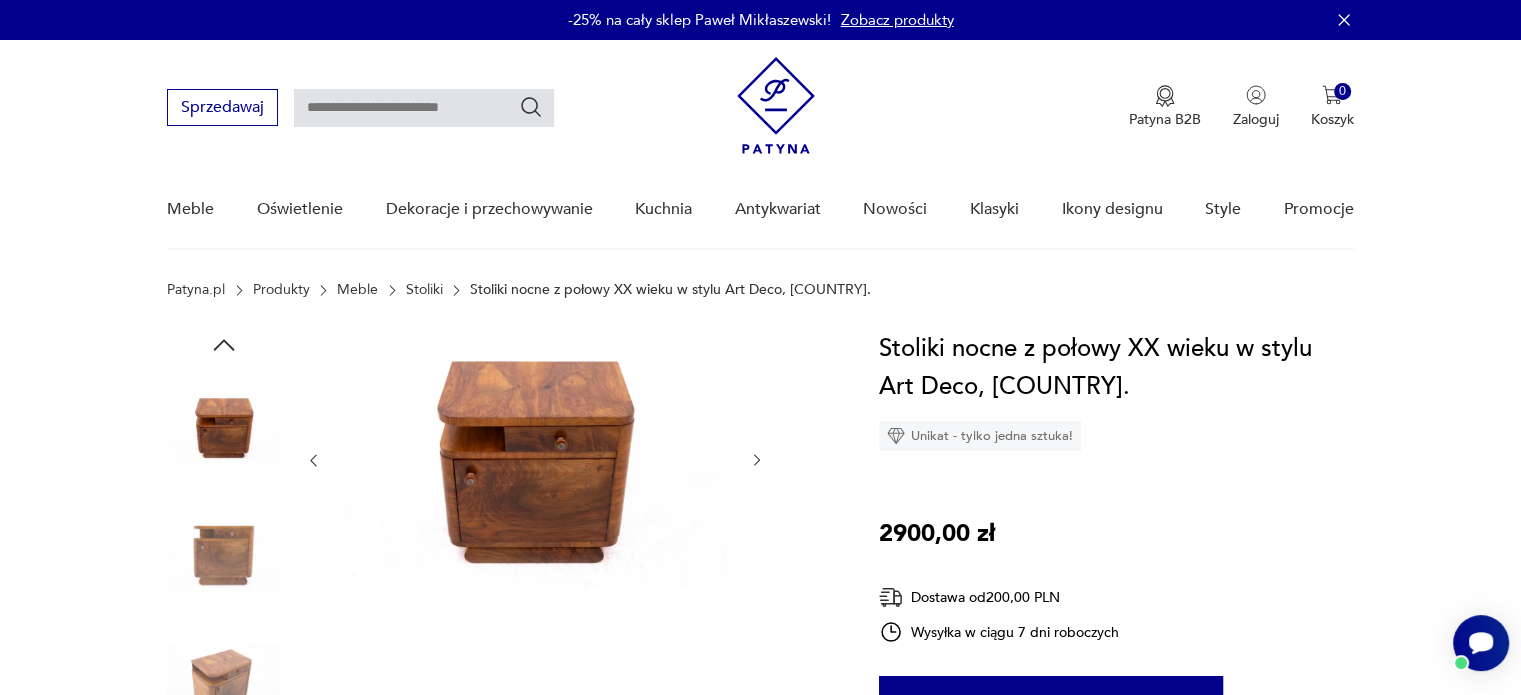 click 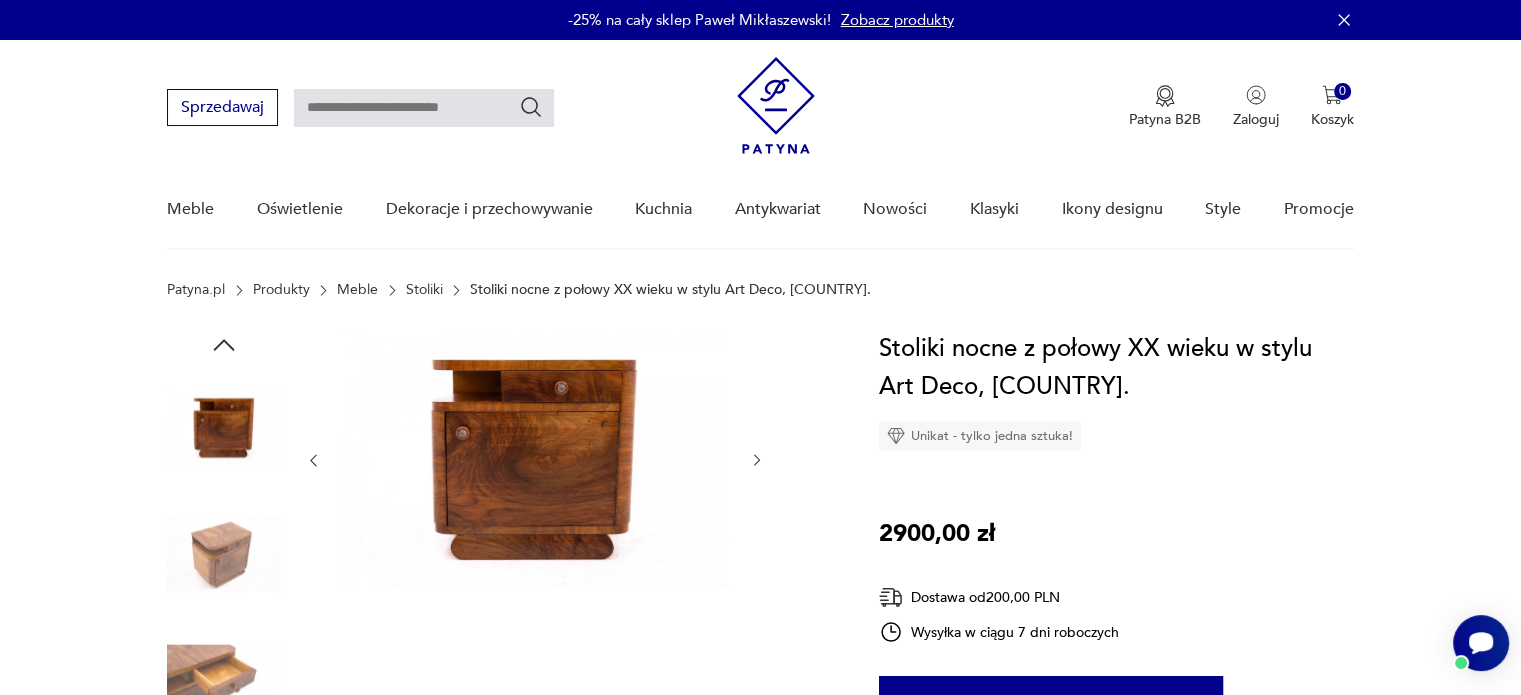 click 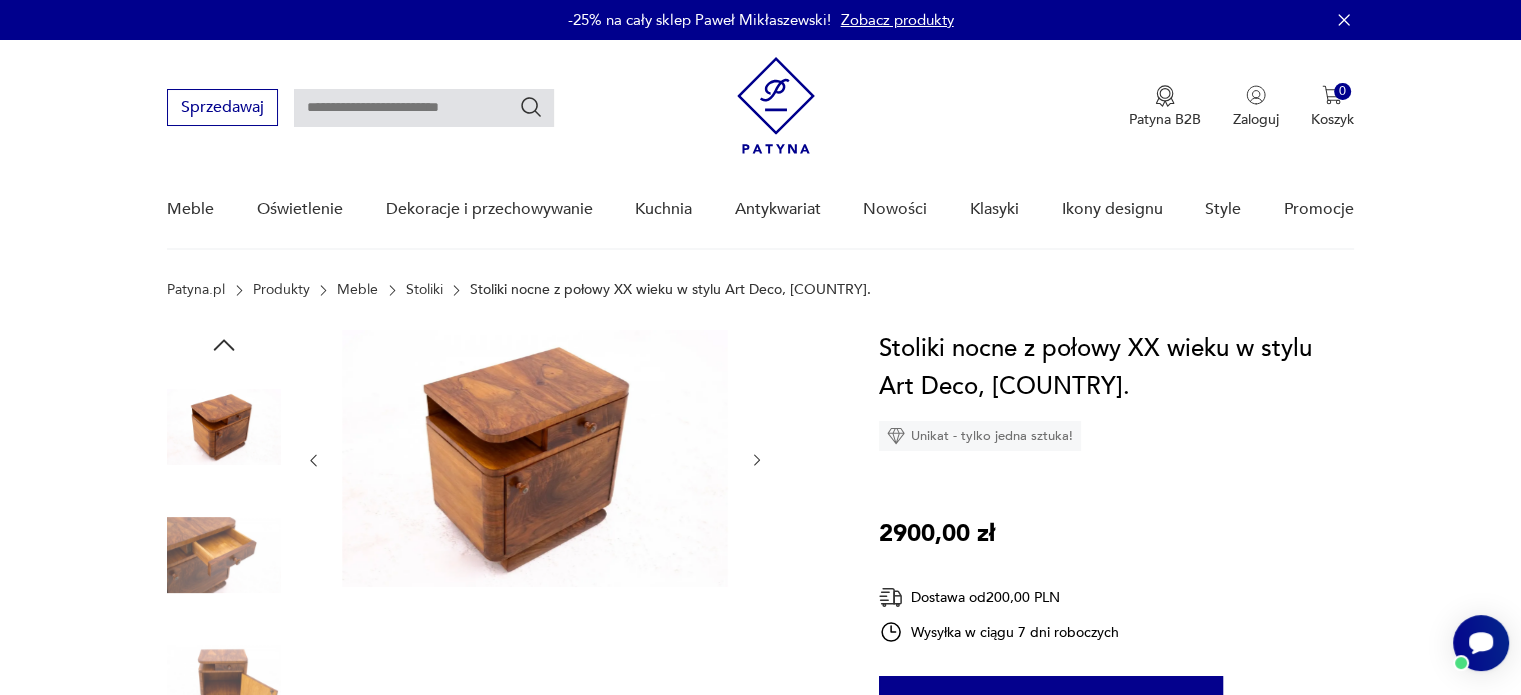 click 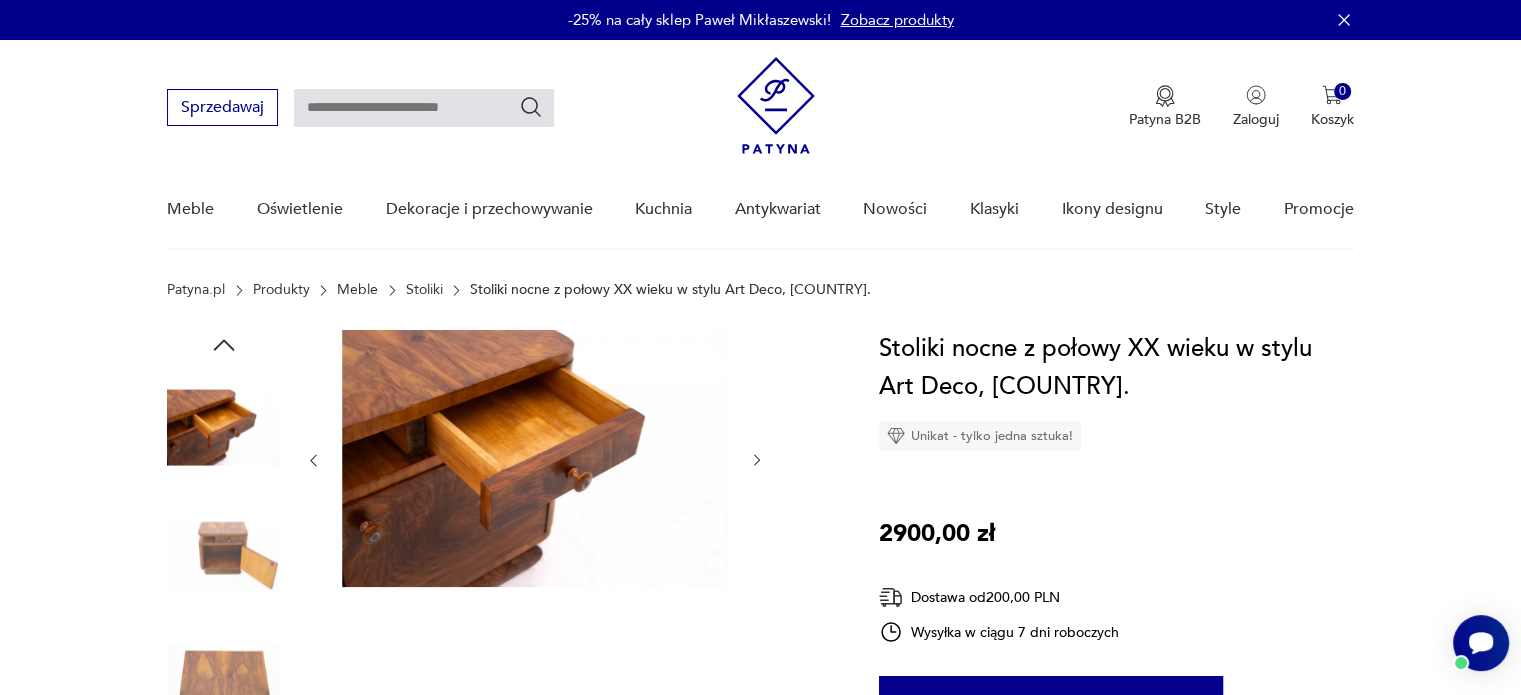 click 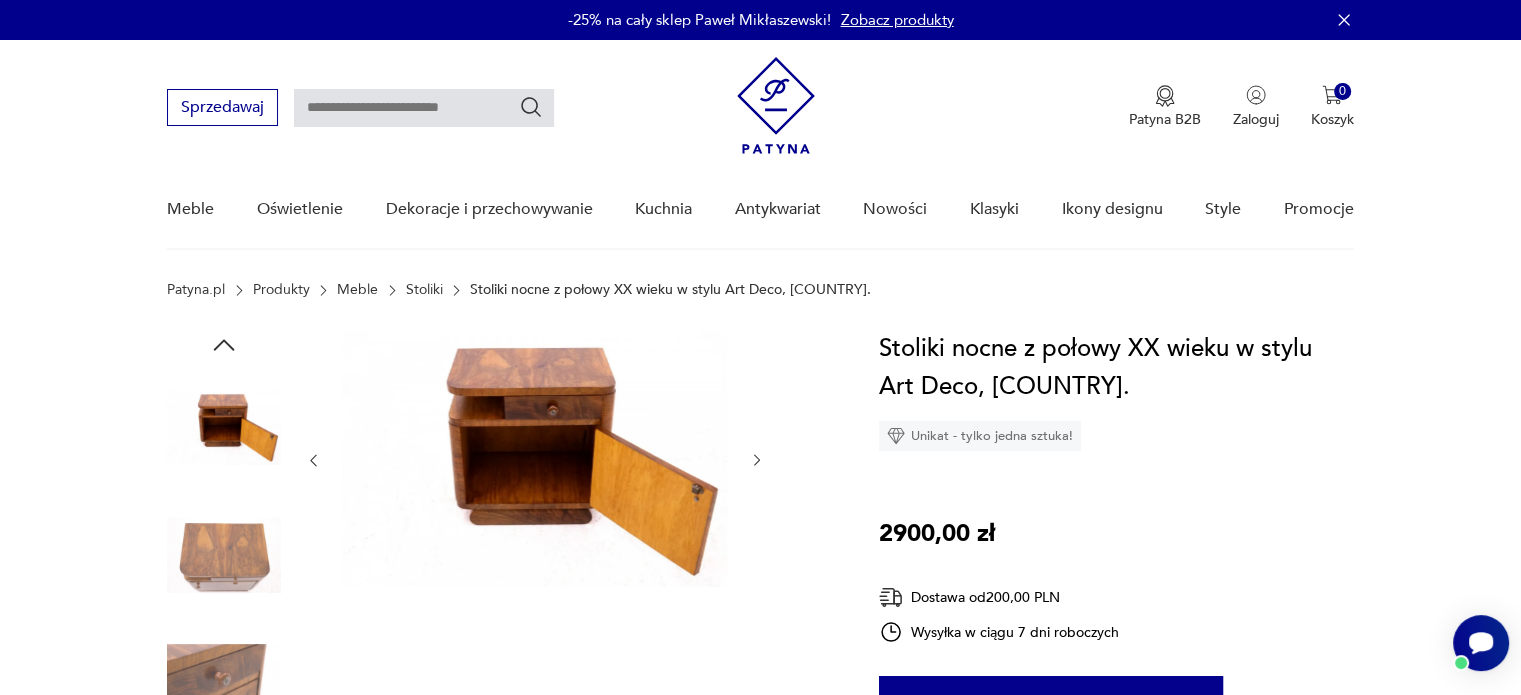click 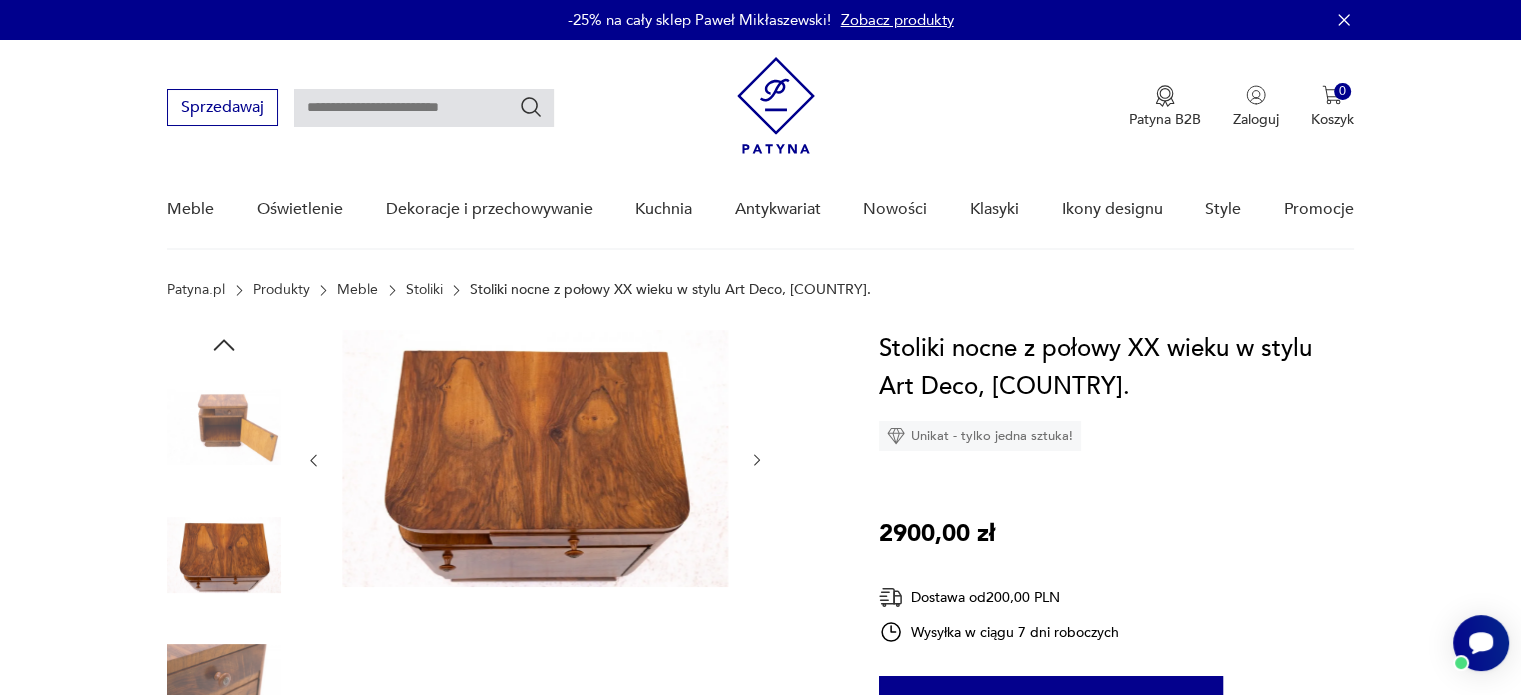 click 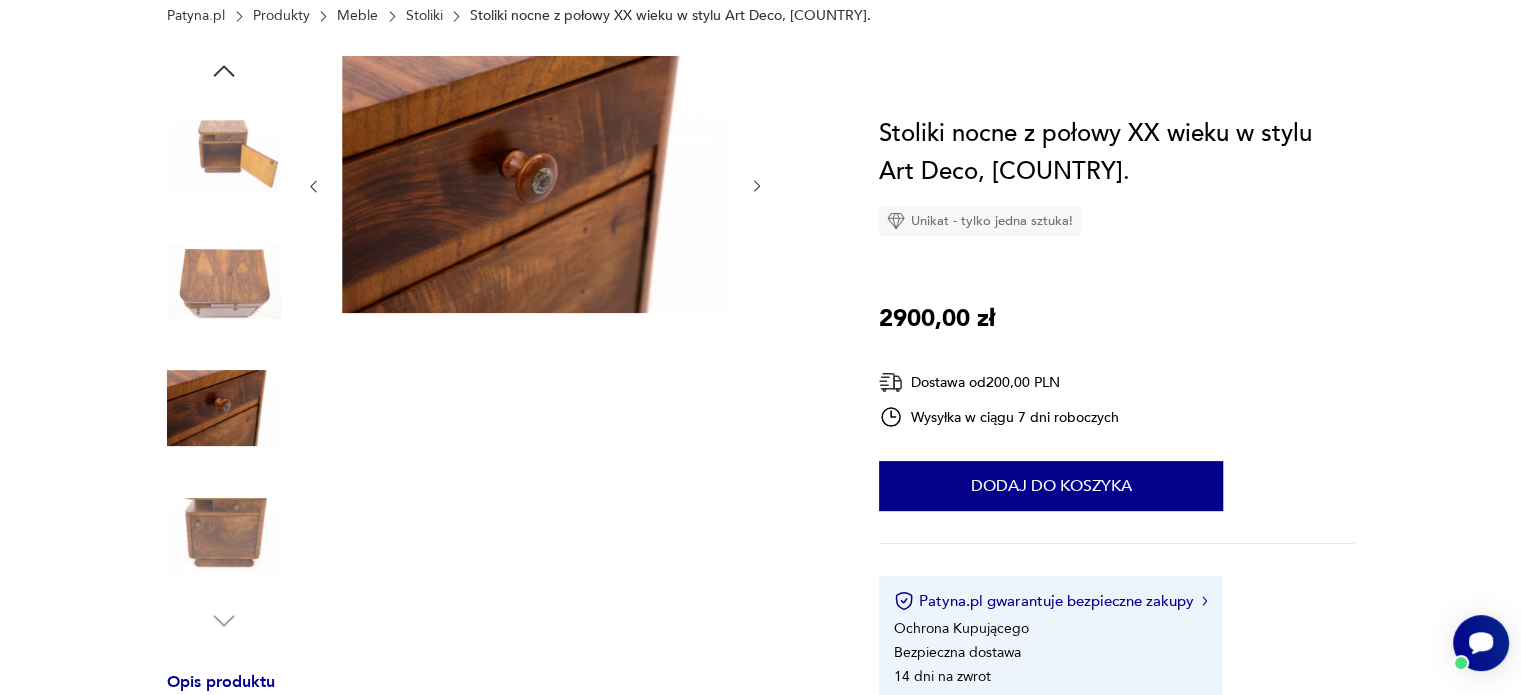 scroll, scrollTop: 300, scrollLeft: 0, axis: vertical 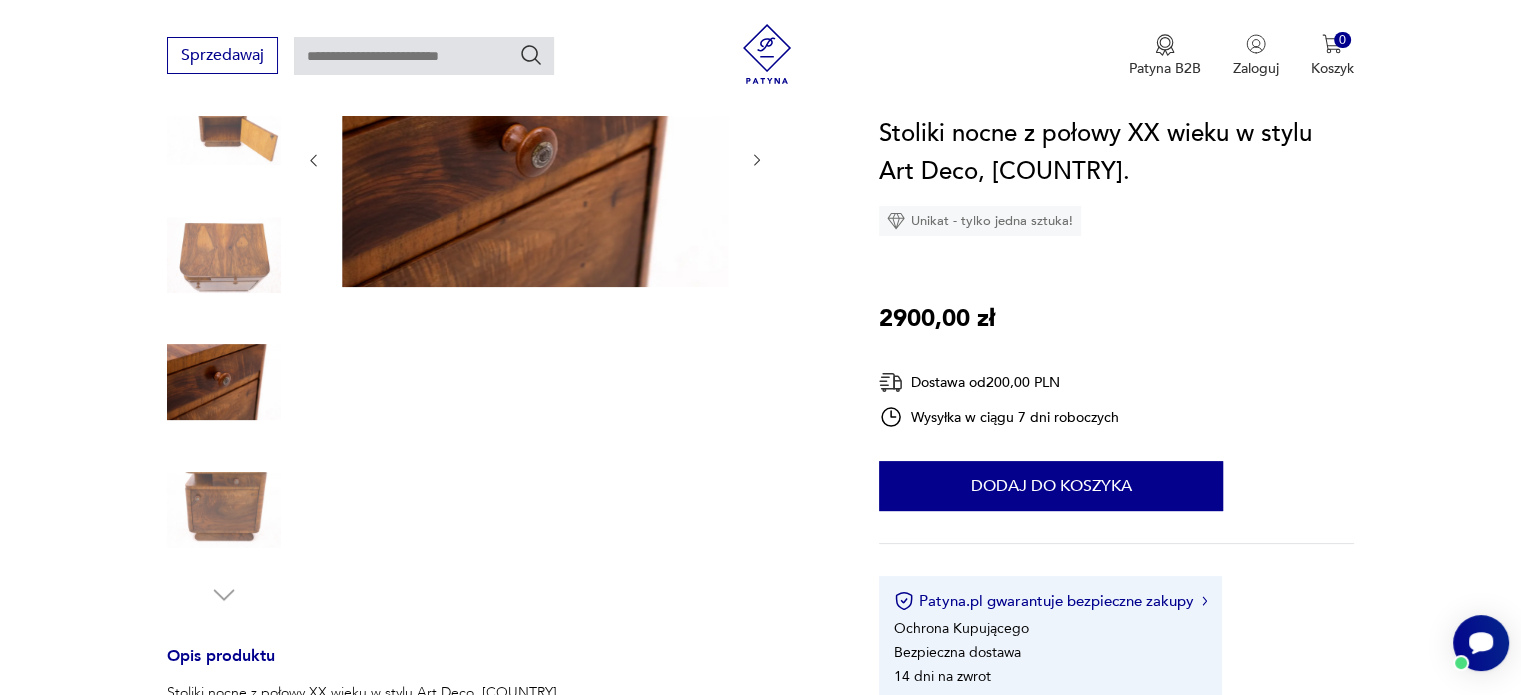 click at bounding box center [224, 255] 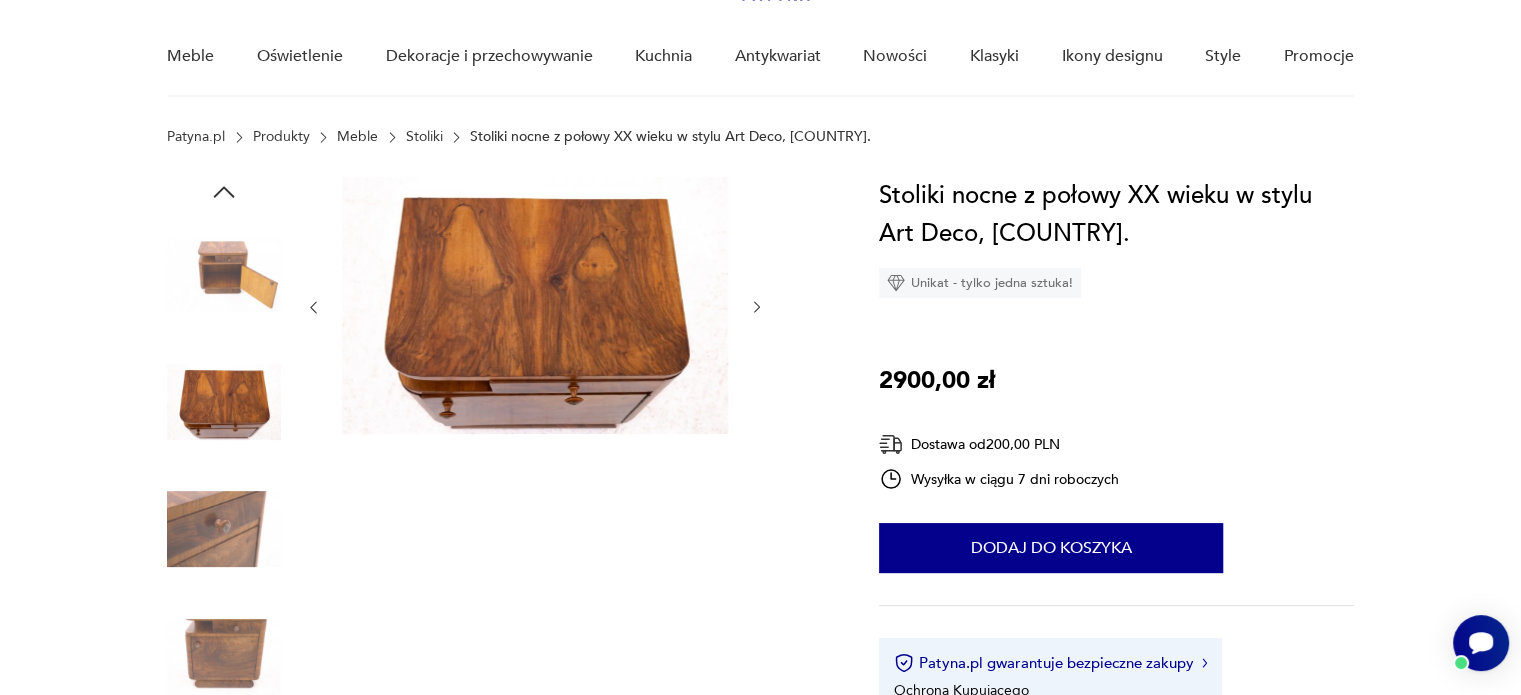 scroll, scrollTop: 100, scrollLeft: 0, axis: vertical 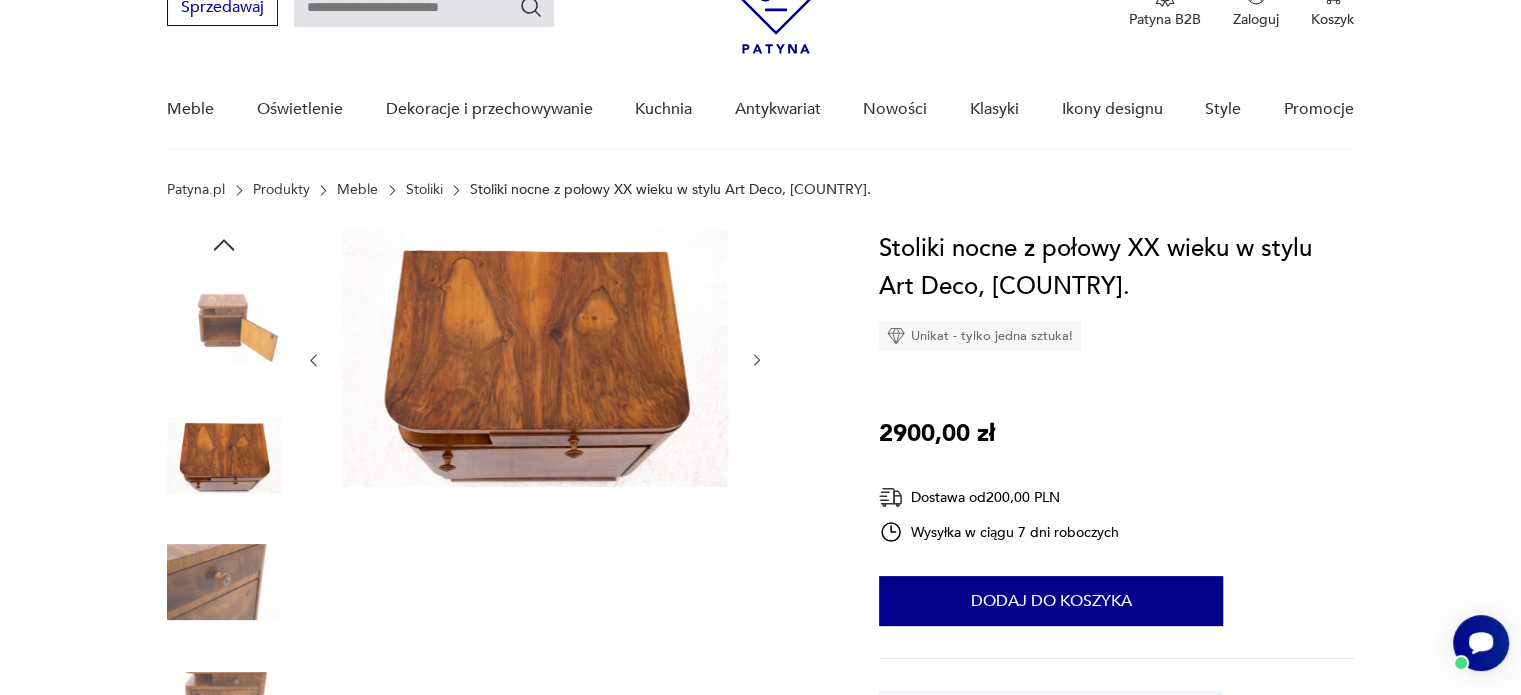 click at bounding box center [224, 327] 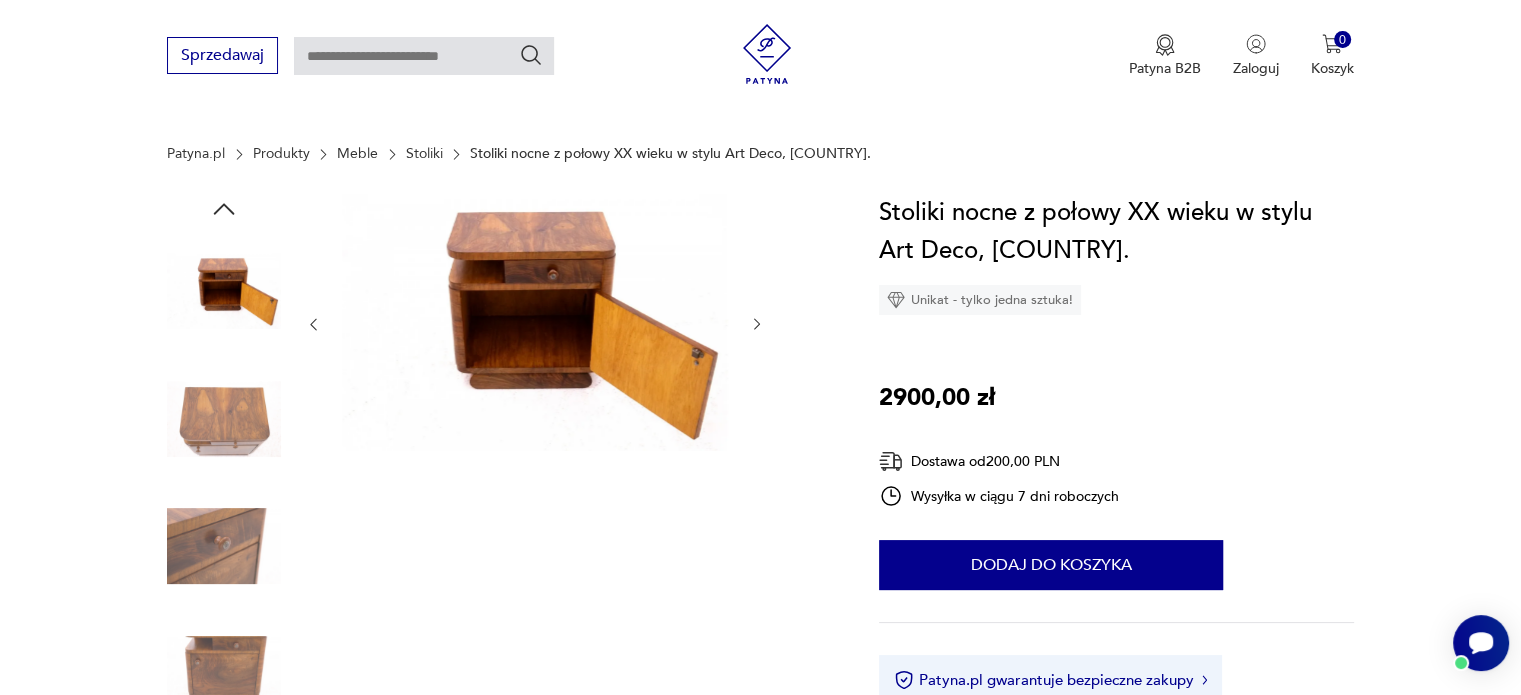 scroll, scrollTop: 200, scrollLeft: 0, axis: vertical 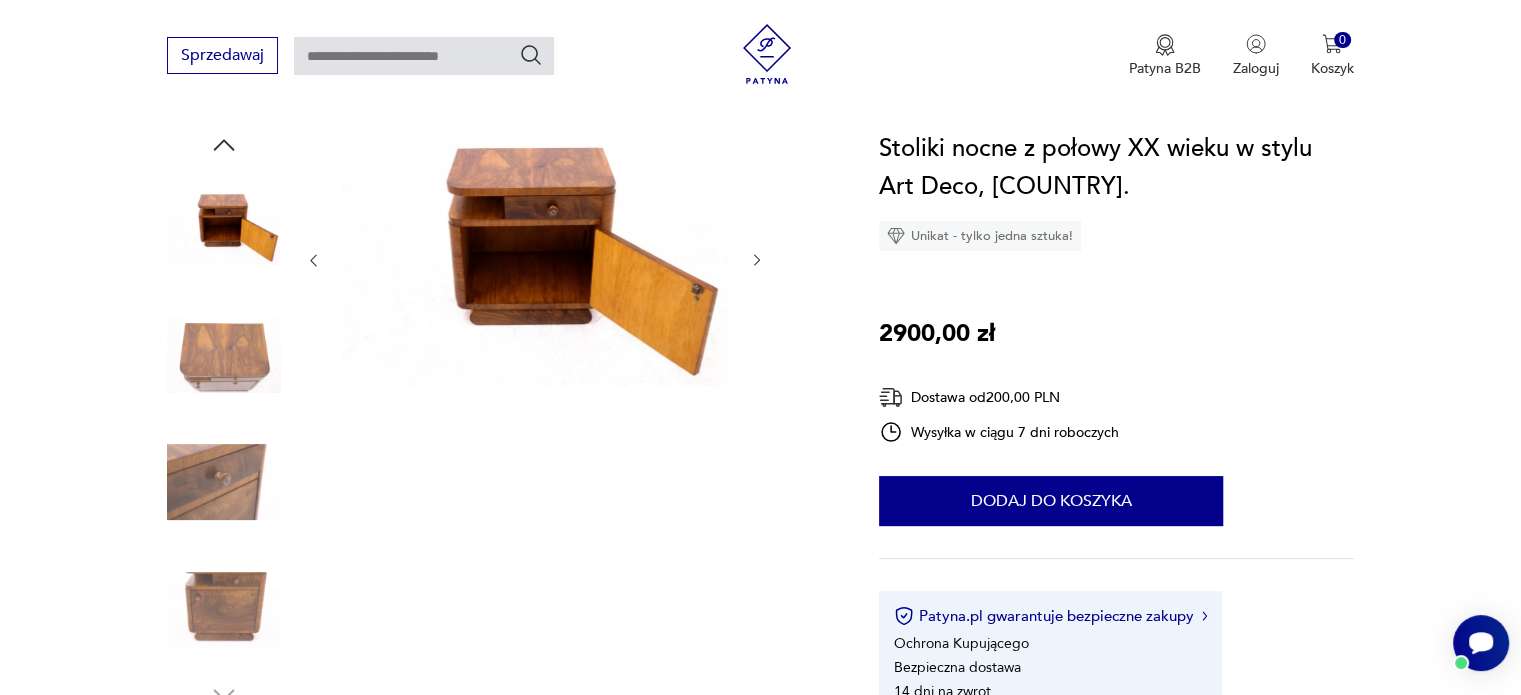 click at bounding box center (224, 610) 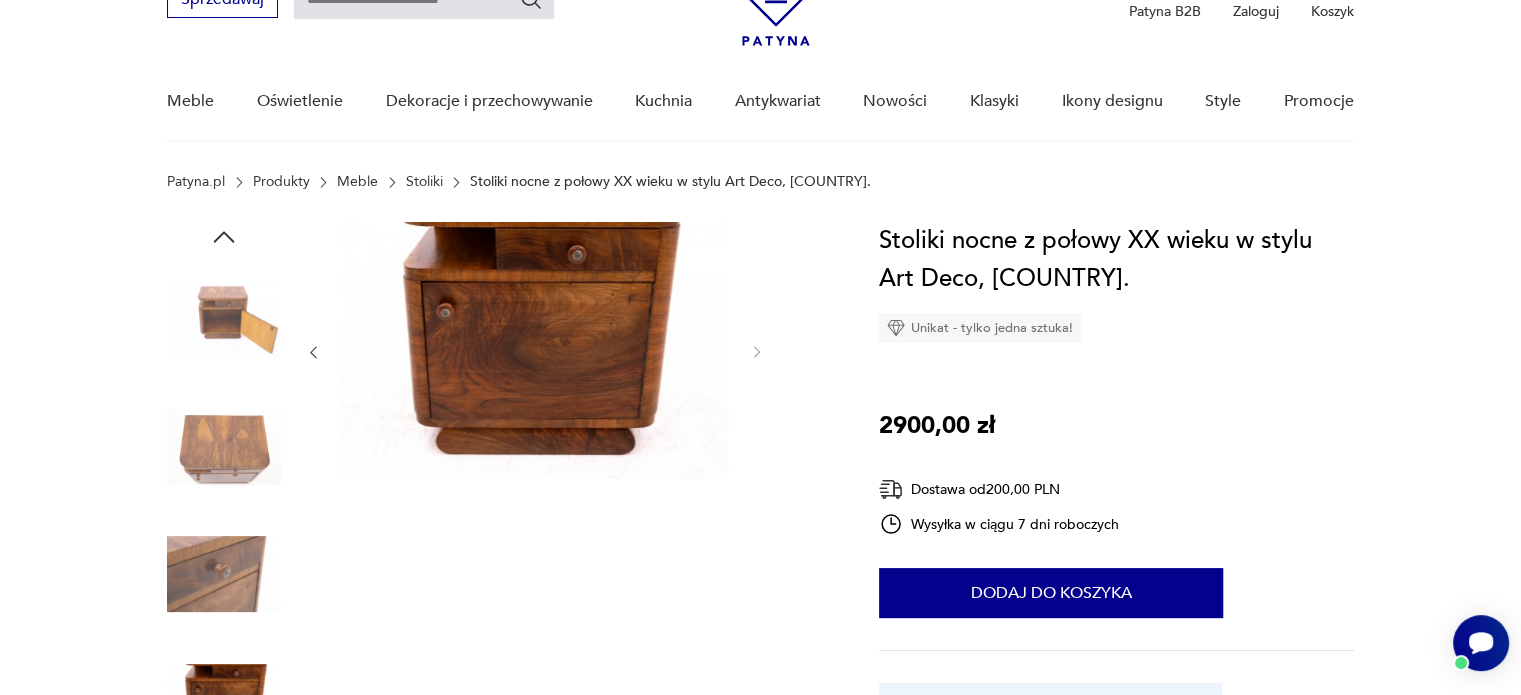 scroll, scrollTop: 100, scrollLeft: 0, axis: vertical 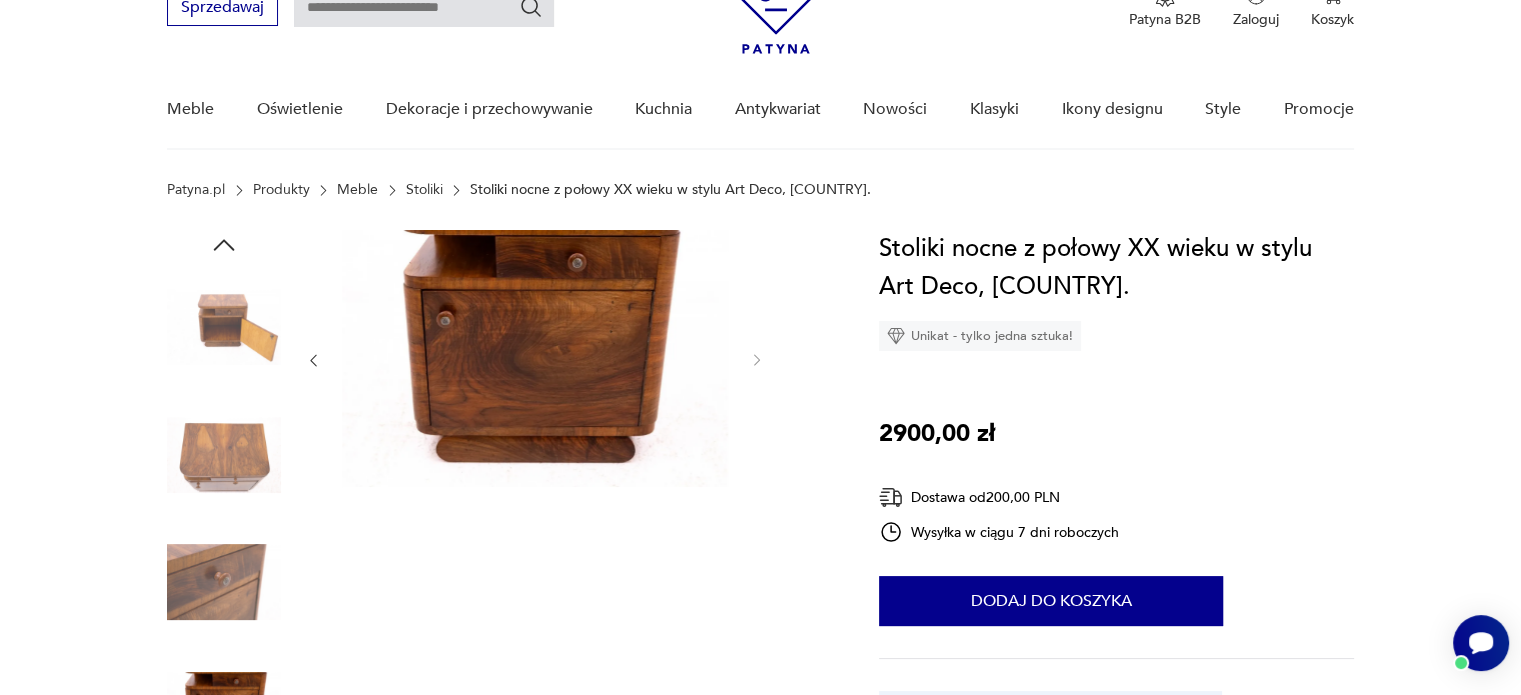 click at bounding box center [224, 582] 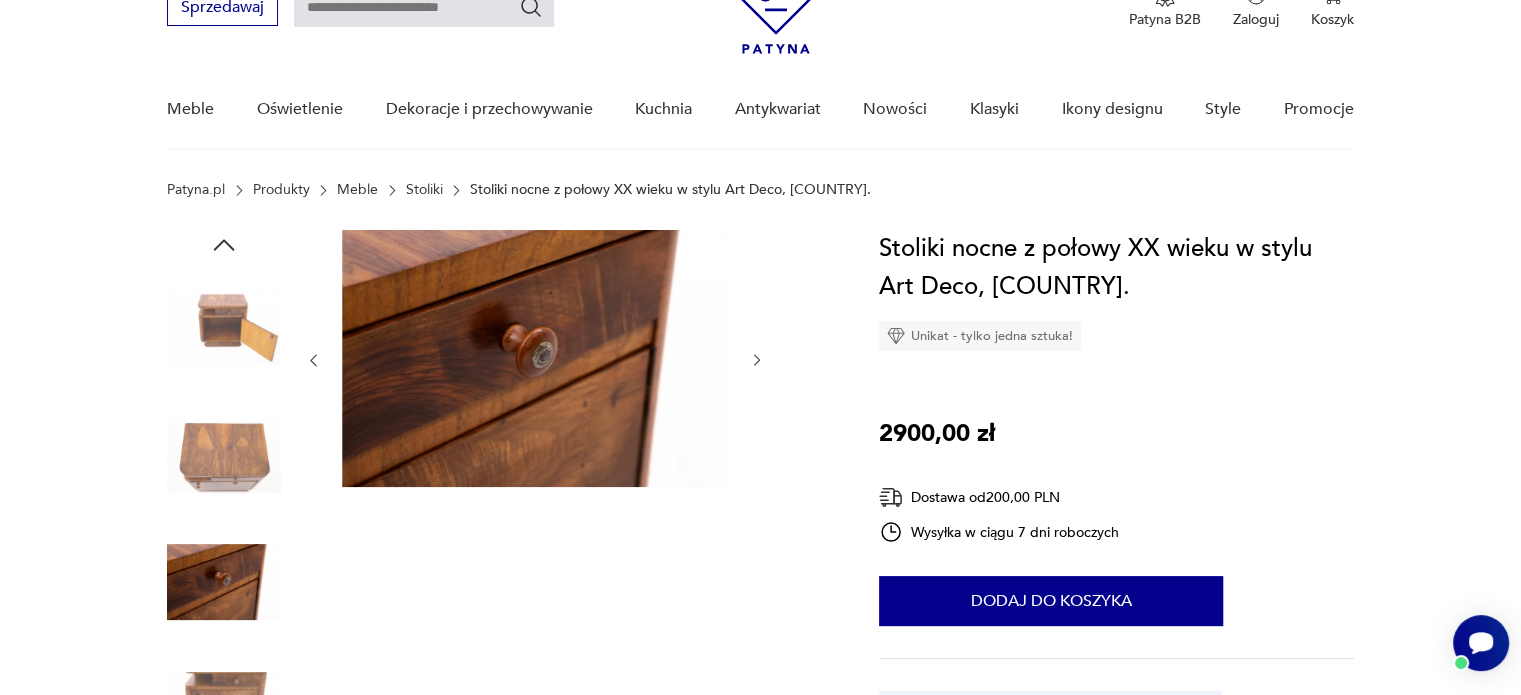 click at bounding box center (224, 455) 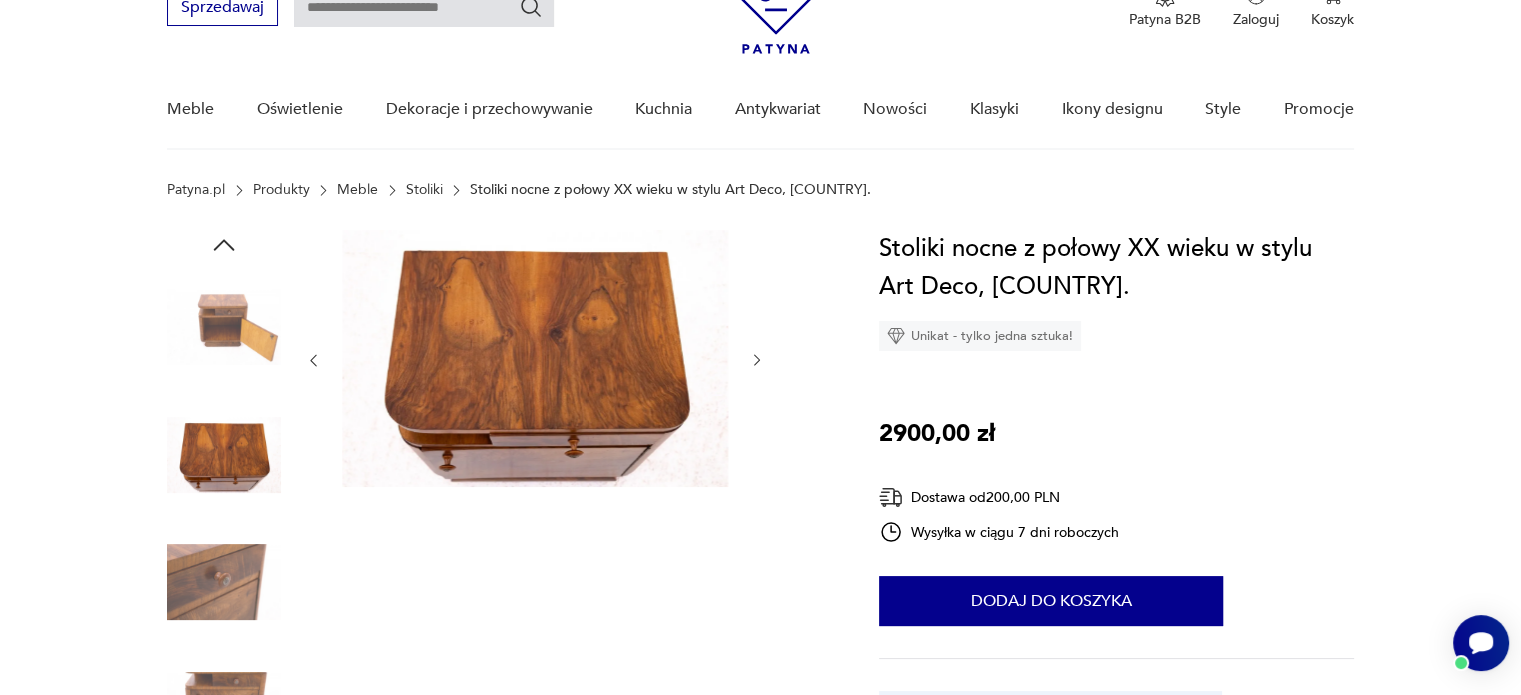click at bounding box center [224, 327] 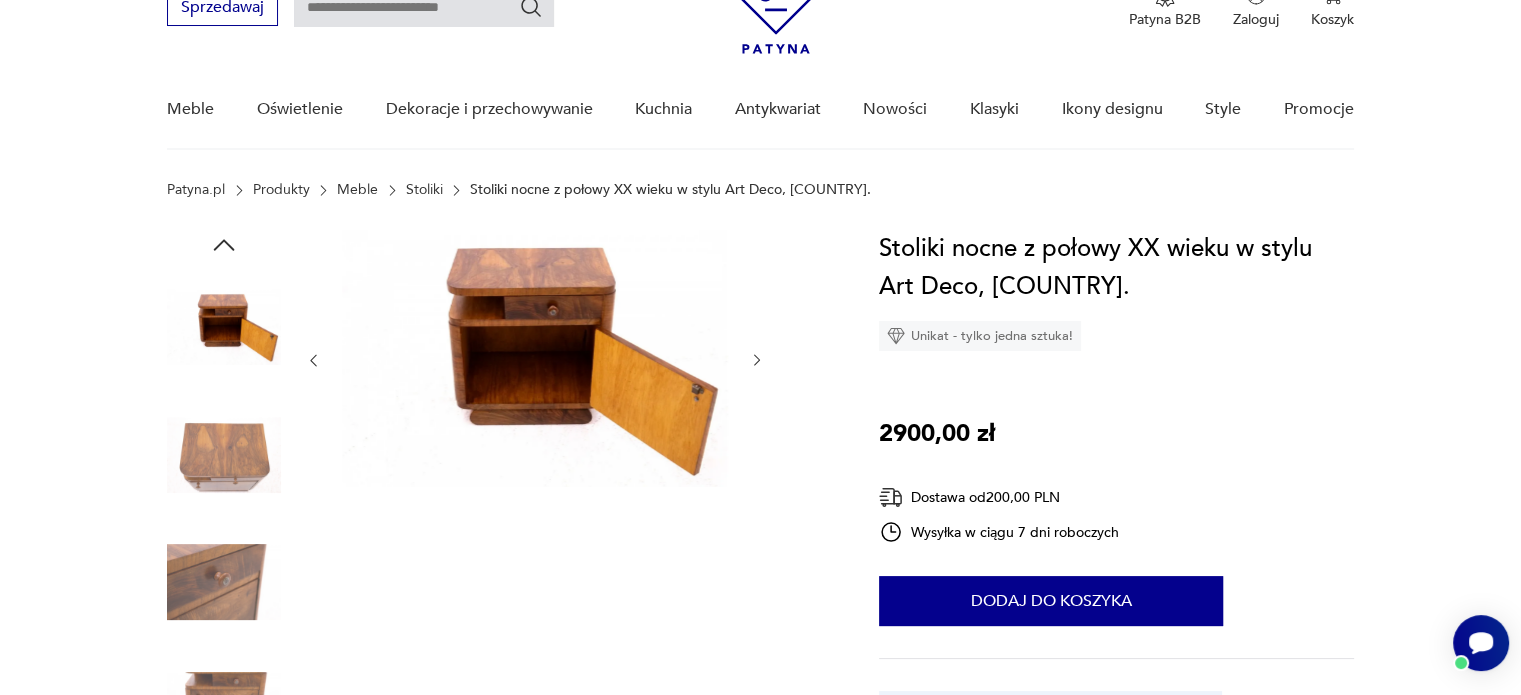 click 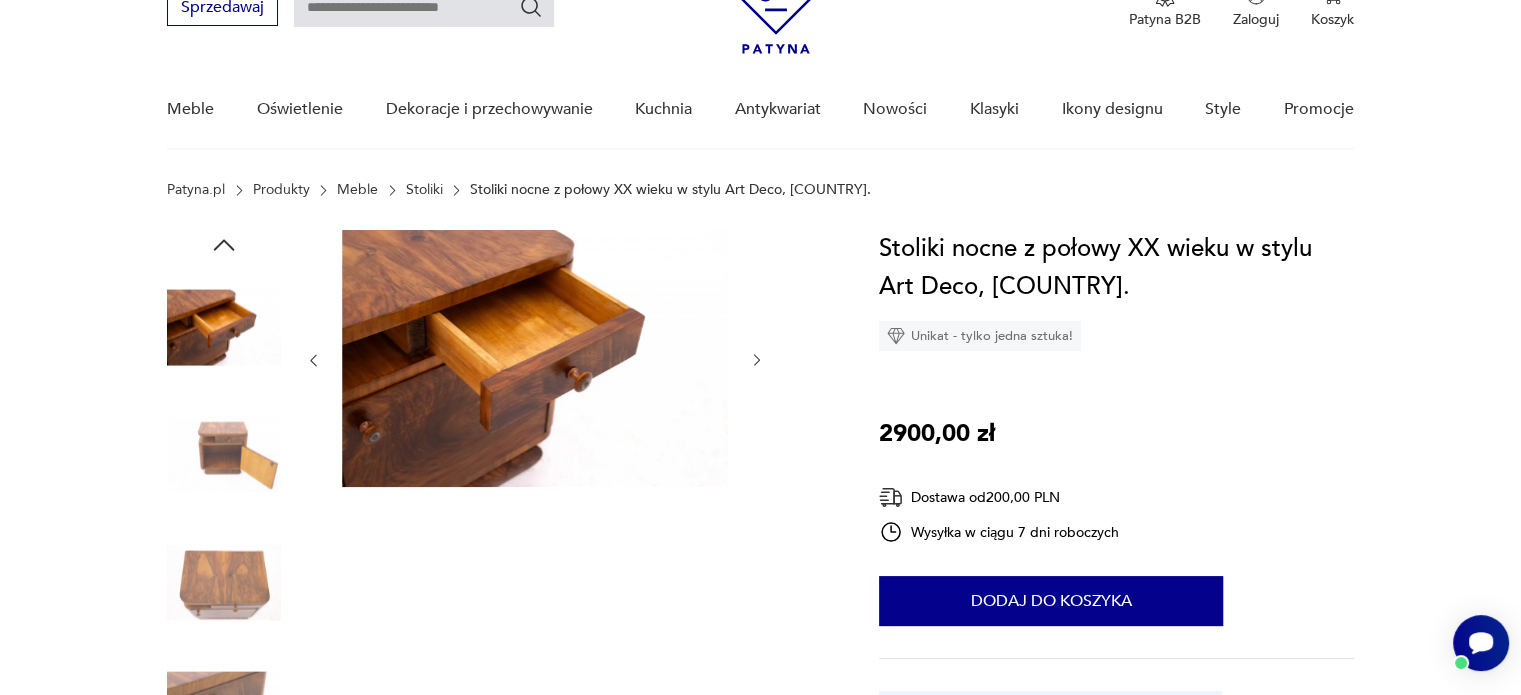click 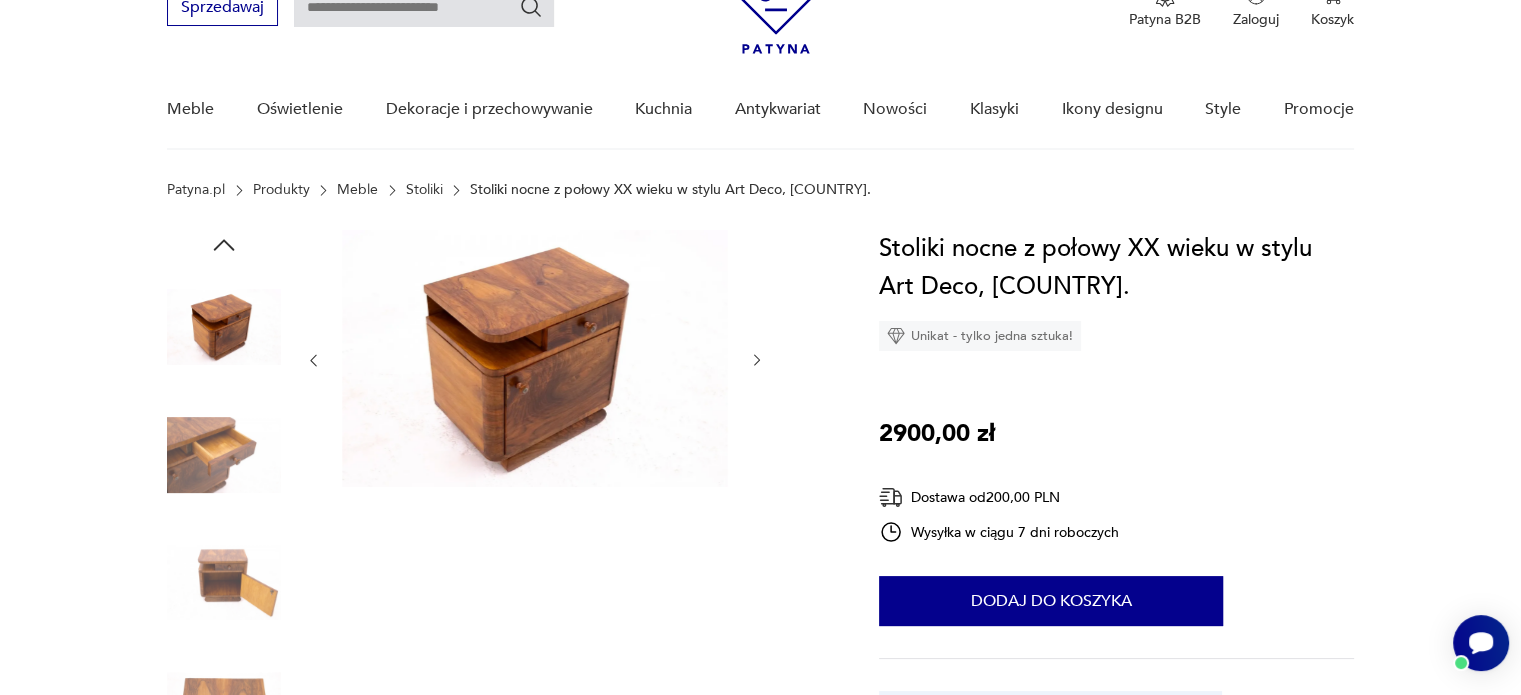 click 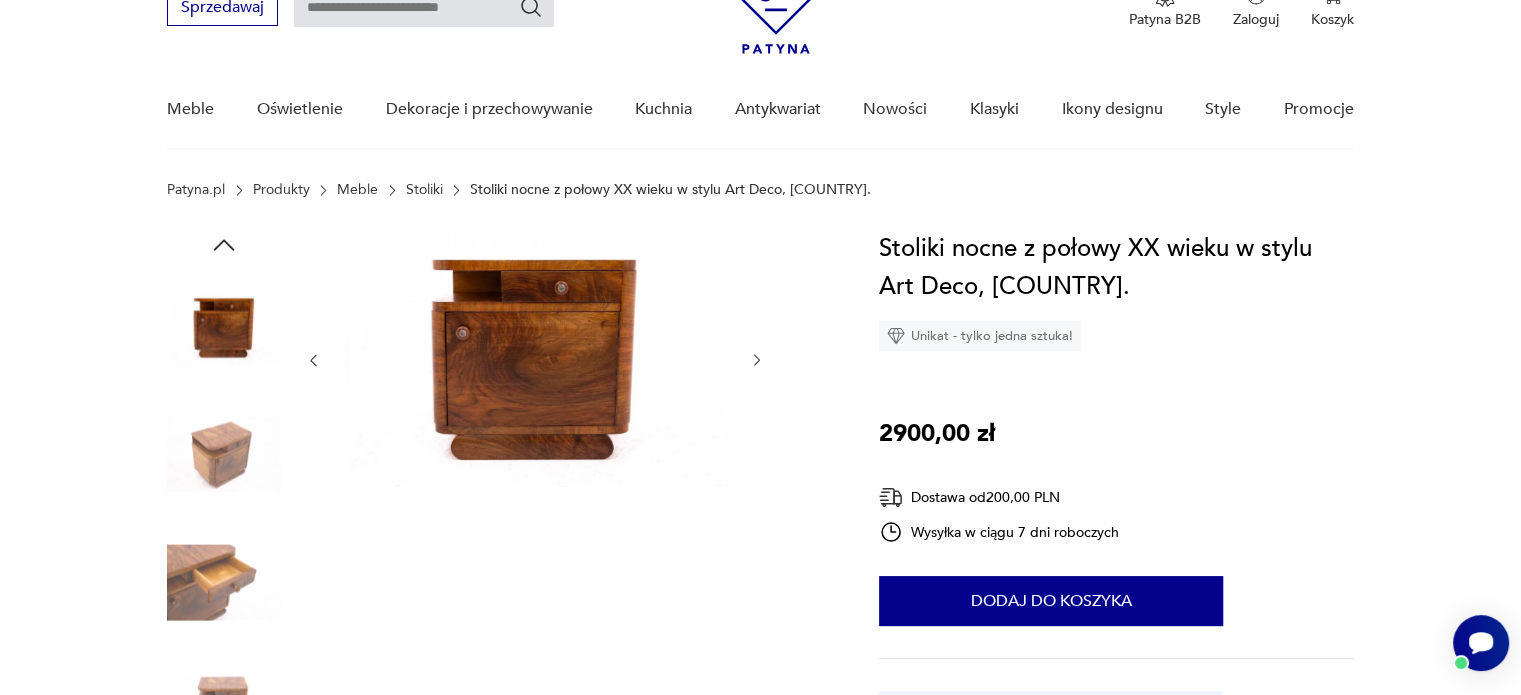 click 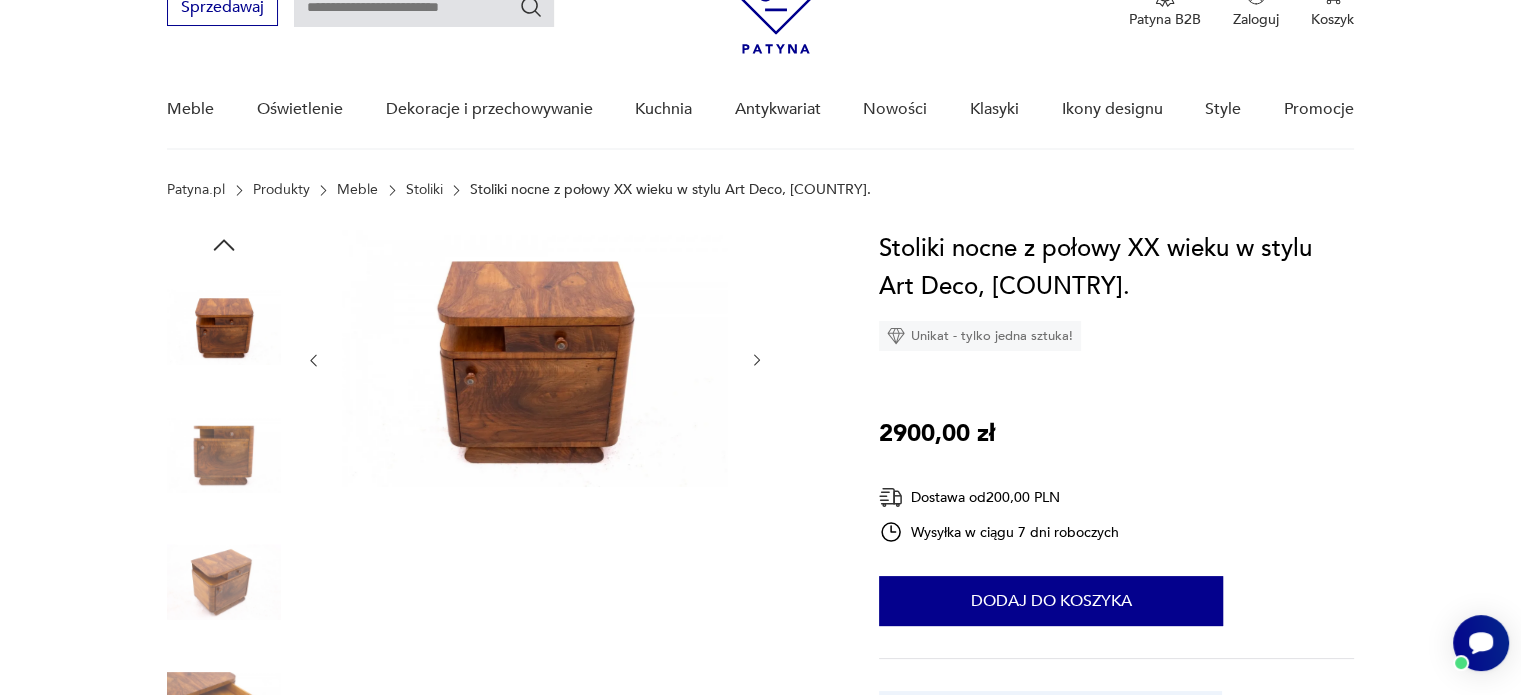 click 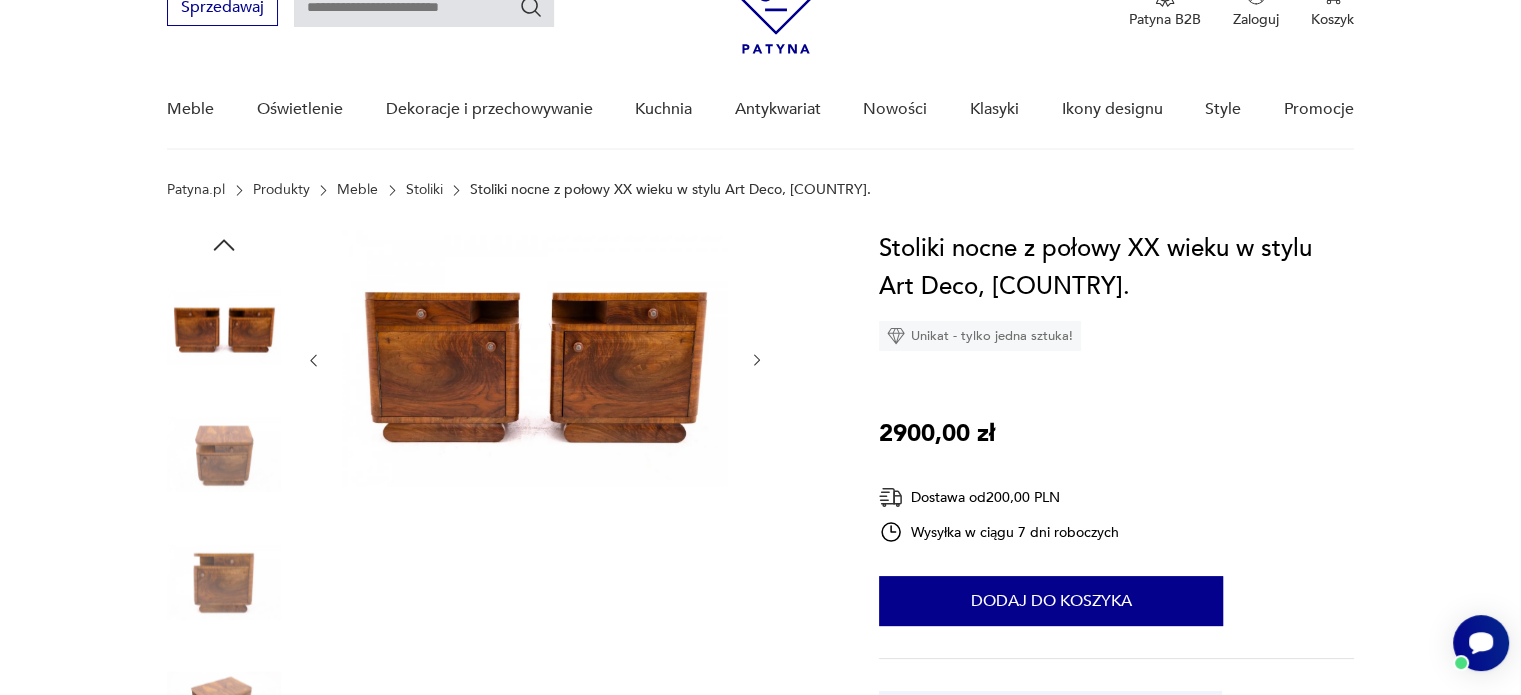 click 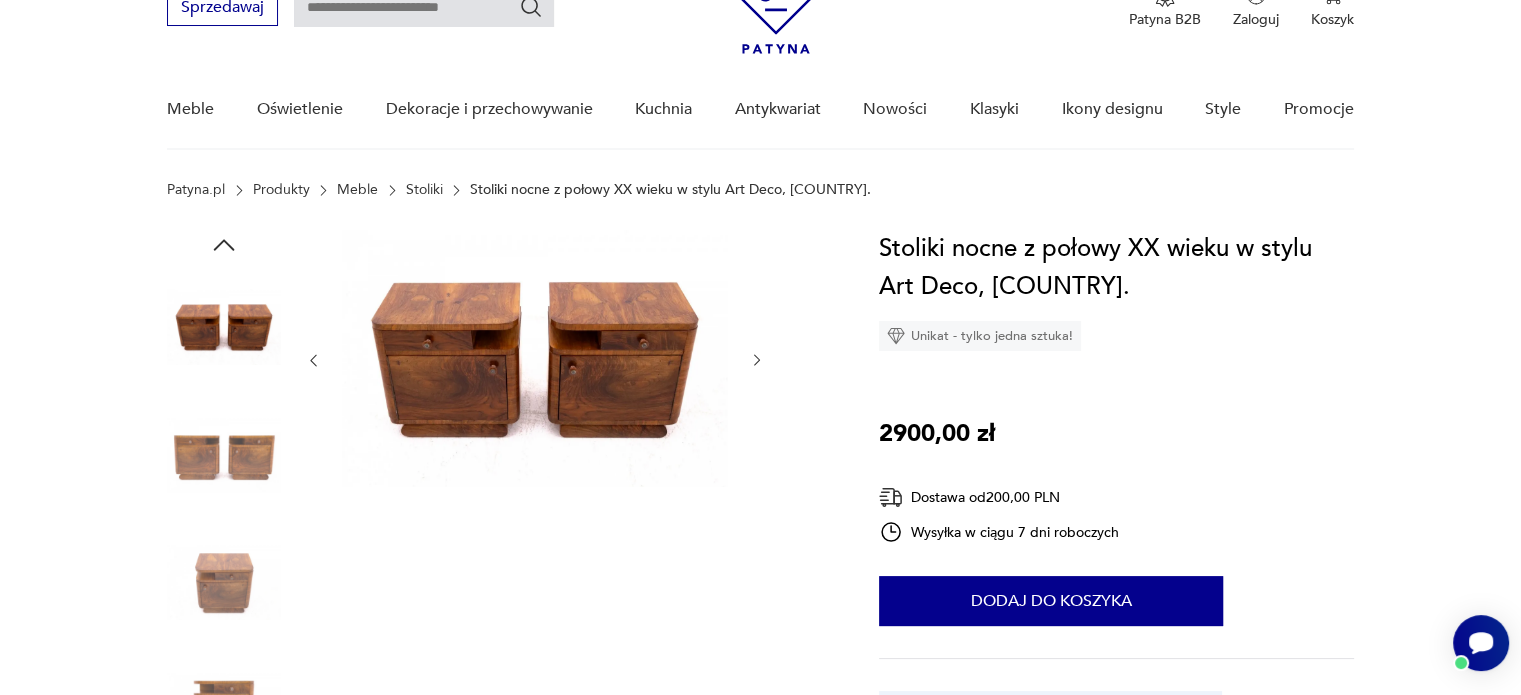 click 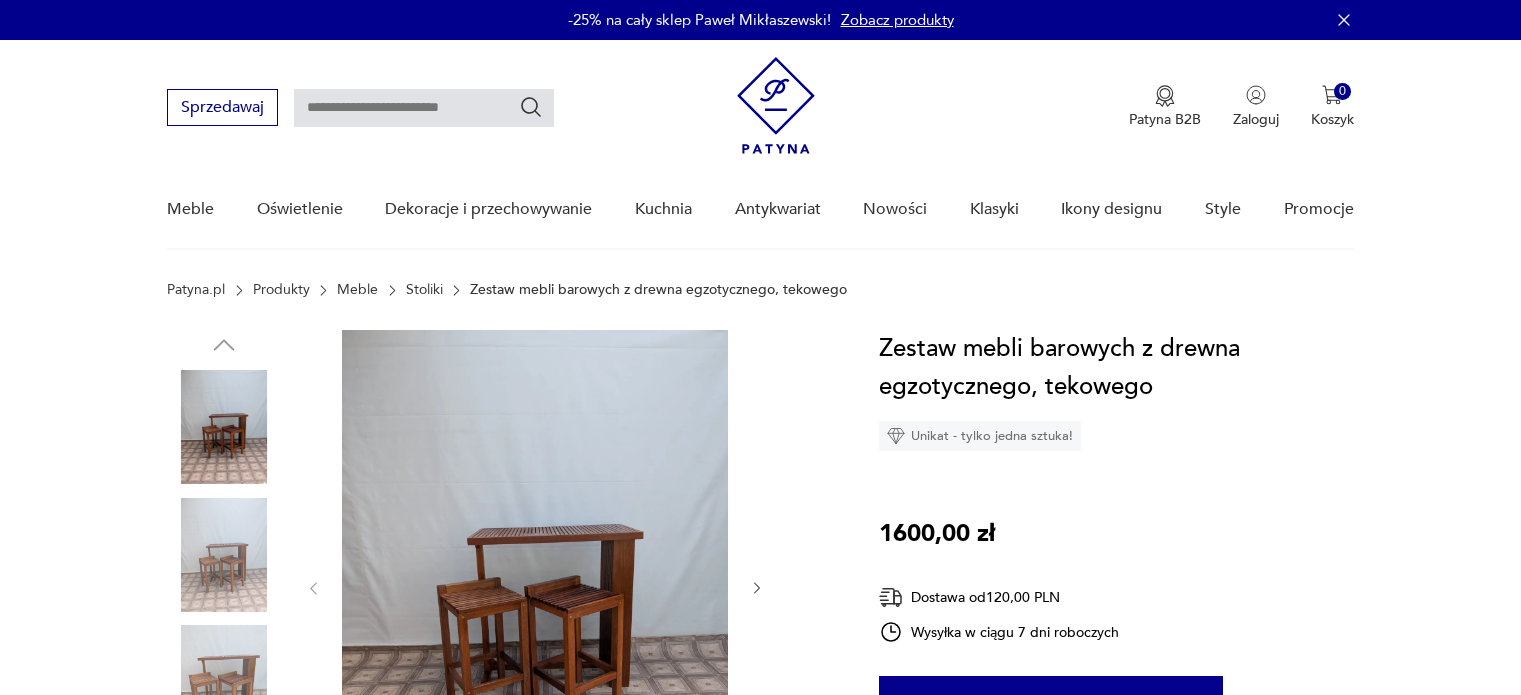scroll, scrollTop: 0, scrollLeft: 0, axis: both 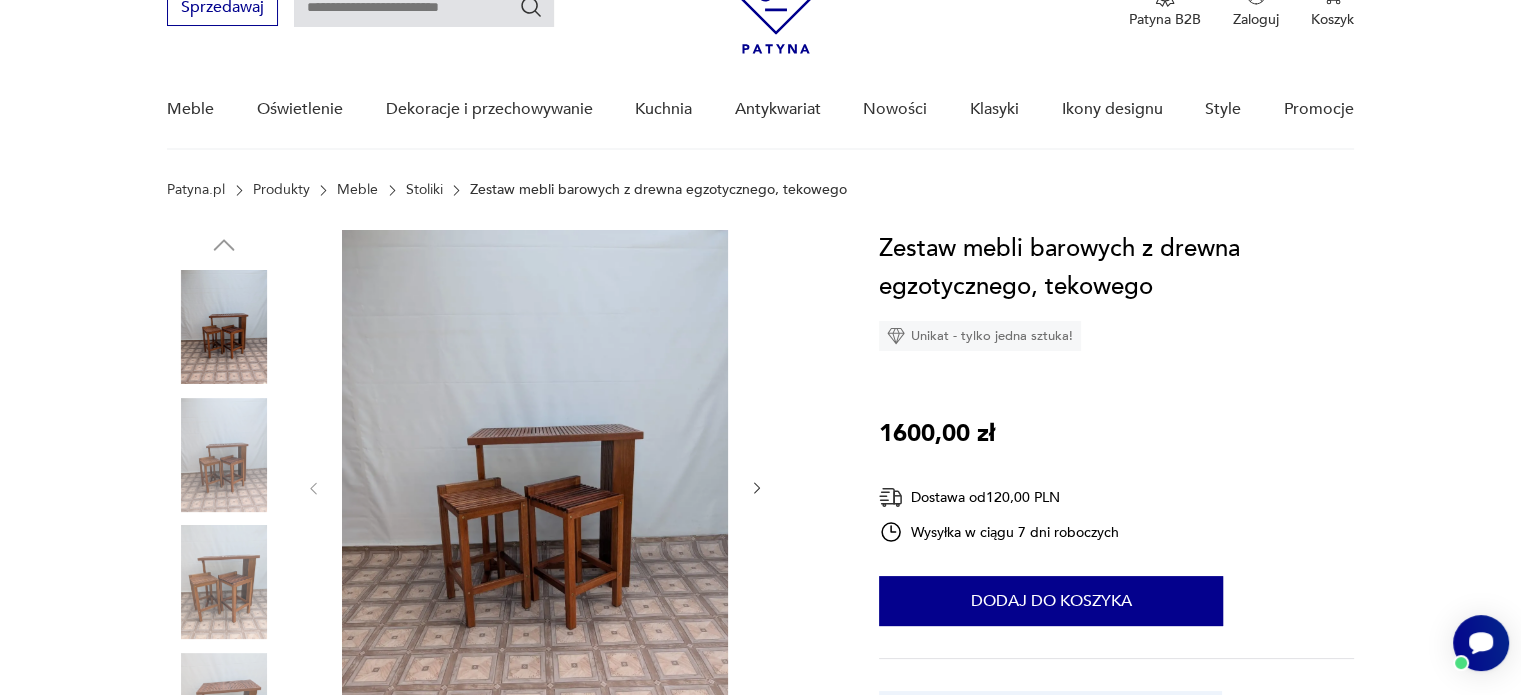 click 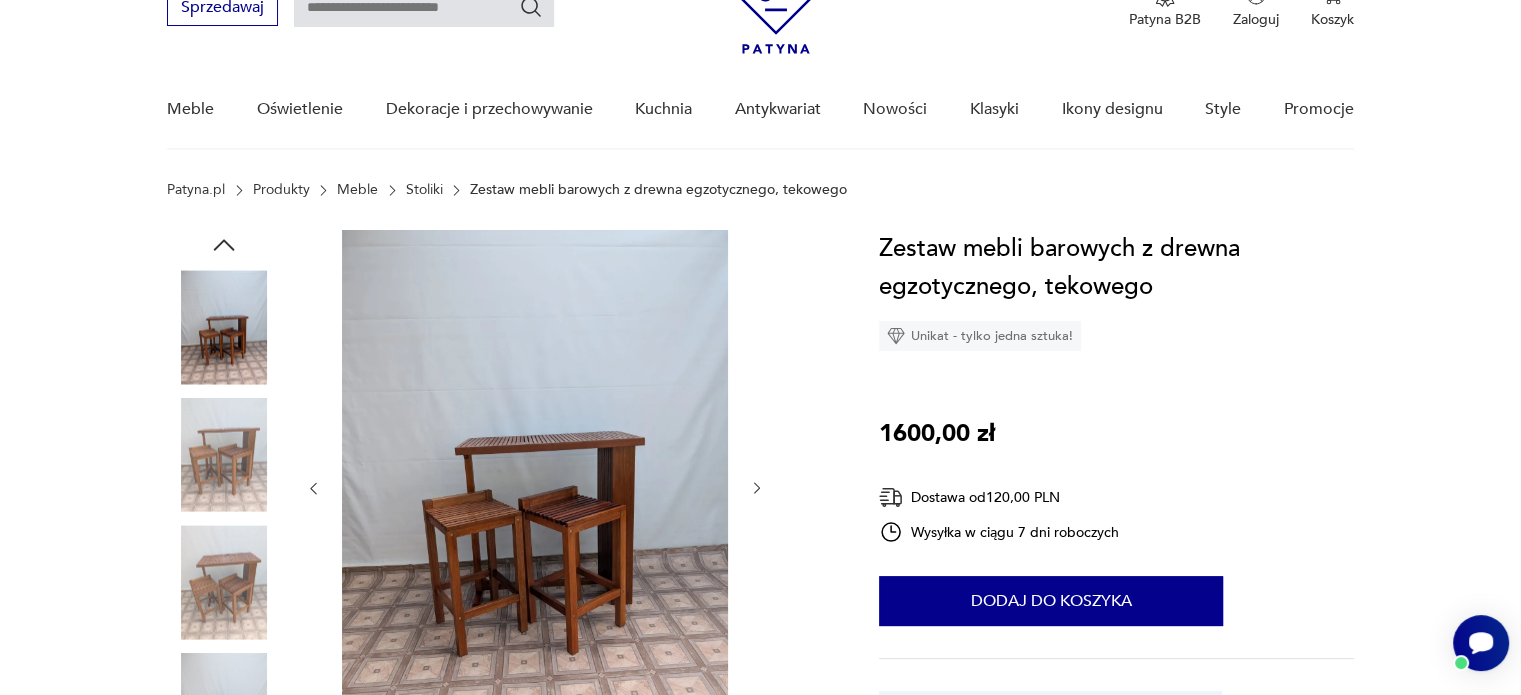 click 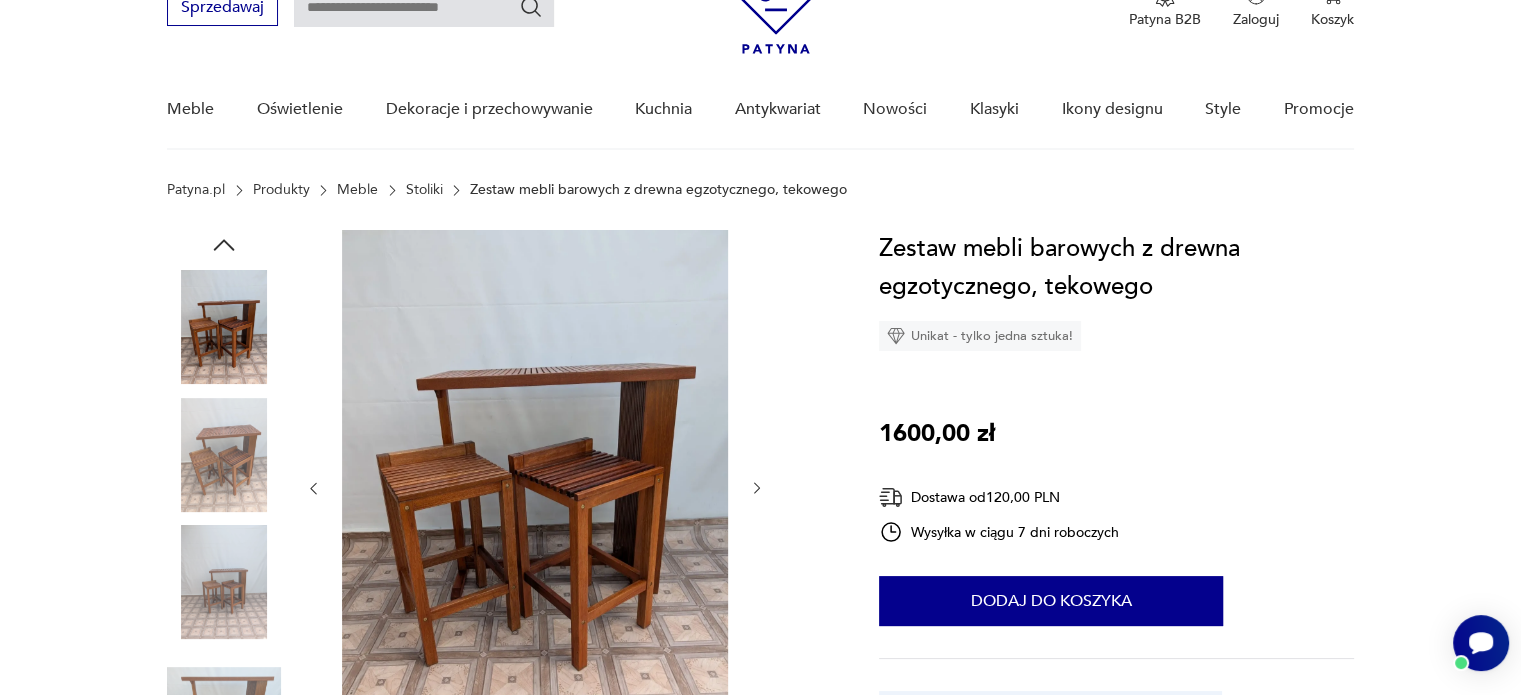 click 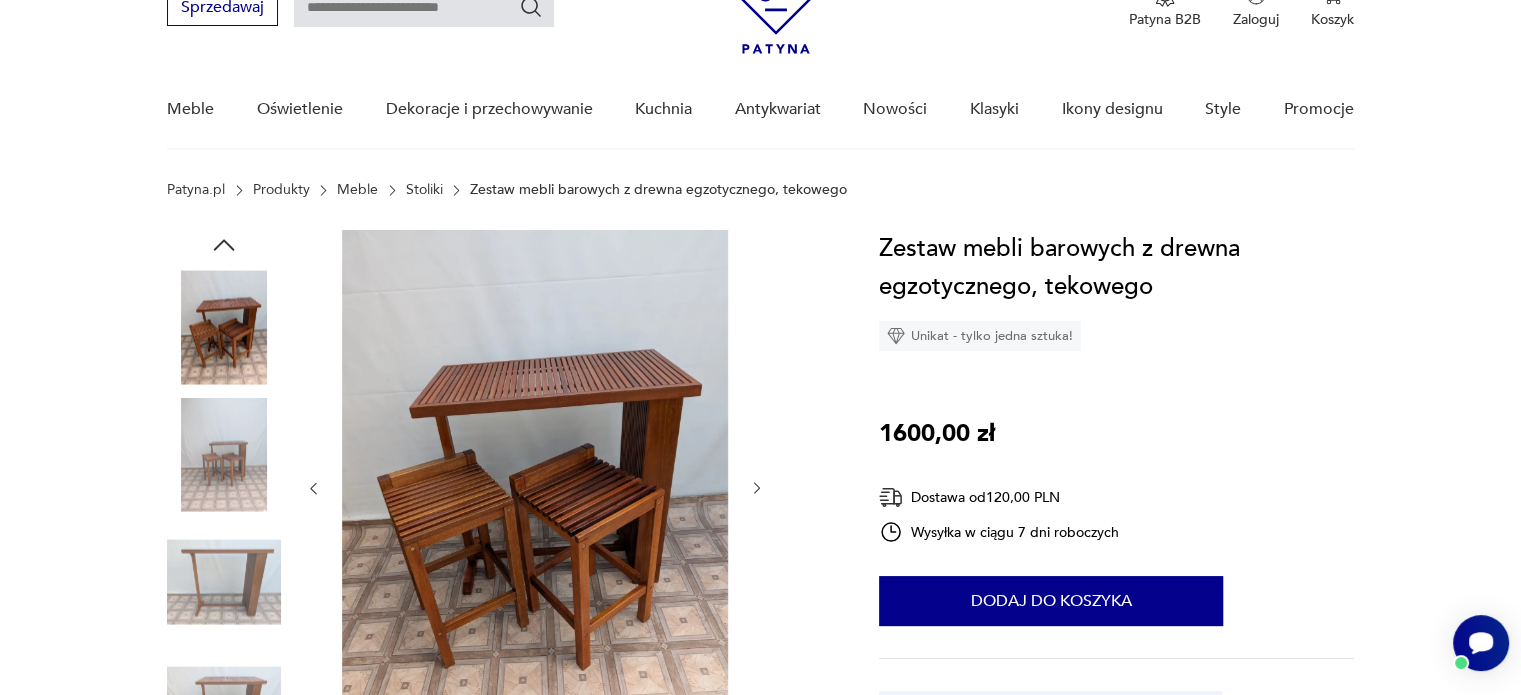 click 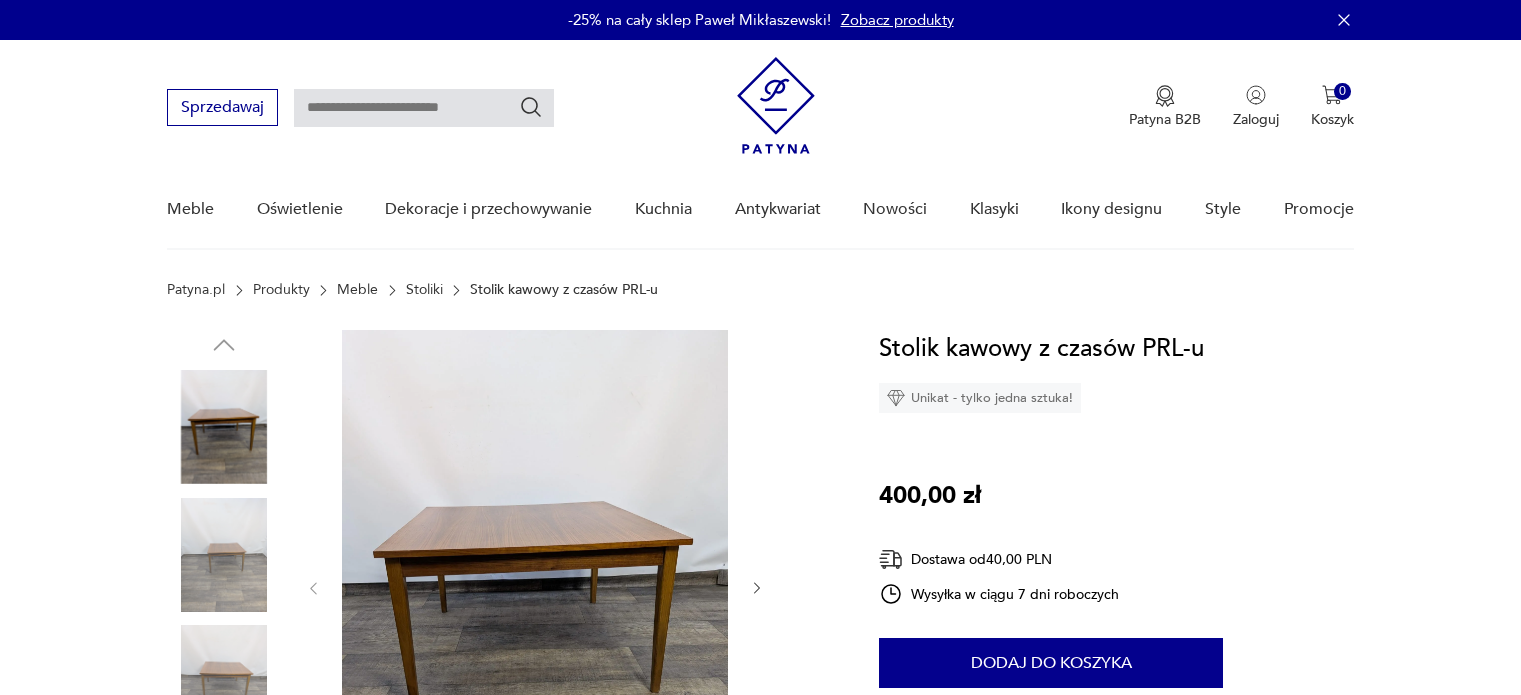scroll, scrollTop: 0, scrollLeft: 0, axis: both 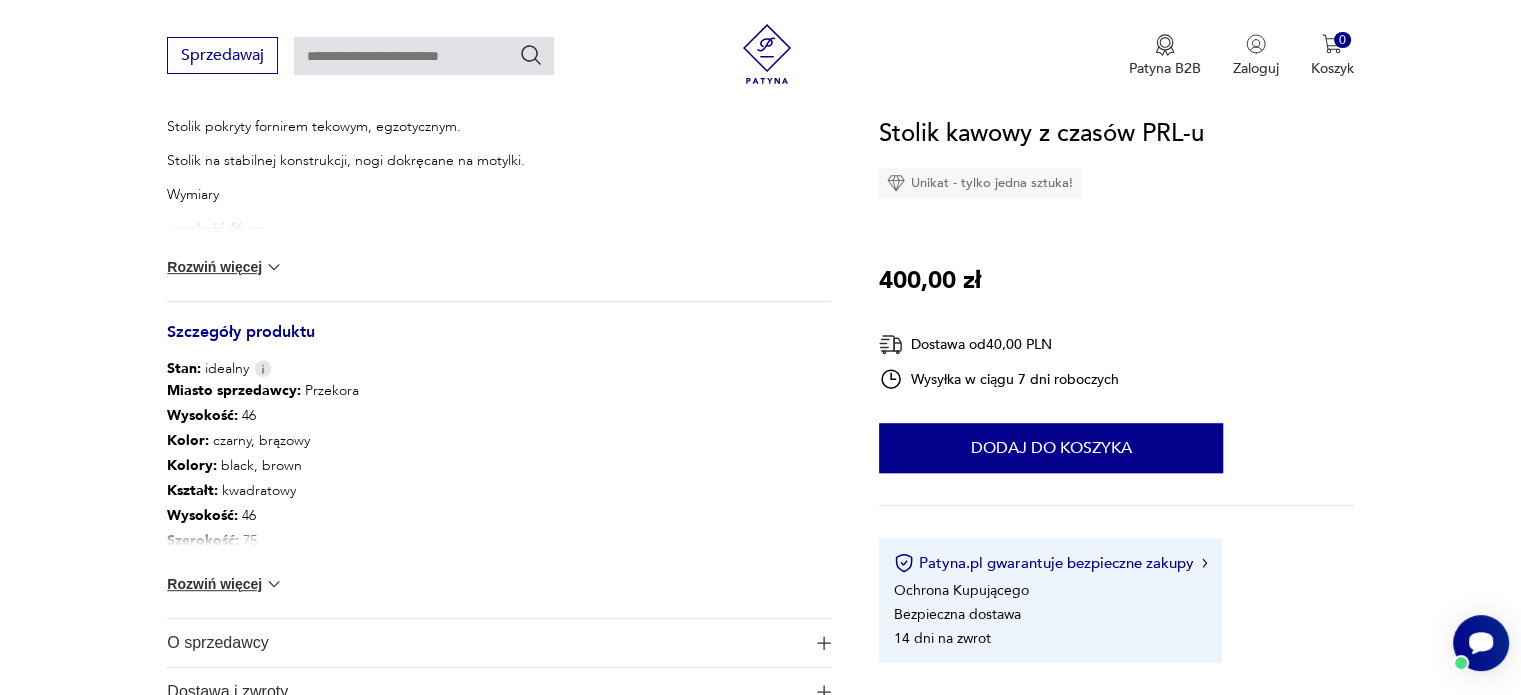 click on "Rozwiń więcej" at bounding box center (225, 584) 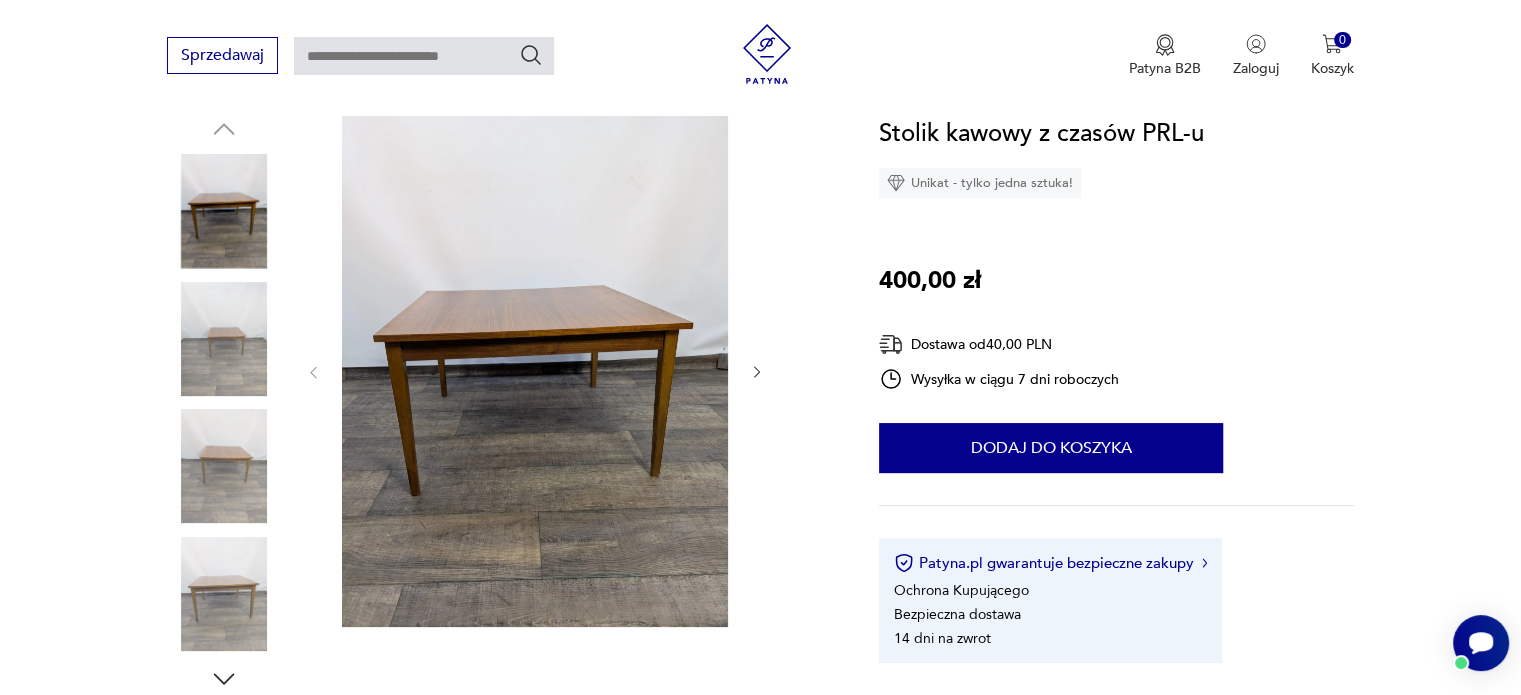 scroll, scrollTop: 200, scrollLeft: 0, axis: vertical 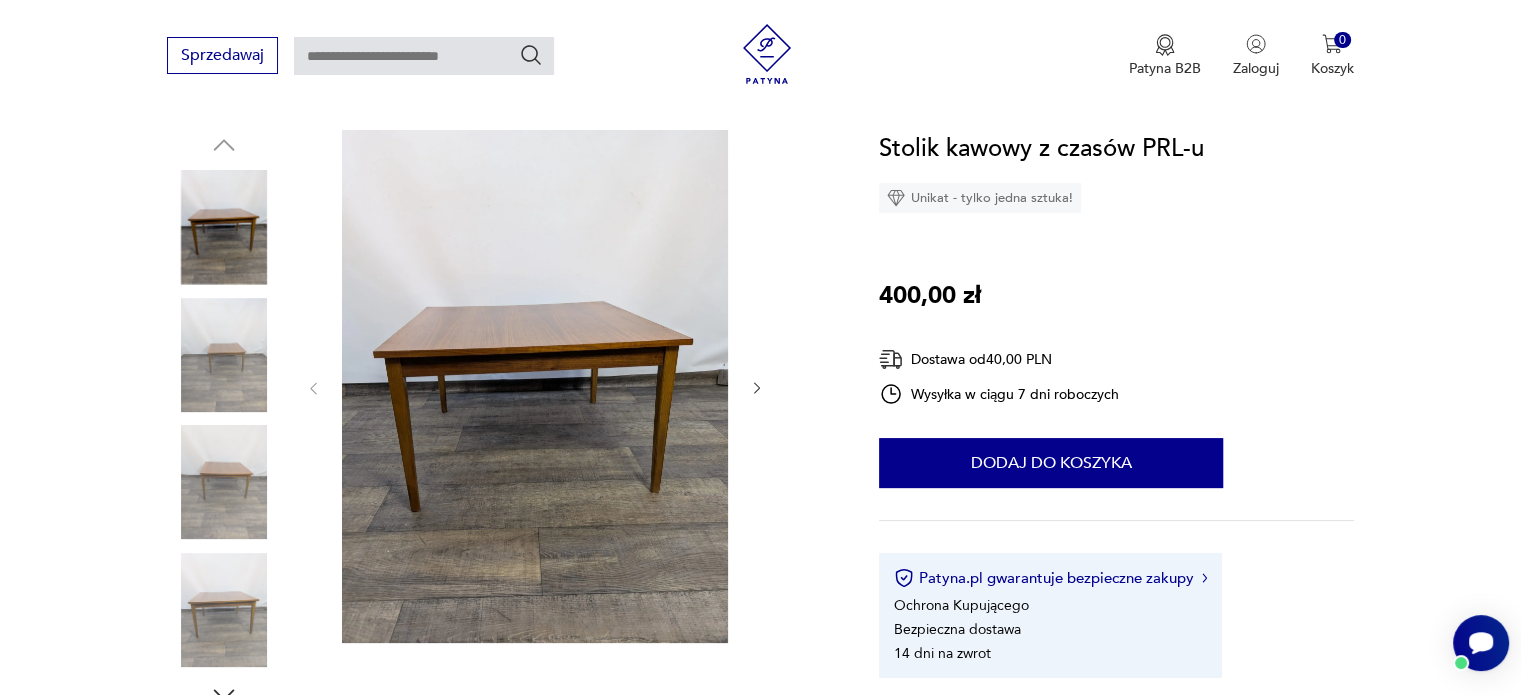 click 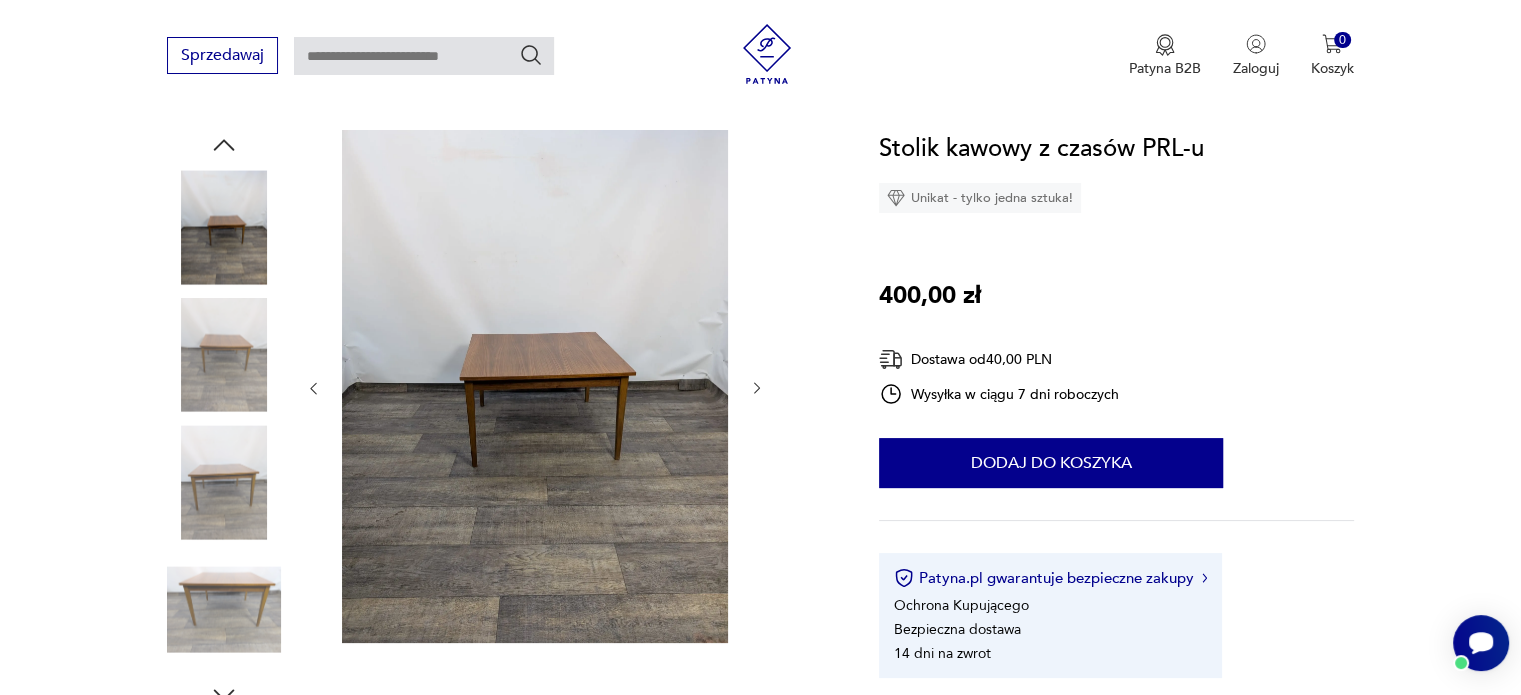click 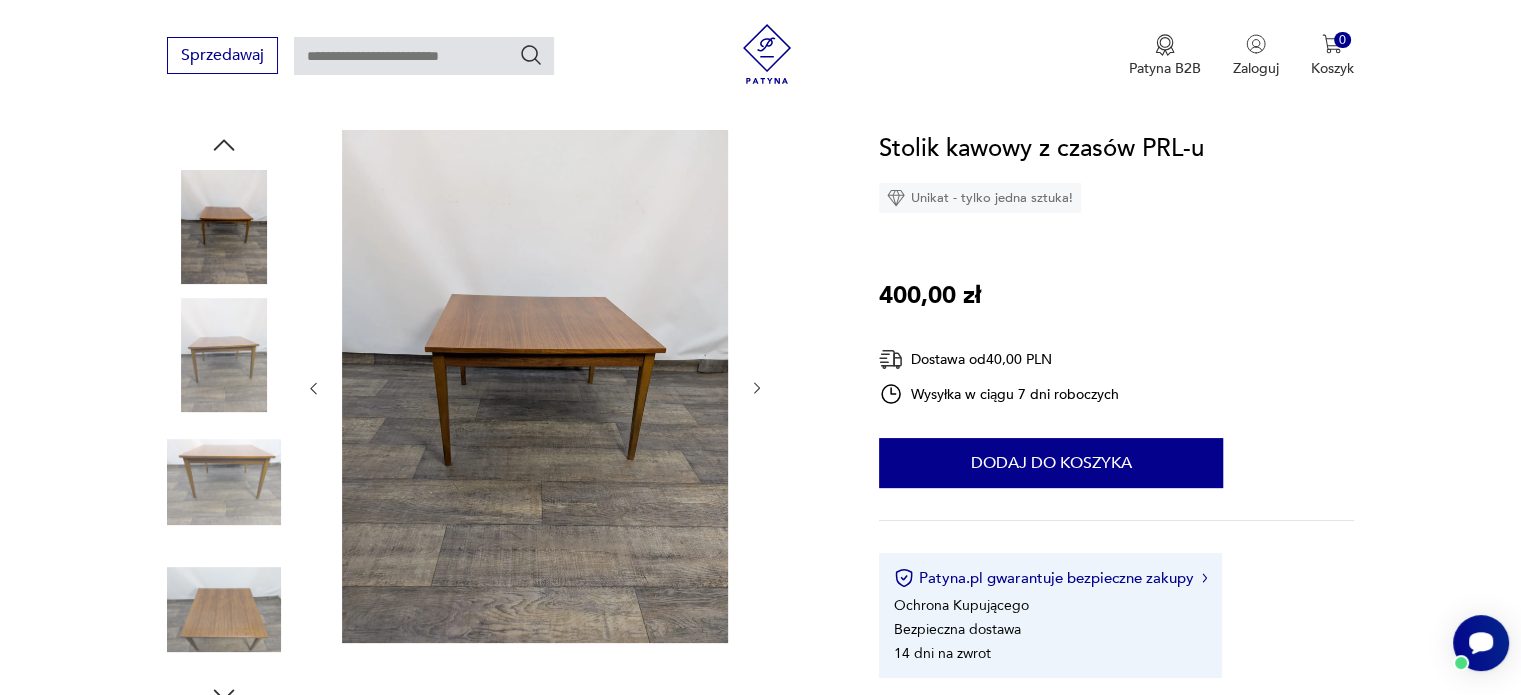 click 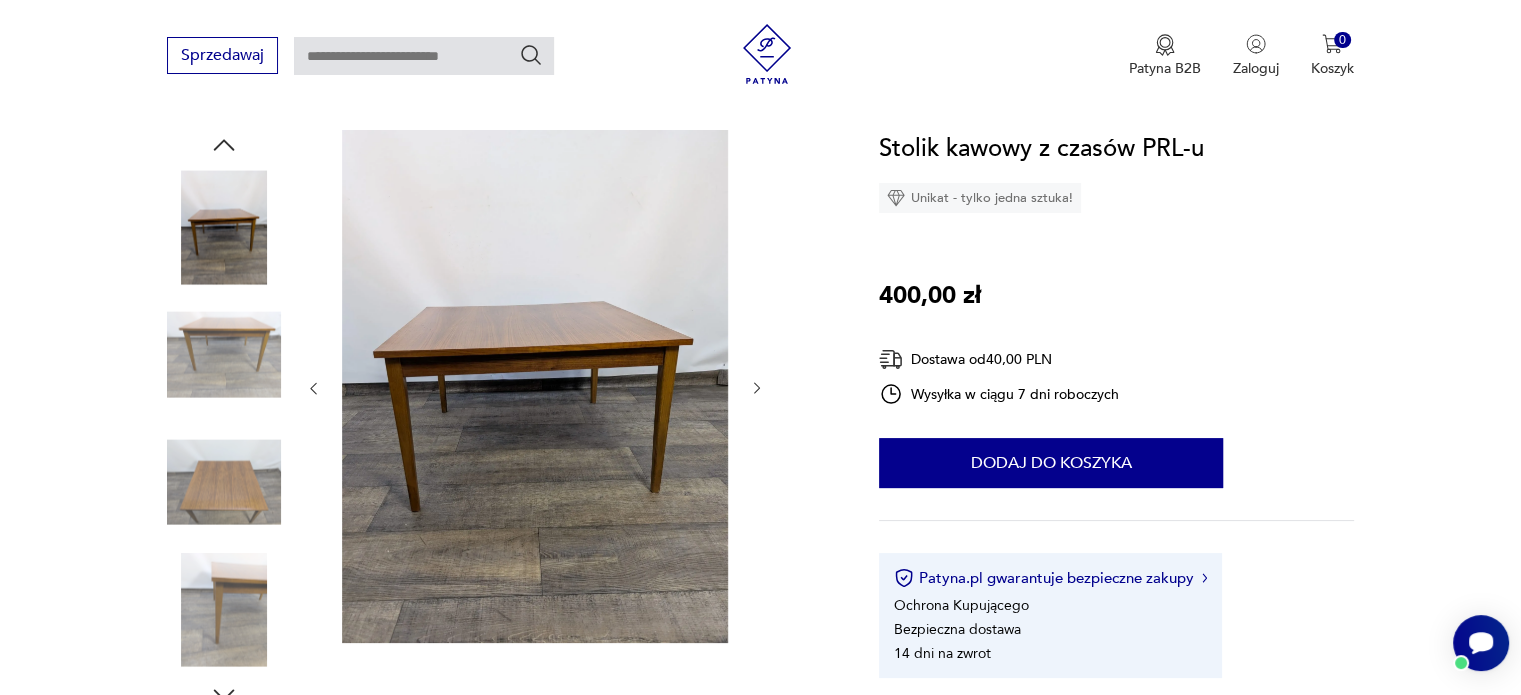 click 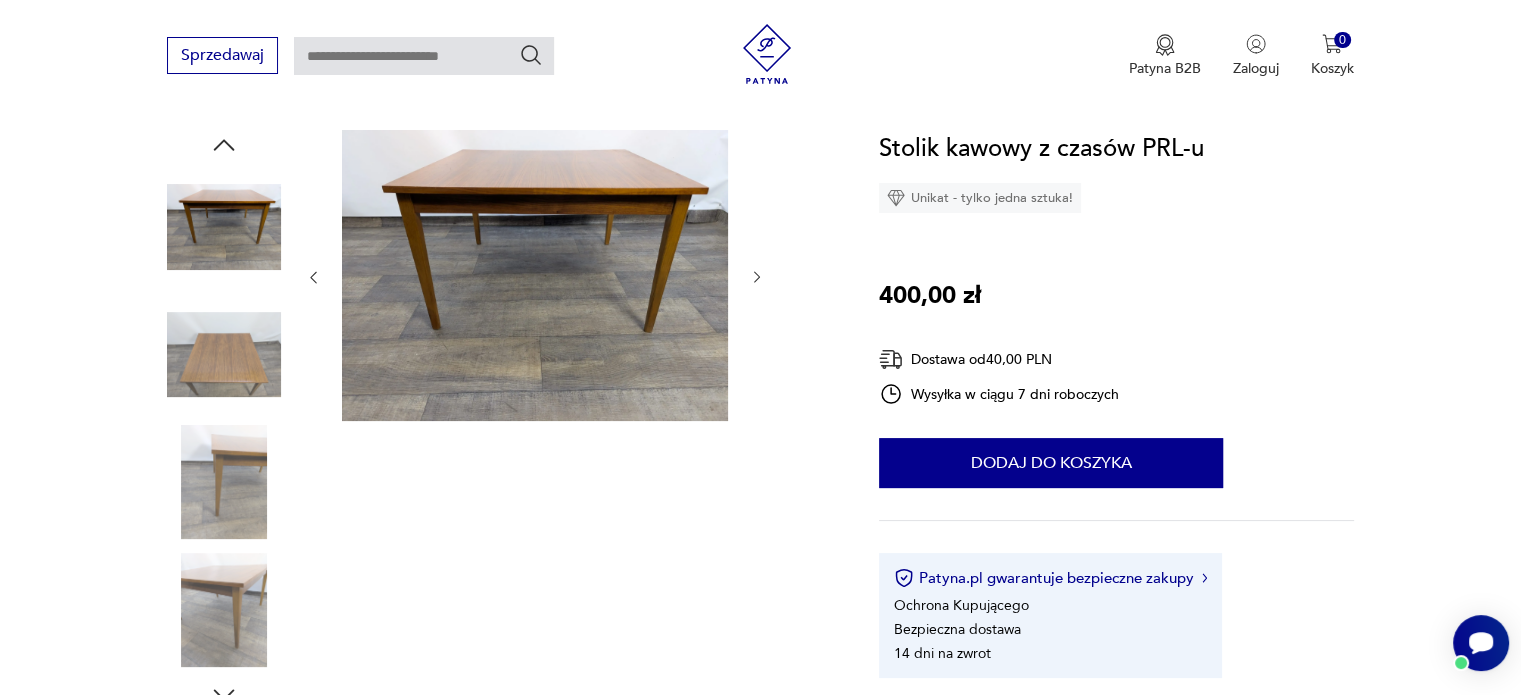 click 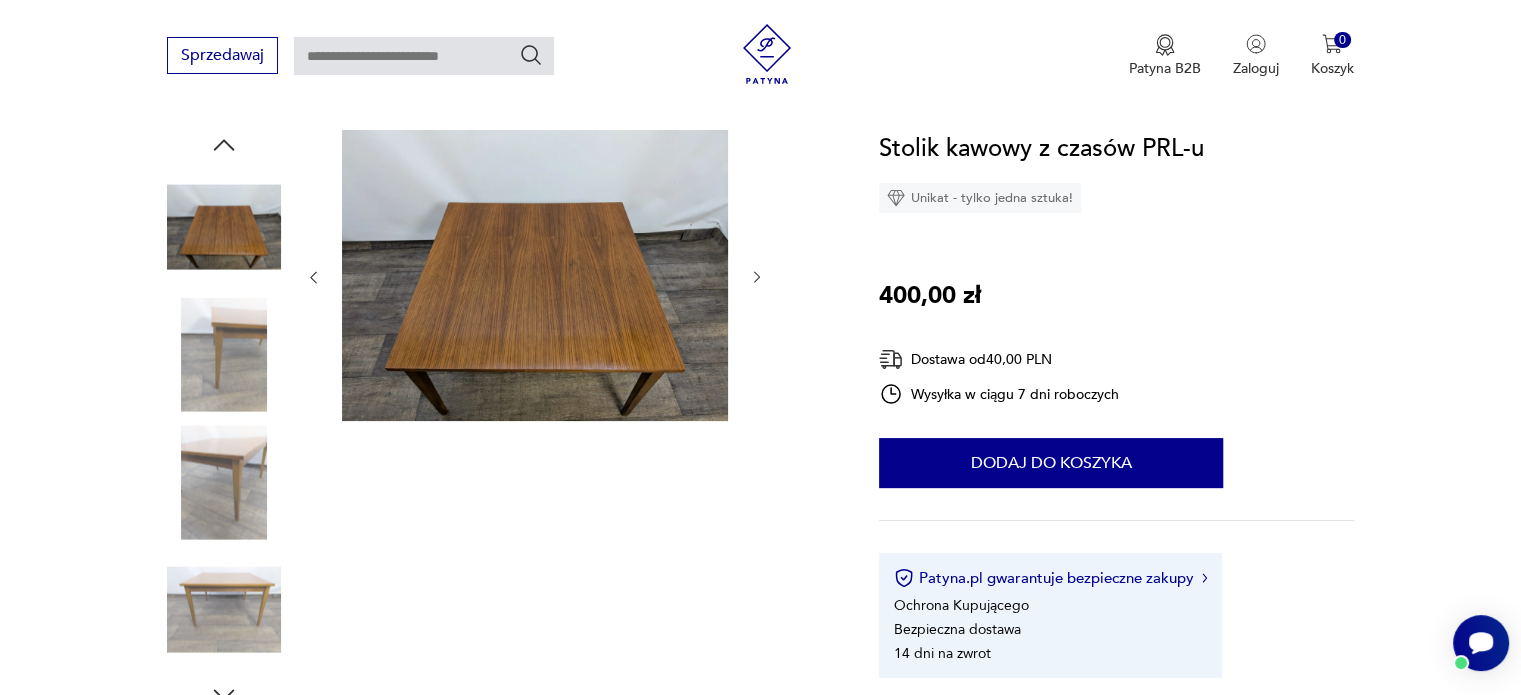 click 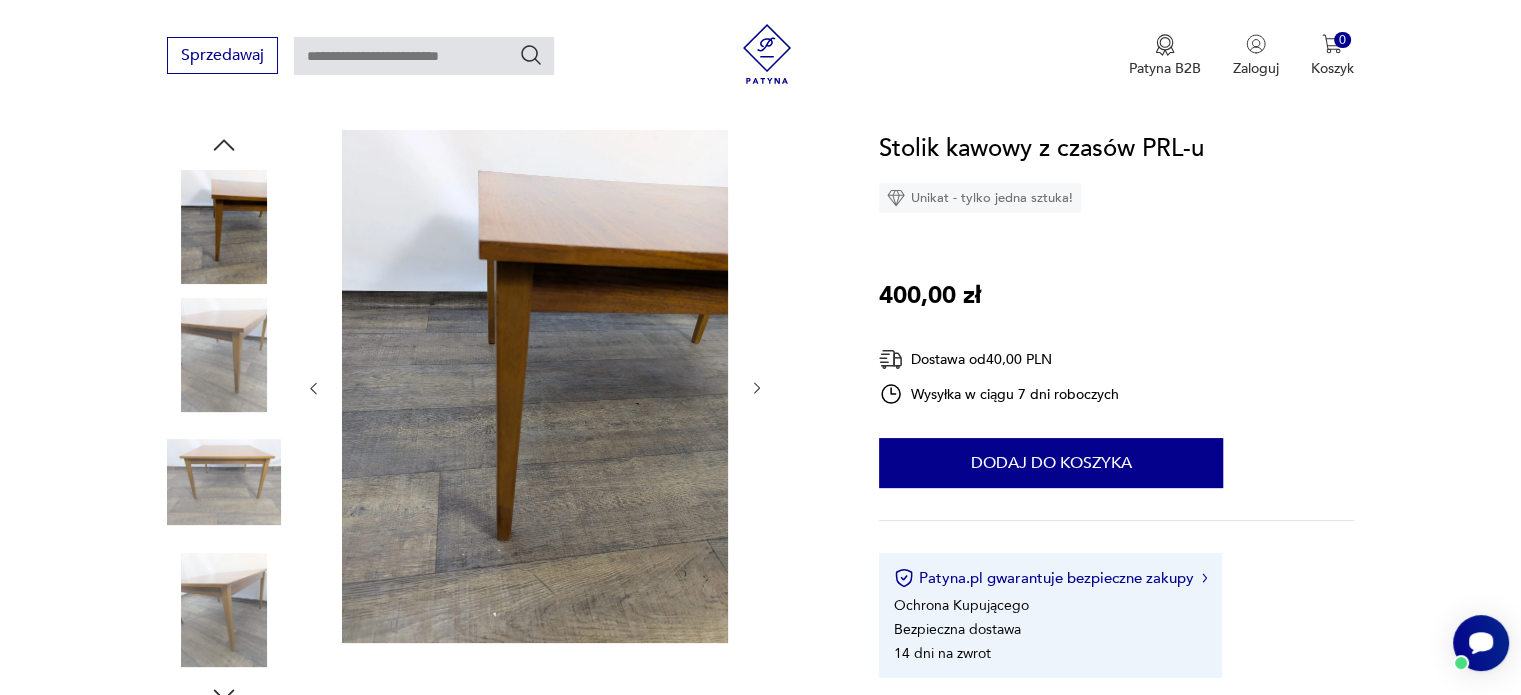 click 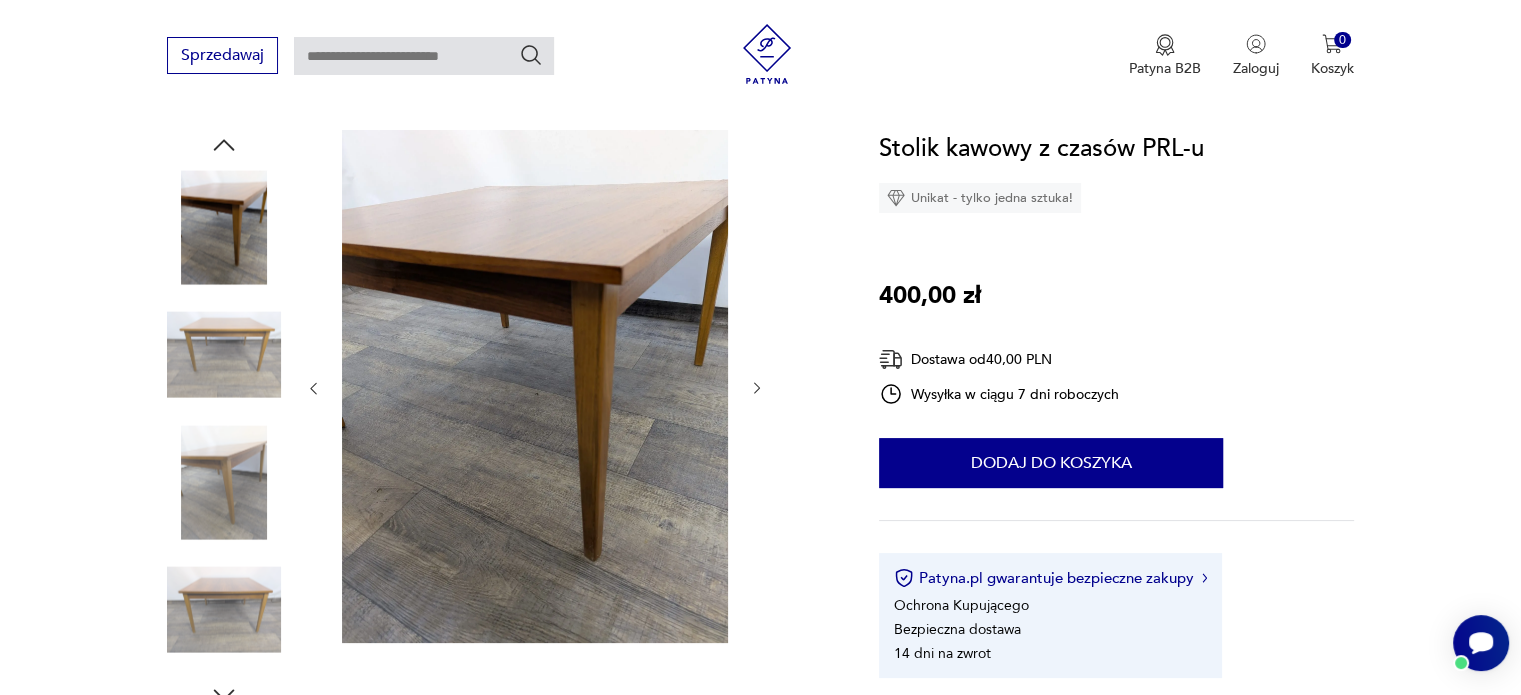 click 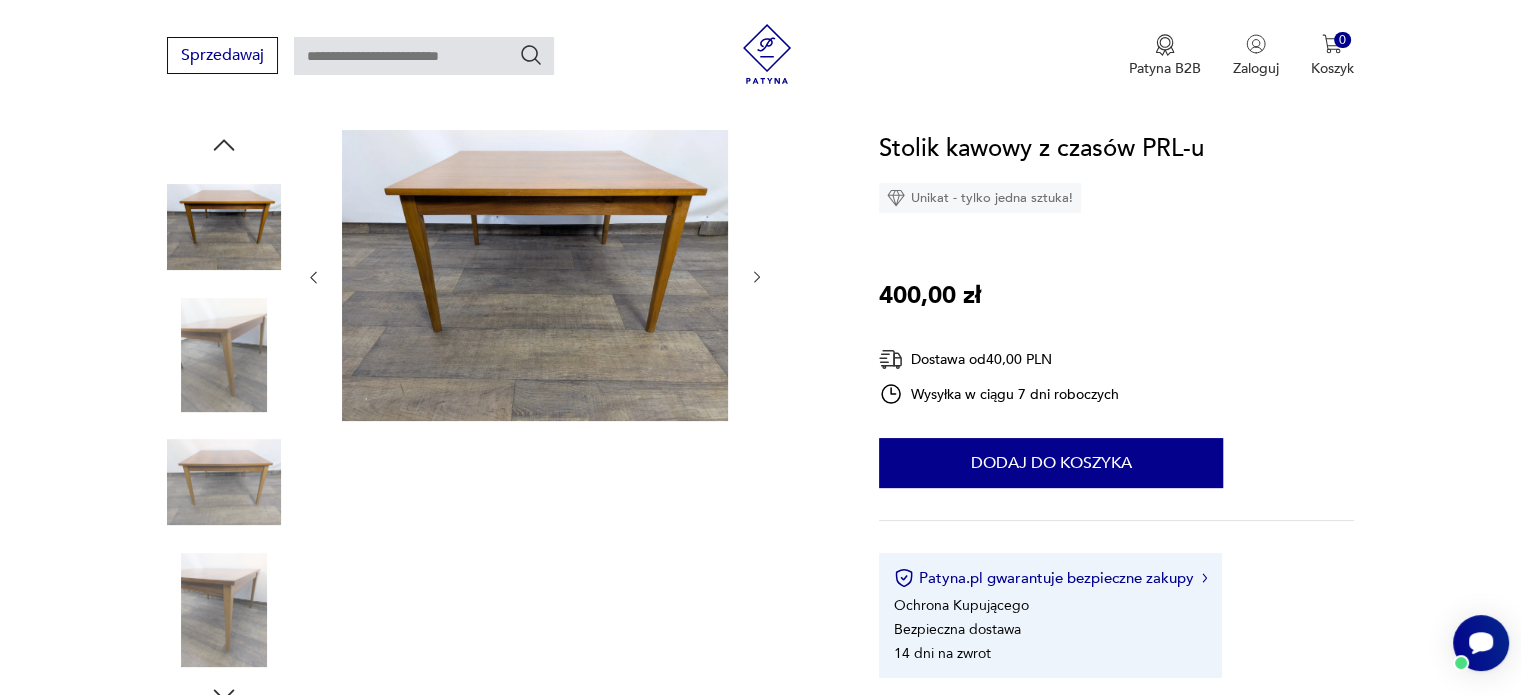 click at bounding box center [224, 355] 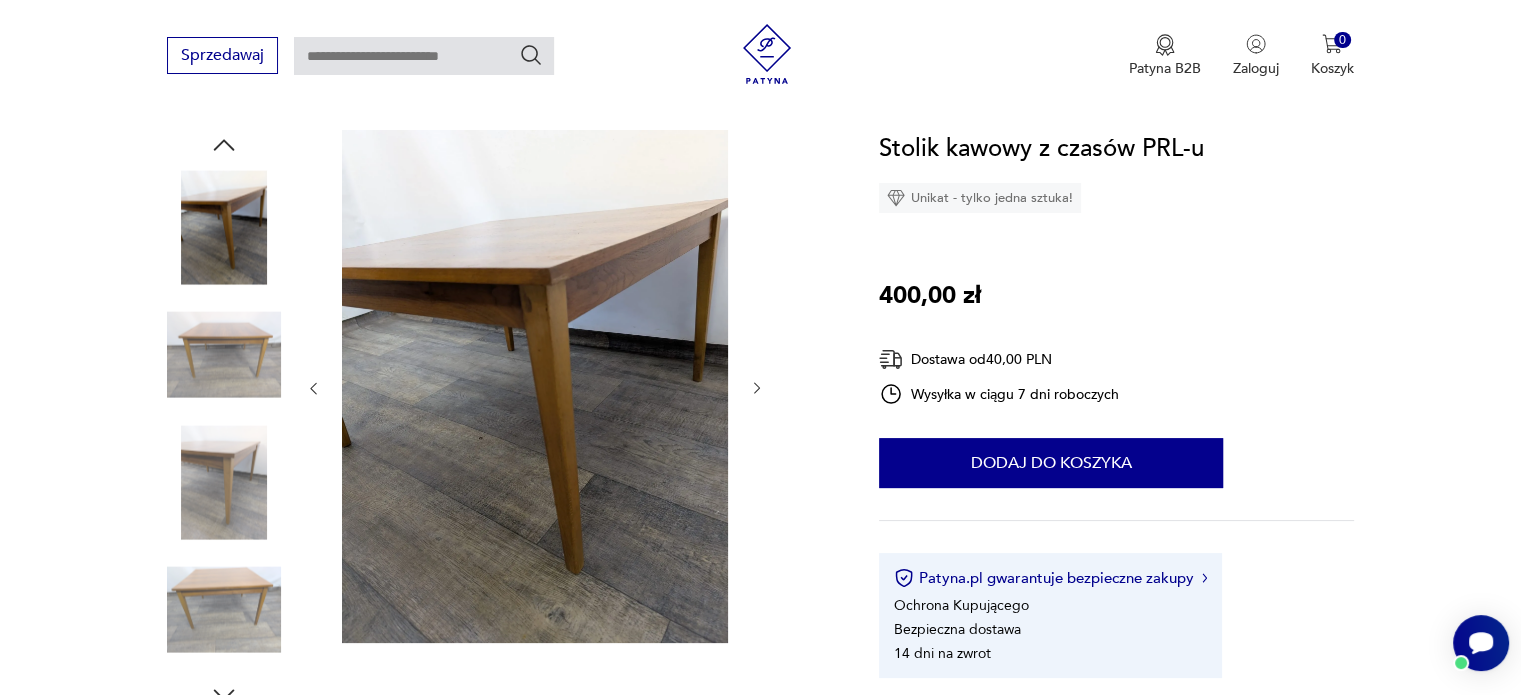 click at bounding box center [224, 355] 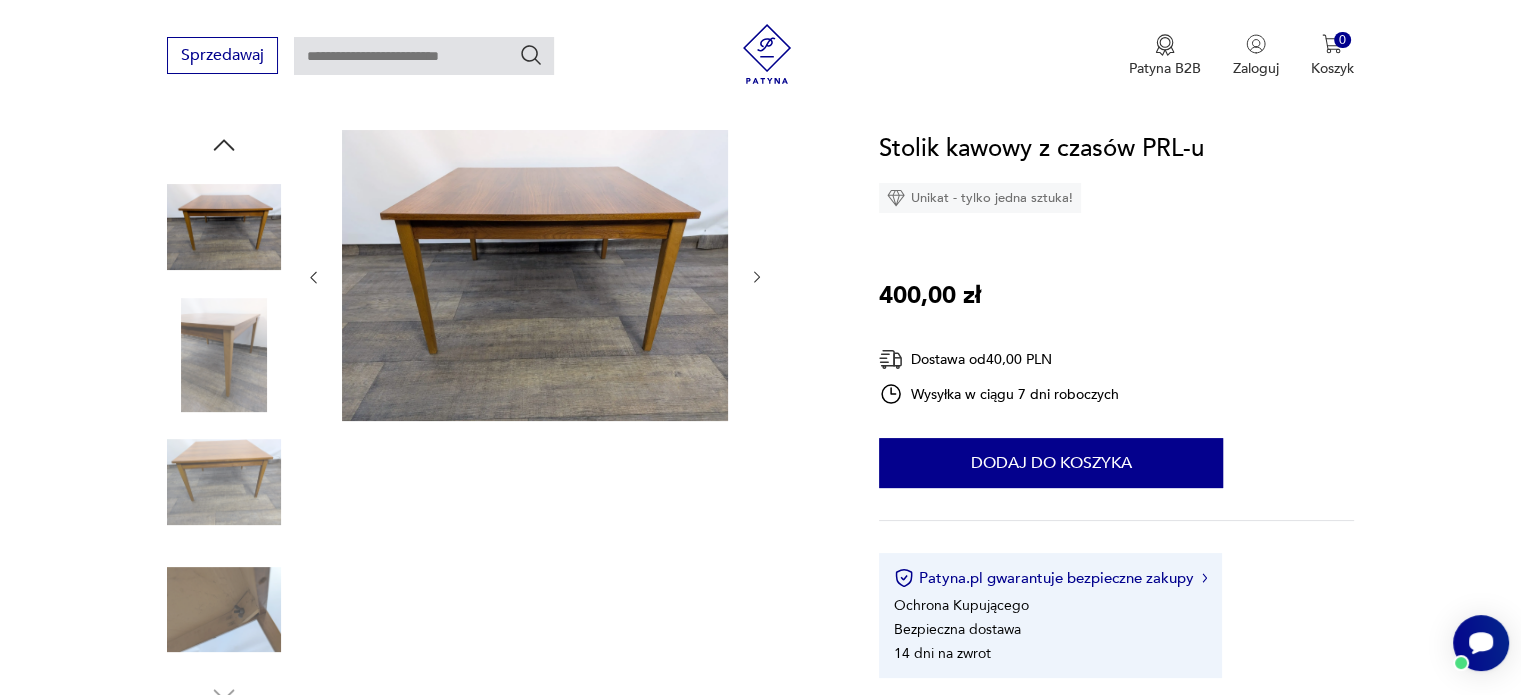 click at bounding box center (224, 355) 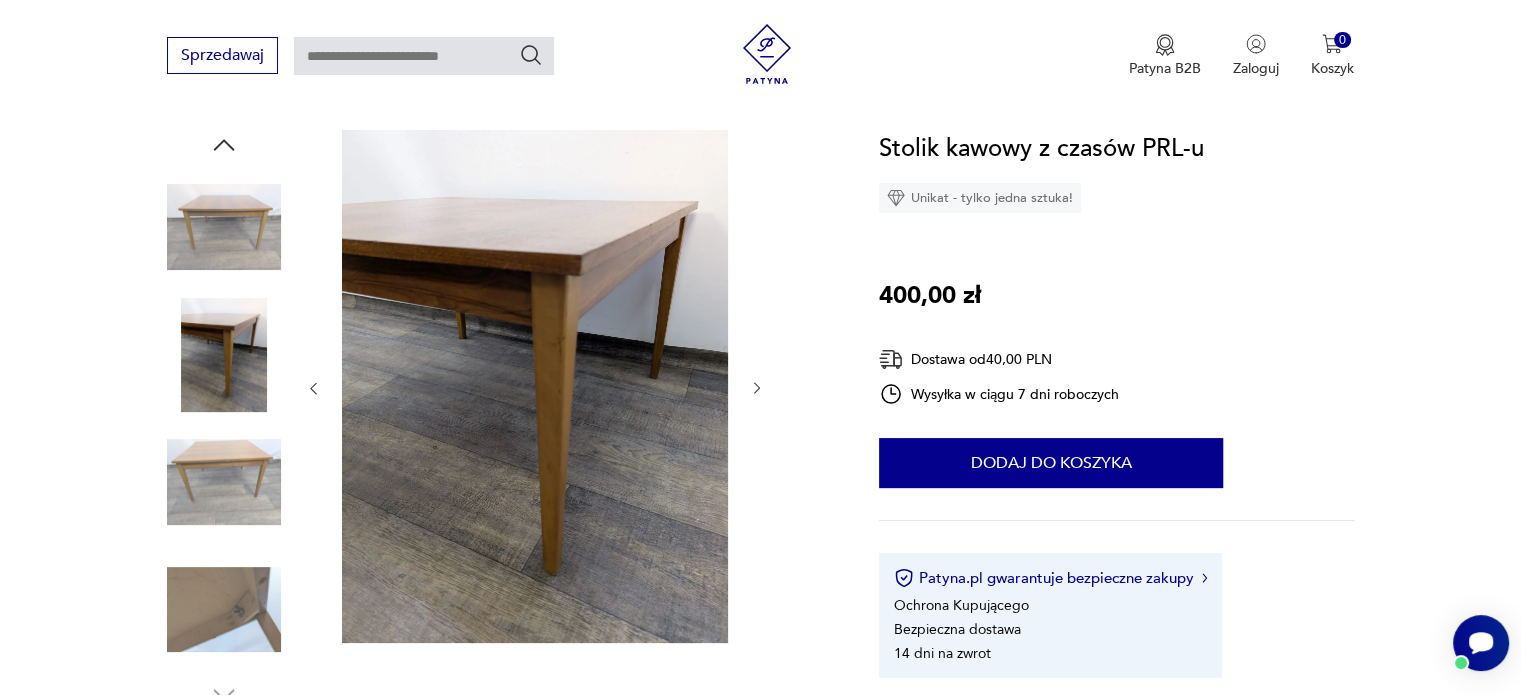 click at bounding box center (224, 482) 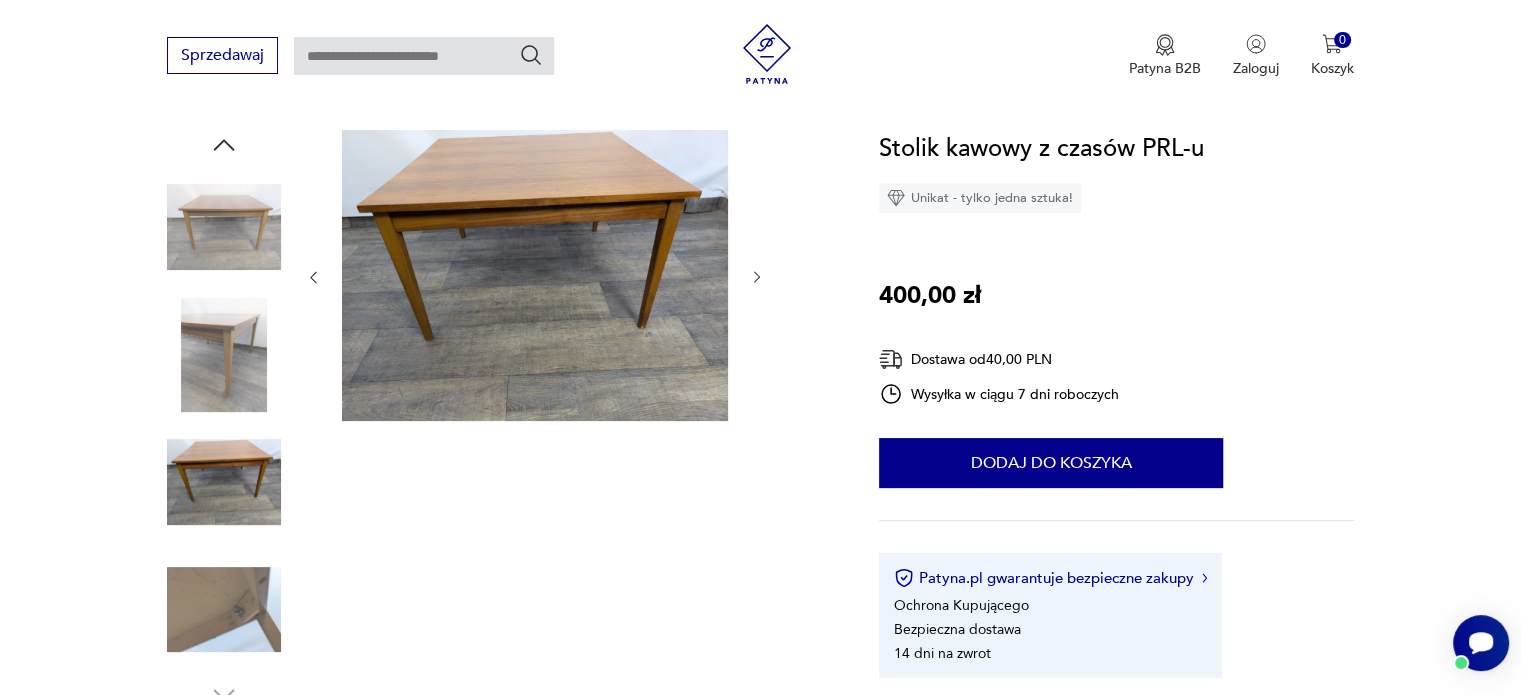 click at bounding box center (224, 610) 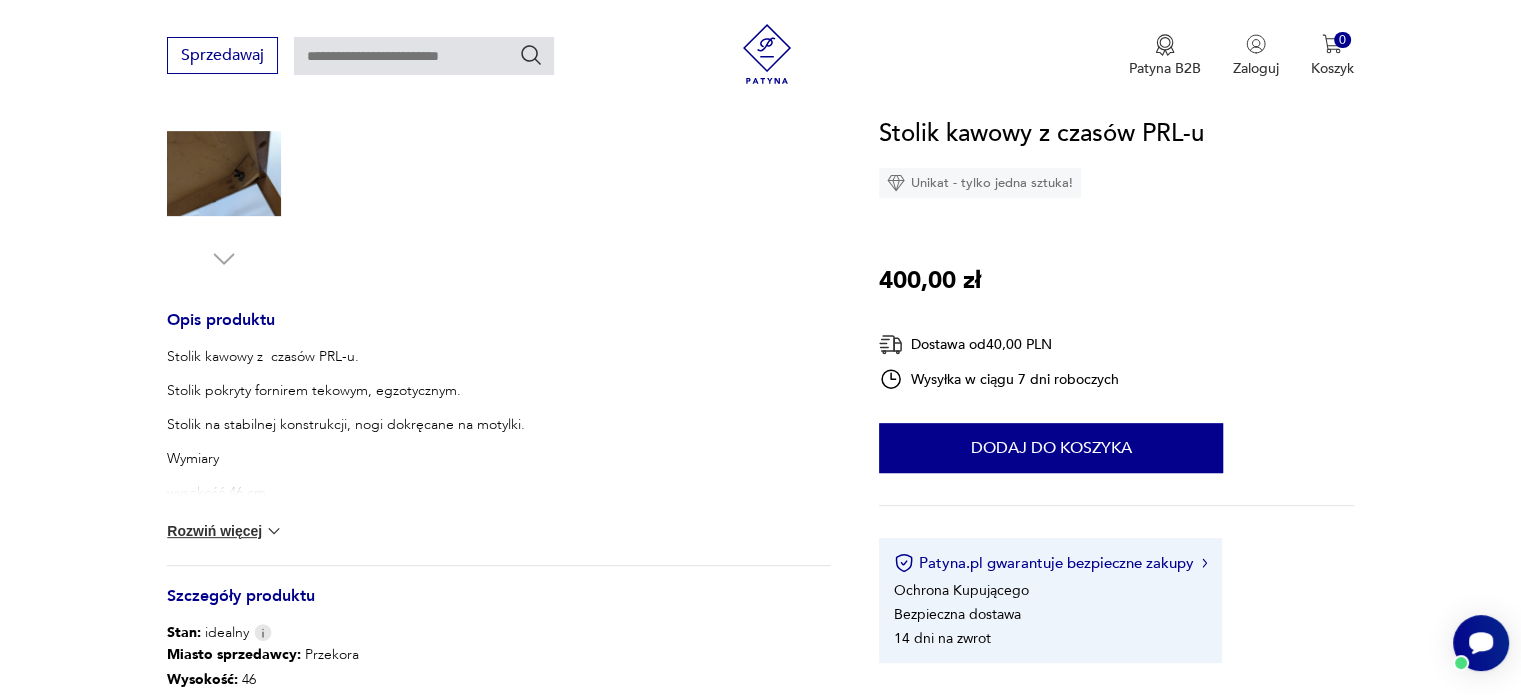 scroll, scrollTop: 700, scrollLeft: 0, axis: vertical 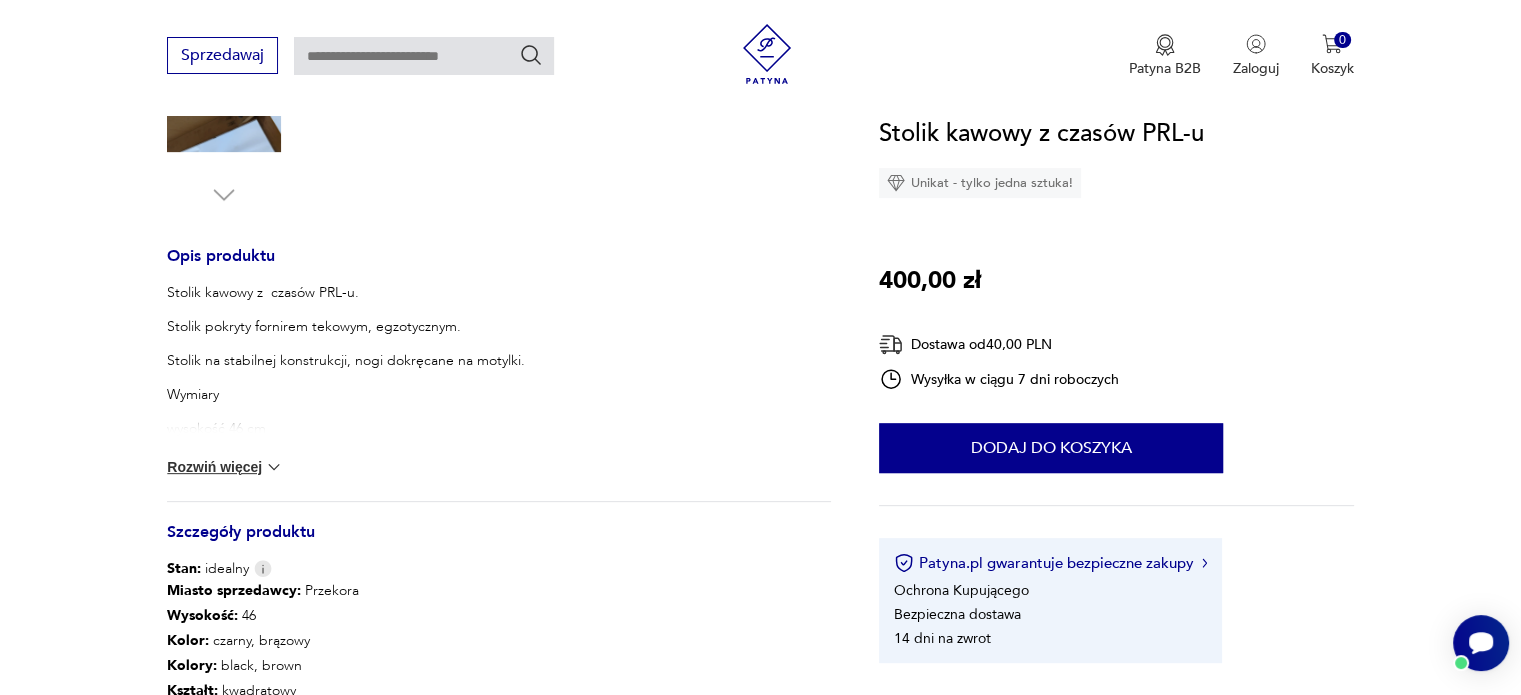 click at bounding box center (274, 467) 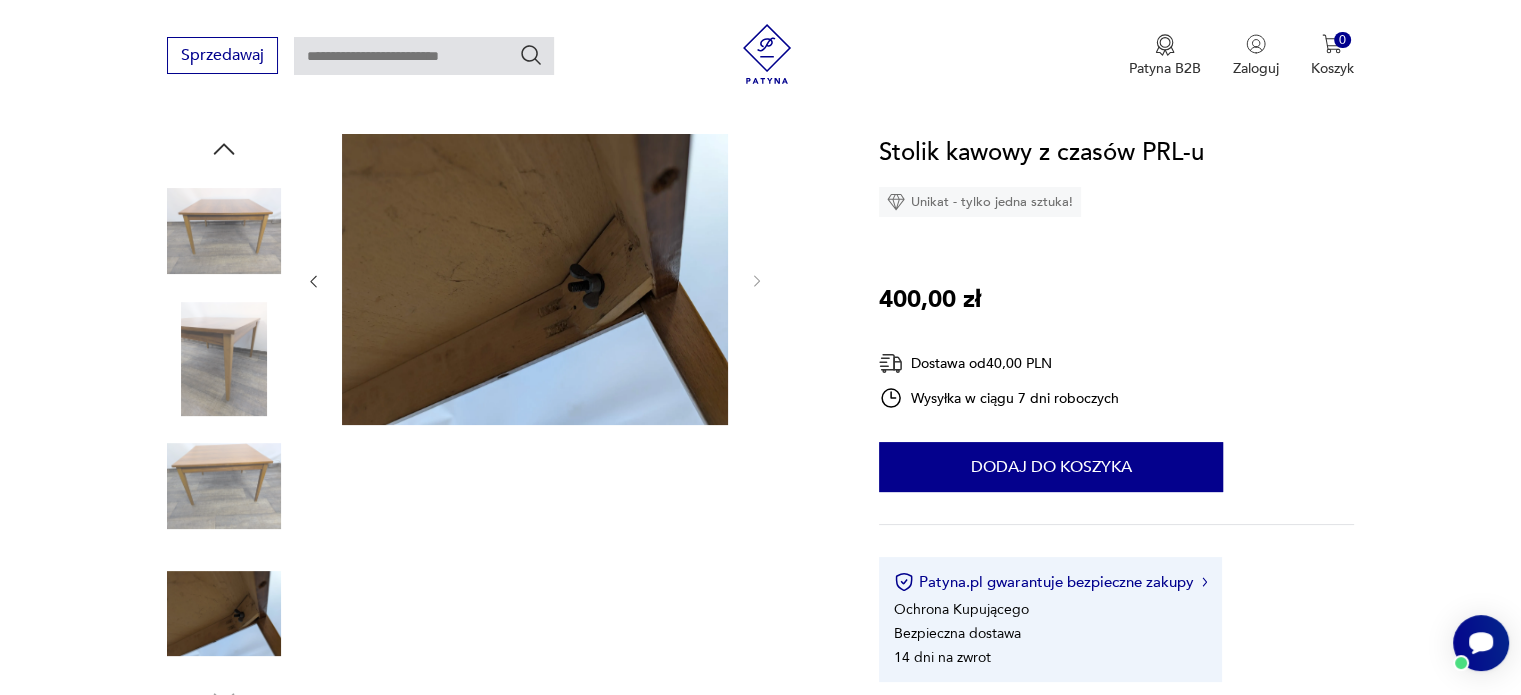 scroll, scrollTop: 200, scrollLeft: 0, axis: vertical 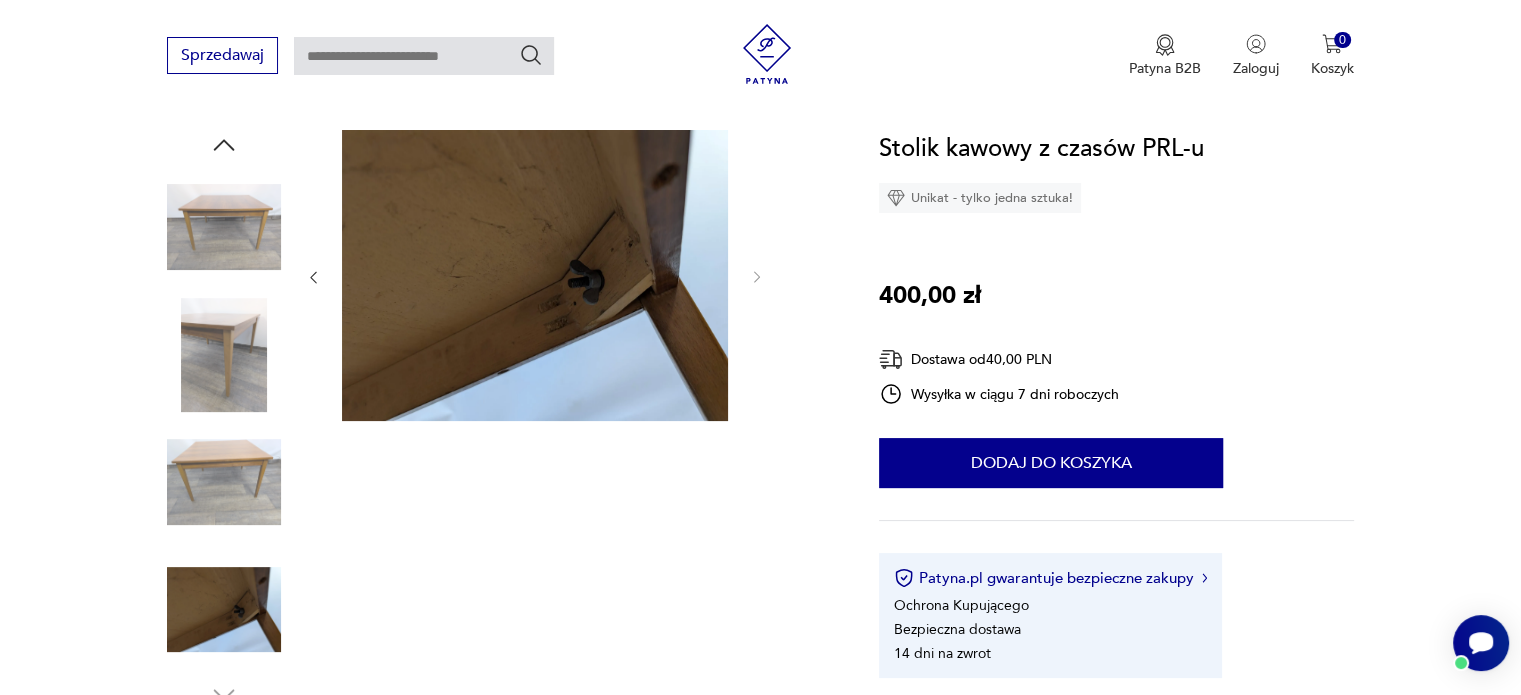 click at bounding box center (224, 482) 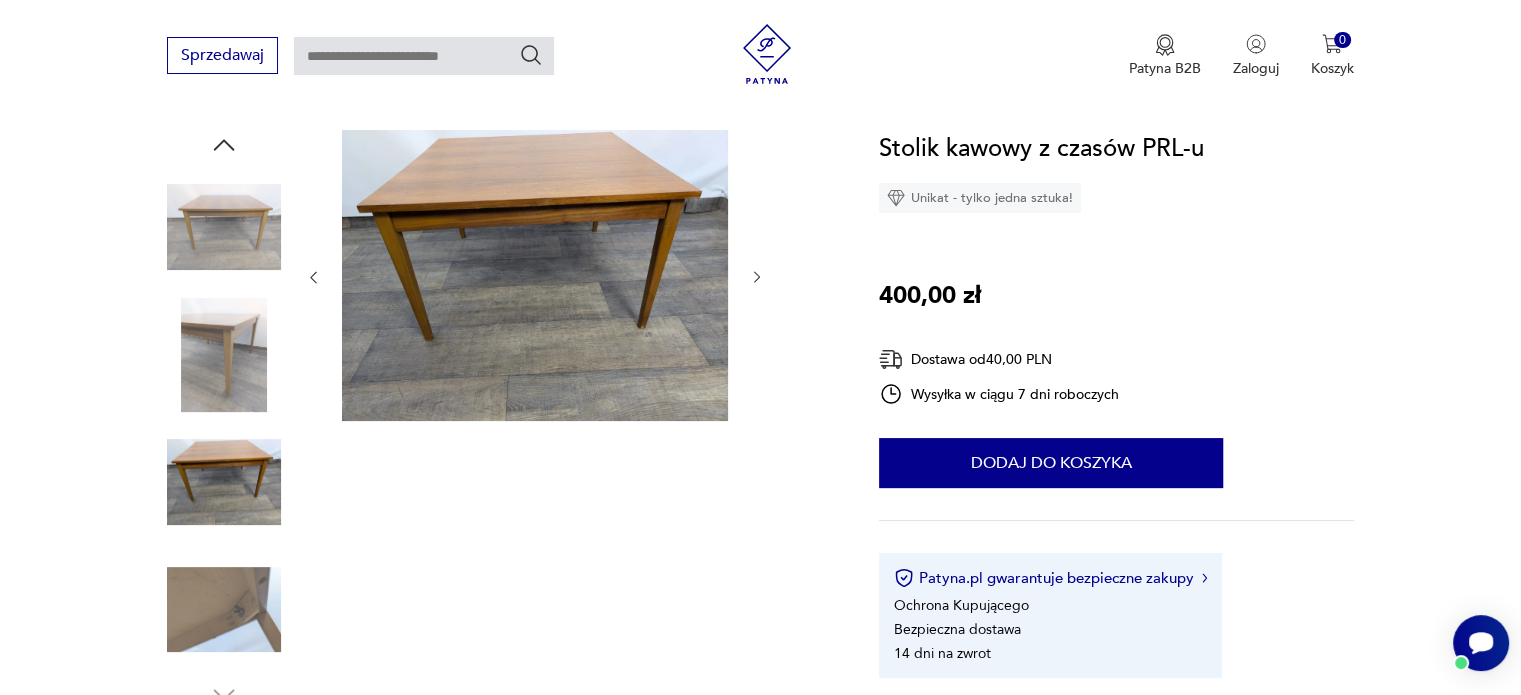click at bounding box center (224, 355) 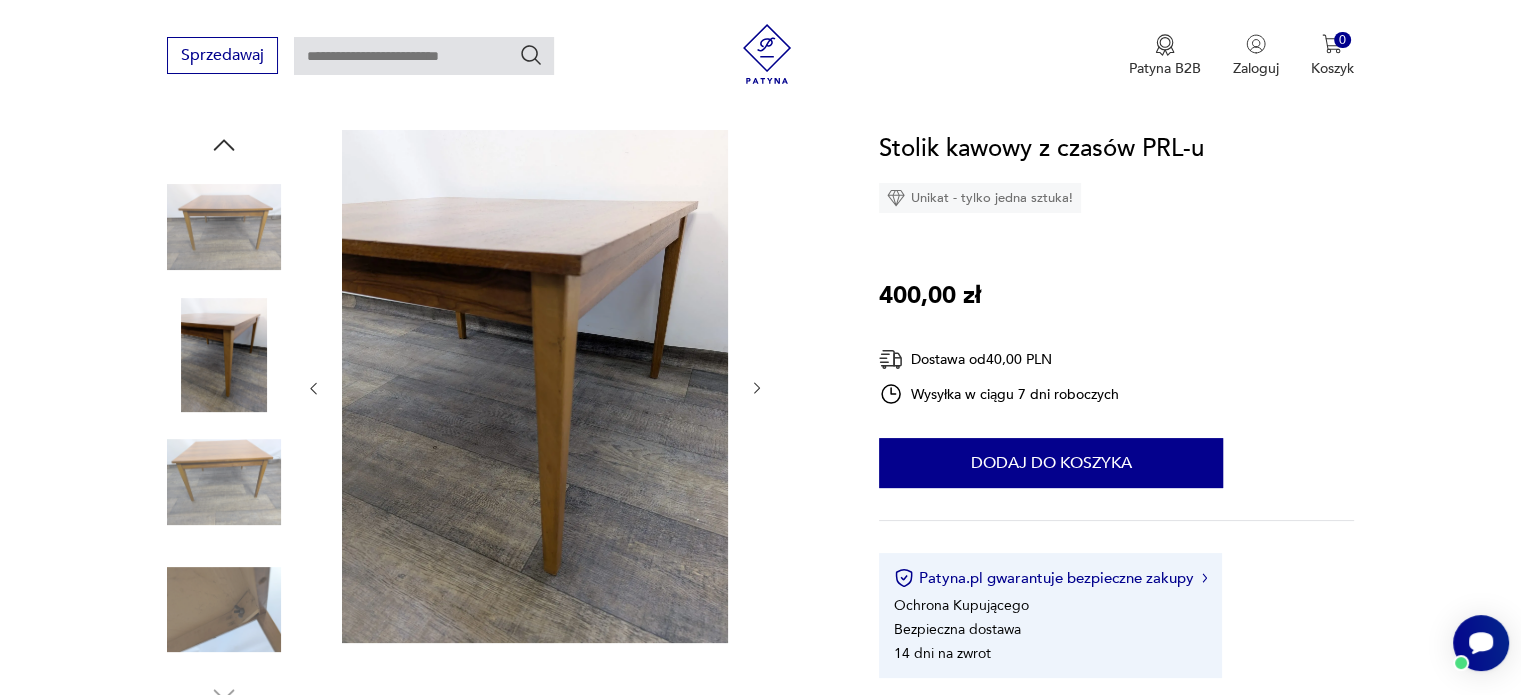 click at bounding box center (224, 227) 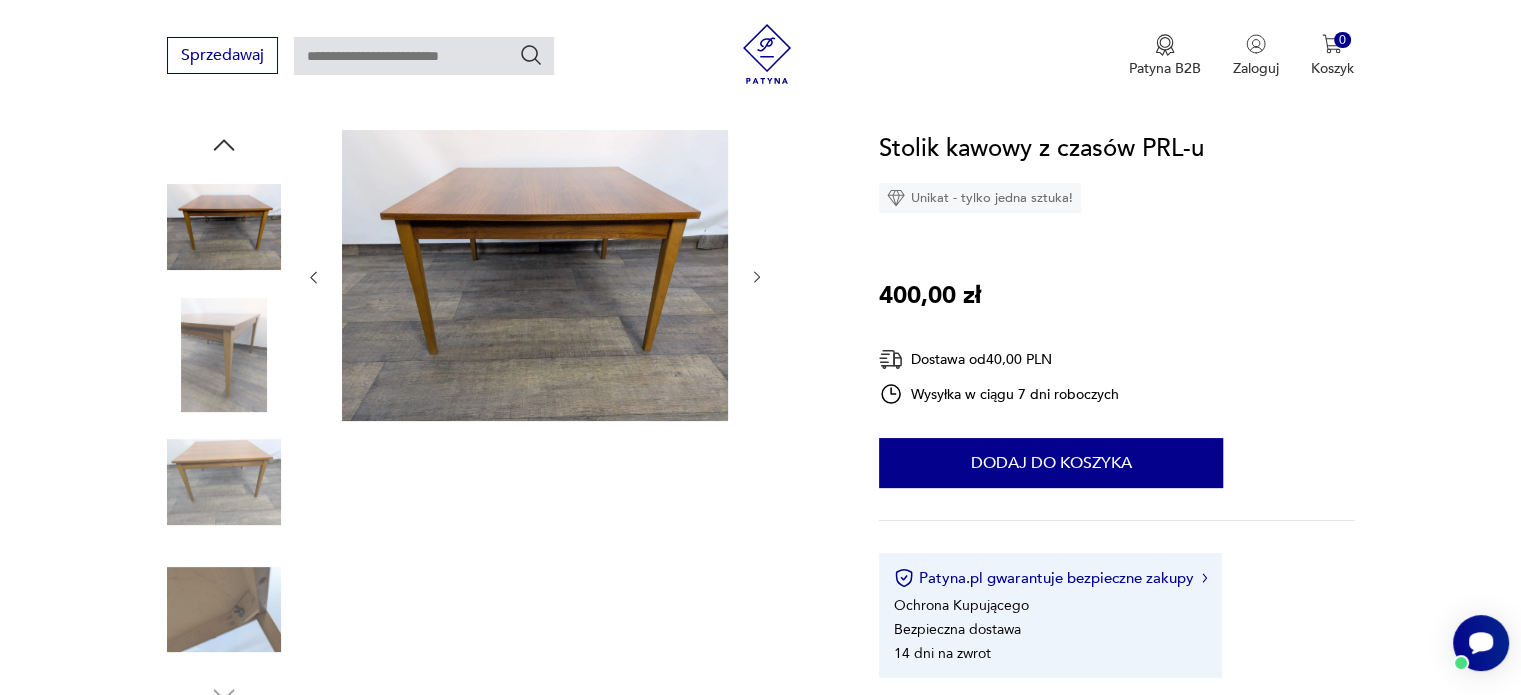click at bounding box center [224, 227] 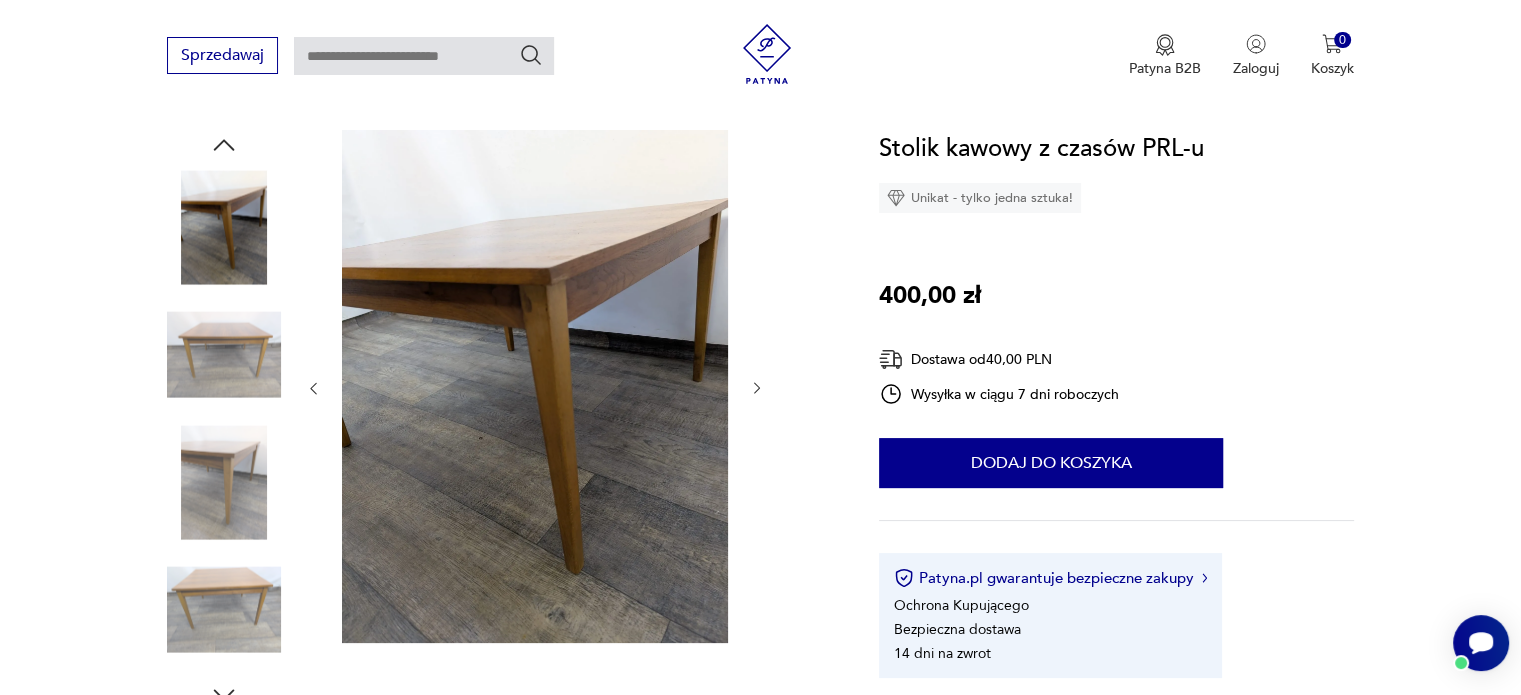 click 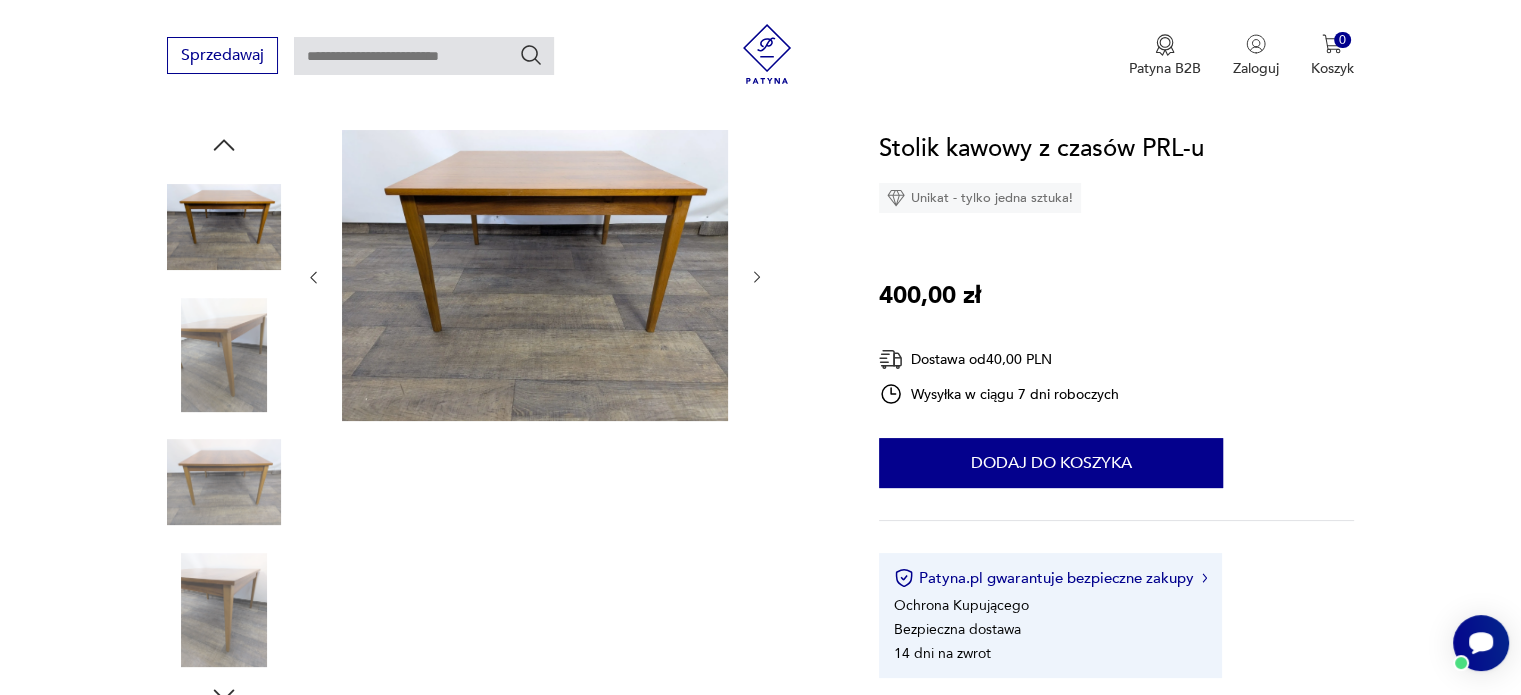 click 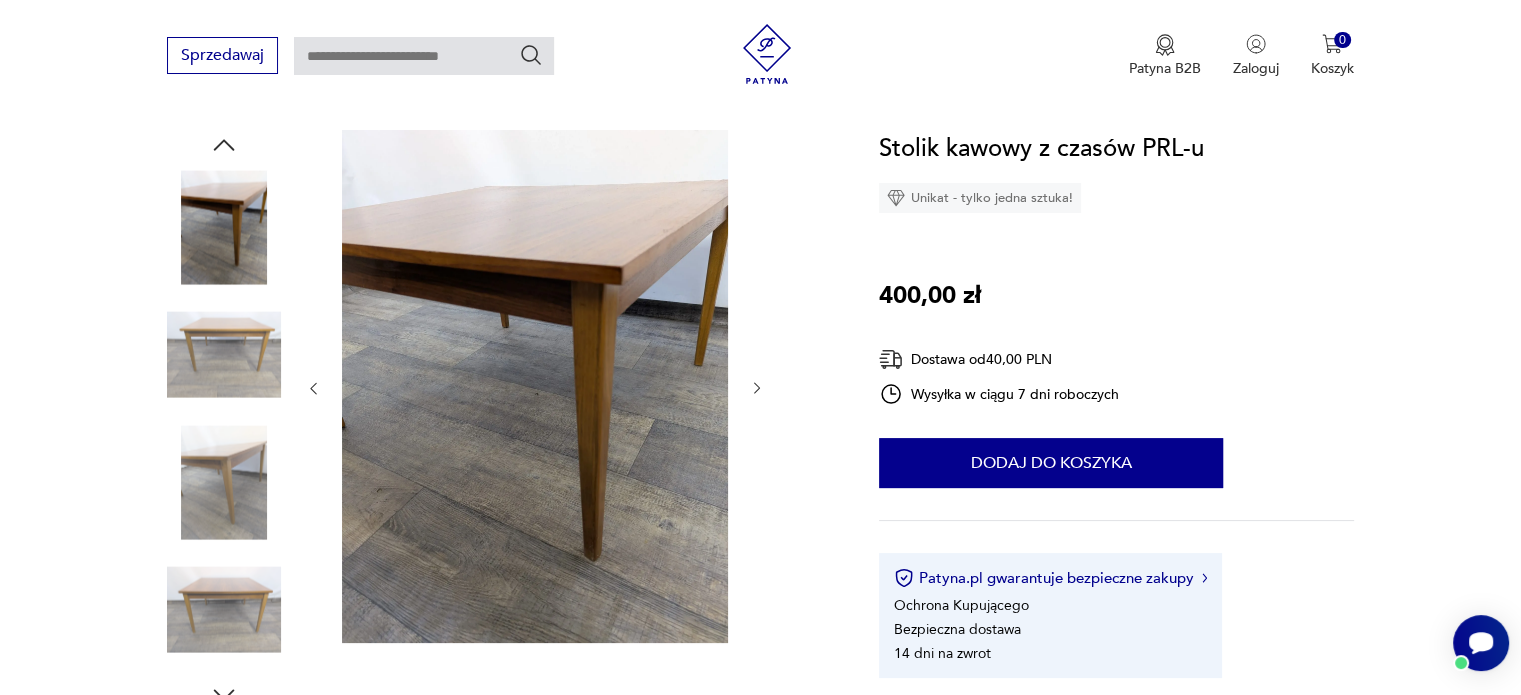 click at bounding box center (224, 355) 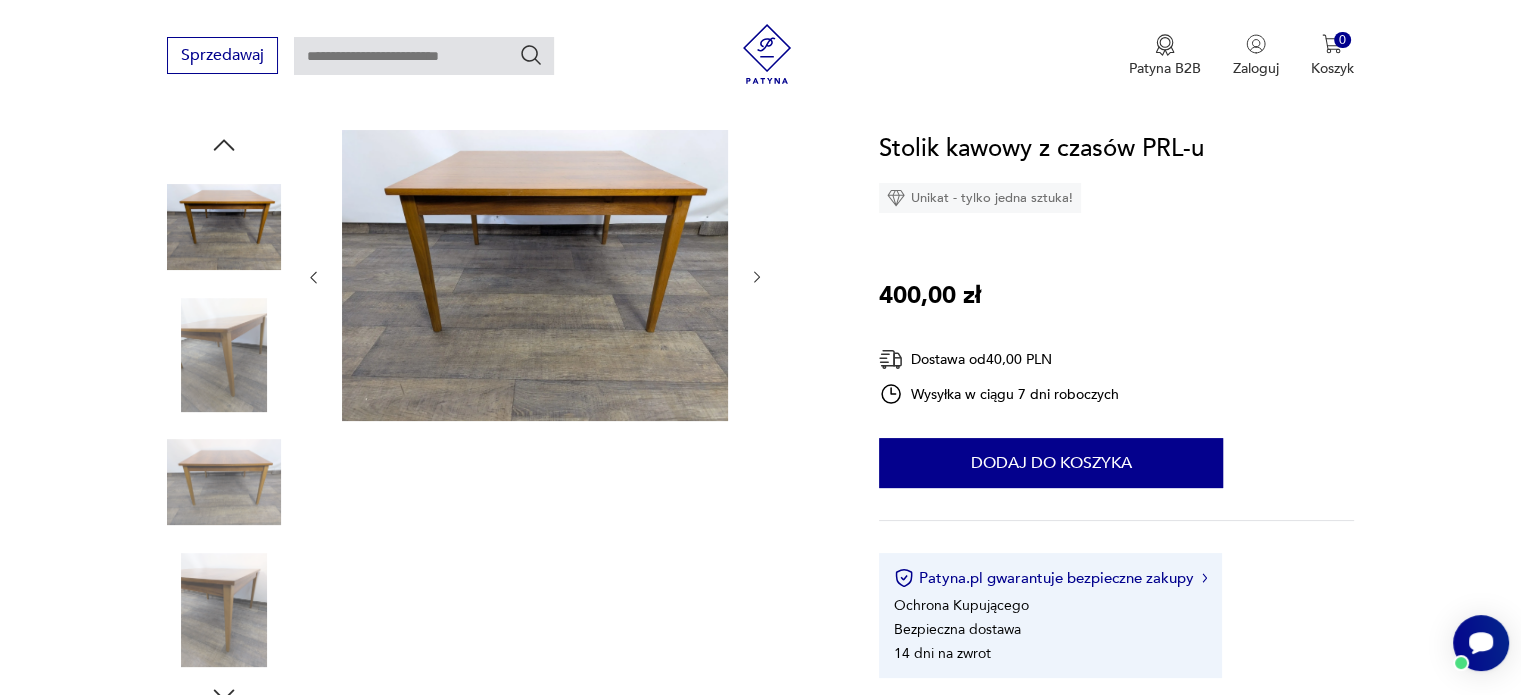 click at bounding box center [224, 227] 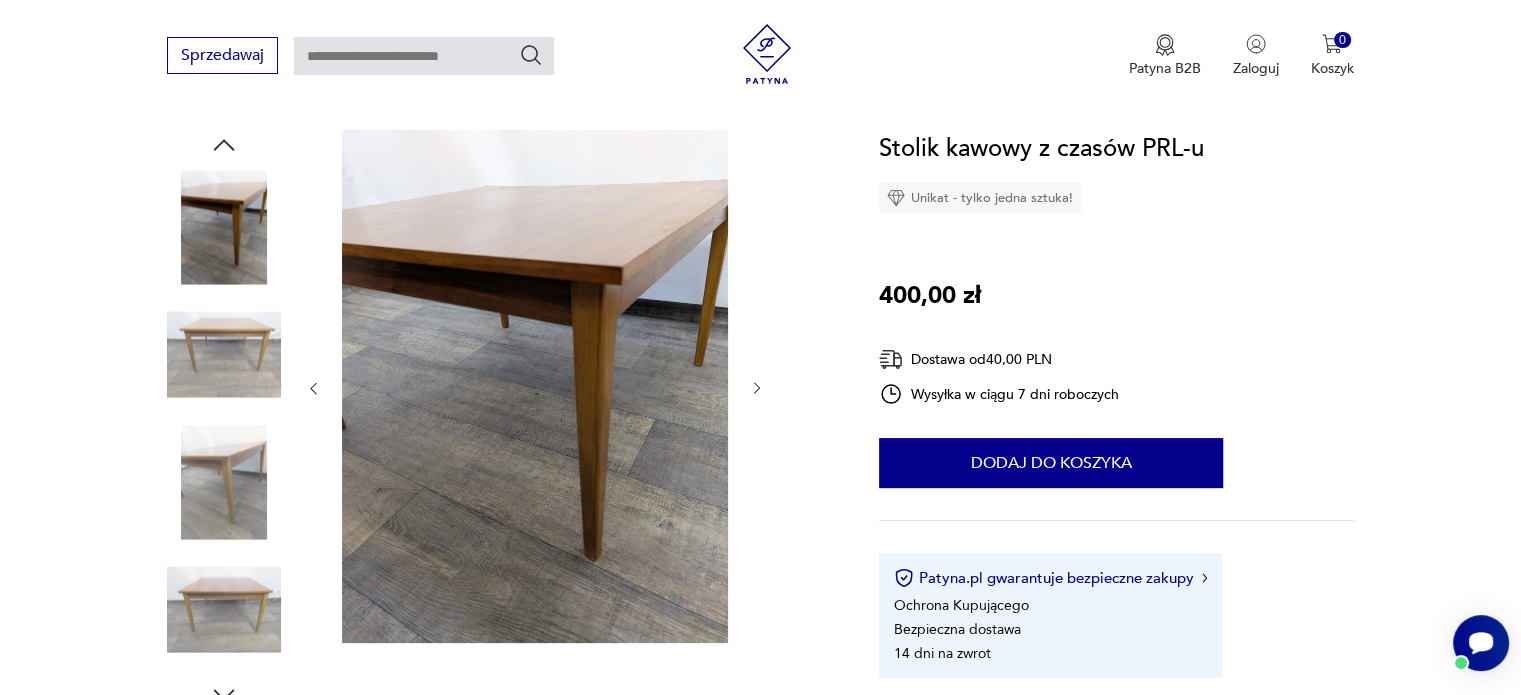 click 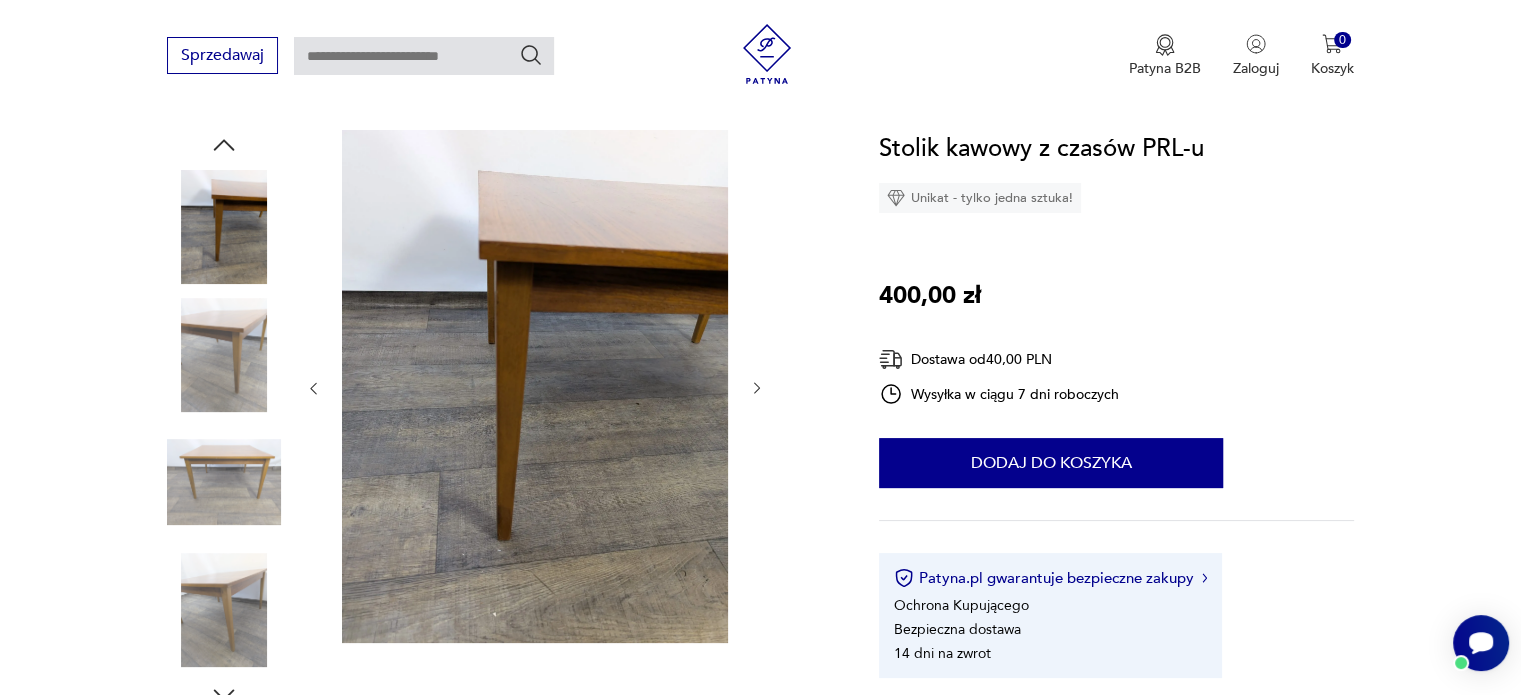 click 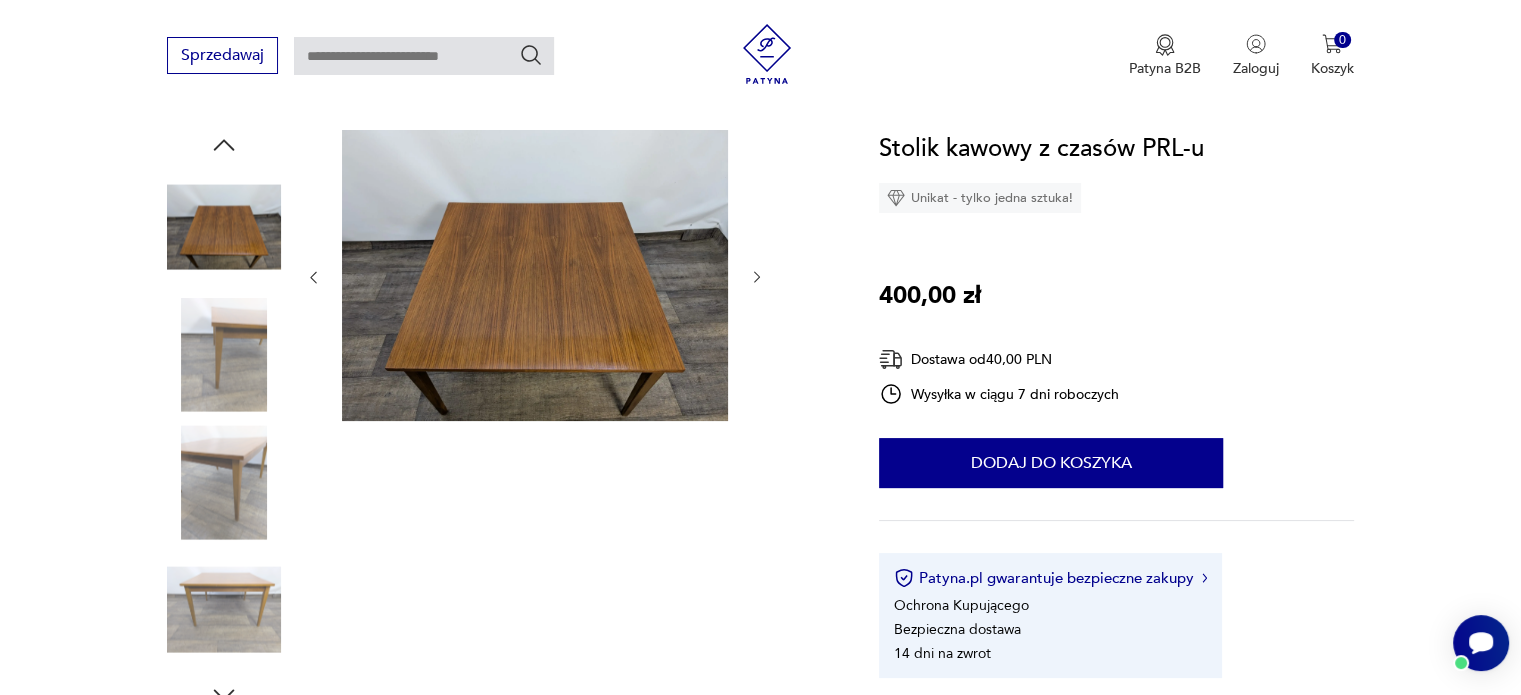 click 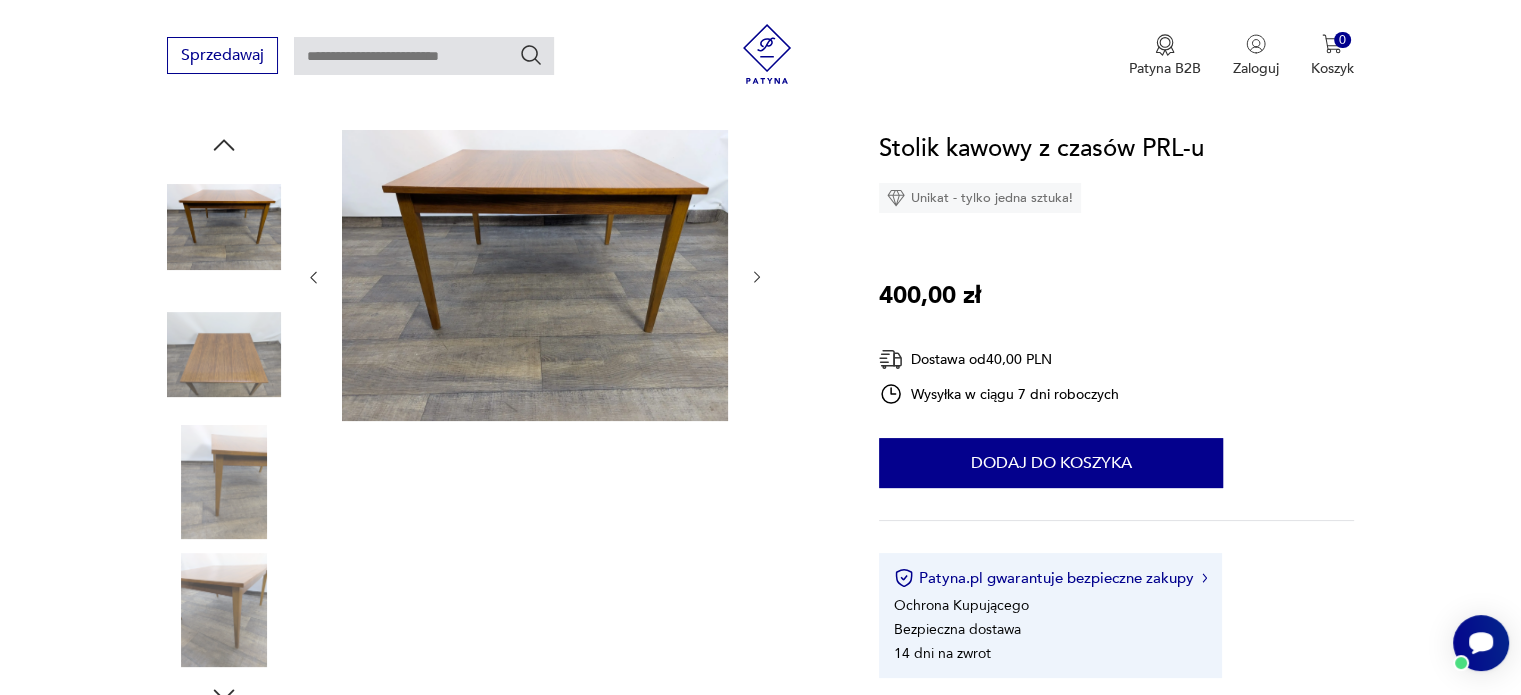 click 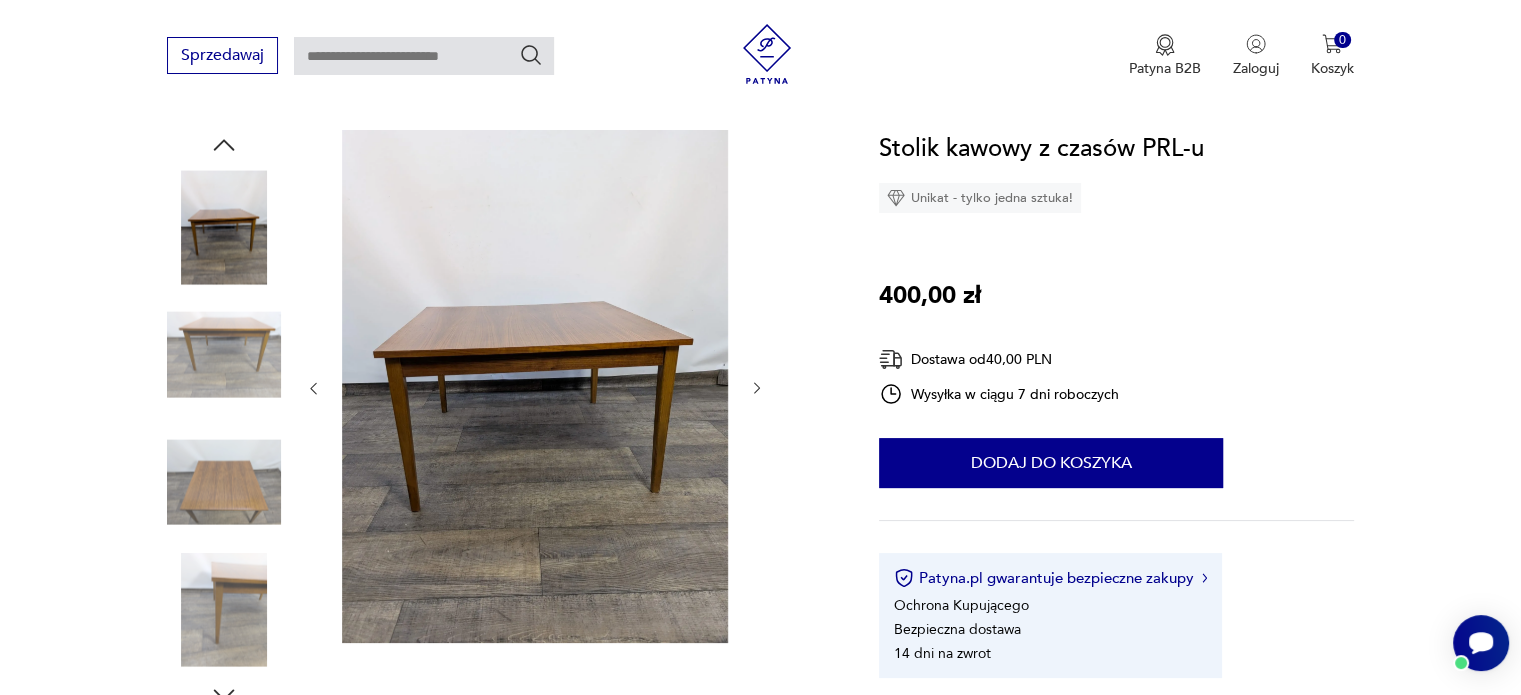 click 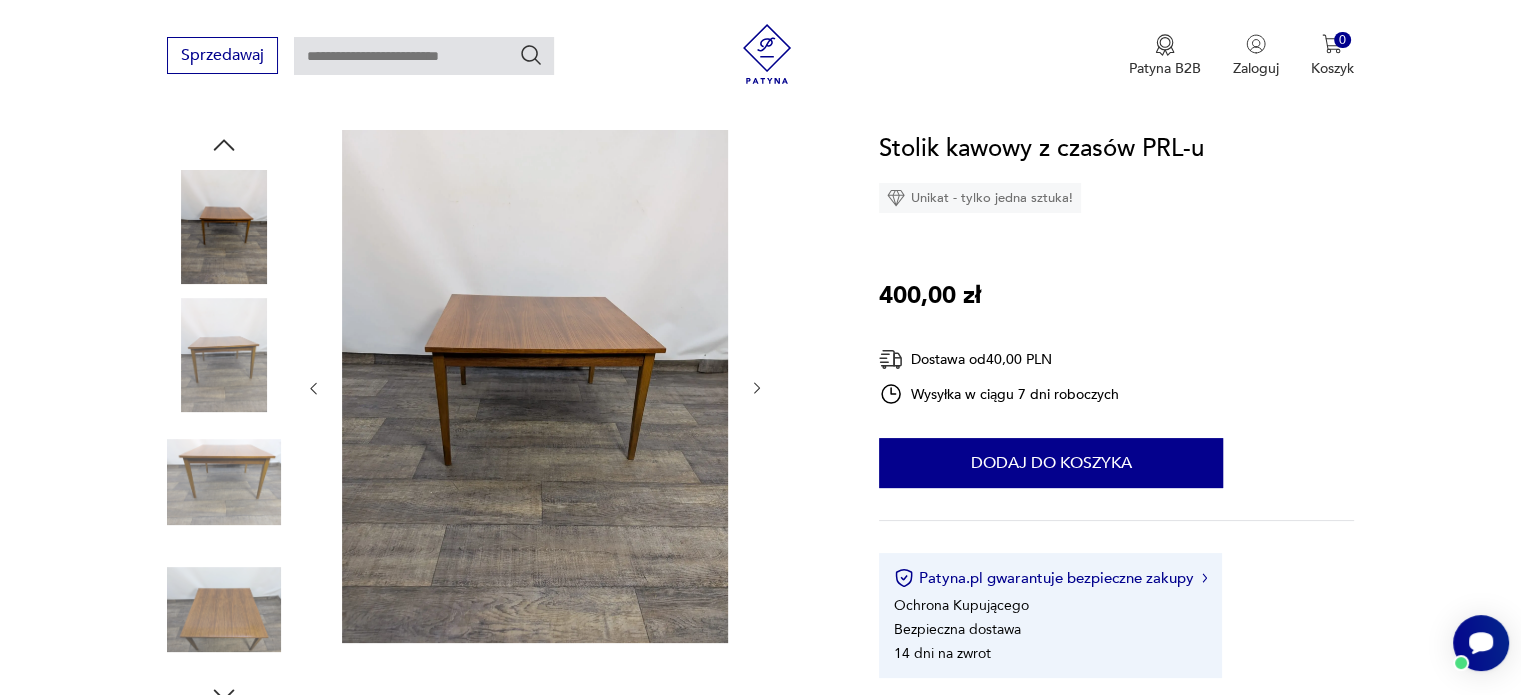 click 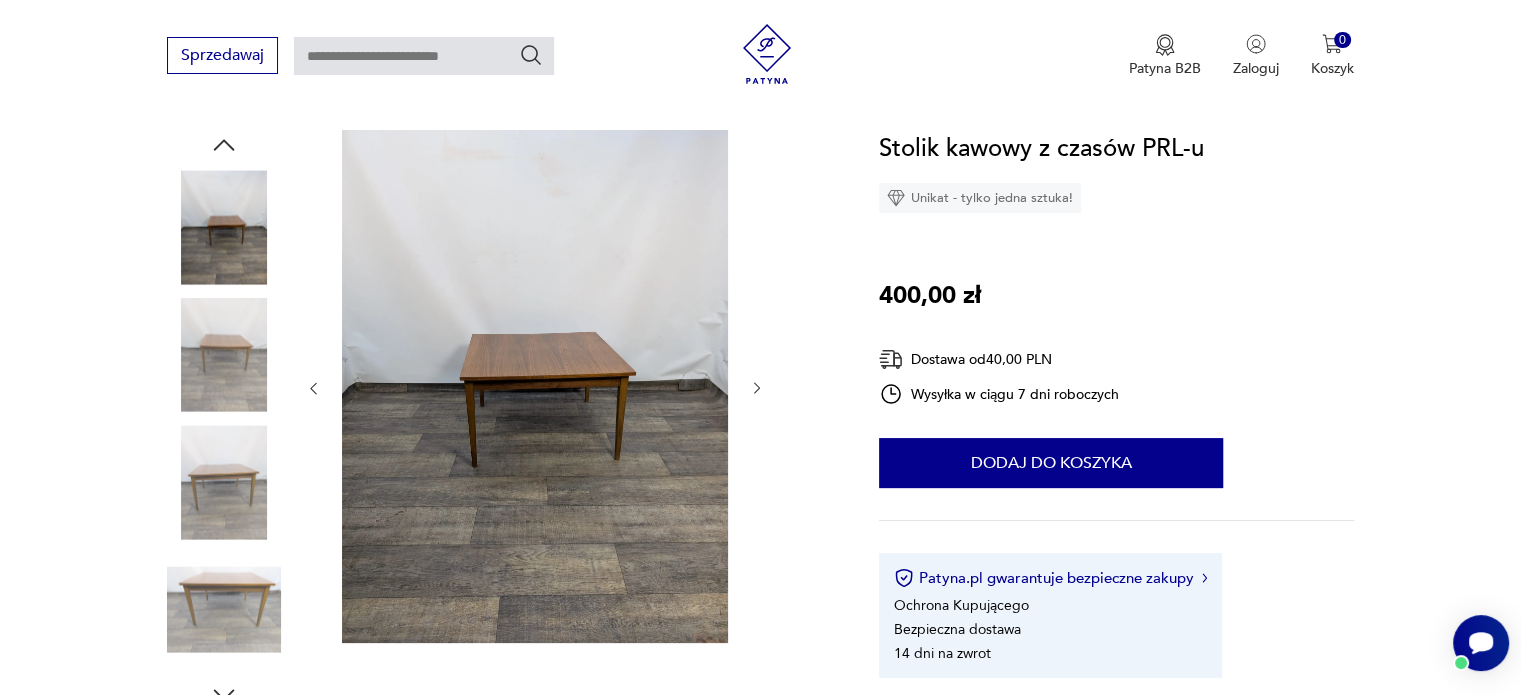 click 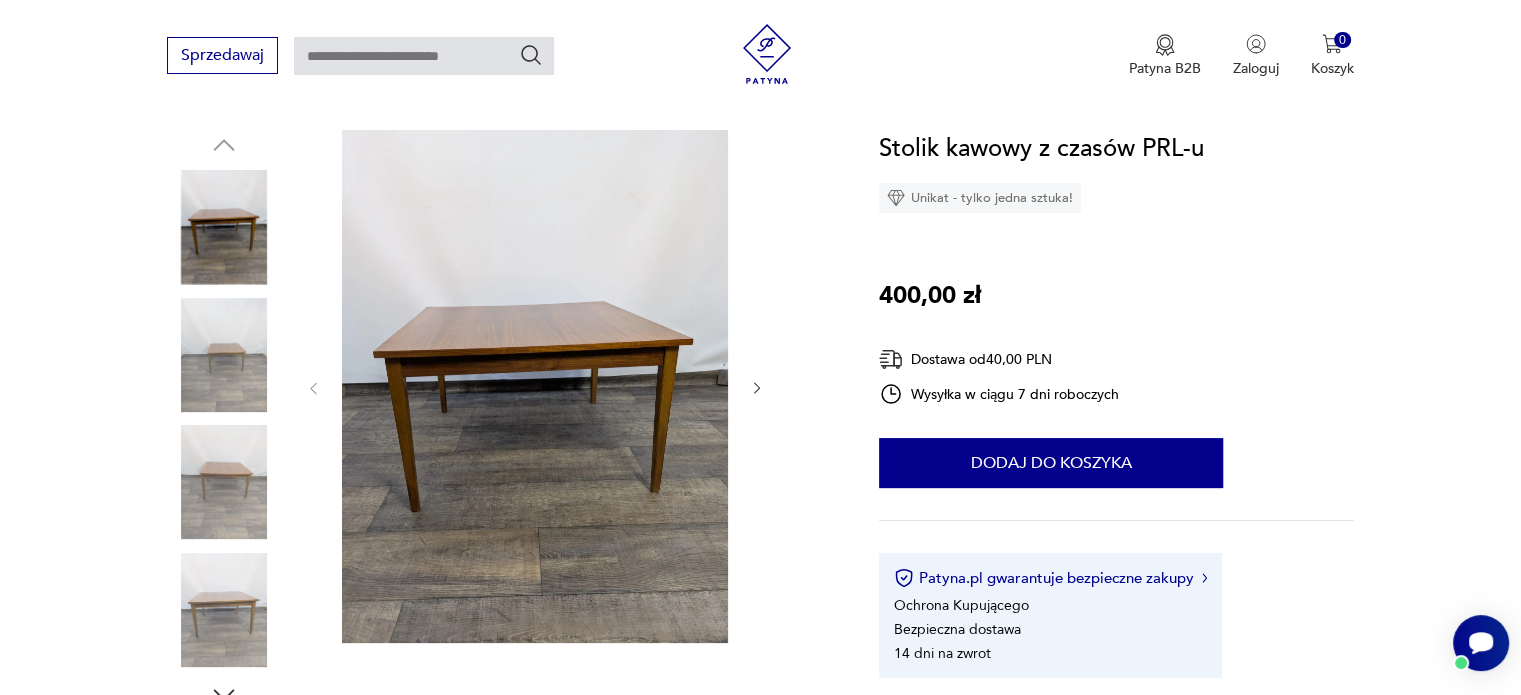 click 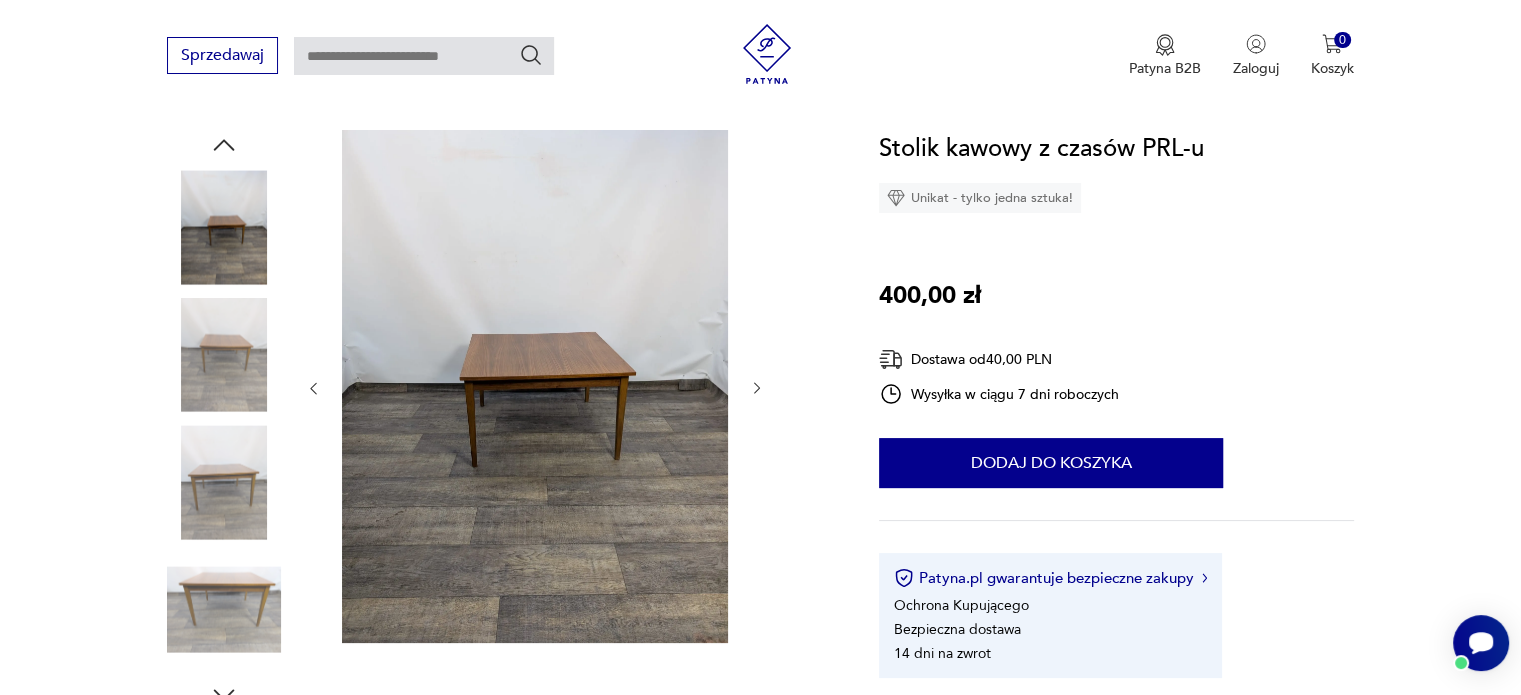 click 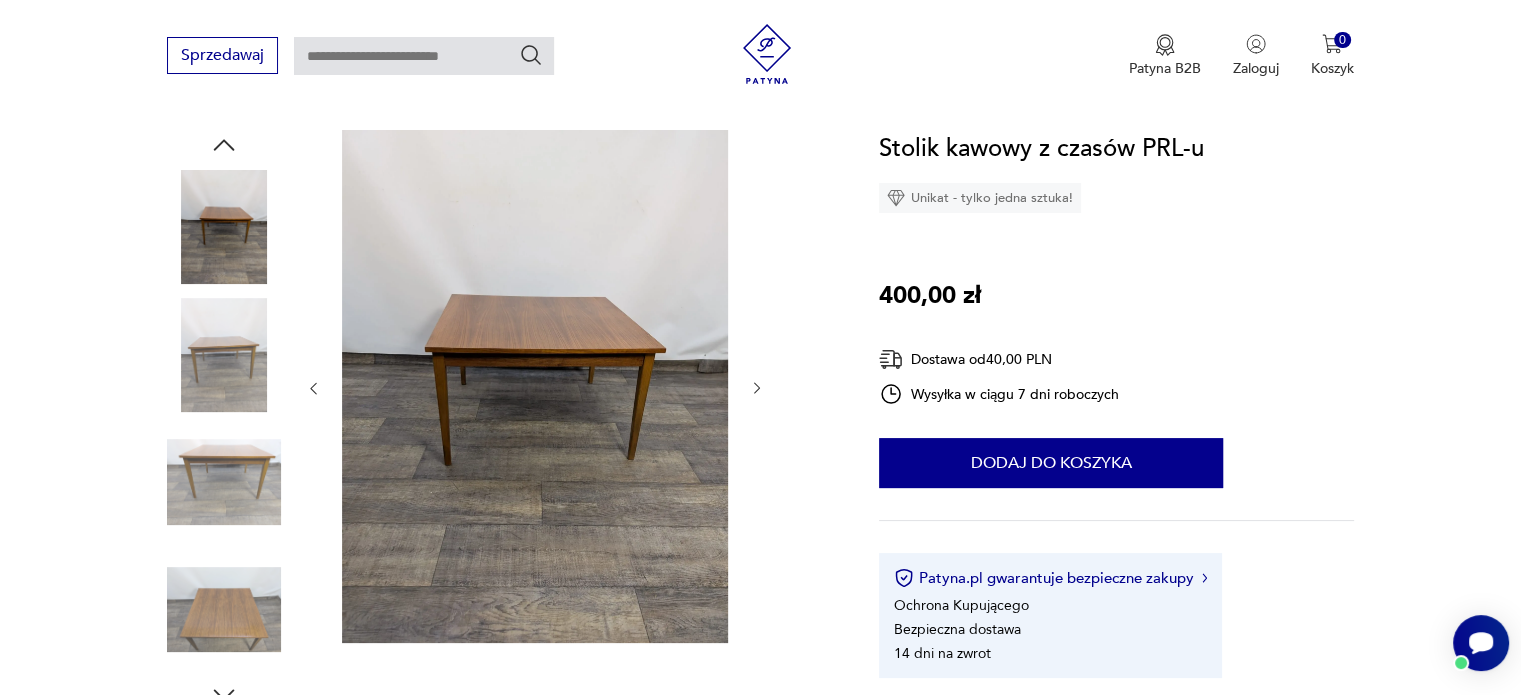 click 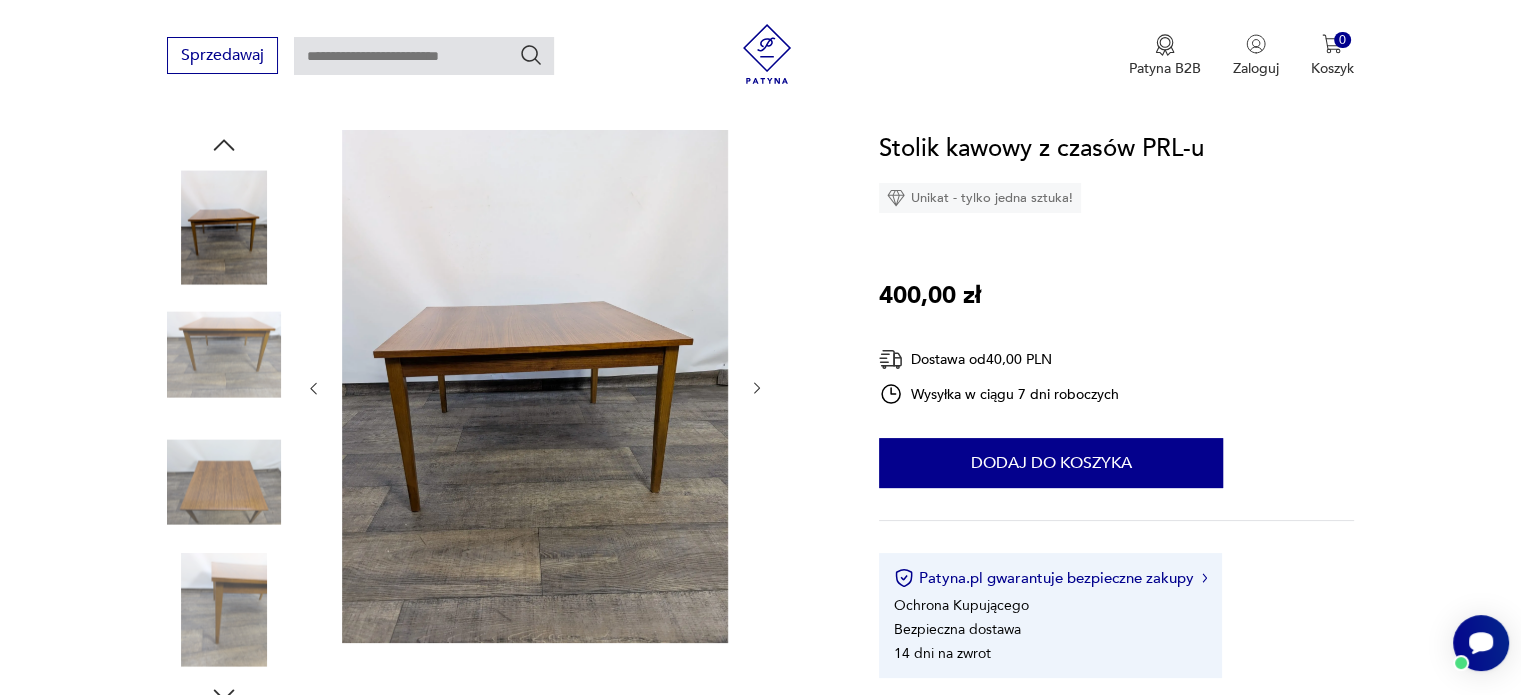 click 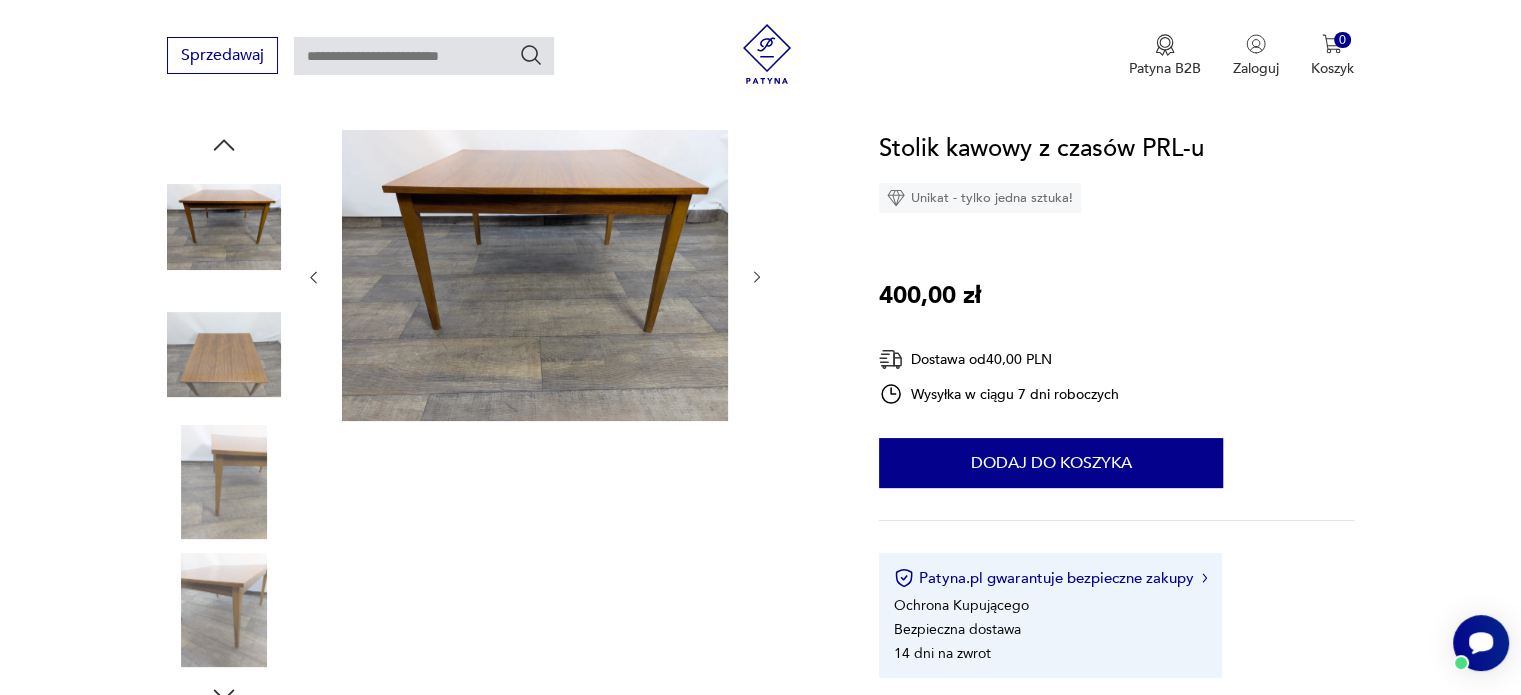 click 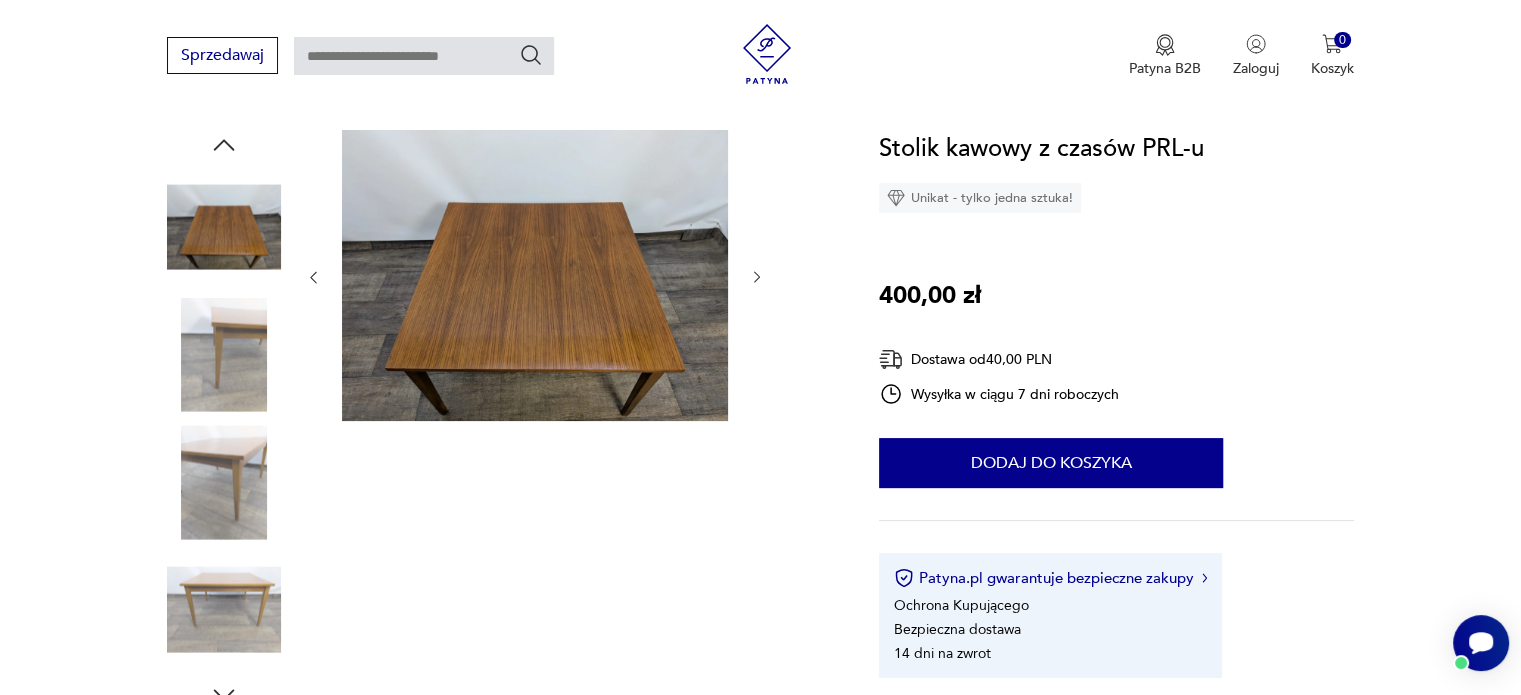 click 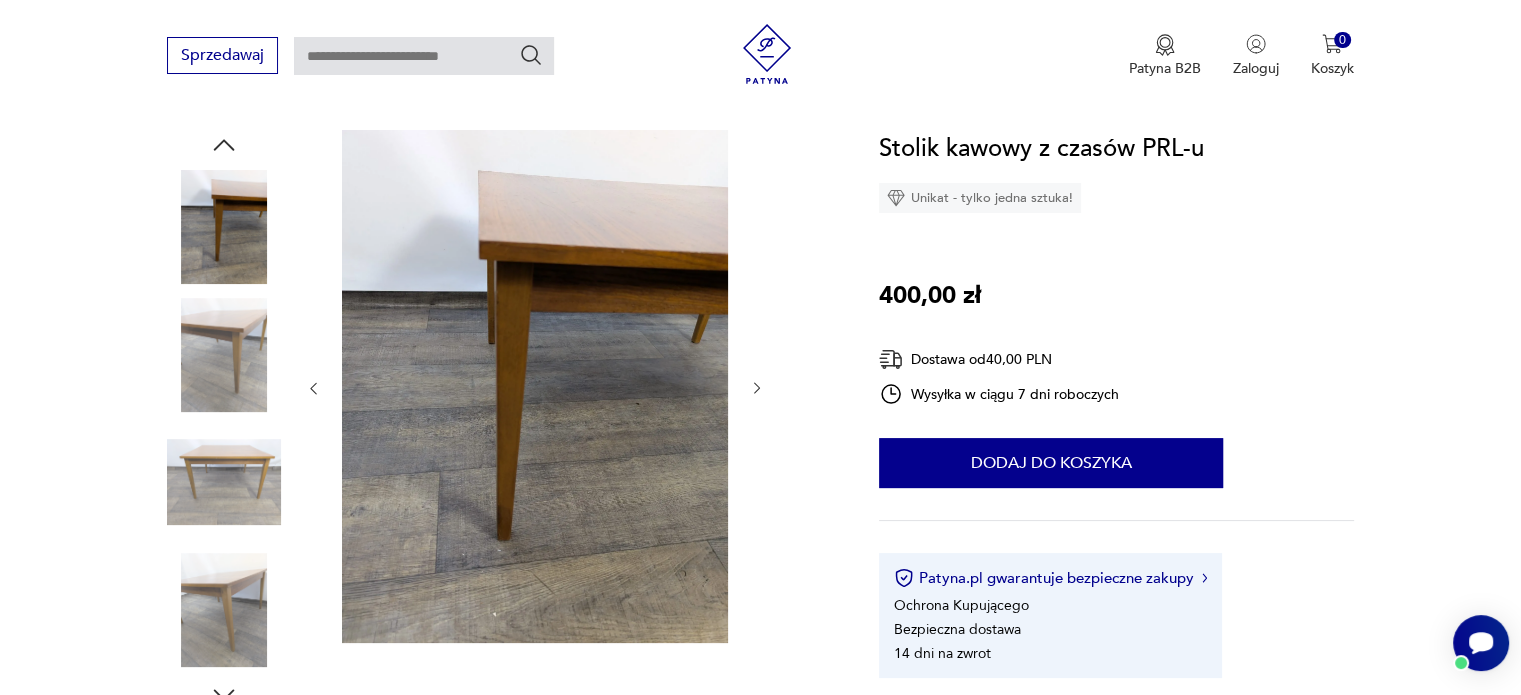 click 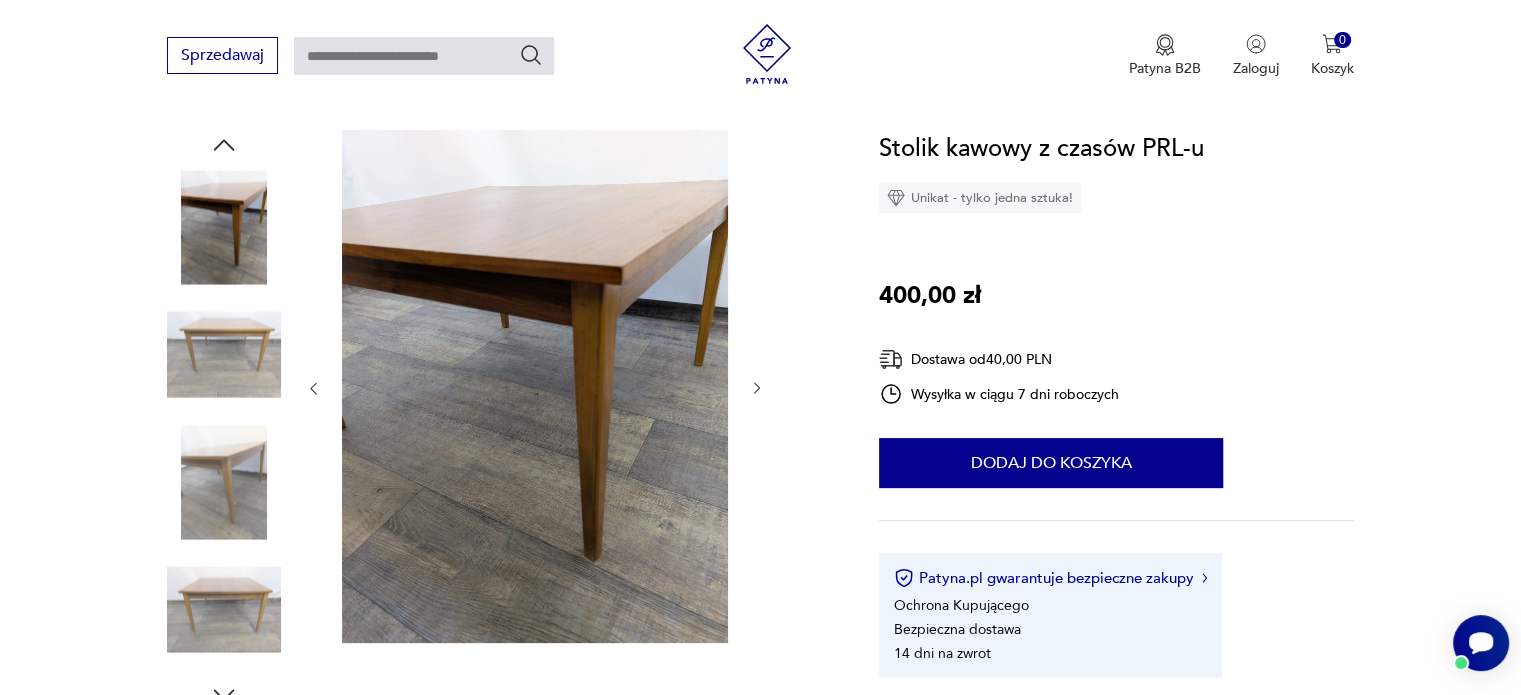 click 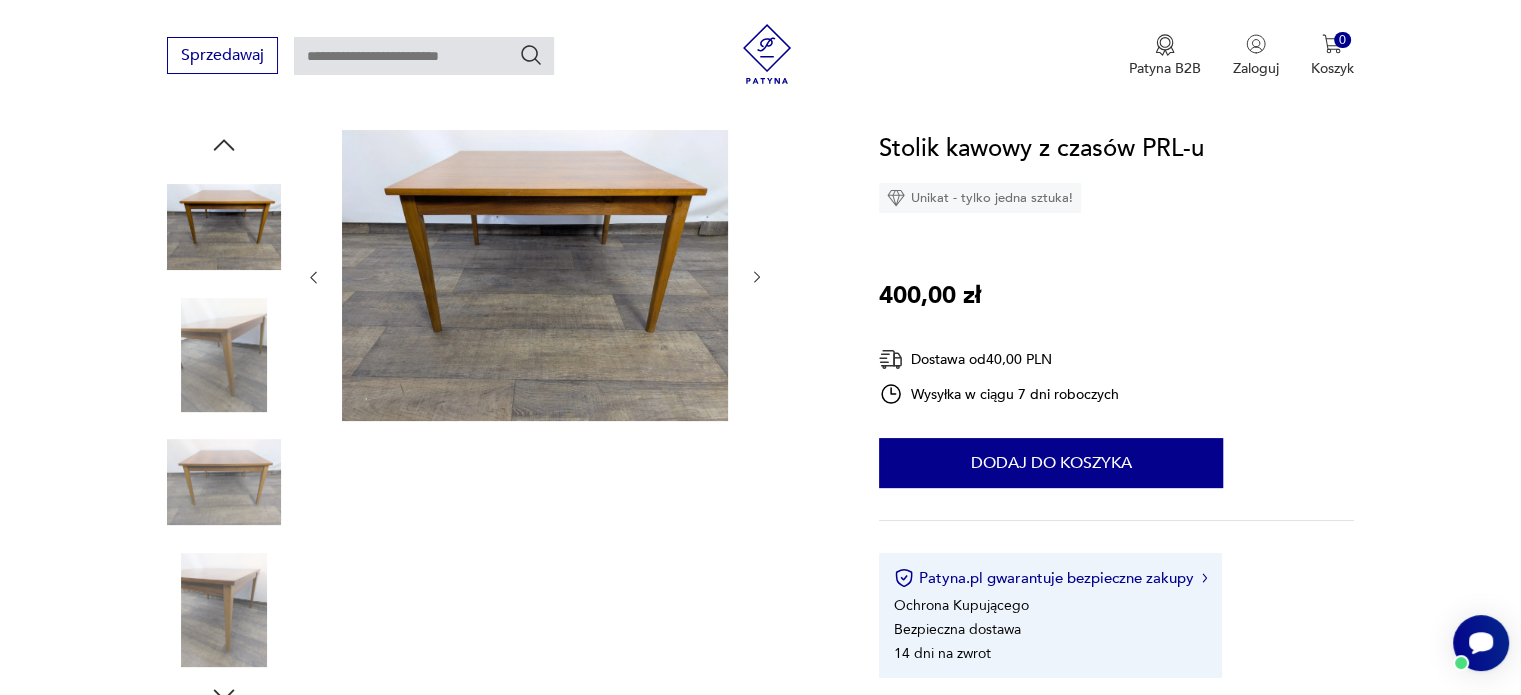 click at bounding box center (224, 482) 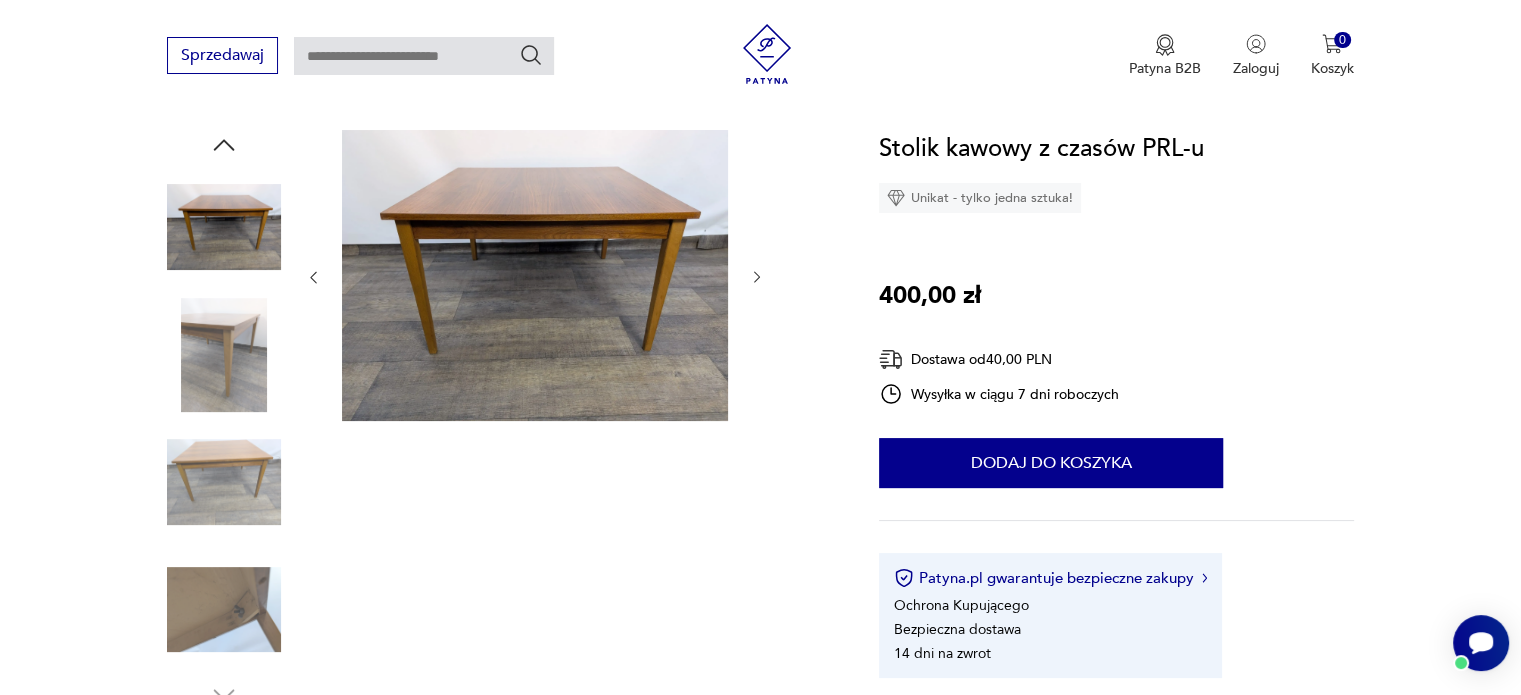 click at bounding box center (224, 482) 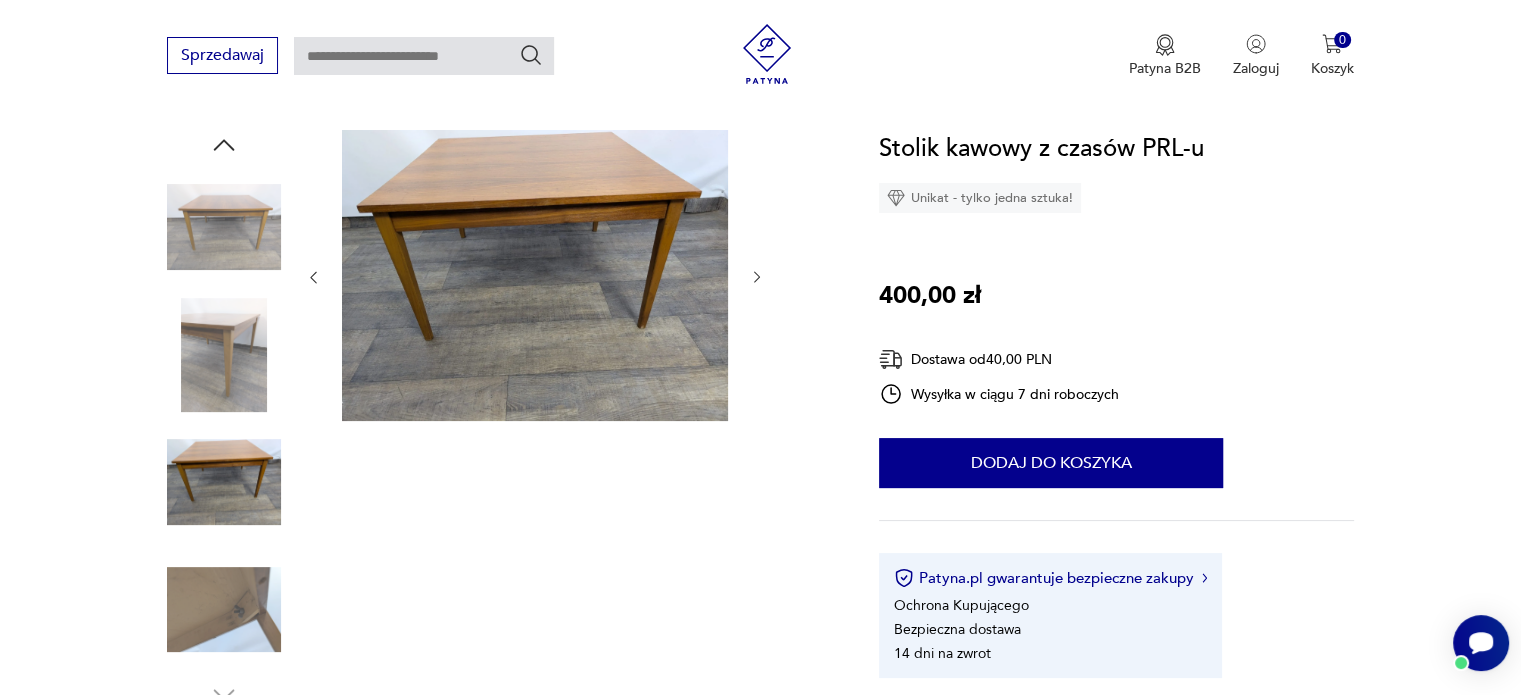 click at bounding box center (224, 610) 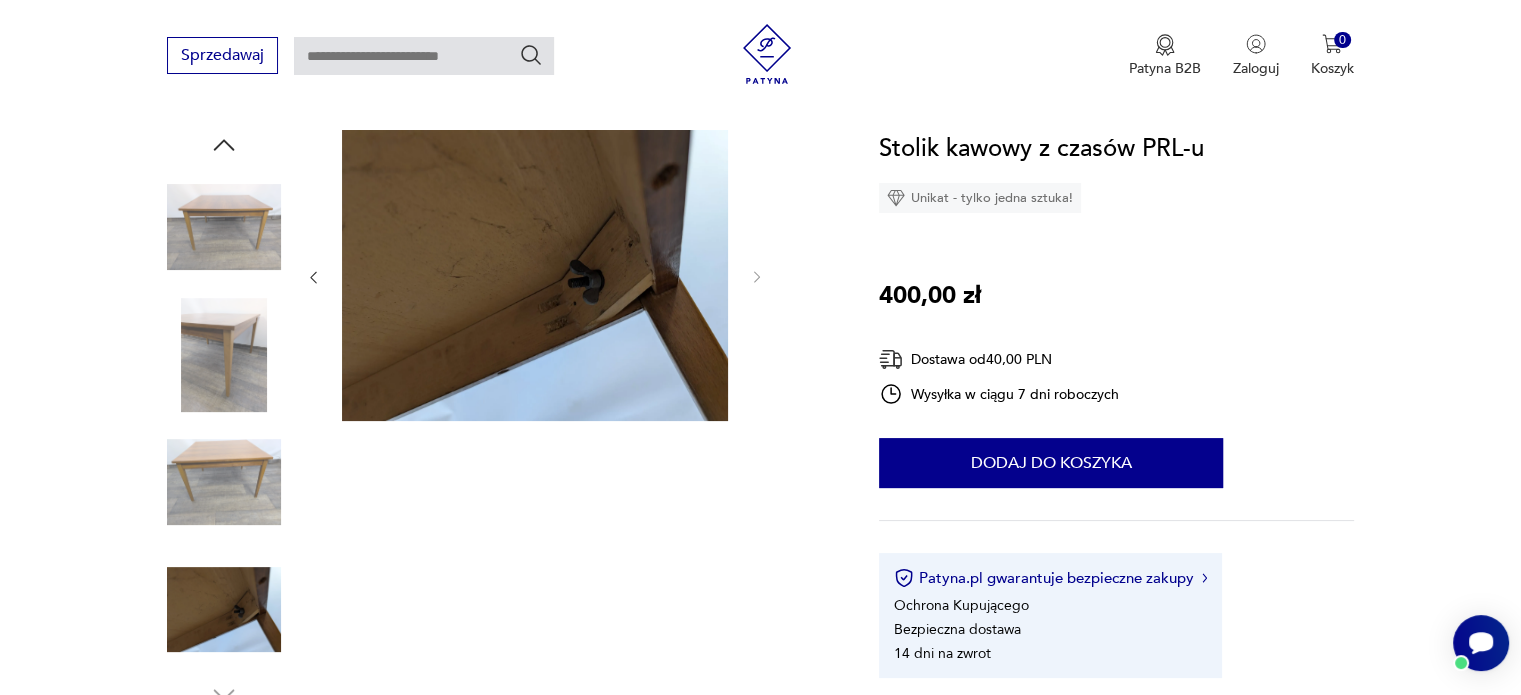 click at bounding box center (224, 482) 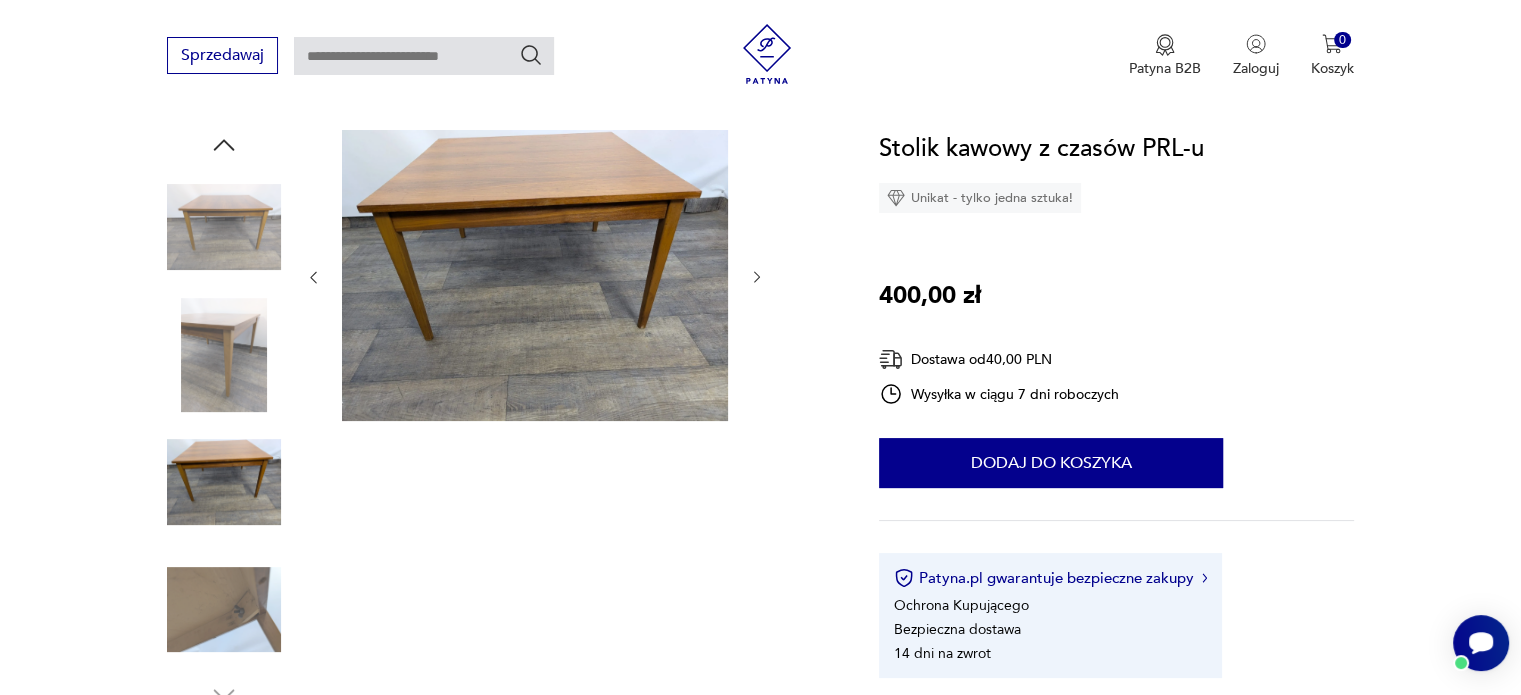 click at bounding box center (224, 355) 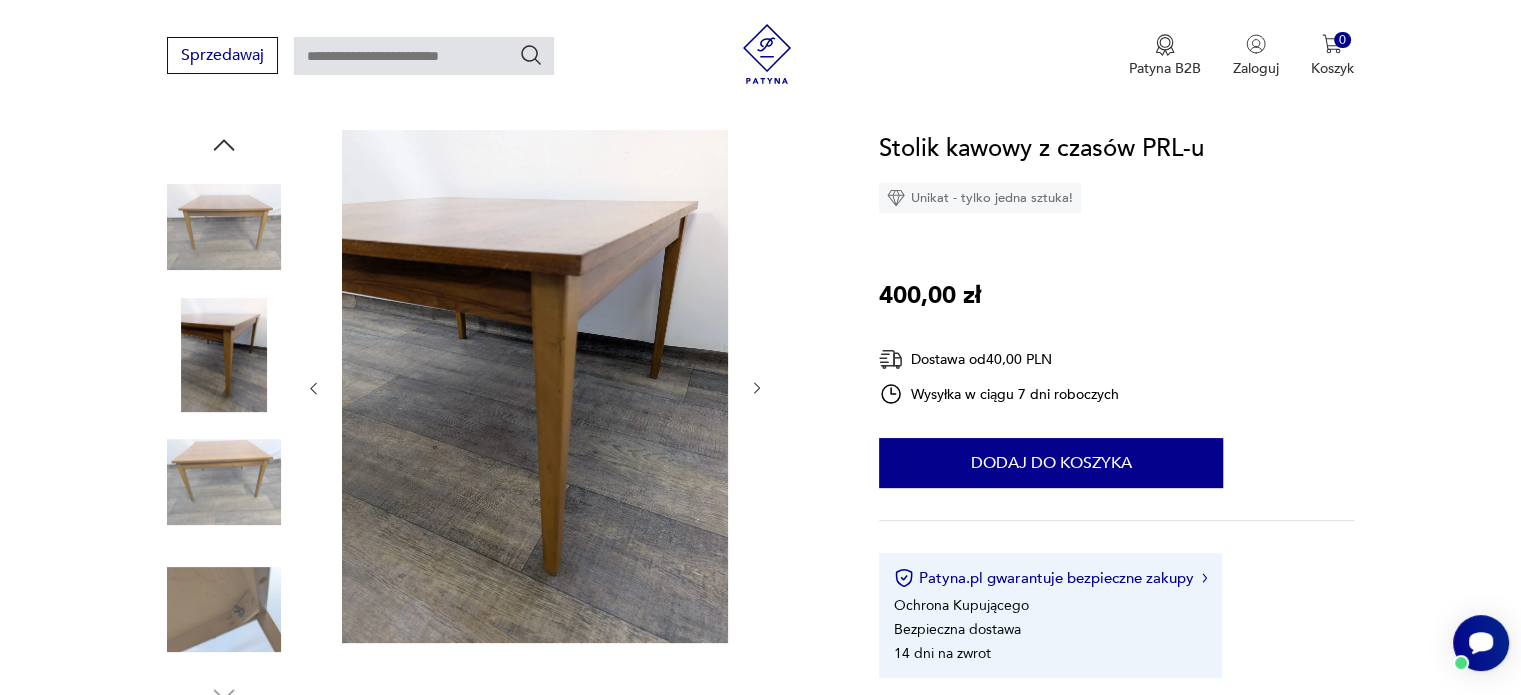 click at bounding box center [224, 610] 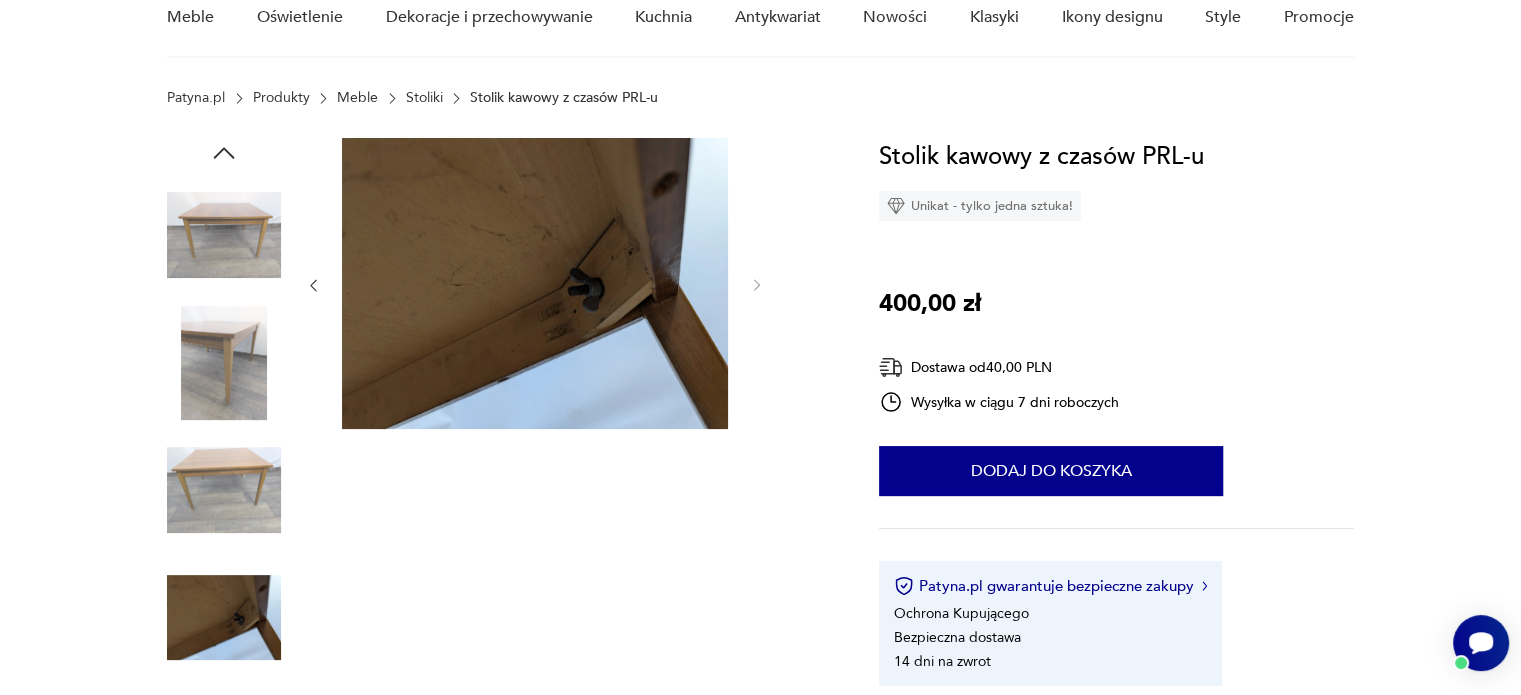scroll, scrollTop: 300, scrollLeft: 0, axis: vertical 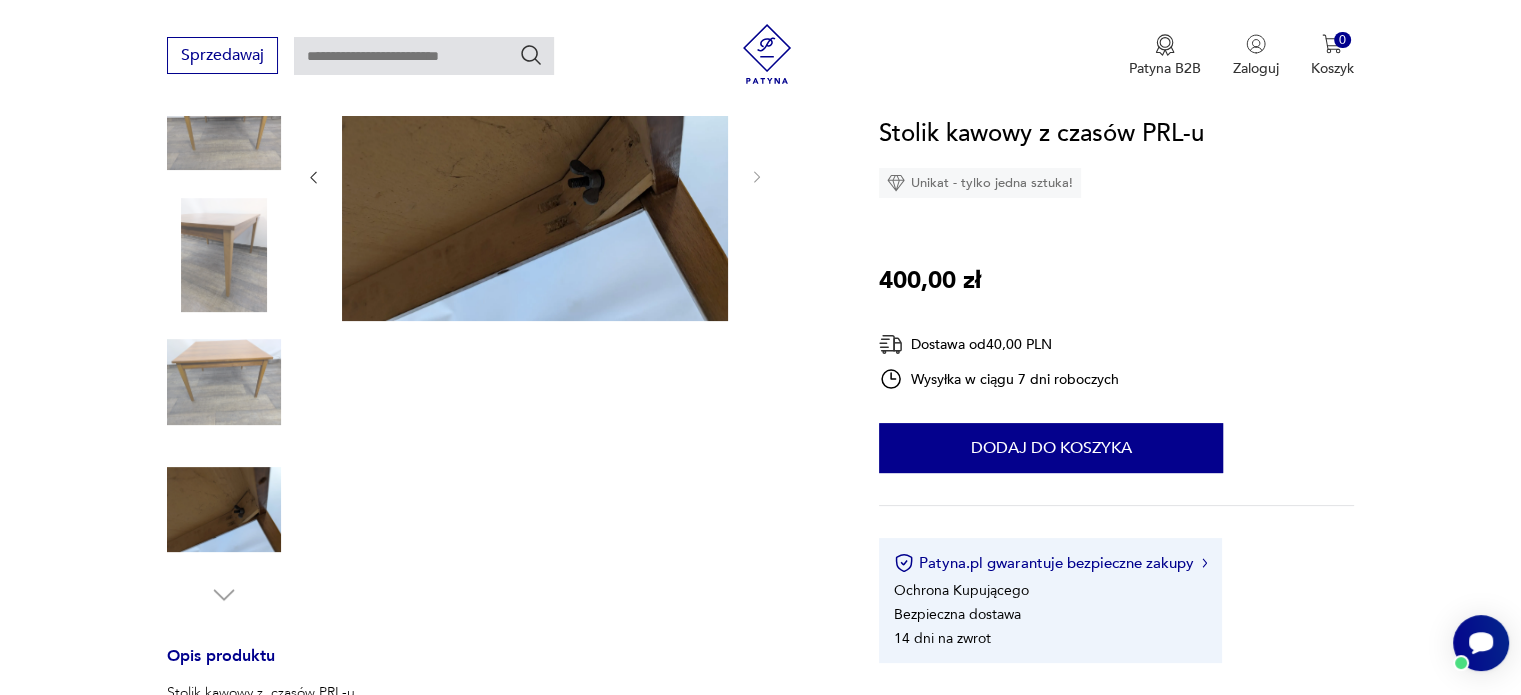click at bounding box center [224, 382] 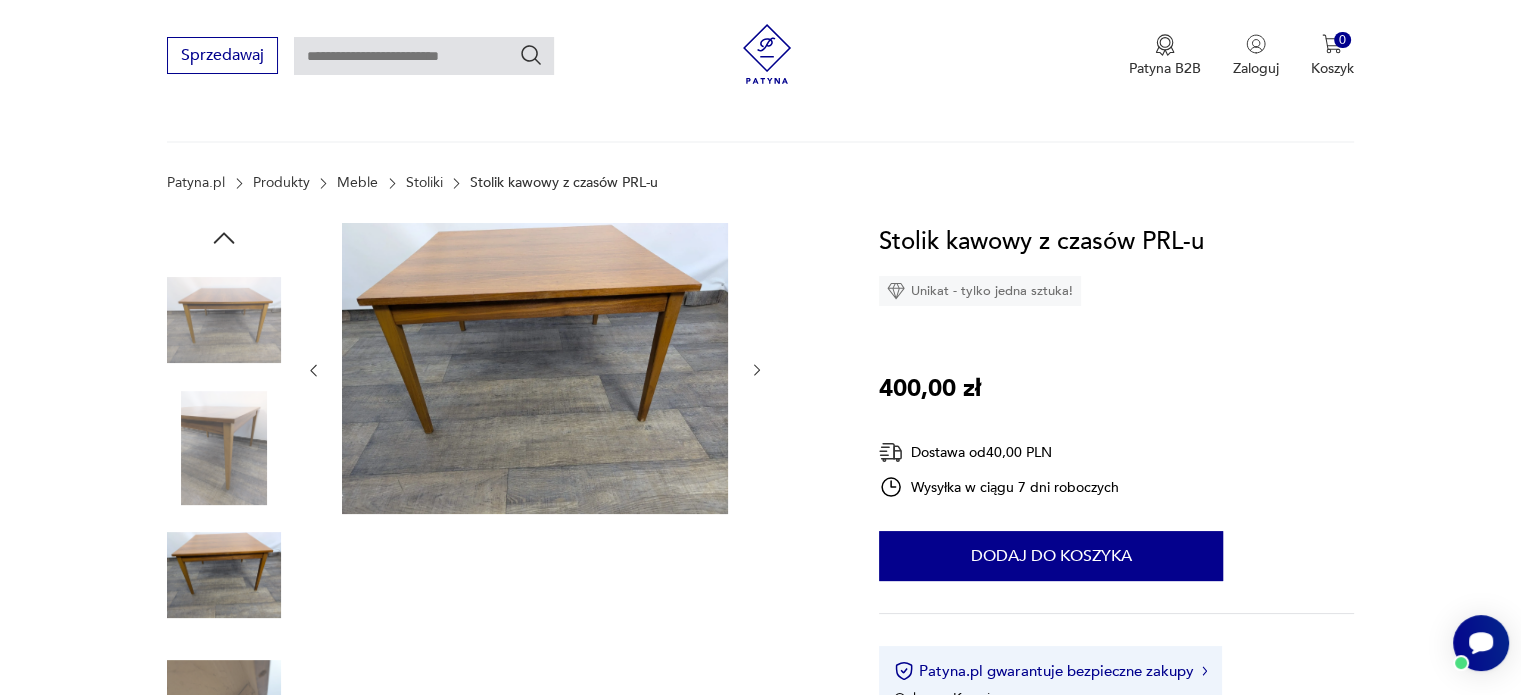 scroll, scrollTop: 100, scrollLeft: 0, axis: vertical 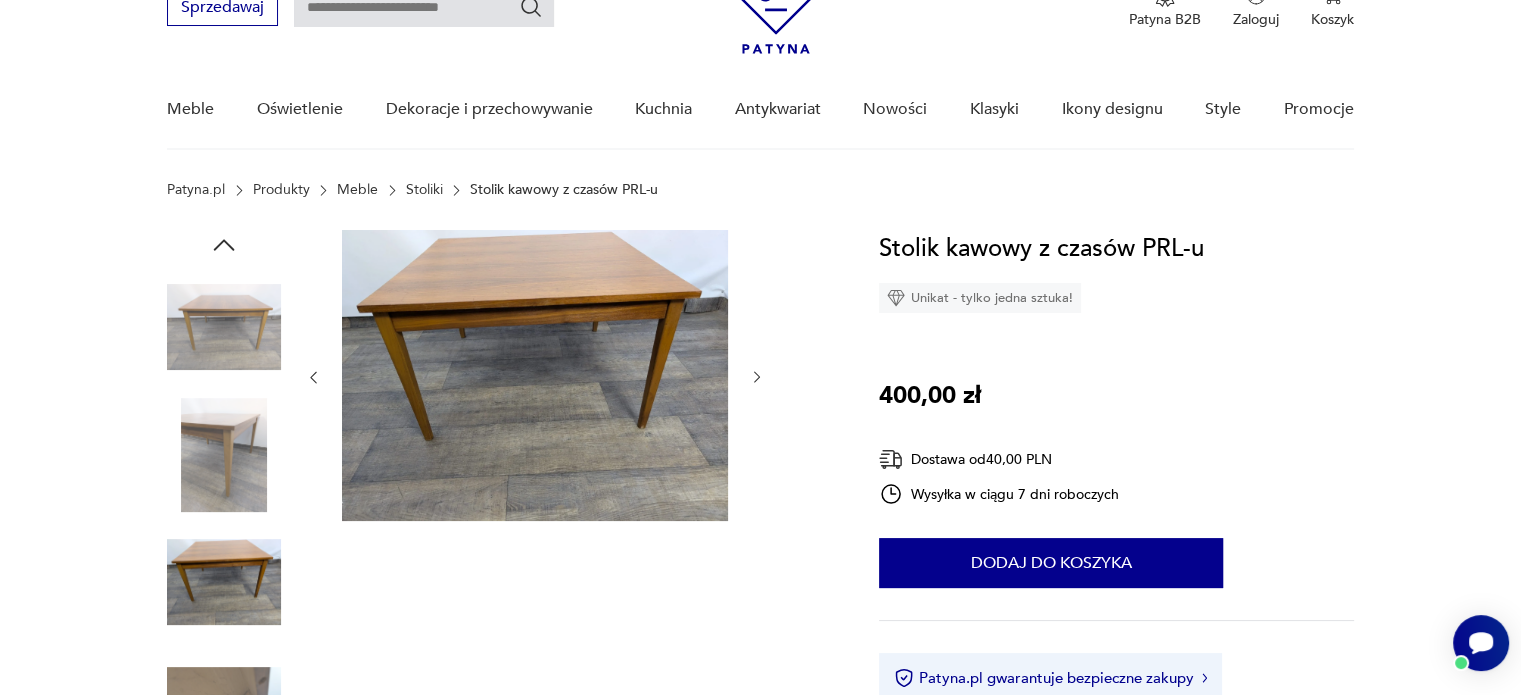 click at bounding box center [535, 375] 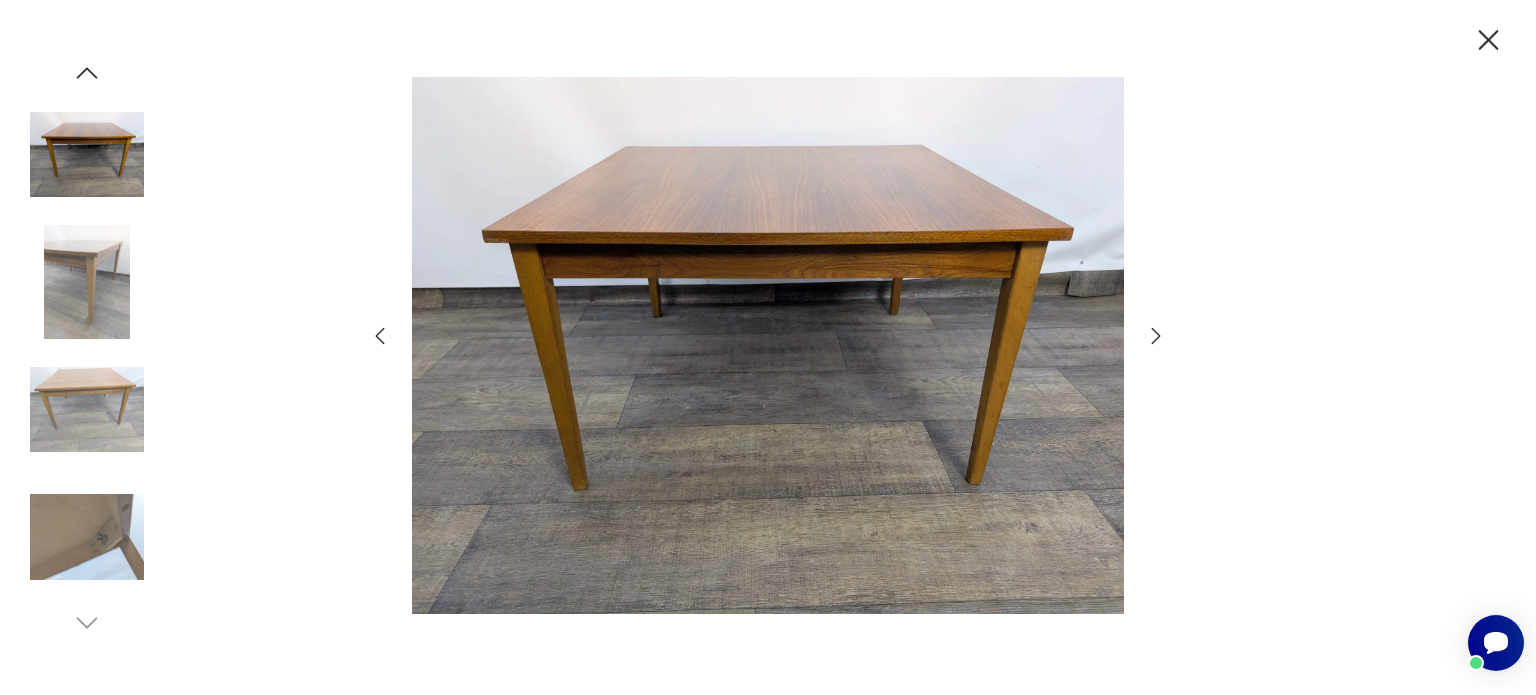 click 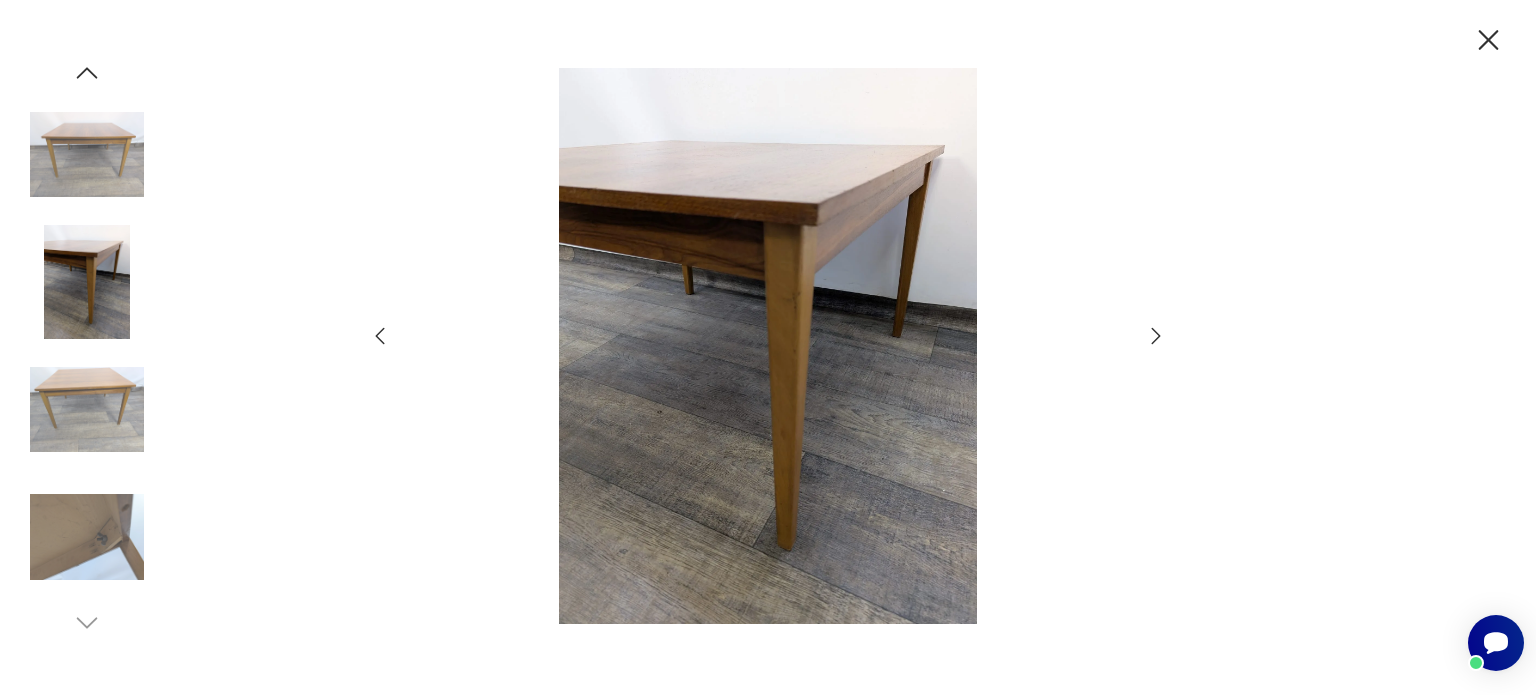 click 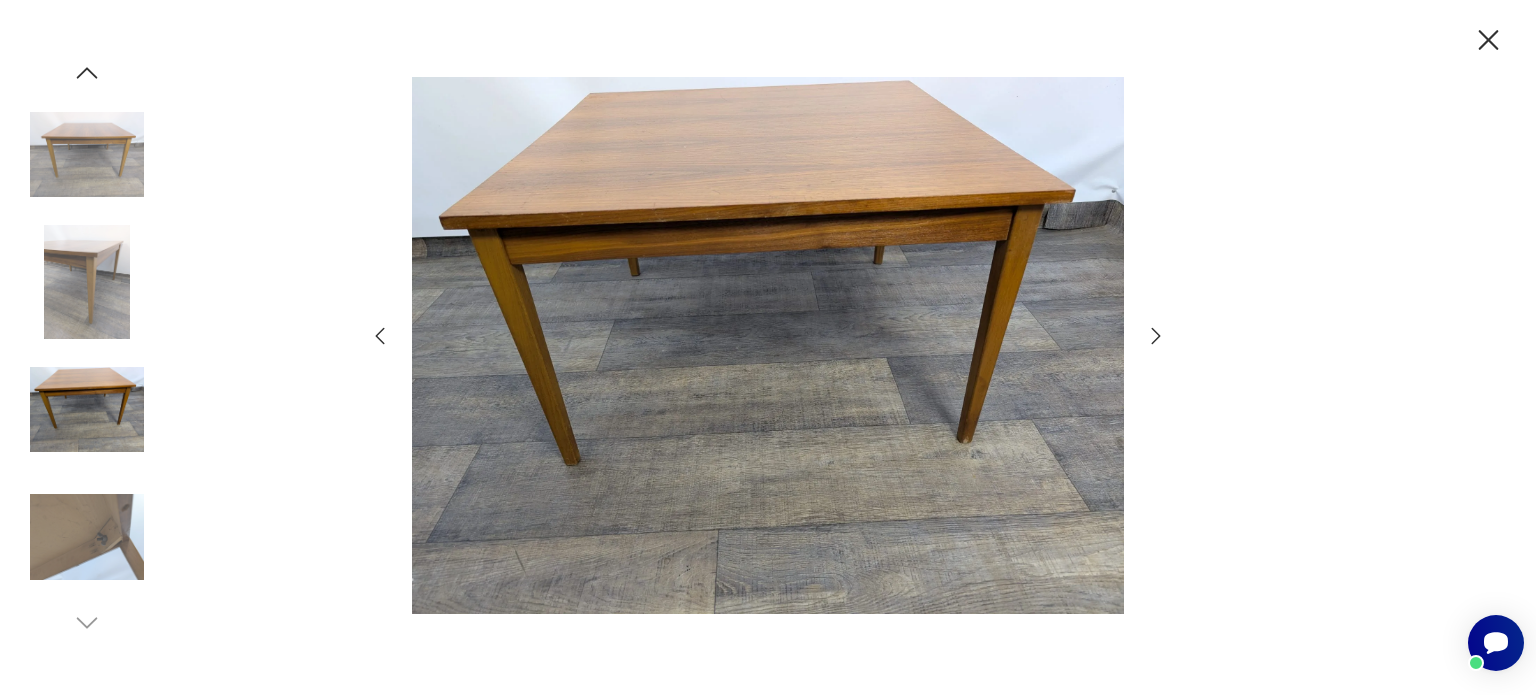 click 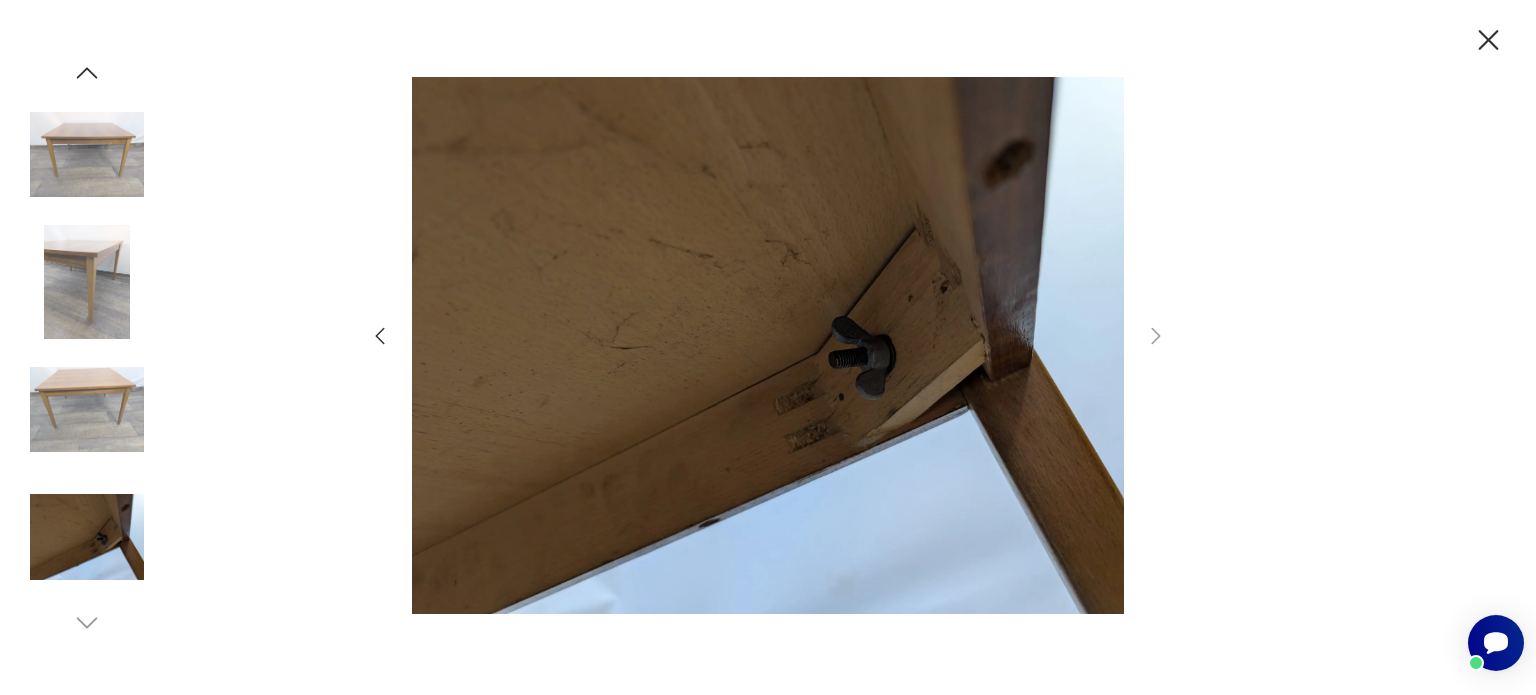 click 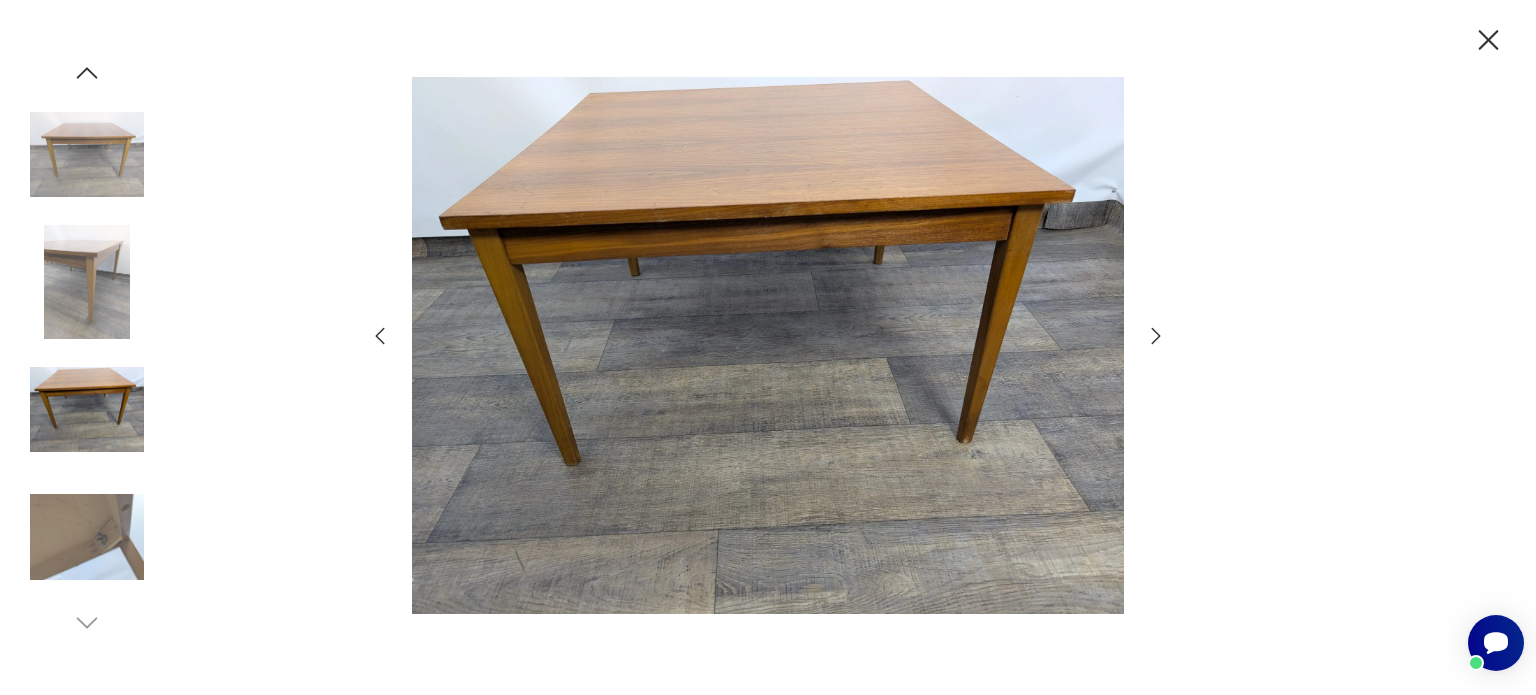 click 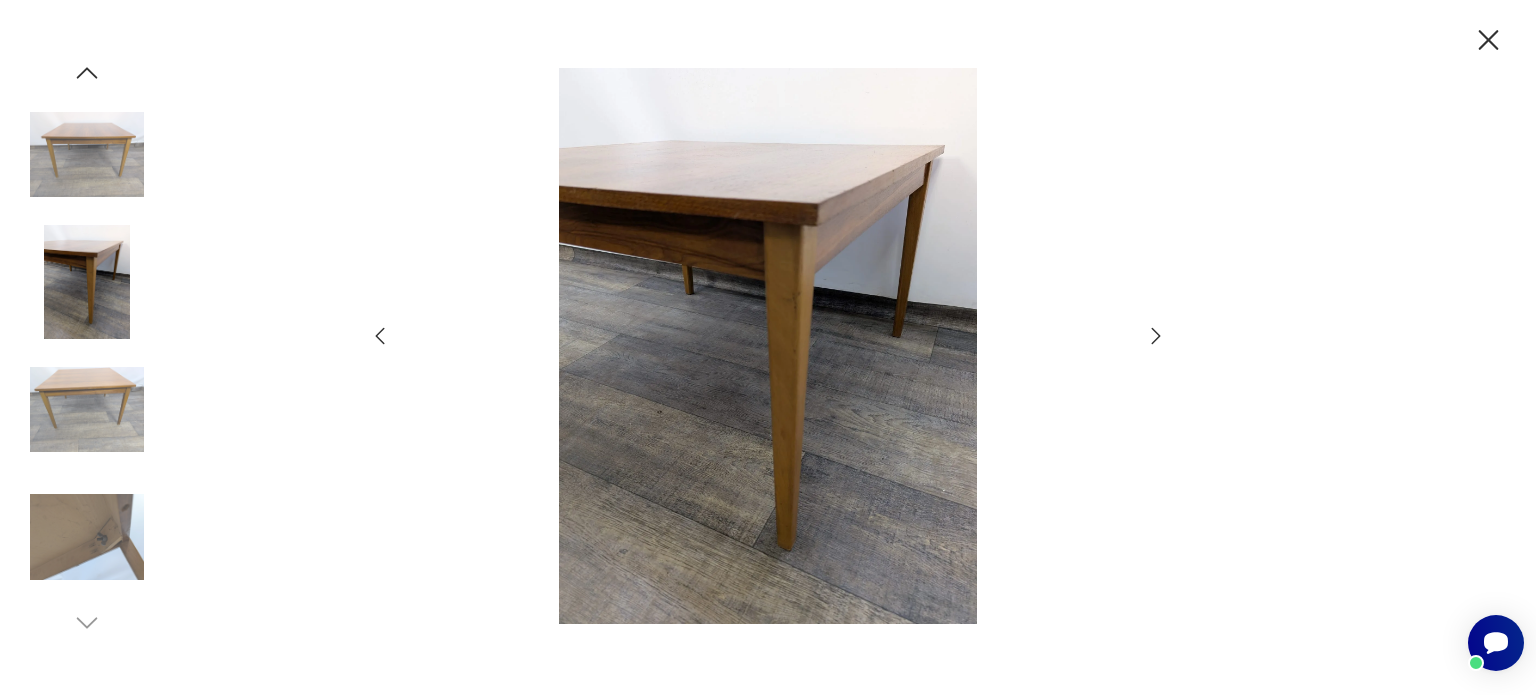 click 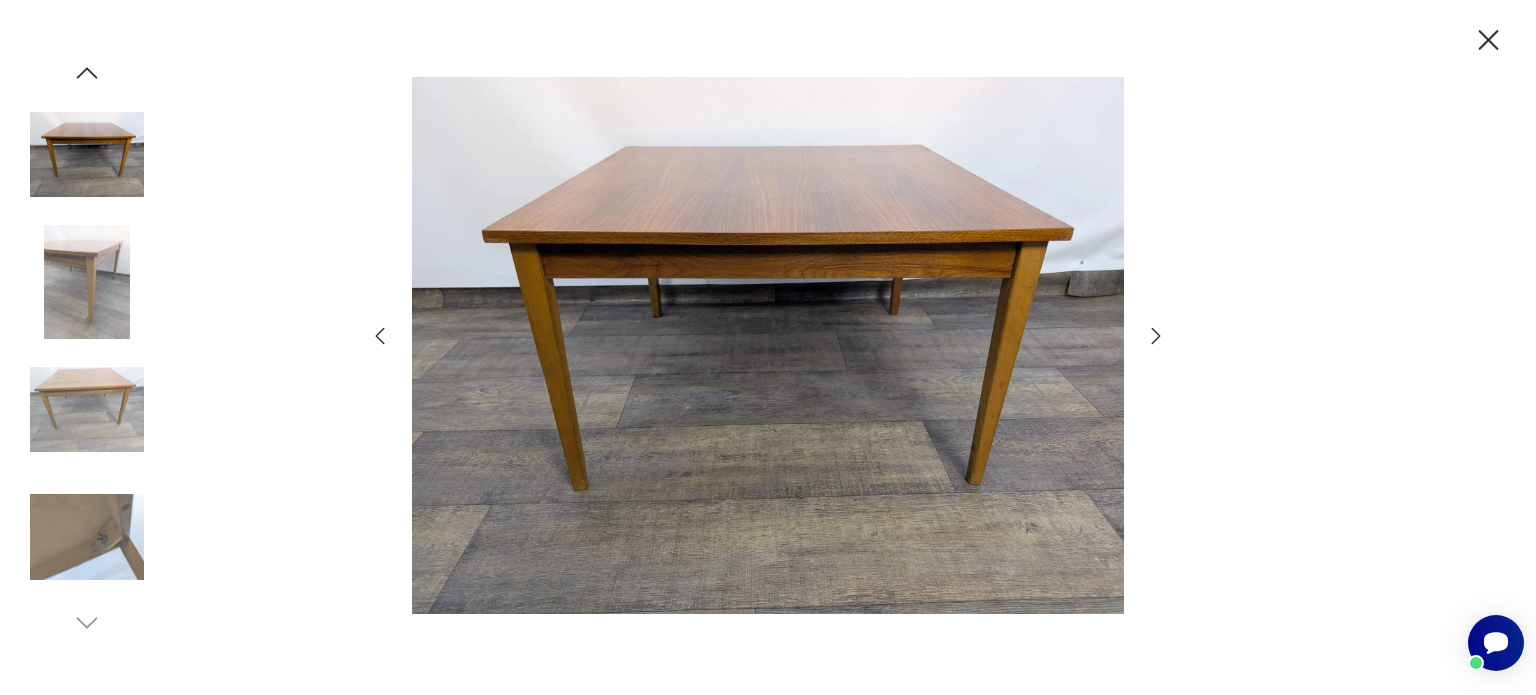 click 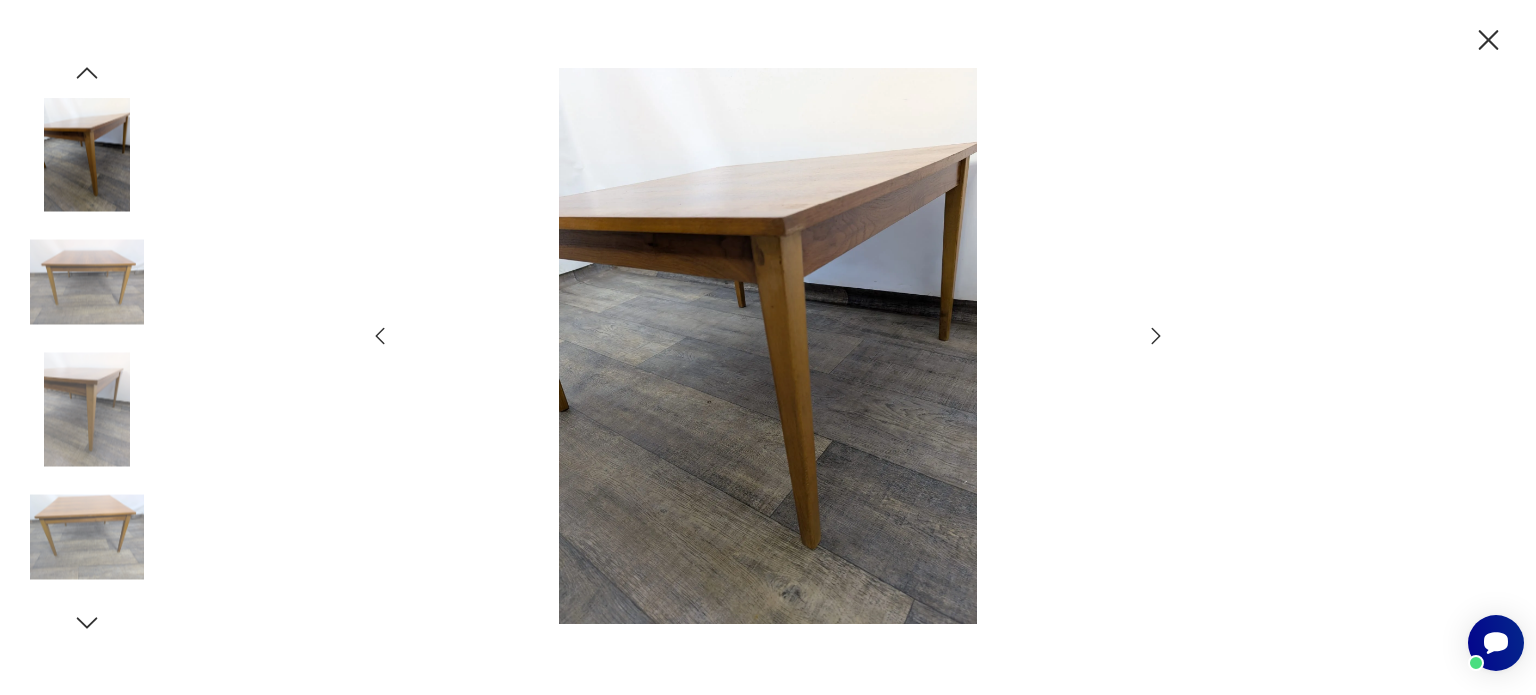click 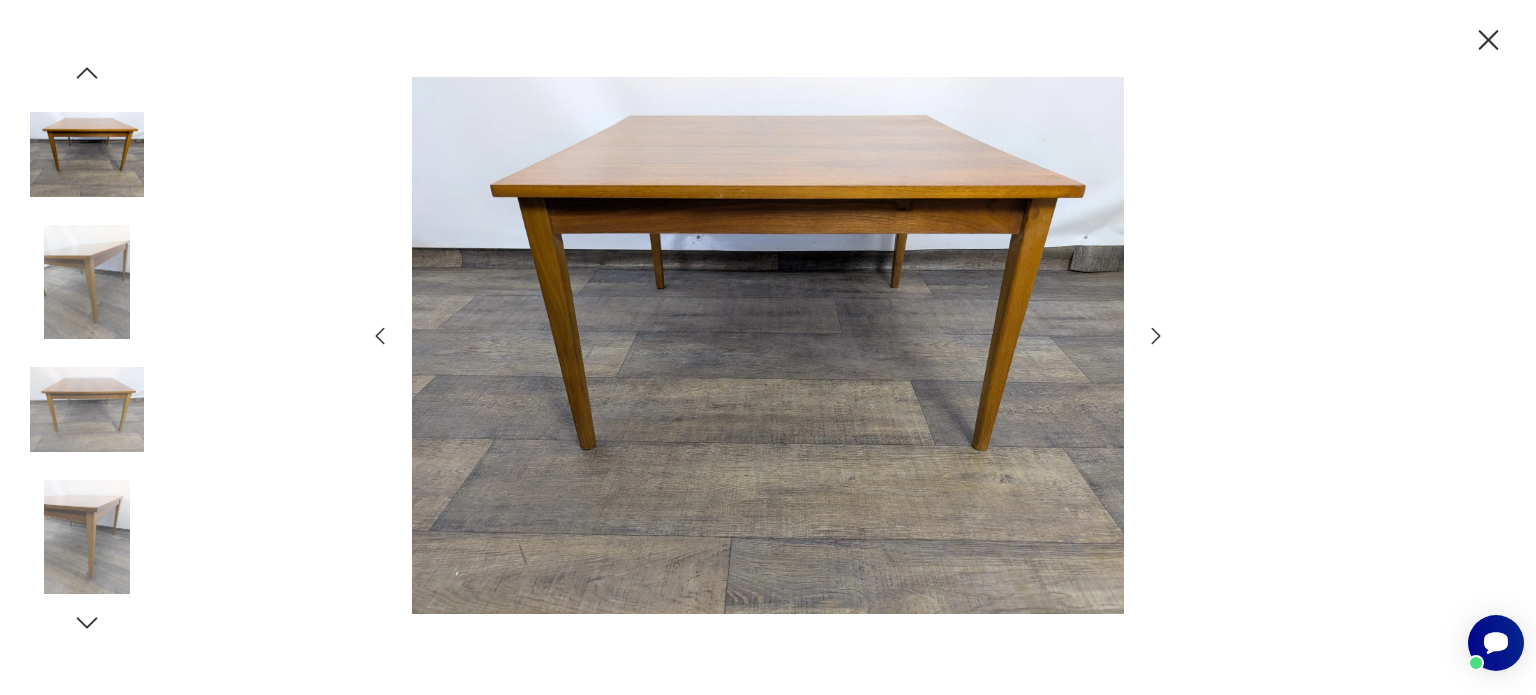 click 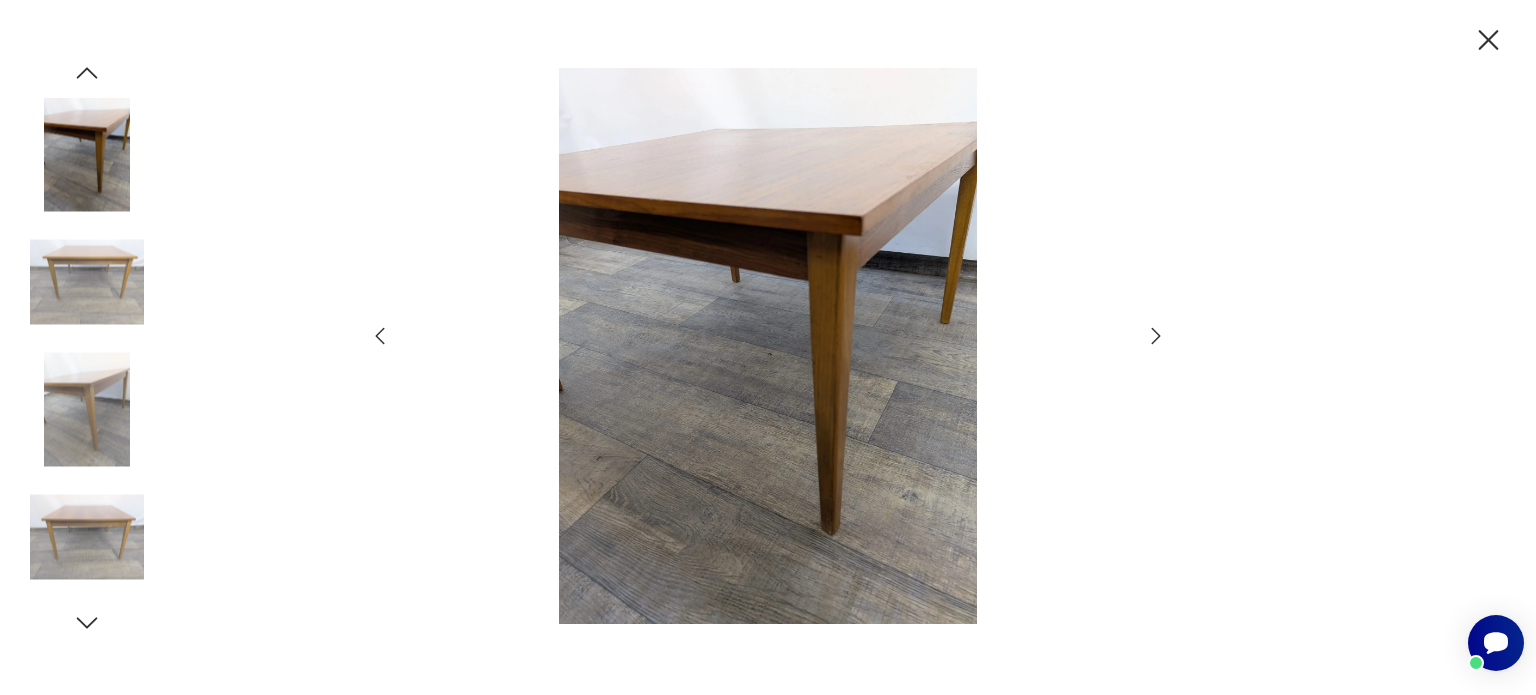 click 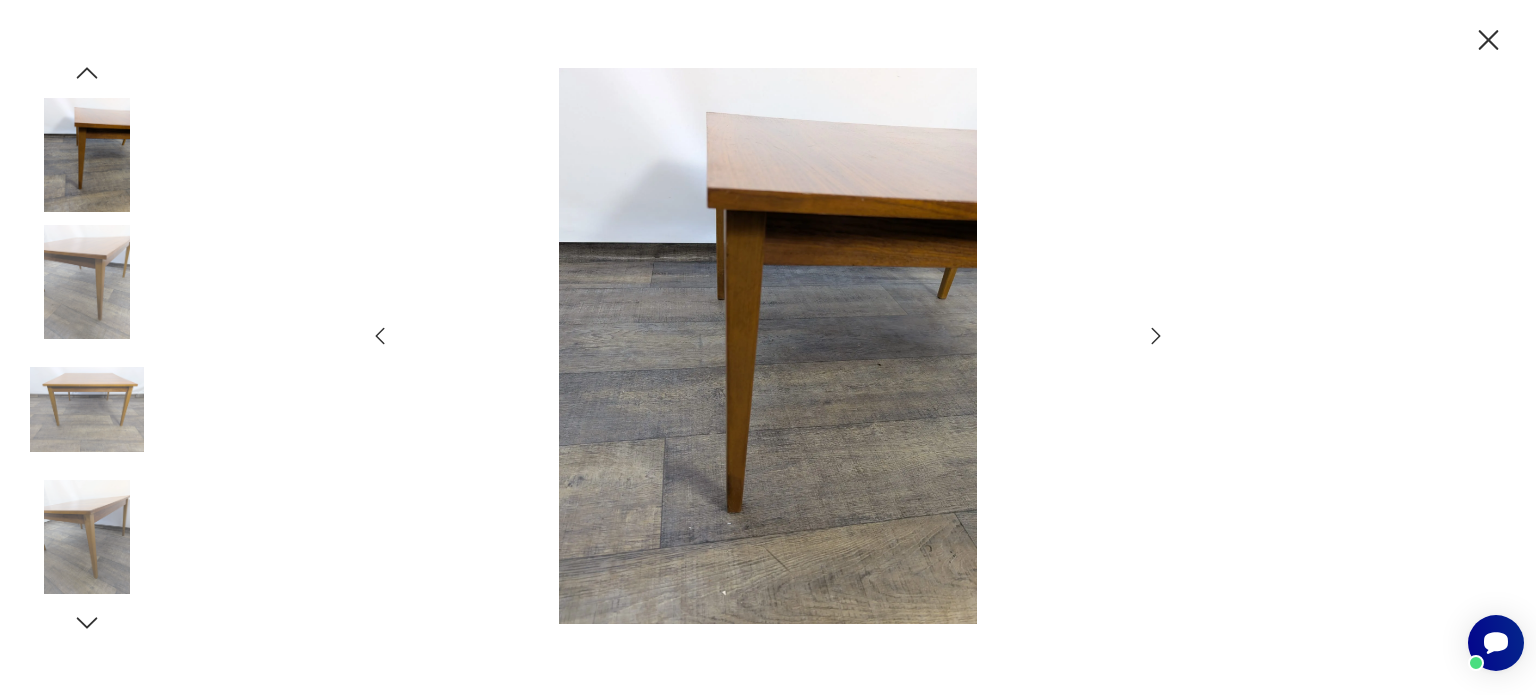 click at bounding box center (87, 155) 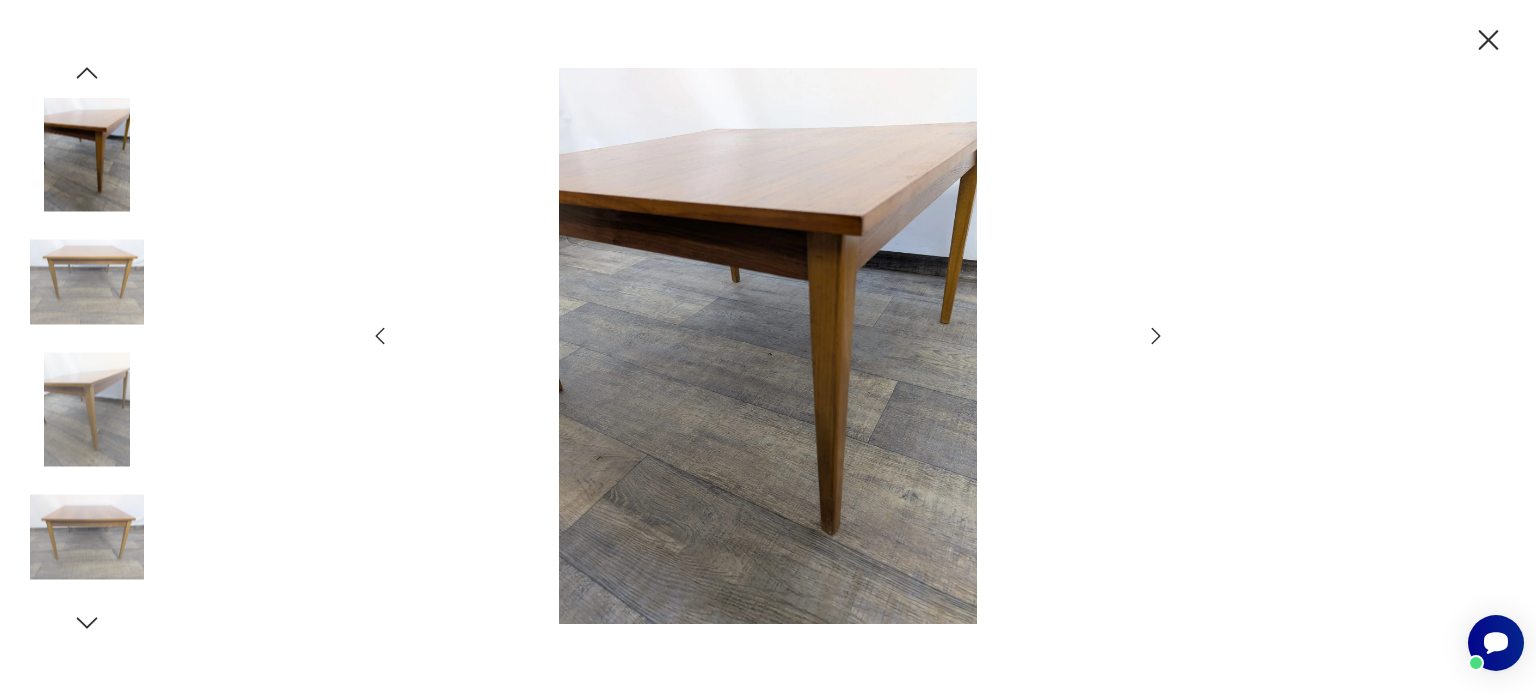 click at bounding box center [87, 348] 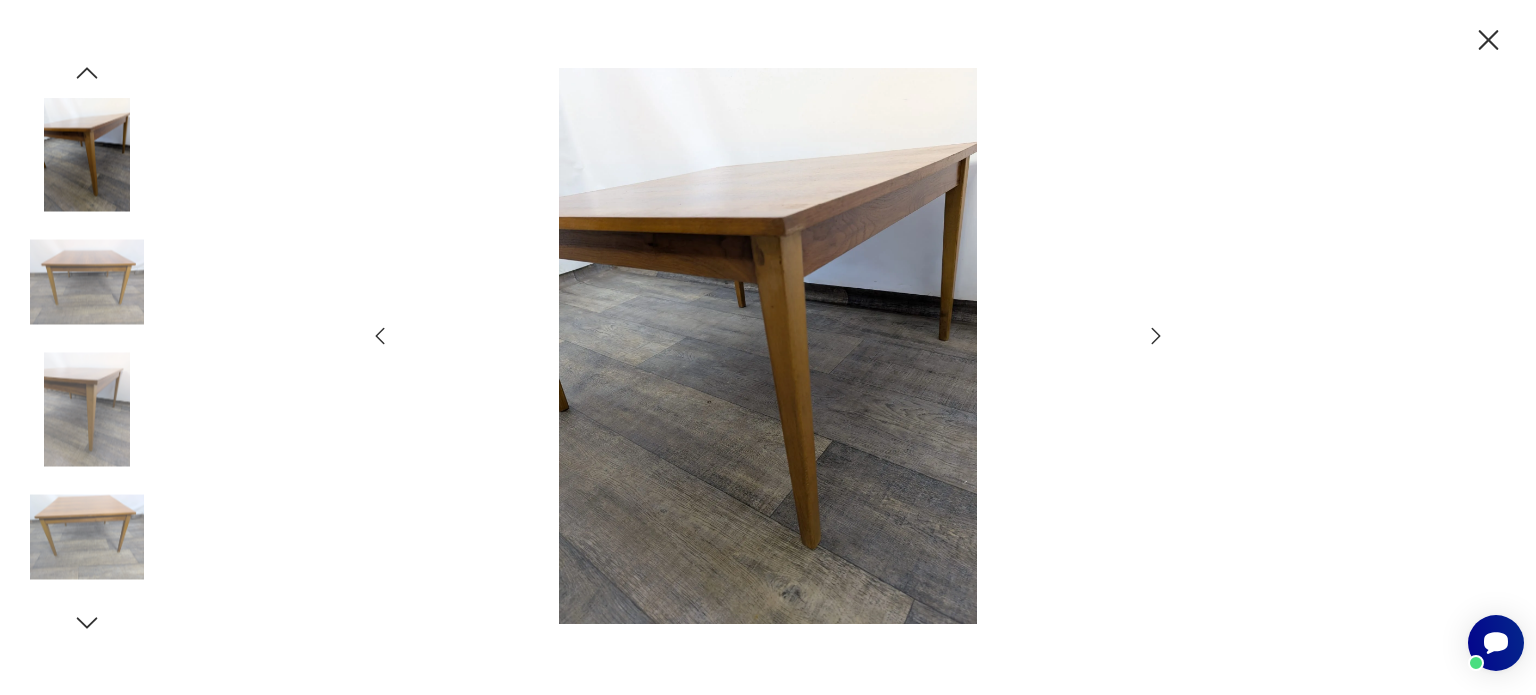 click at bounding box center [87, 410] 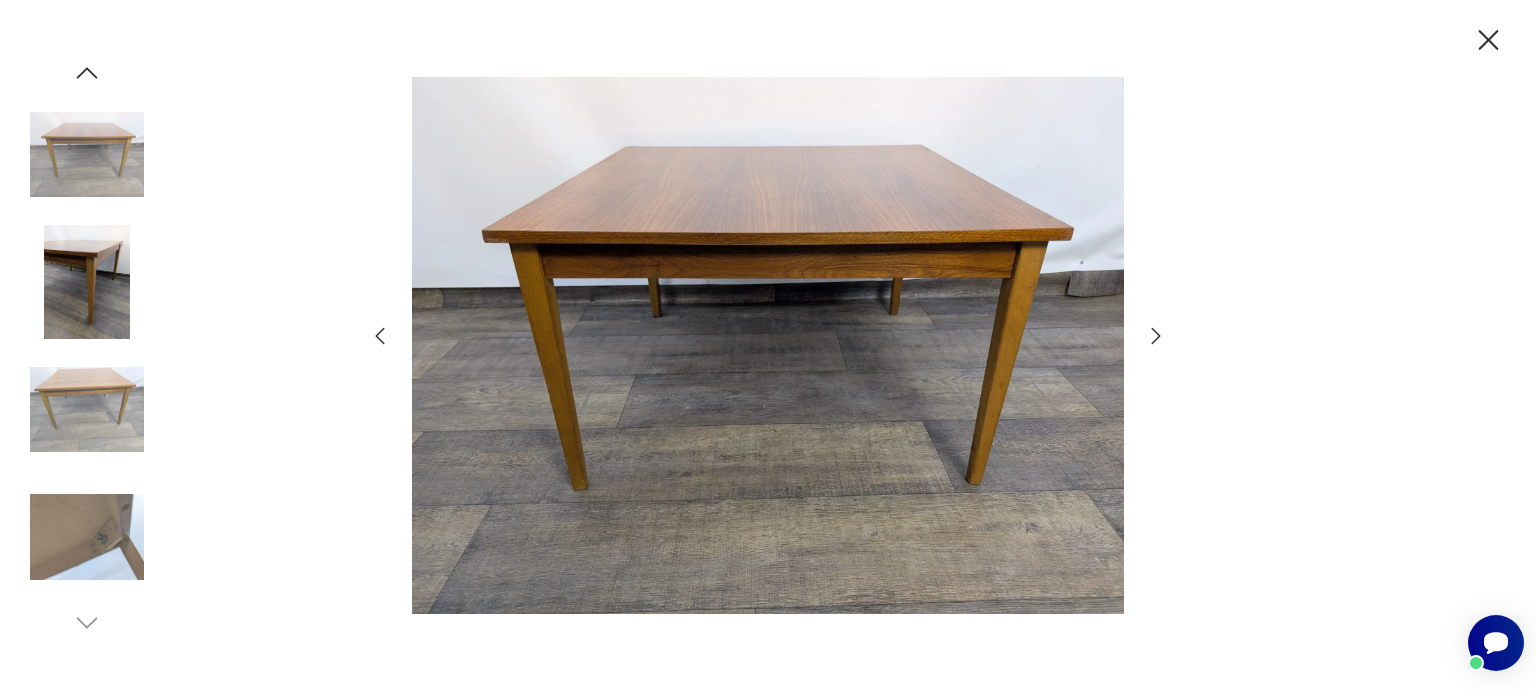 click 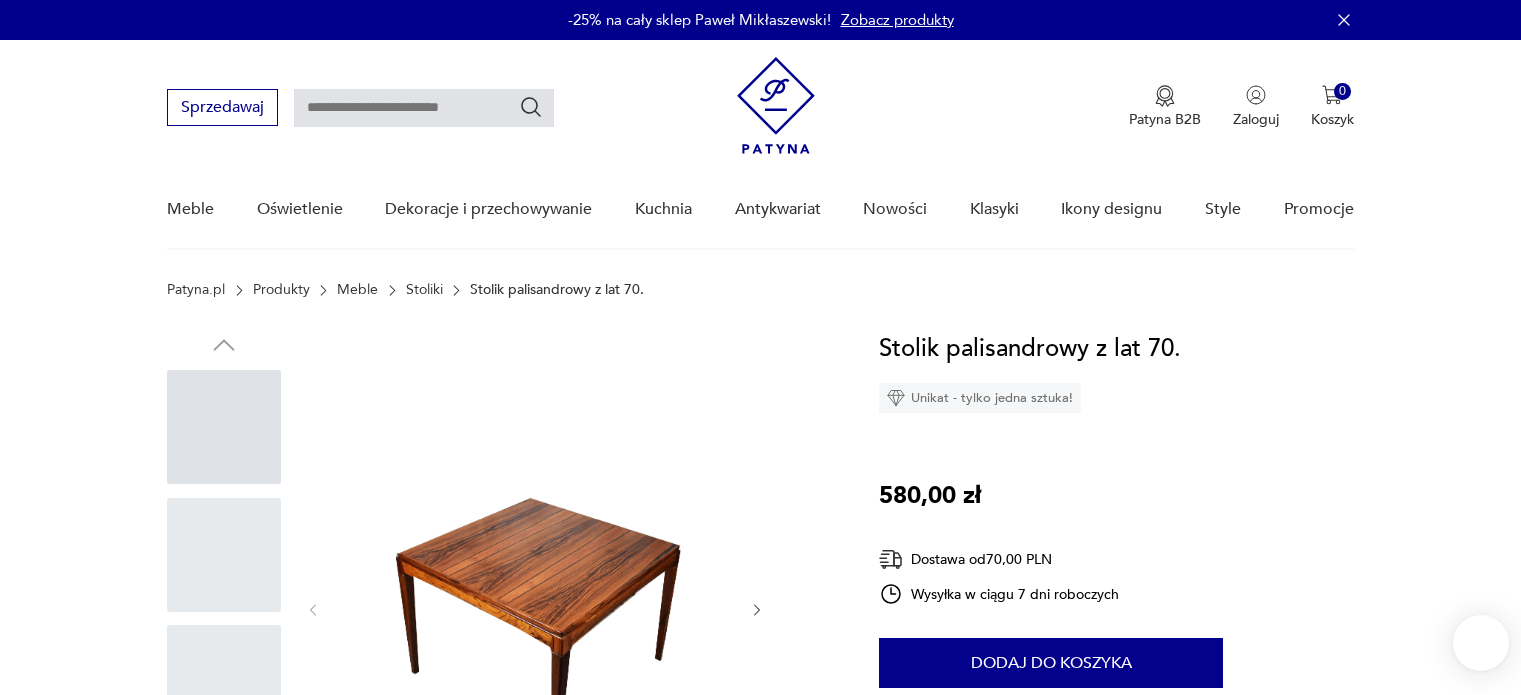 scroll, scrollTop: 0, scrollLeft: 0, axis: both 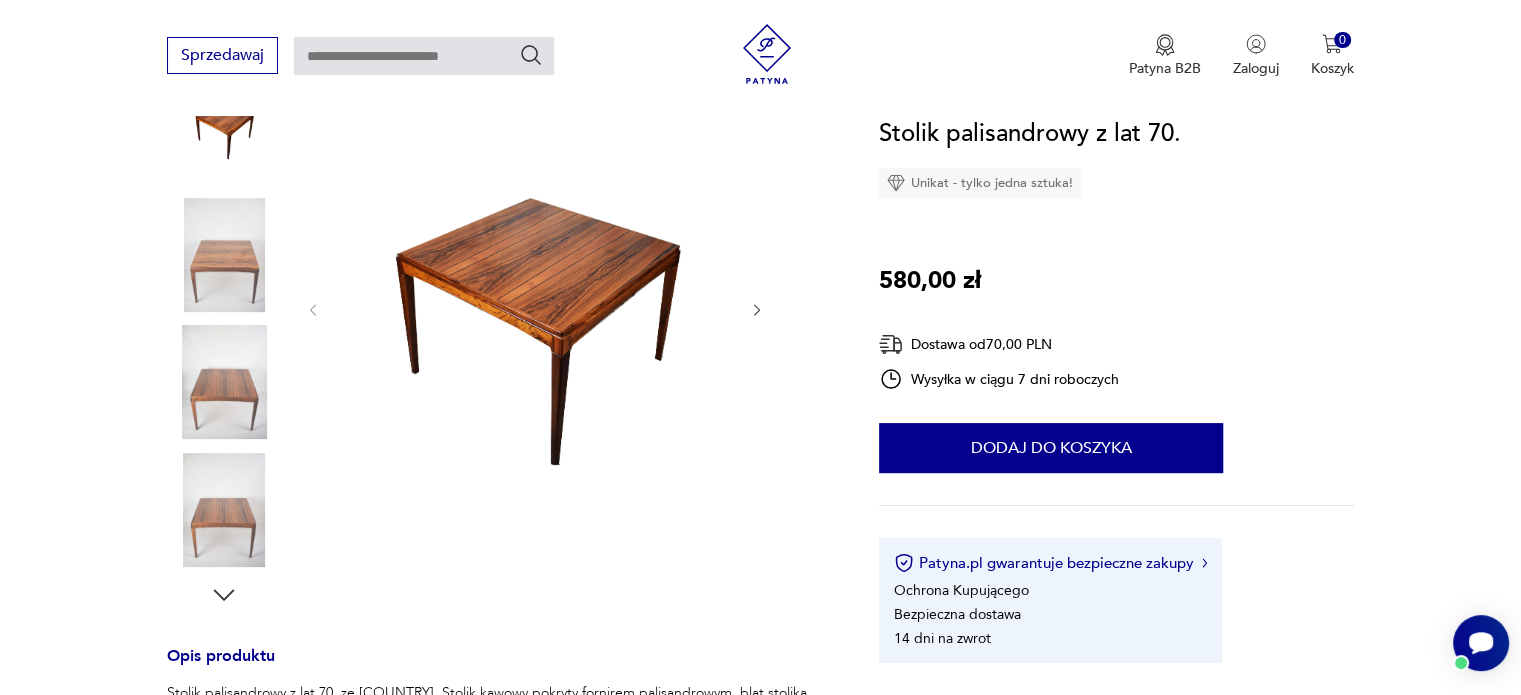 click 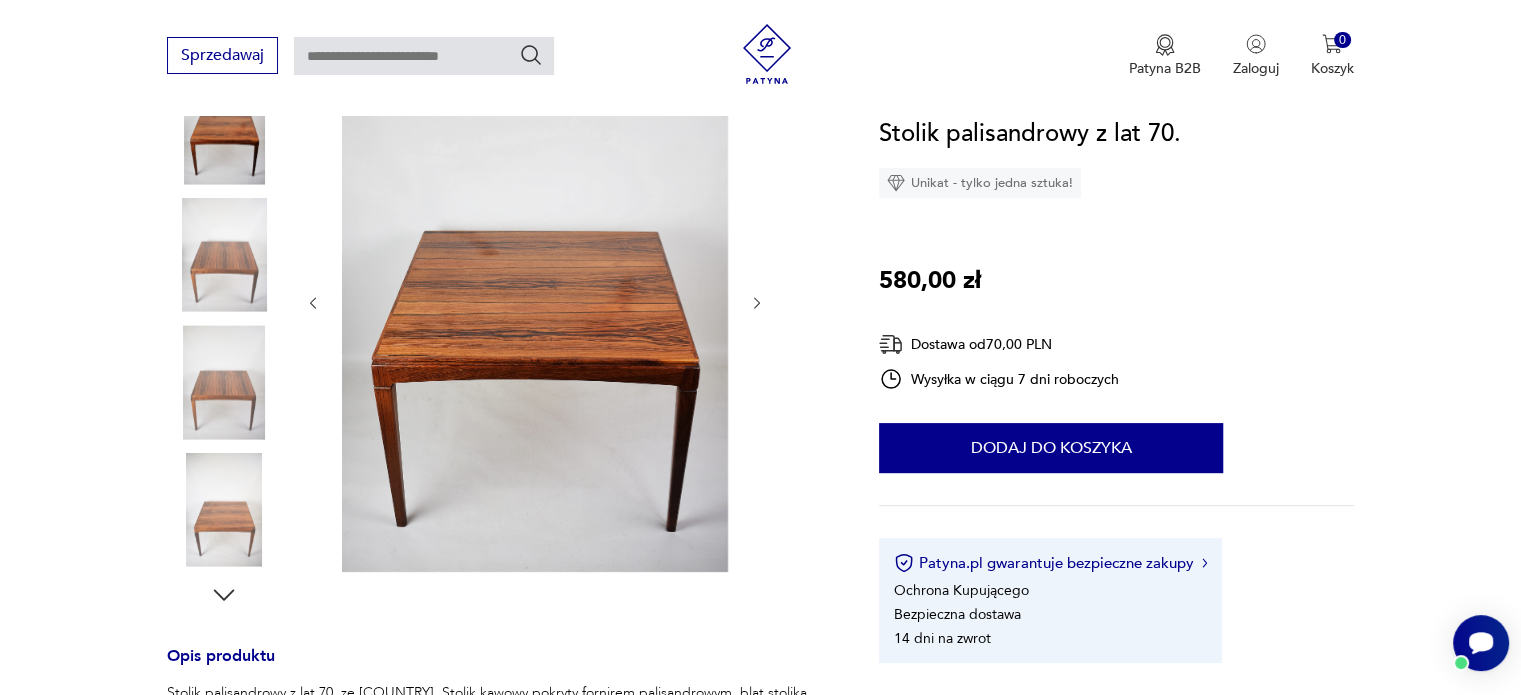 click 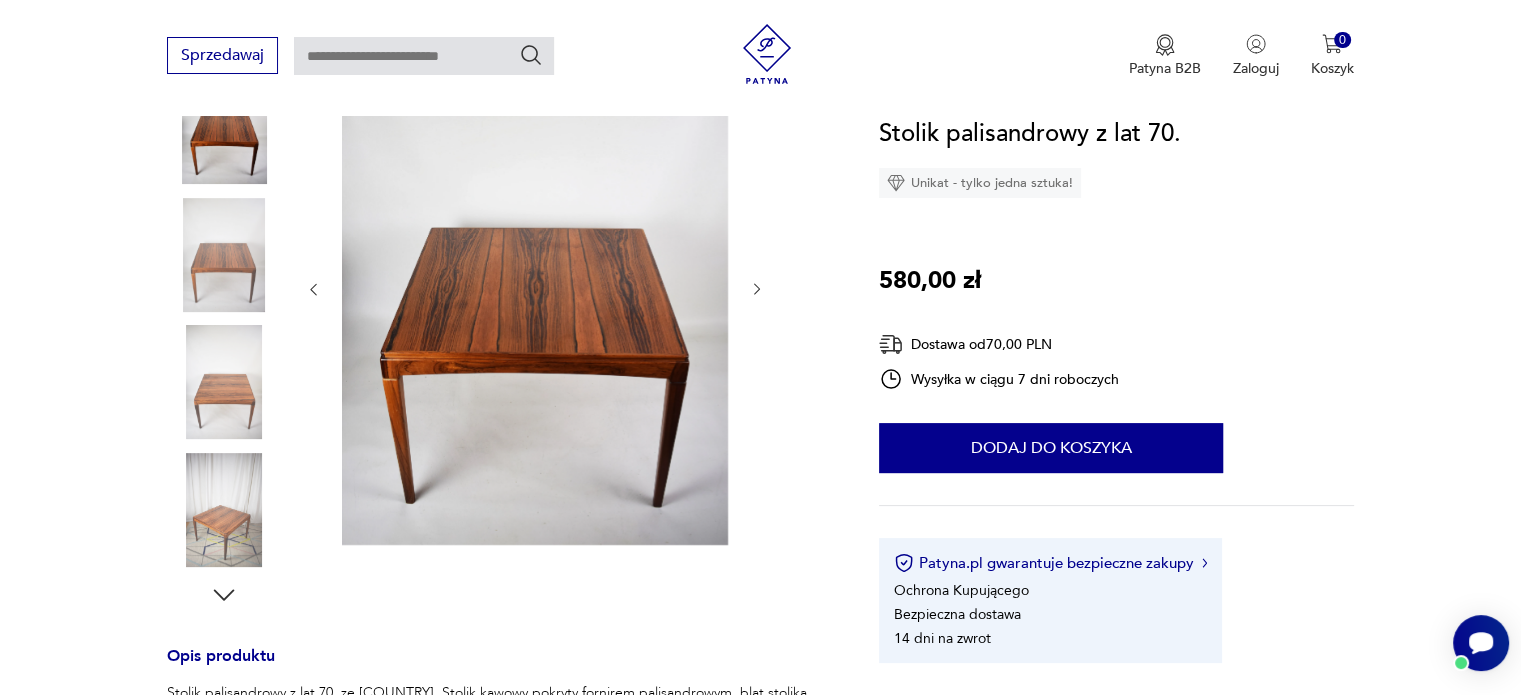click at bounding box center [535, 289] 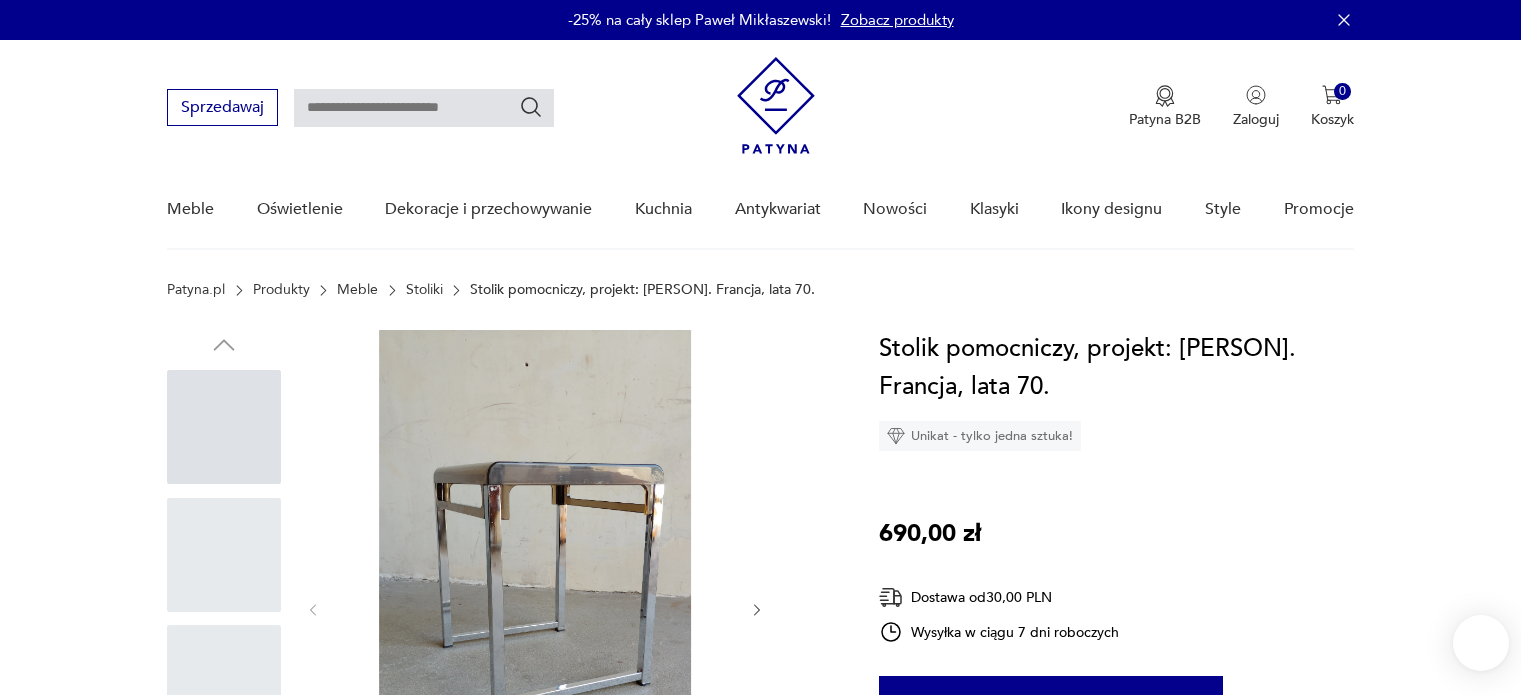 scroll, scrollTop: 0, scrollLeft: 0, axis: both 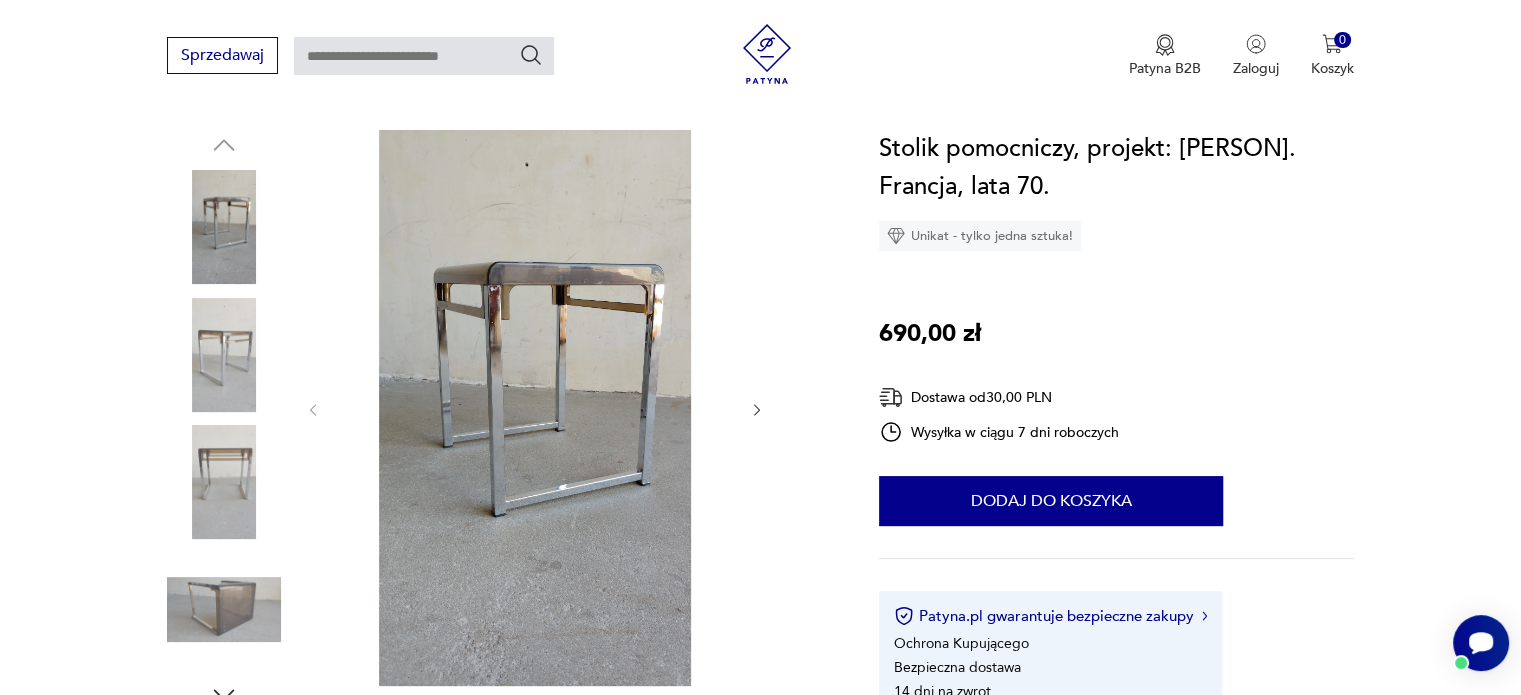 click at bounding box center (224, 482) 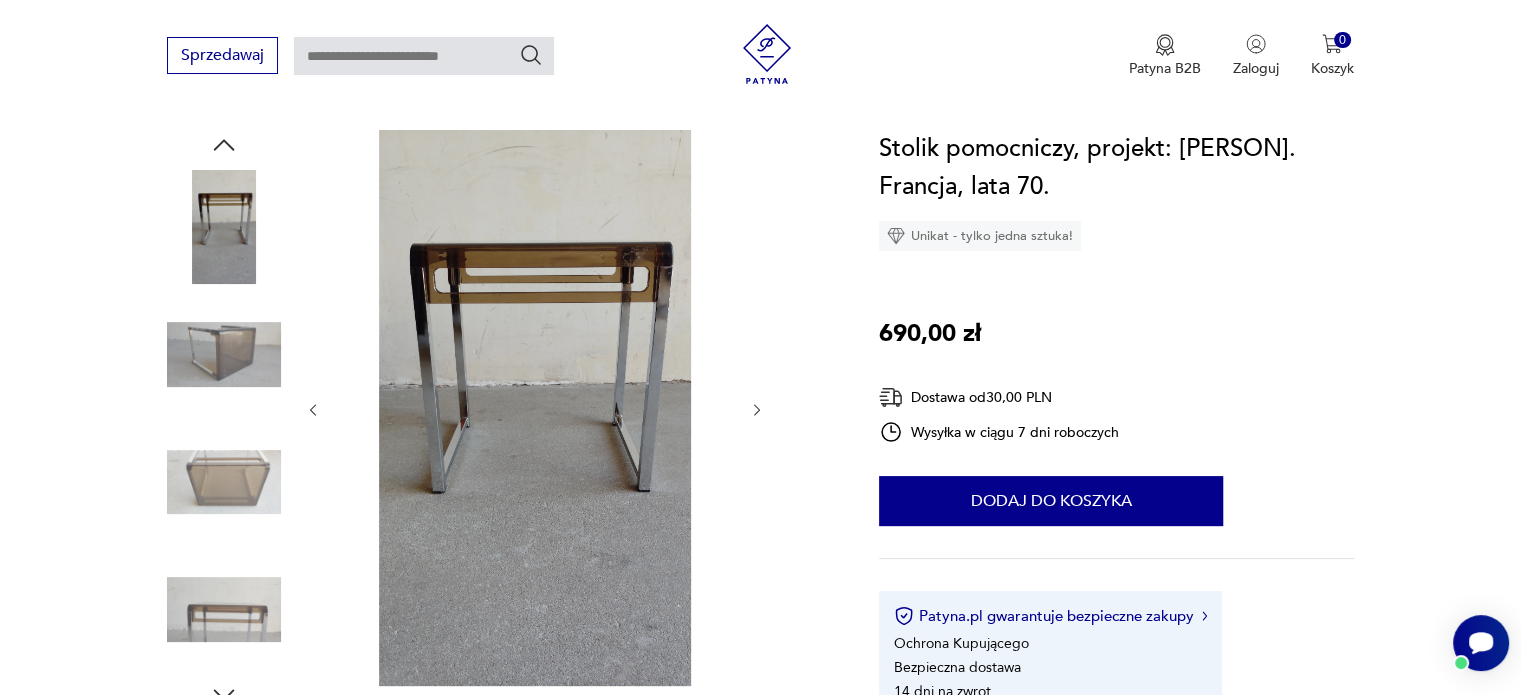 click at bounding box center [224, 355] 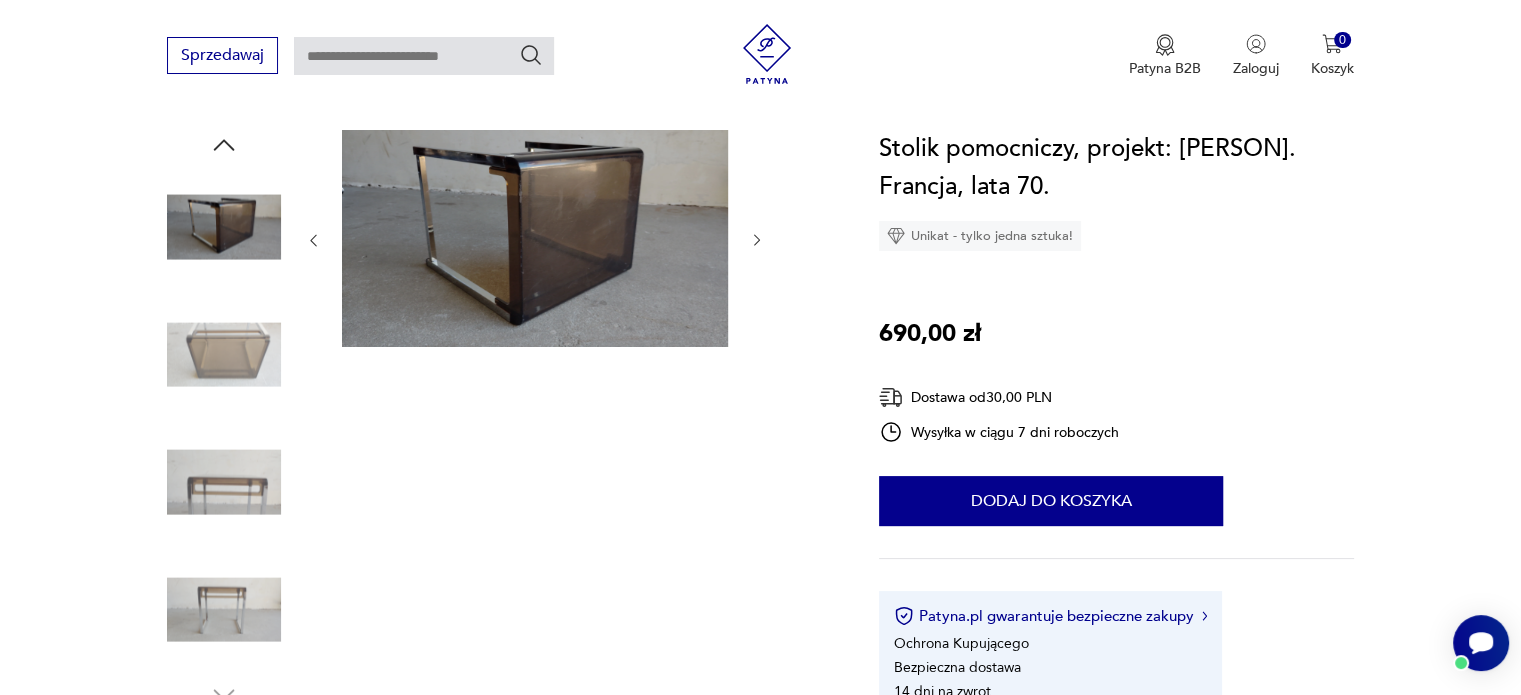 click at bounding box center (224, 355) 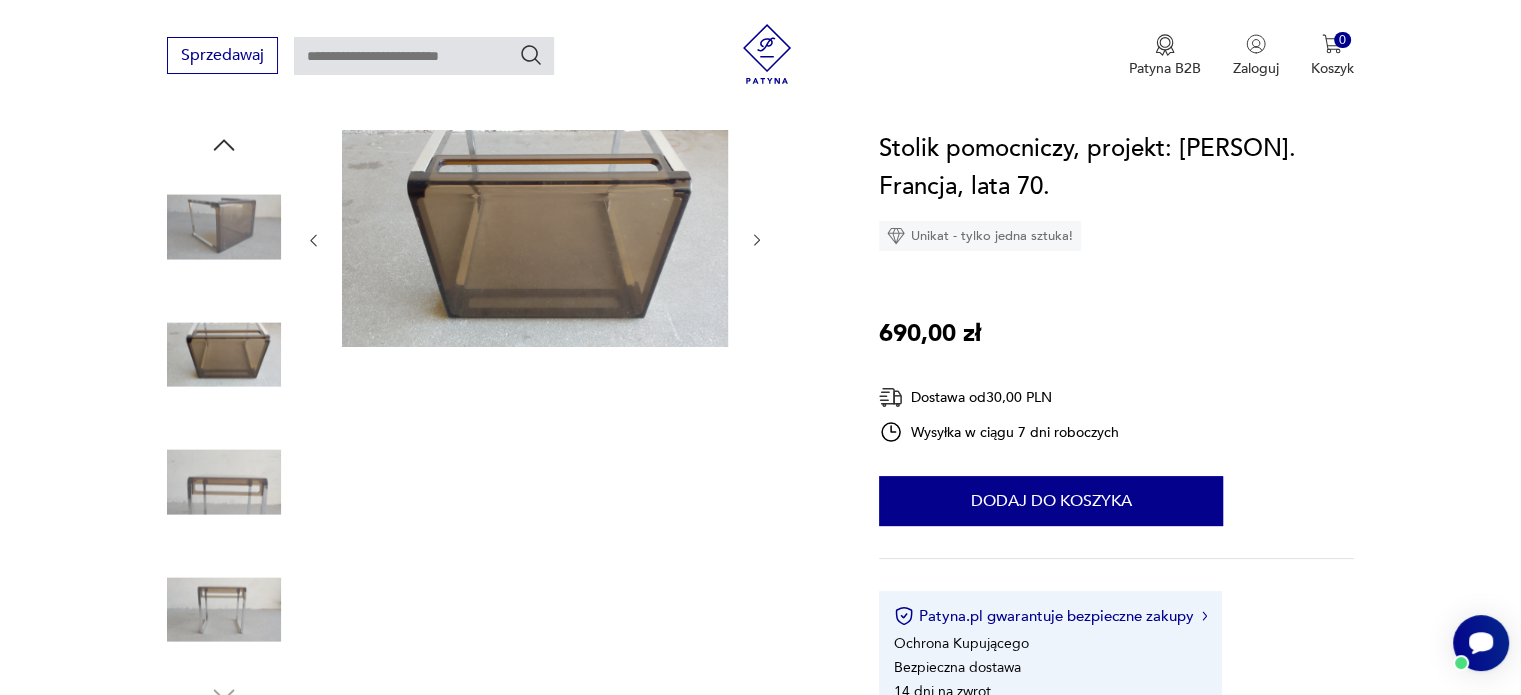 click at bounding box center [224, 482] 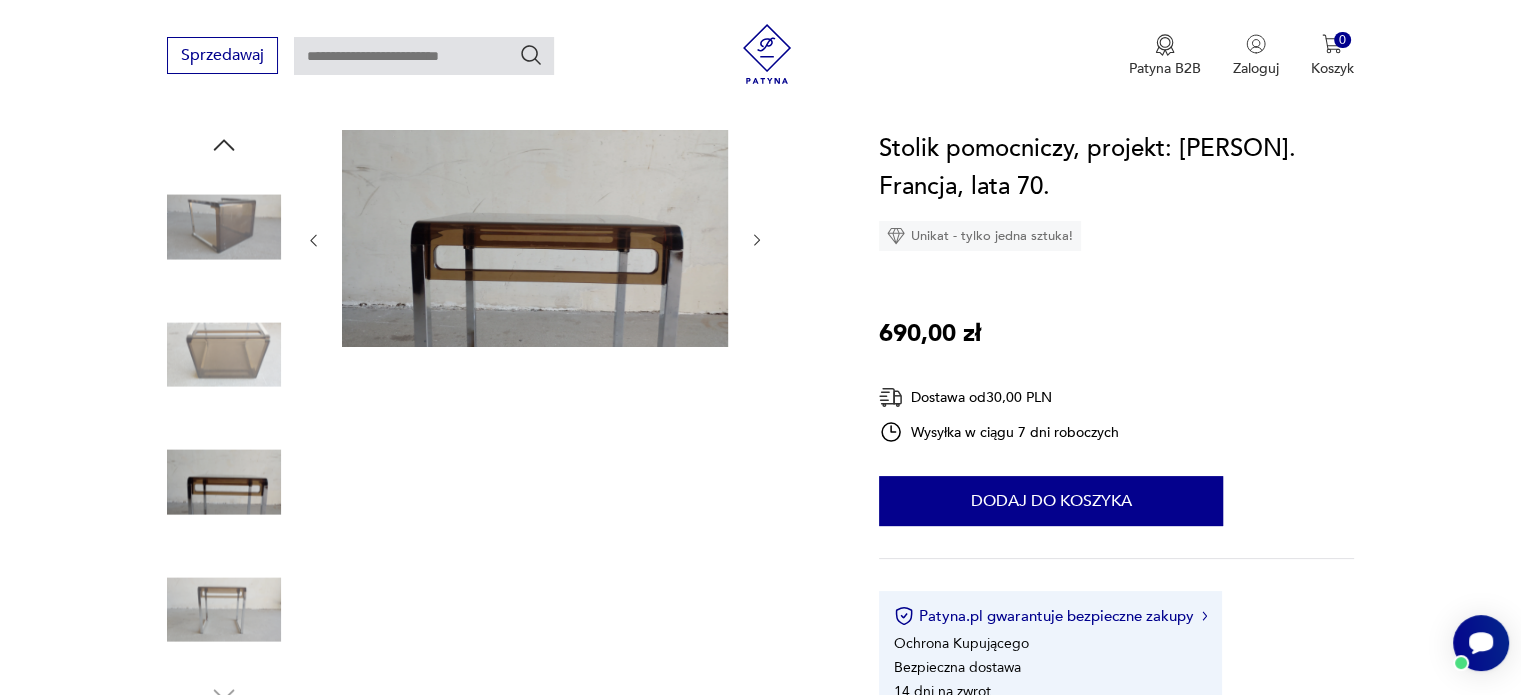 click at bounding box center (224, 482) 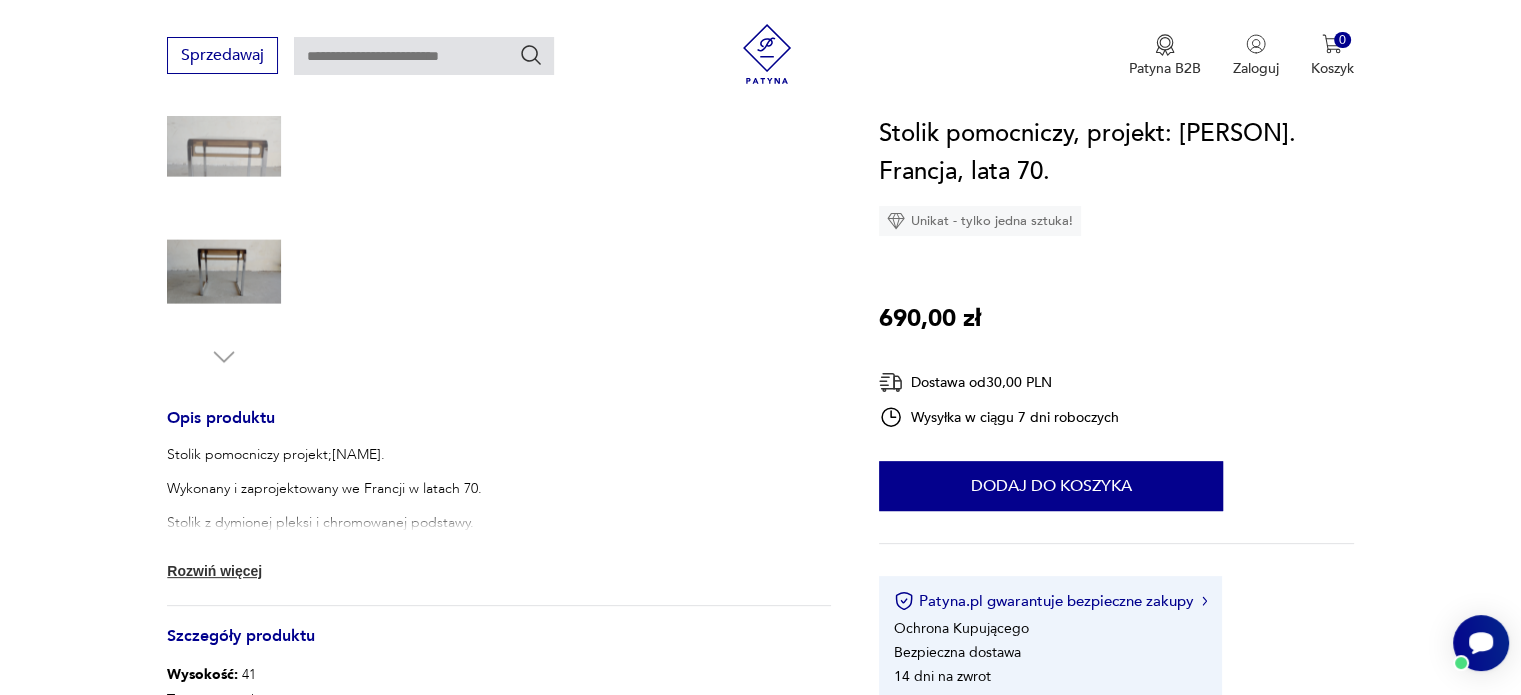scroll, scrollTop: 700, scrollLeft: 0, axis: vertical 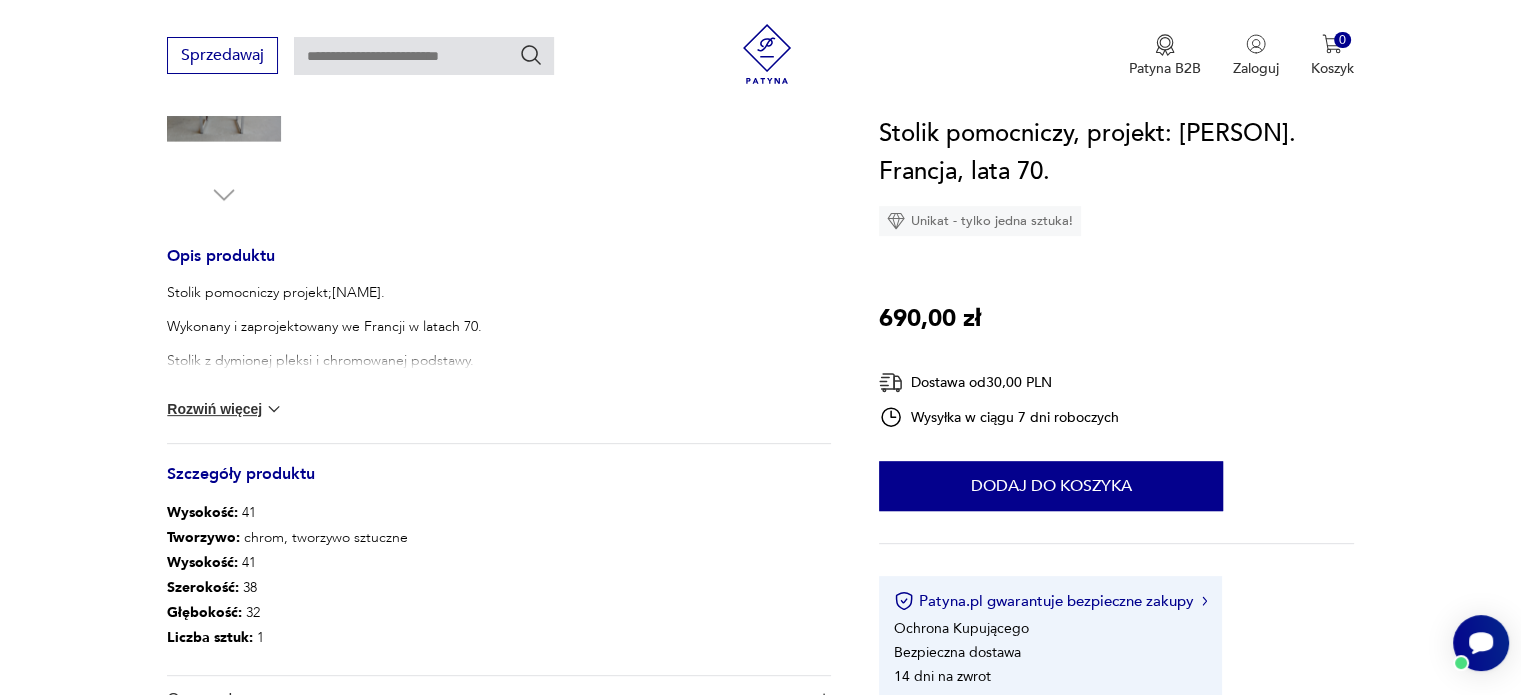 click on "Rozwiń więcej" at bounding box center [225, 409] 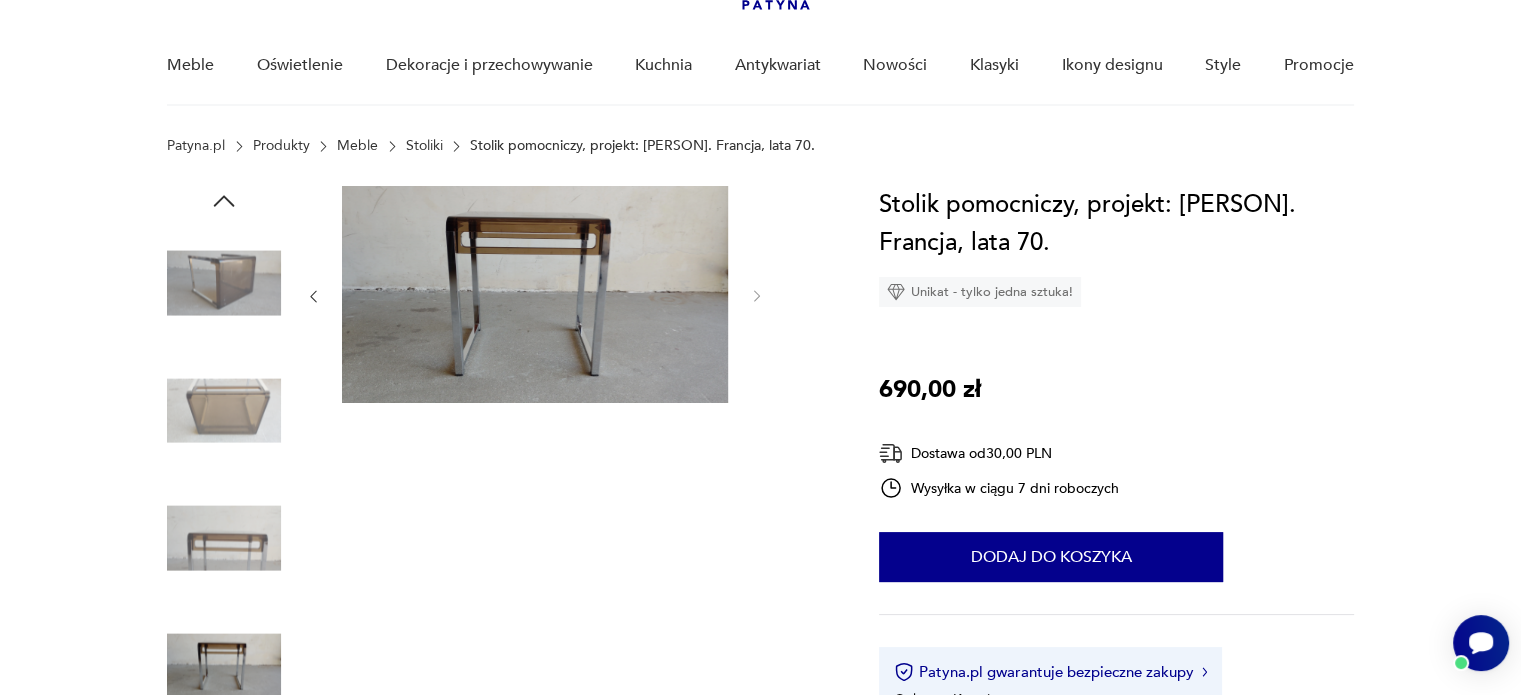 scroll, scrollTop: 100, scrollLeft: 0, axis: vertical 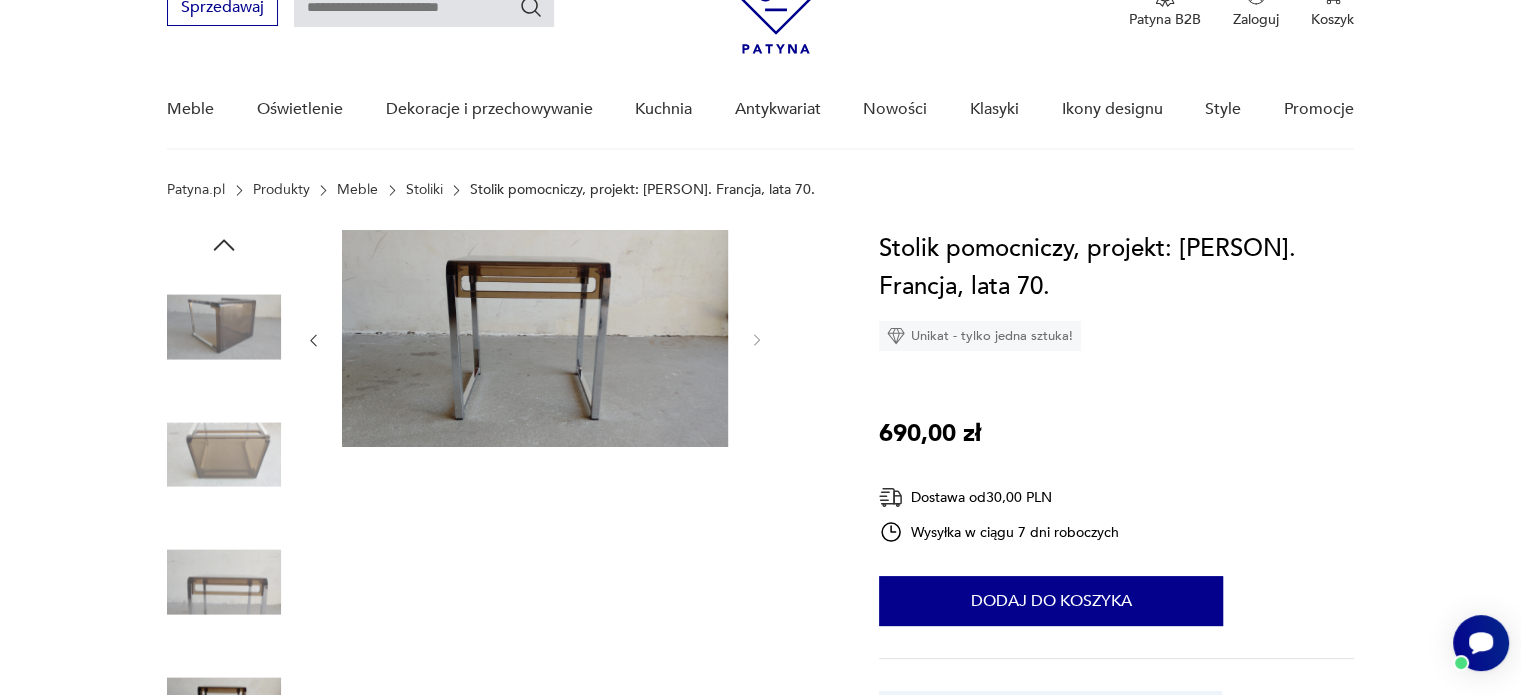click at bounding box center (224, 455) 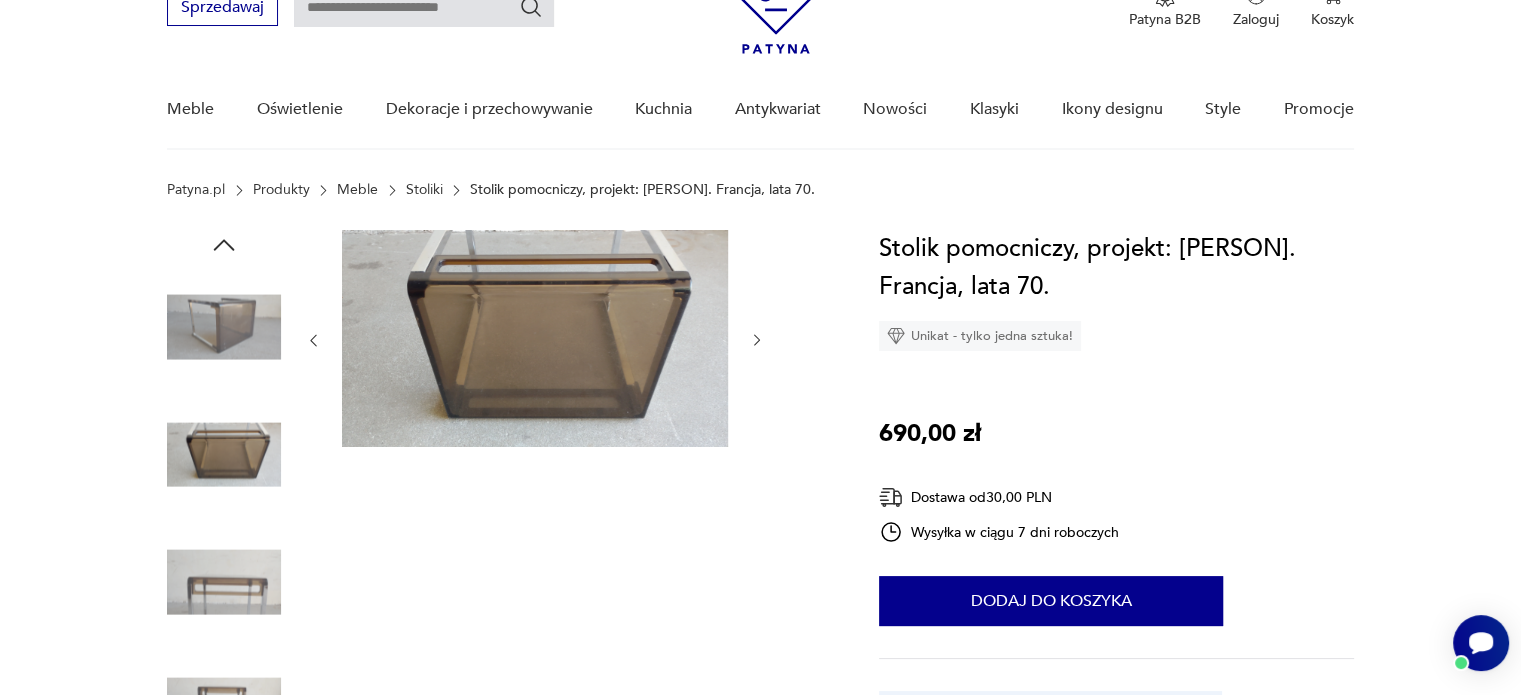 click at bounding box center (224, 582) 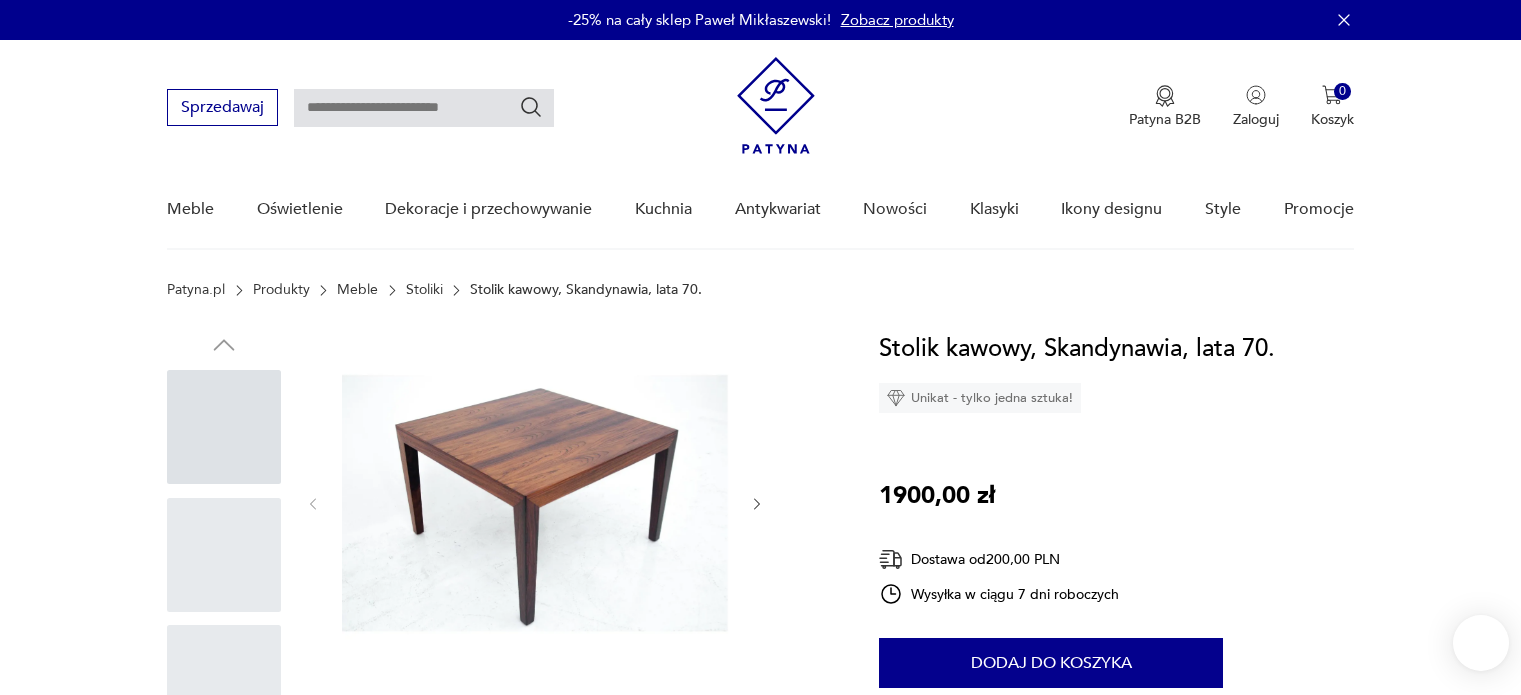scroll, scrollTop: 0, scrollLeft: 0, axis: both 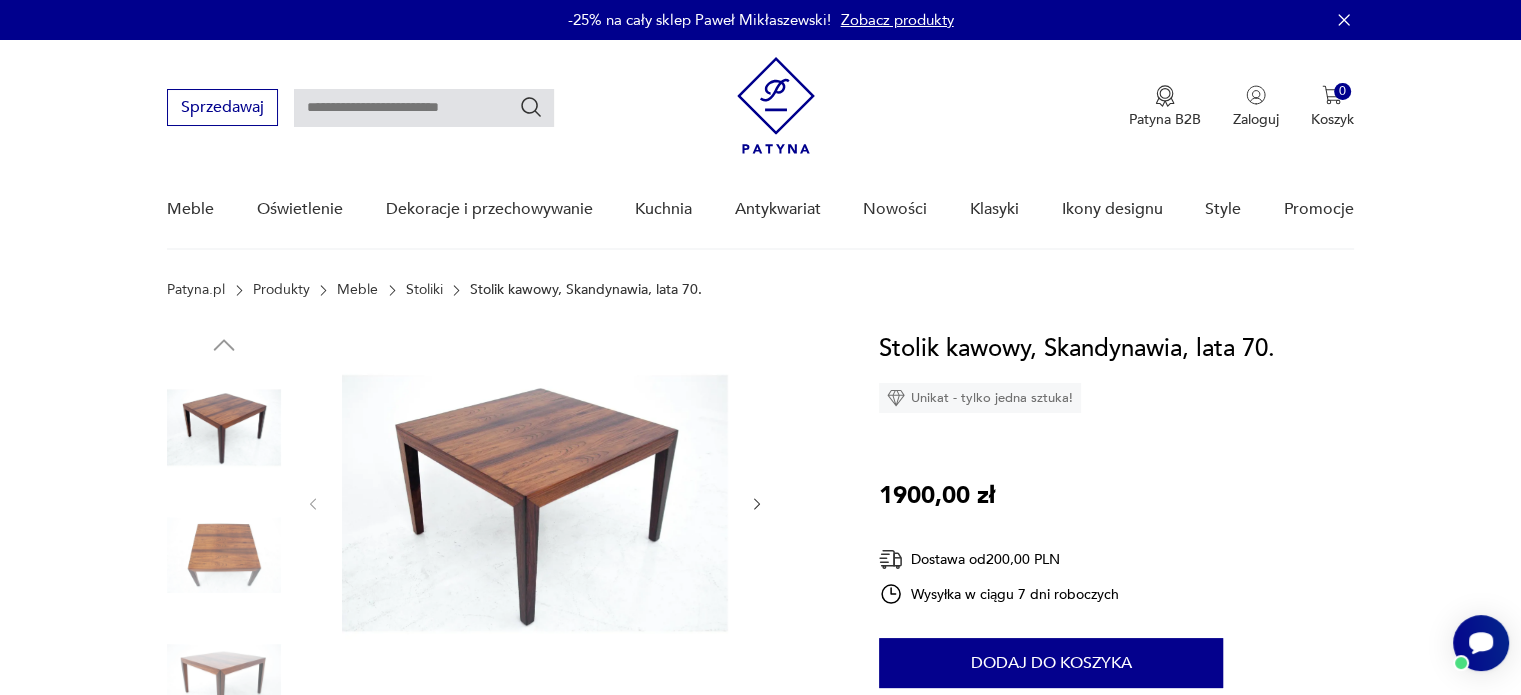 click 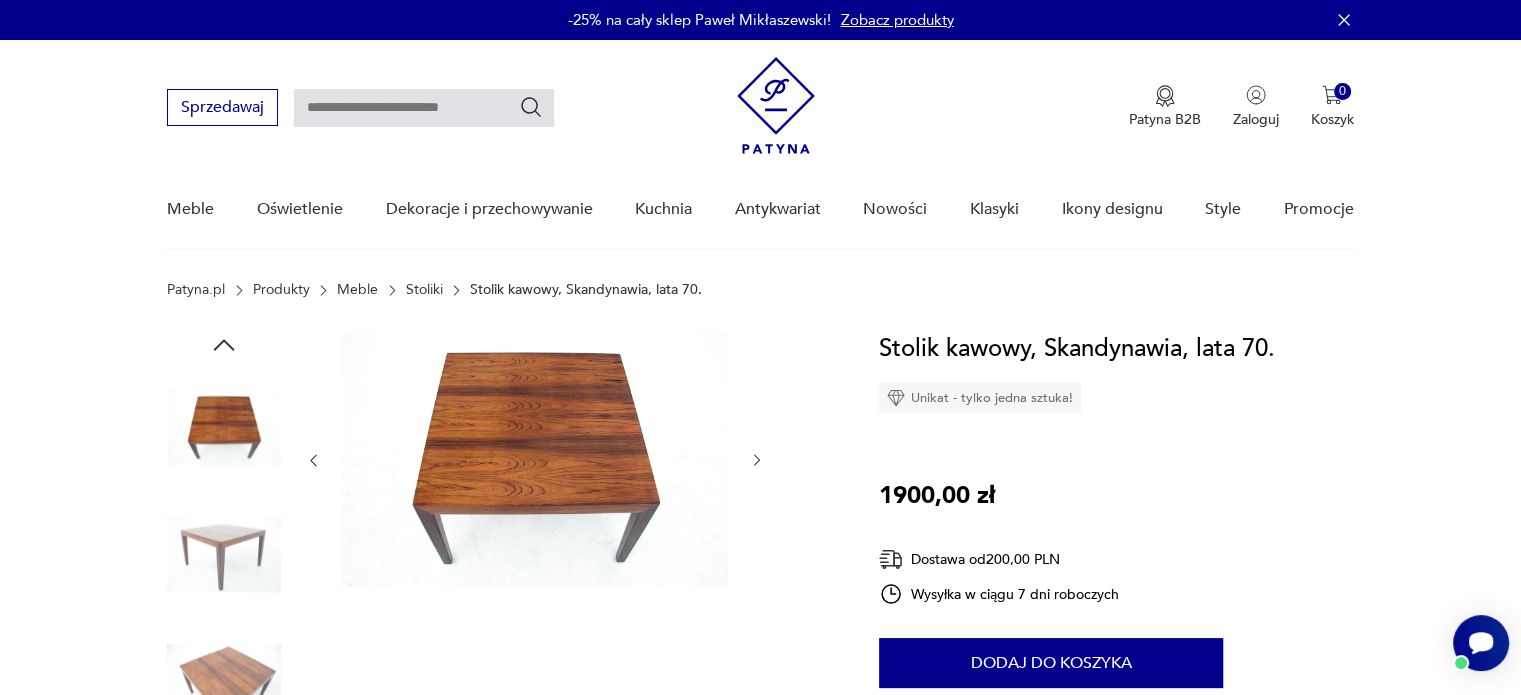 click at bounding box center [535, 460] 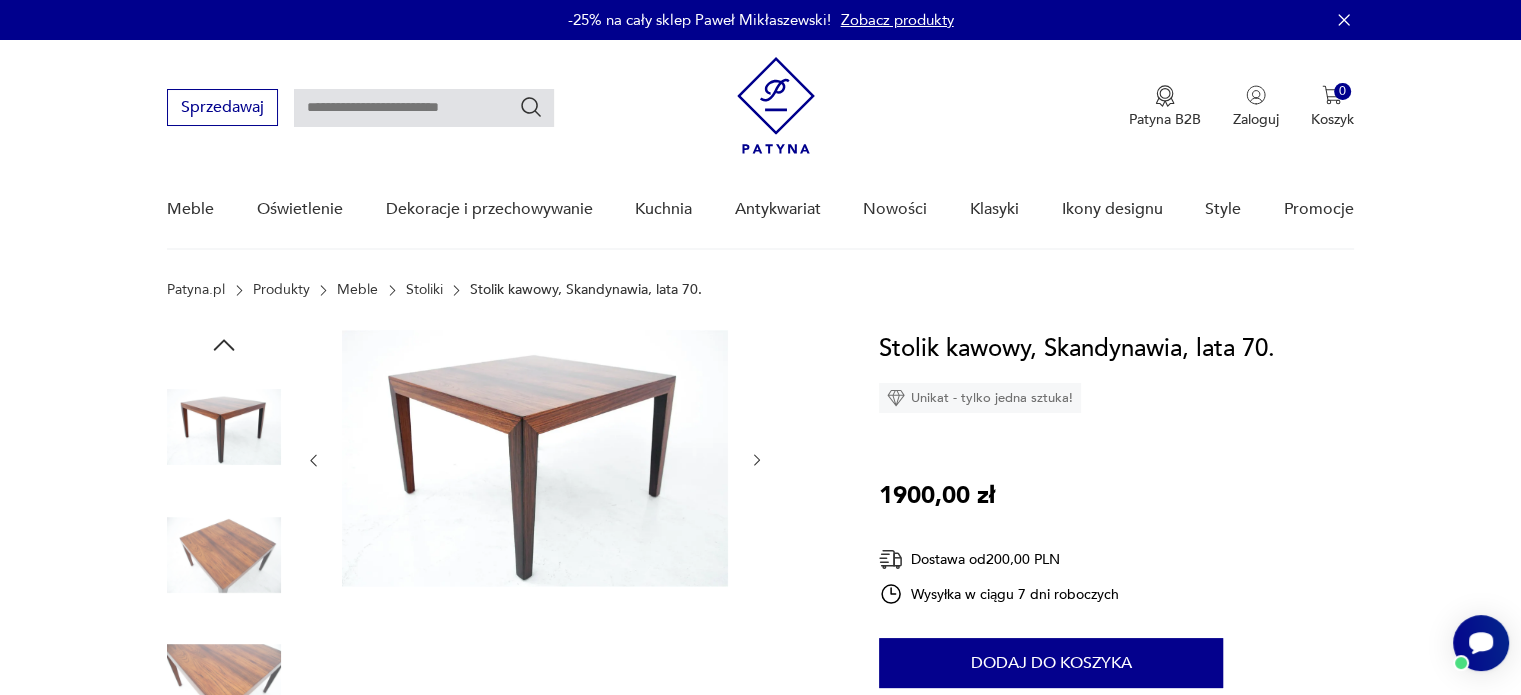 click 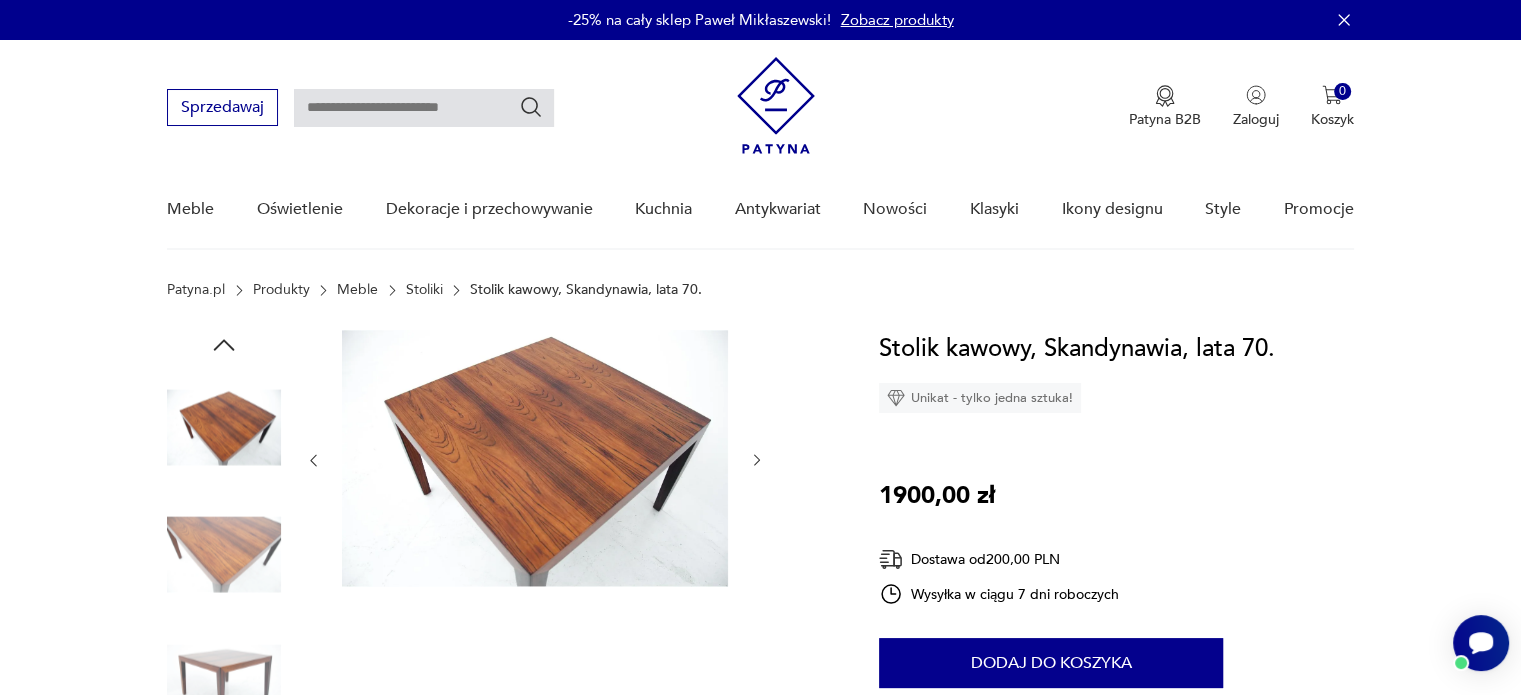 click 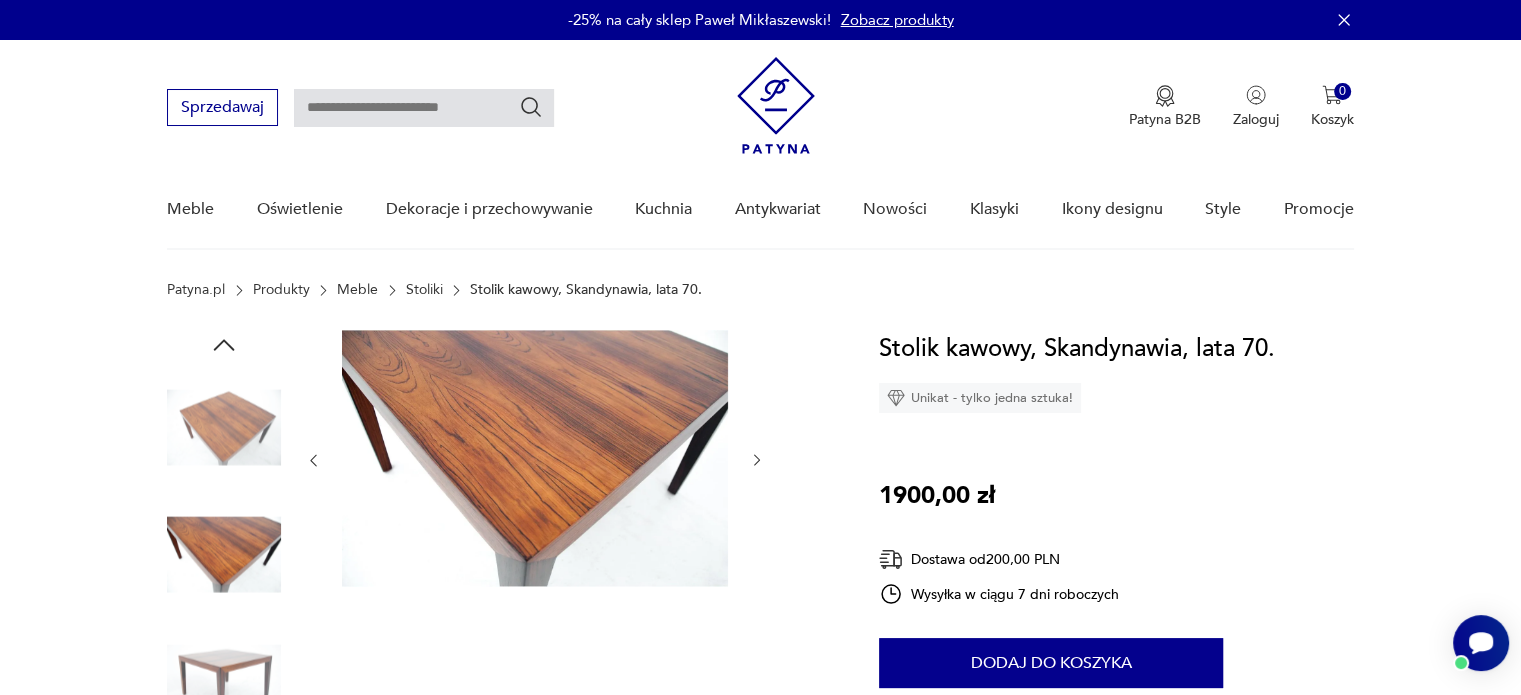 click 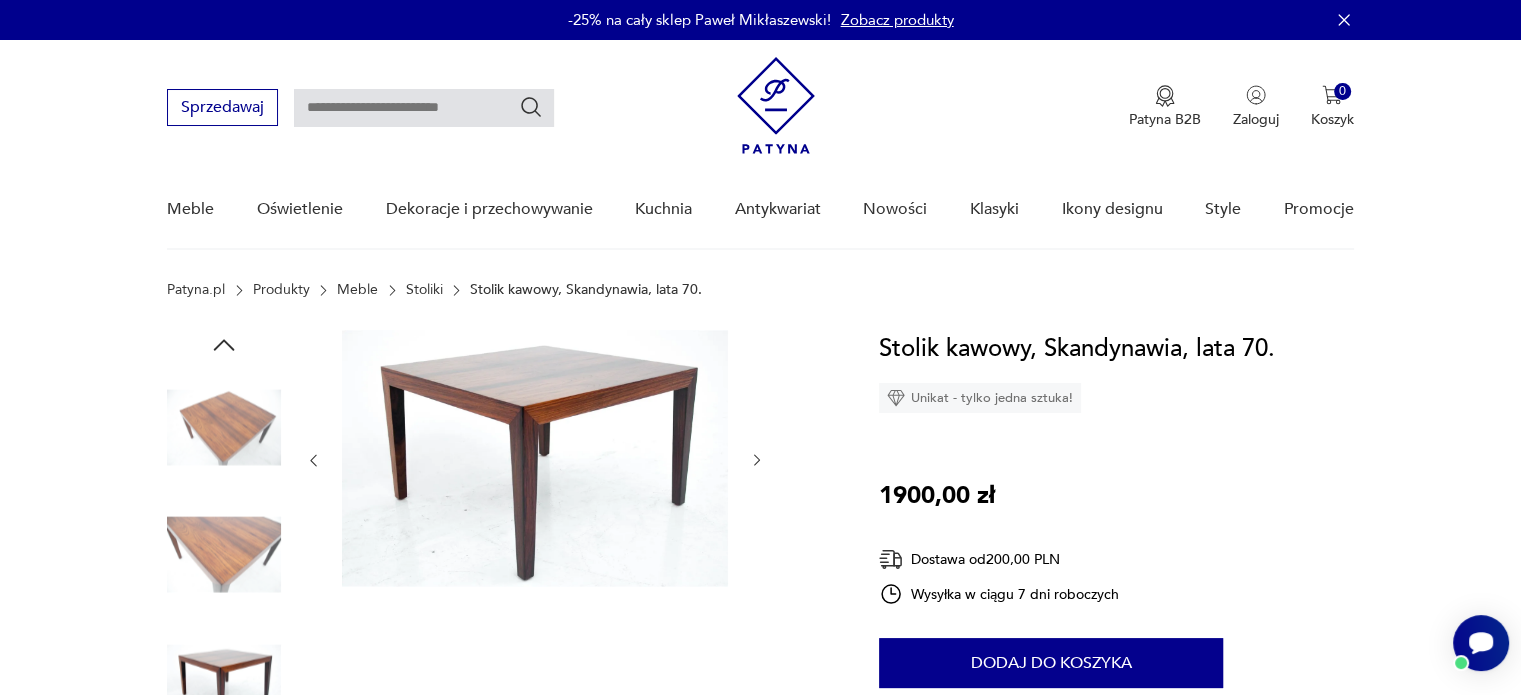 click 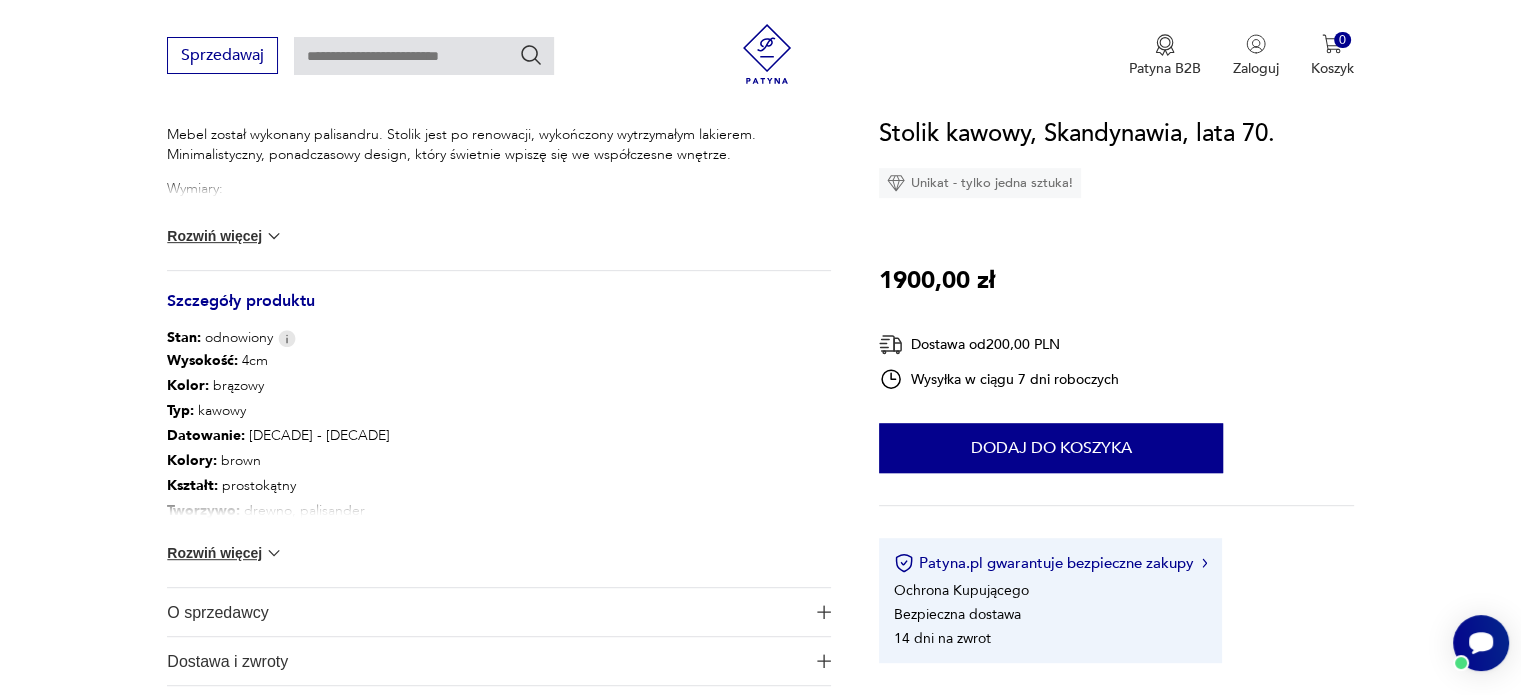 scroll, scrollTop: 900, scrollLeft: 0, axis: vertical 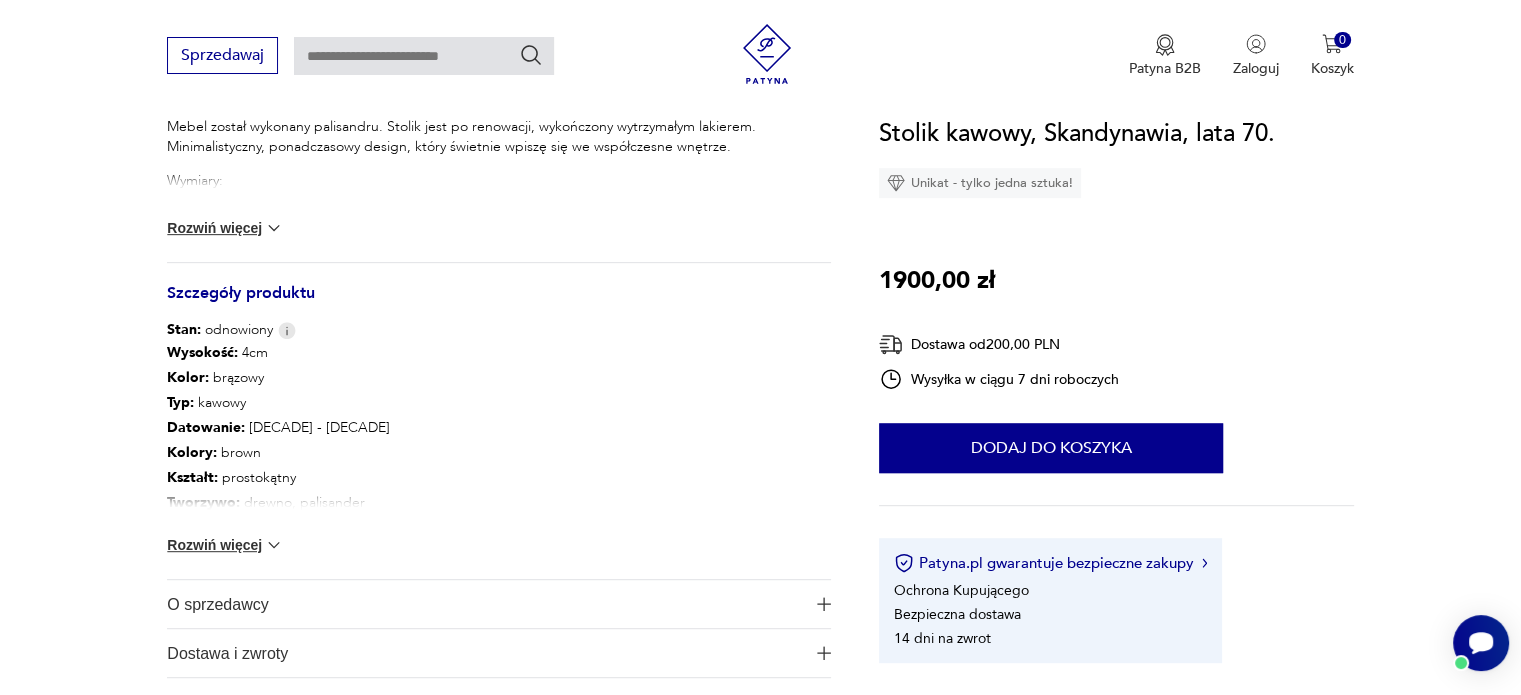 click at bounding box center [274, 545] 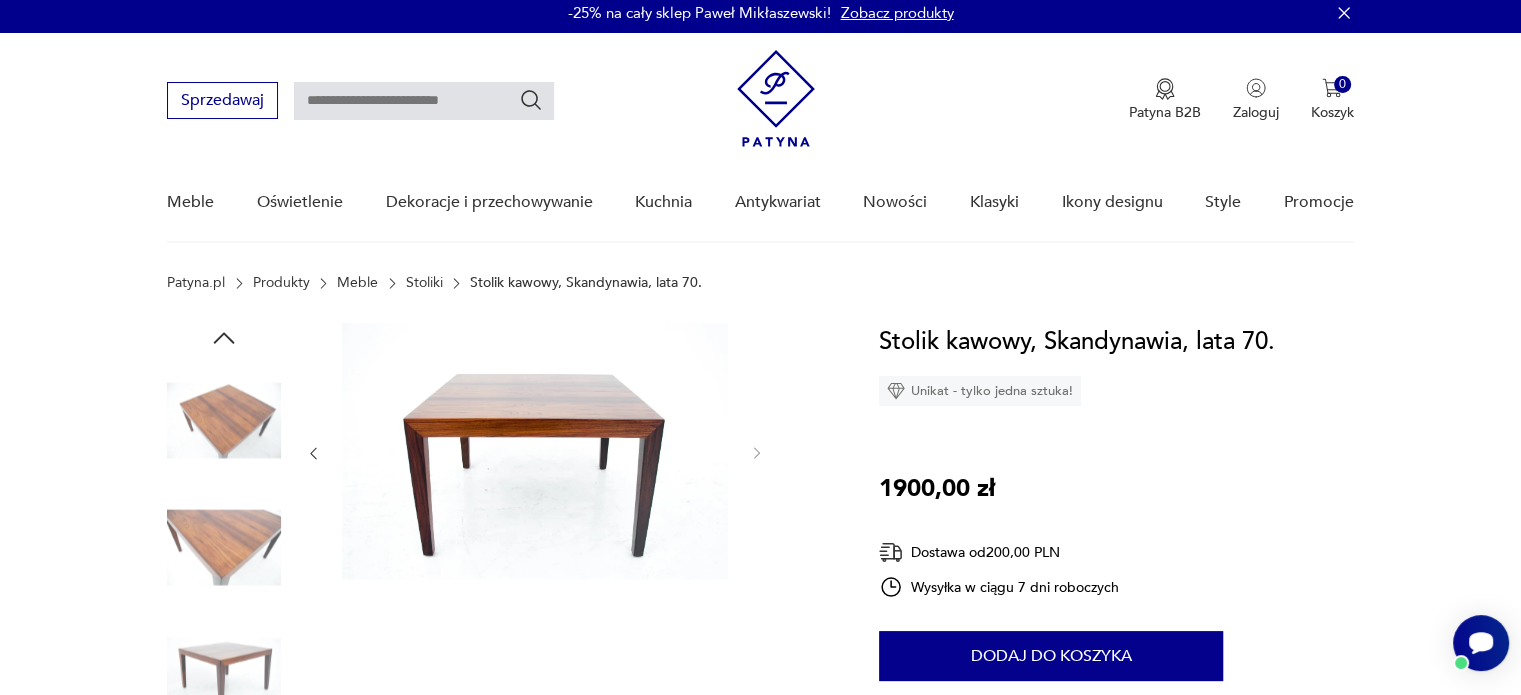 scroll, scrollTop: 0, scrollLeft: 0, axis: both 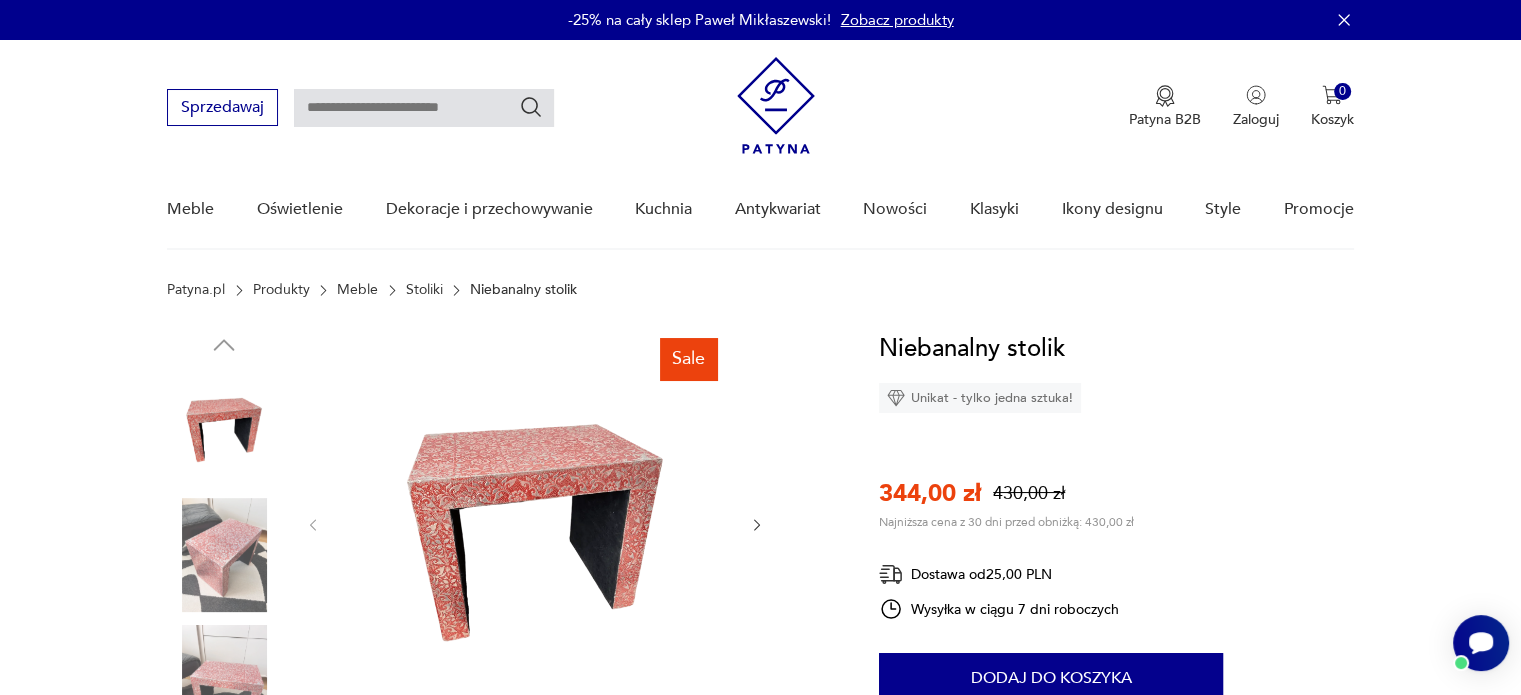 click 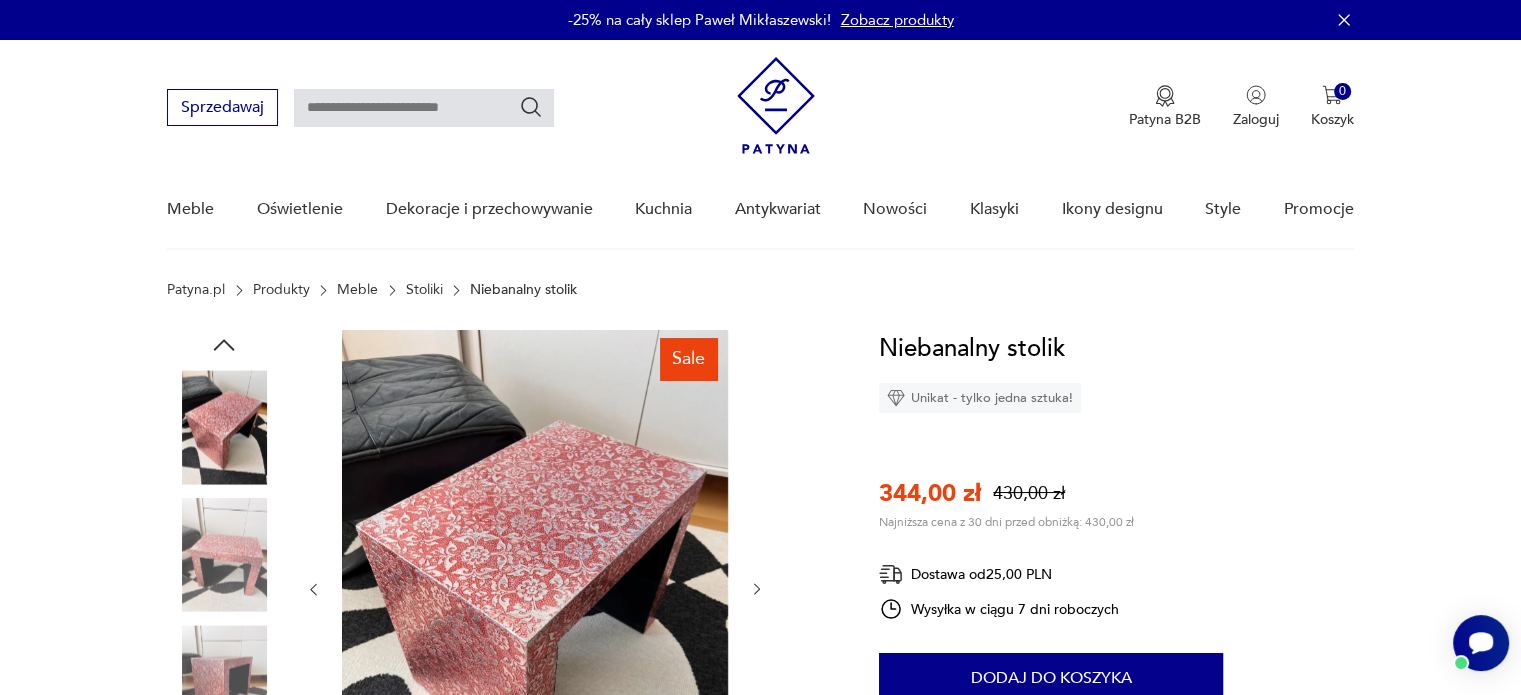 click 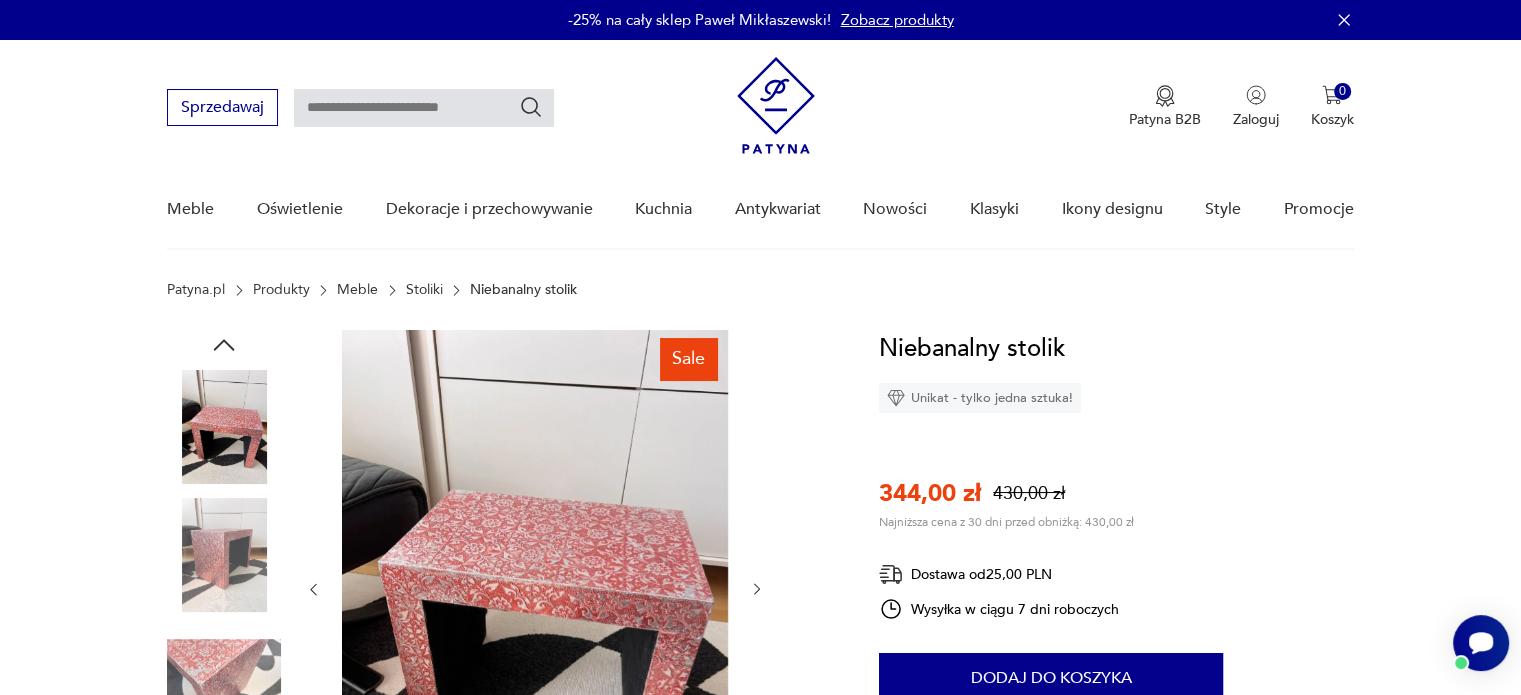 click 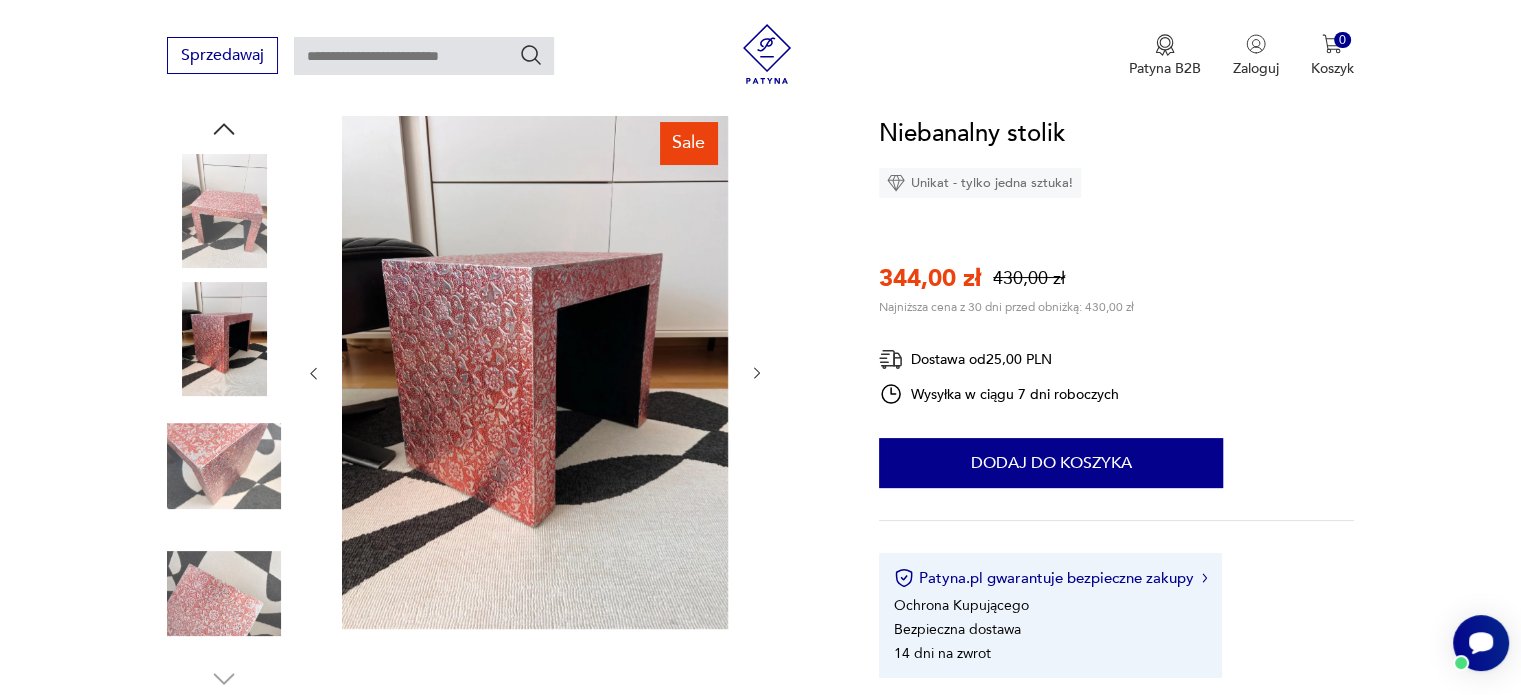 scroll, scrollTop: 200, scrollLeft: 0, axis: vertical 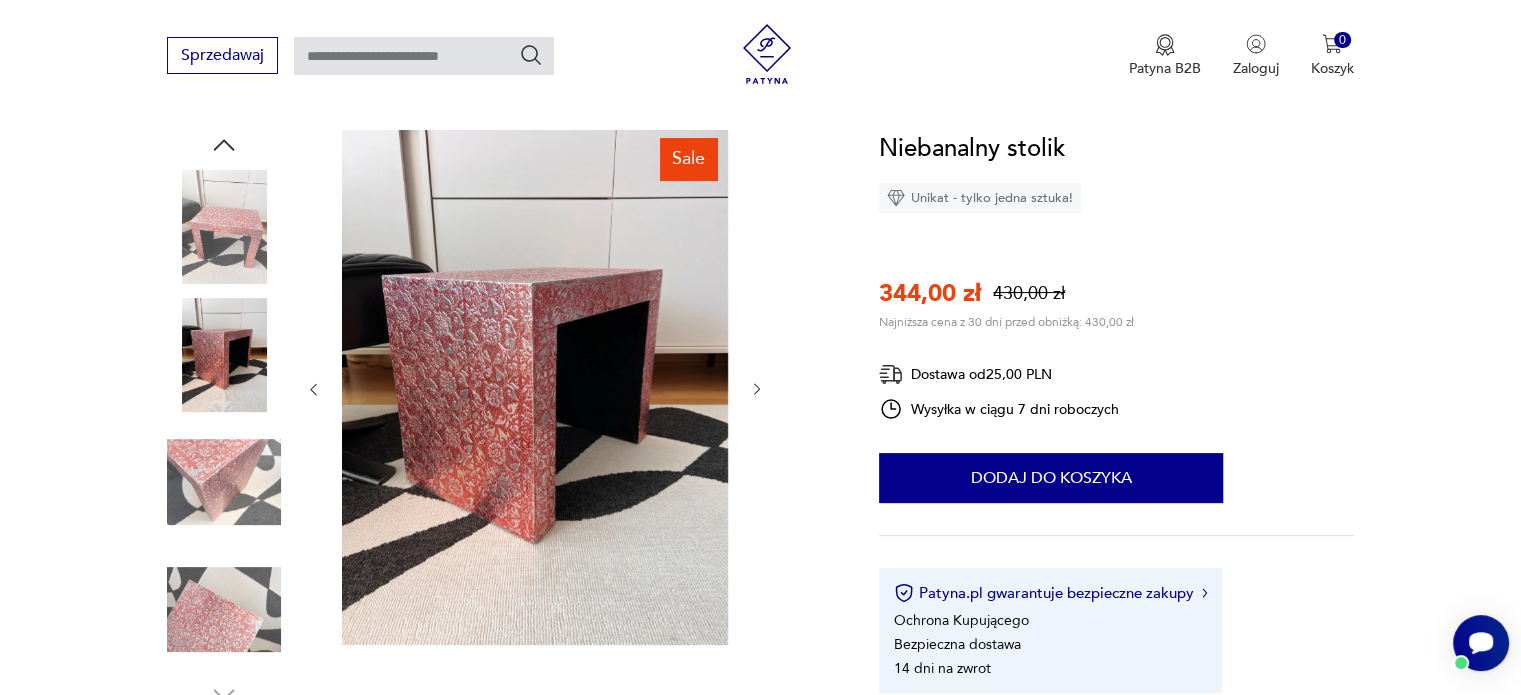 click 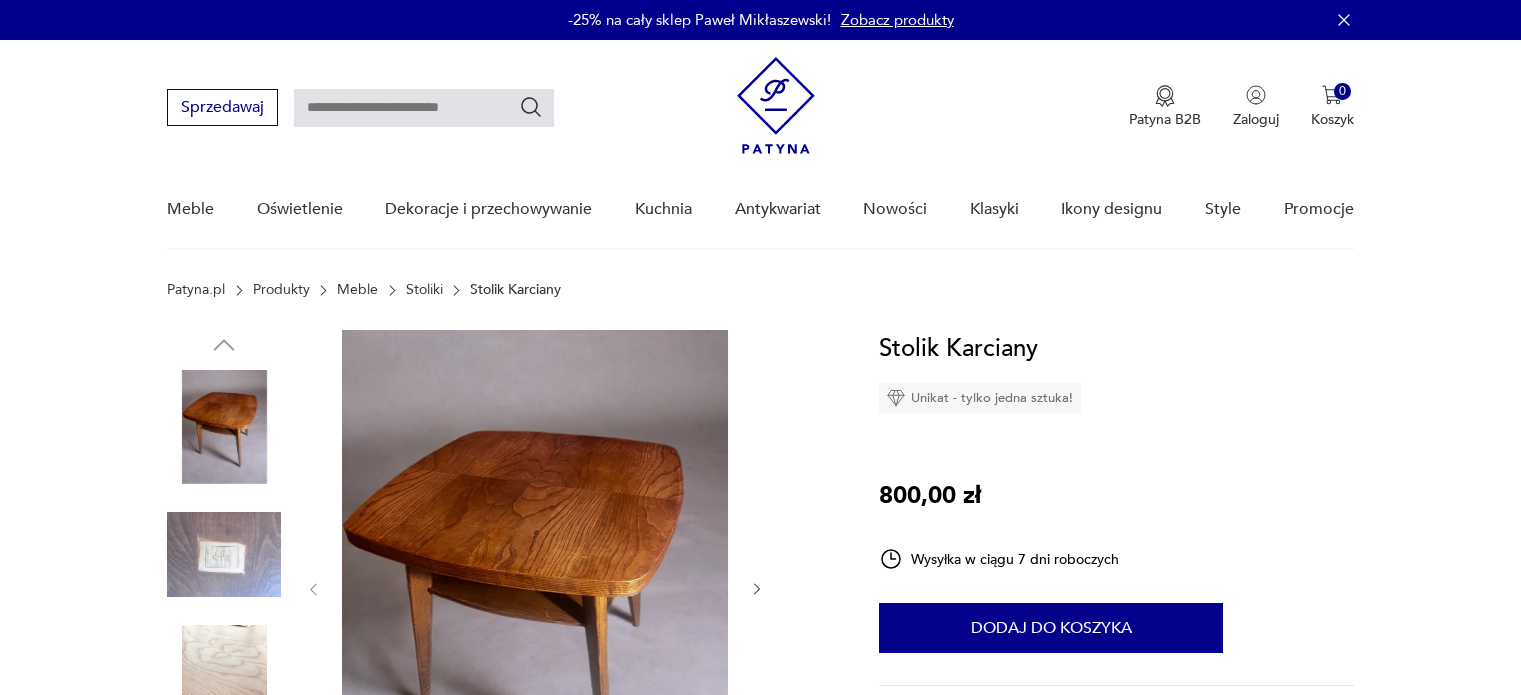scroll, scrollTop: 0, scrollLeft: 0, axis: both 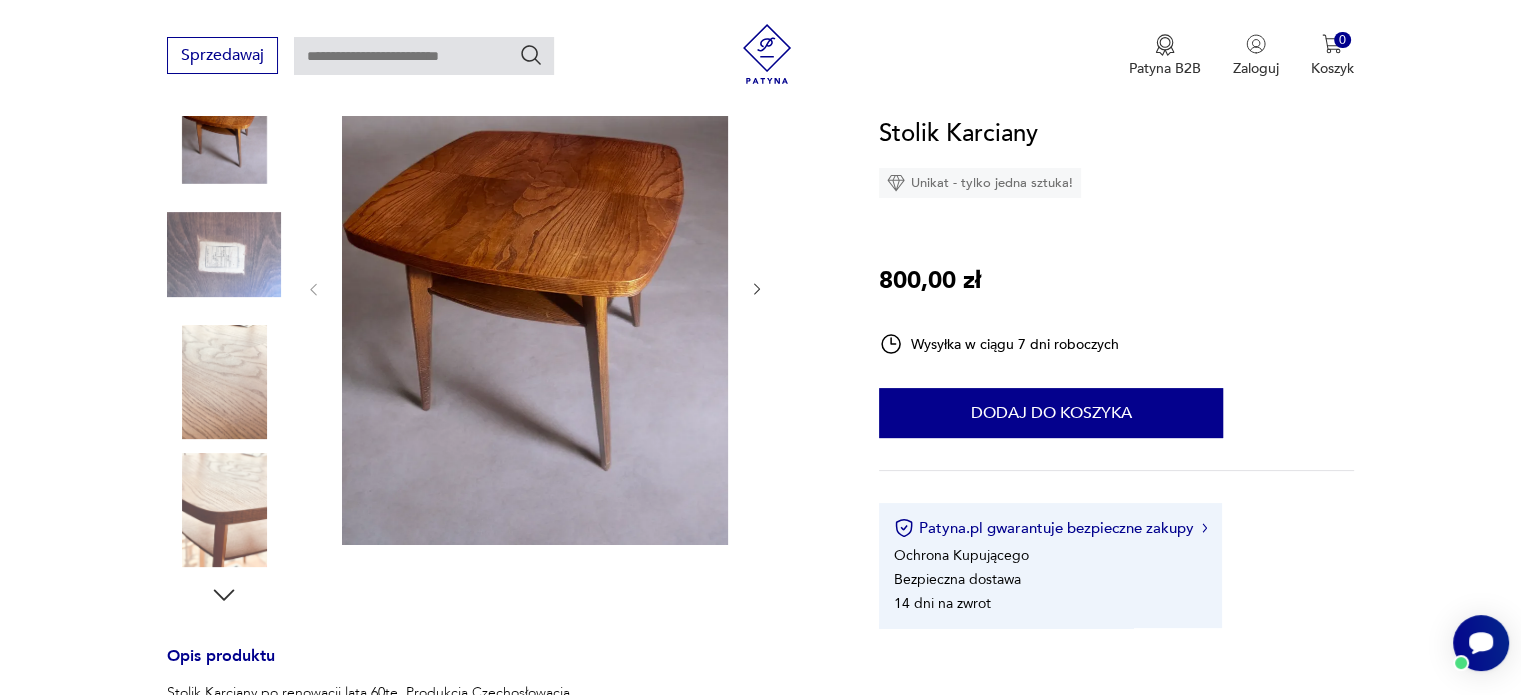 click 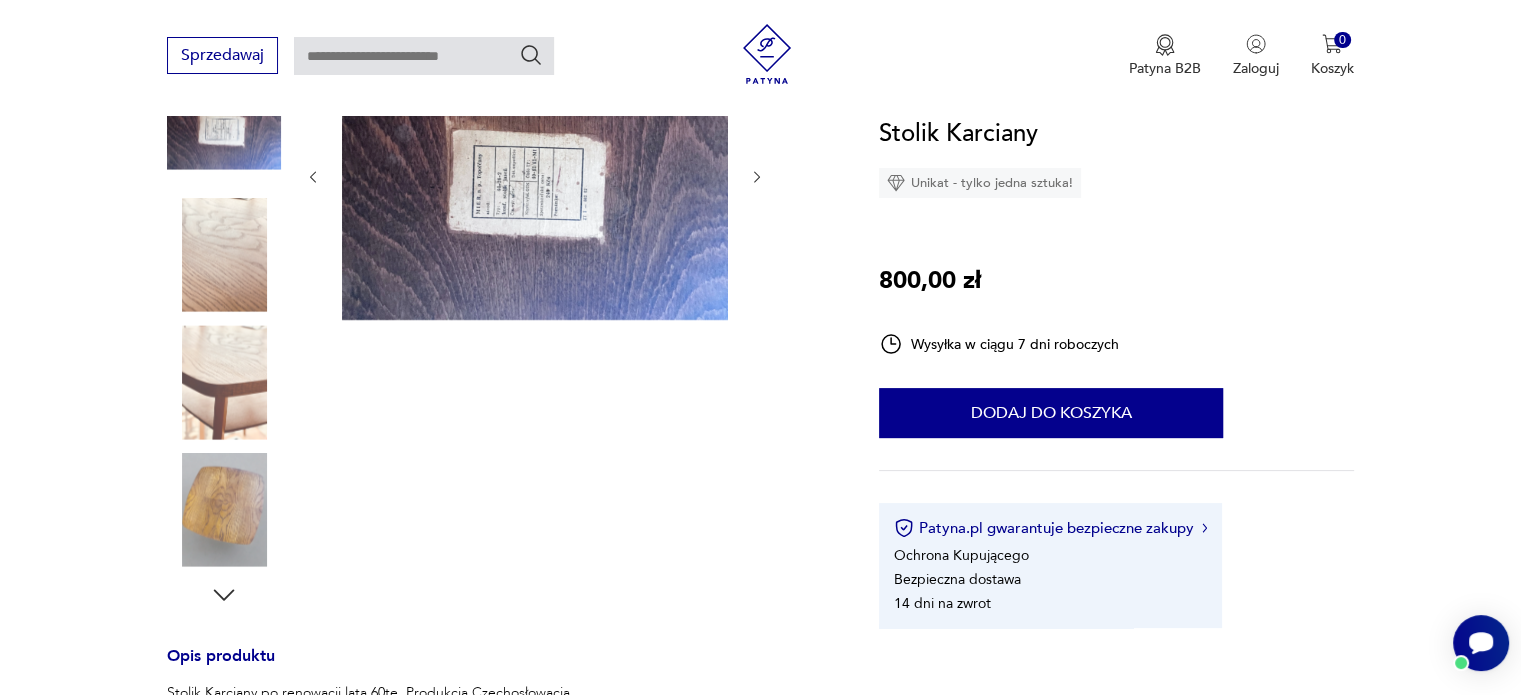 click at bounding box center (224, 510) 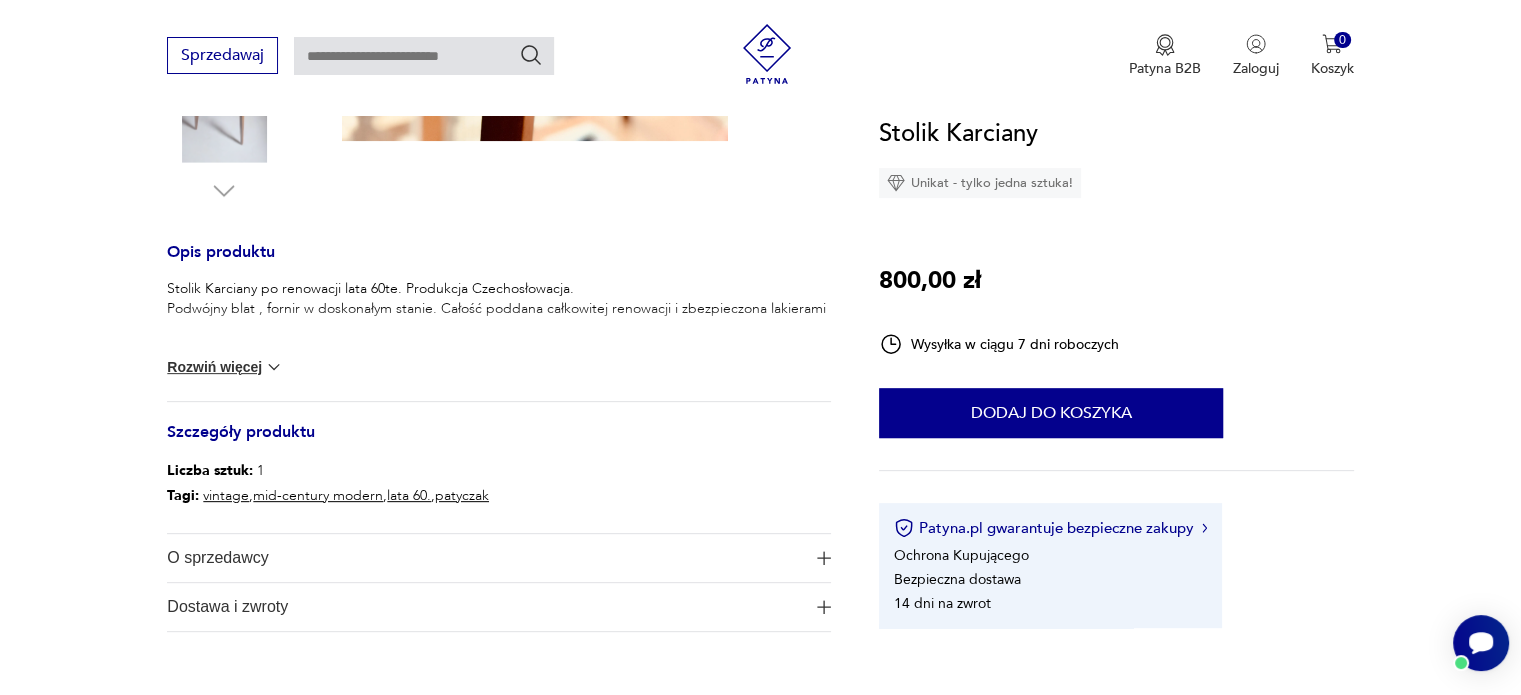 scroll, scrollTop: 700, scrollLeft: 0, axis: vertical 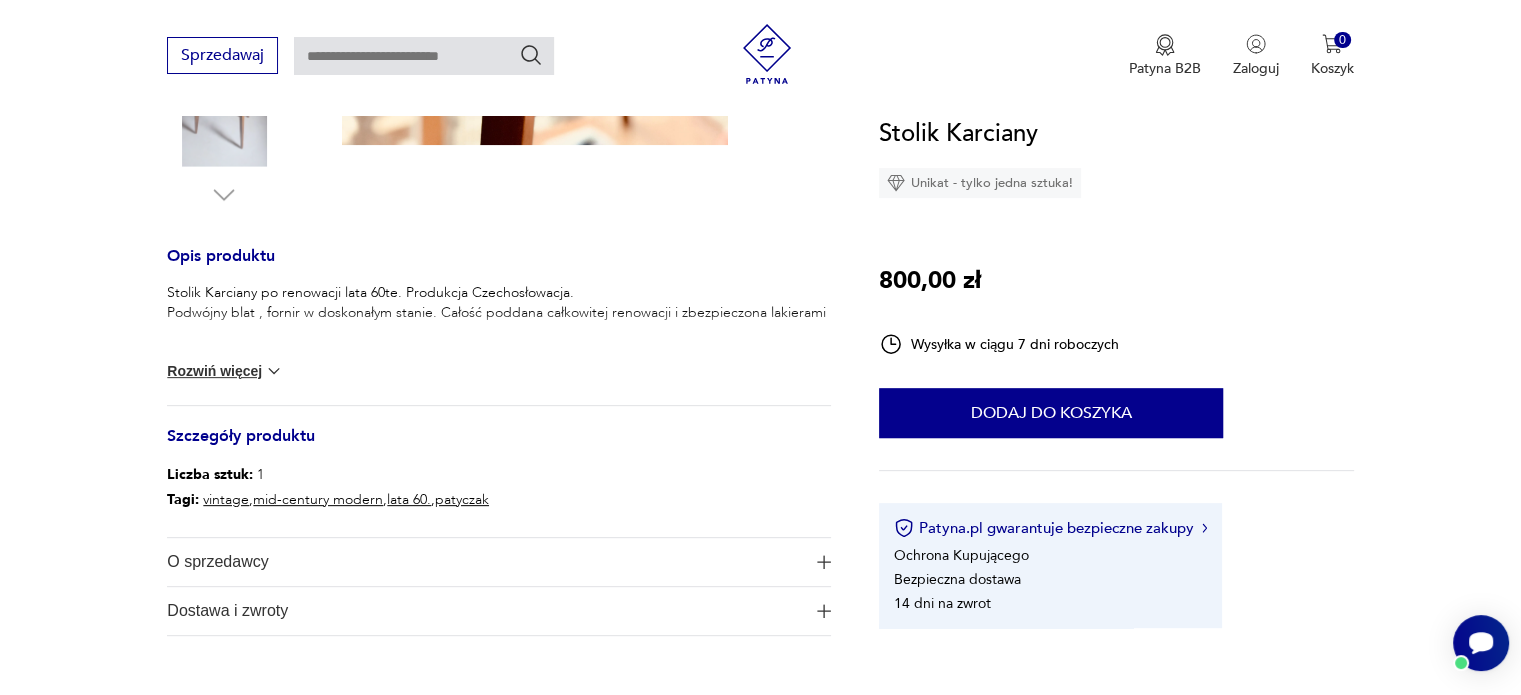 click at bounding box center [274, 371] 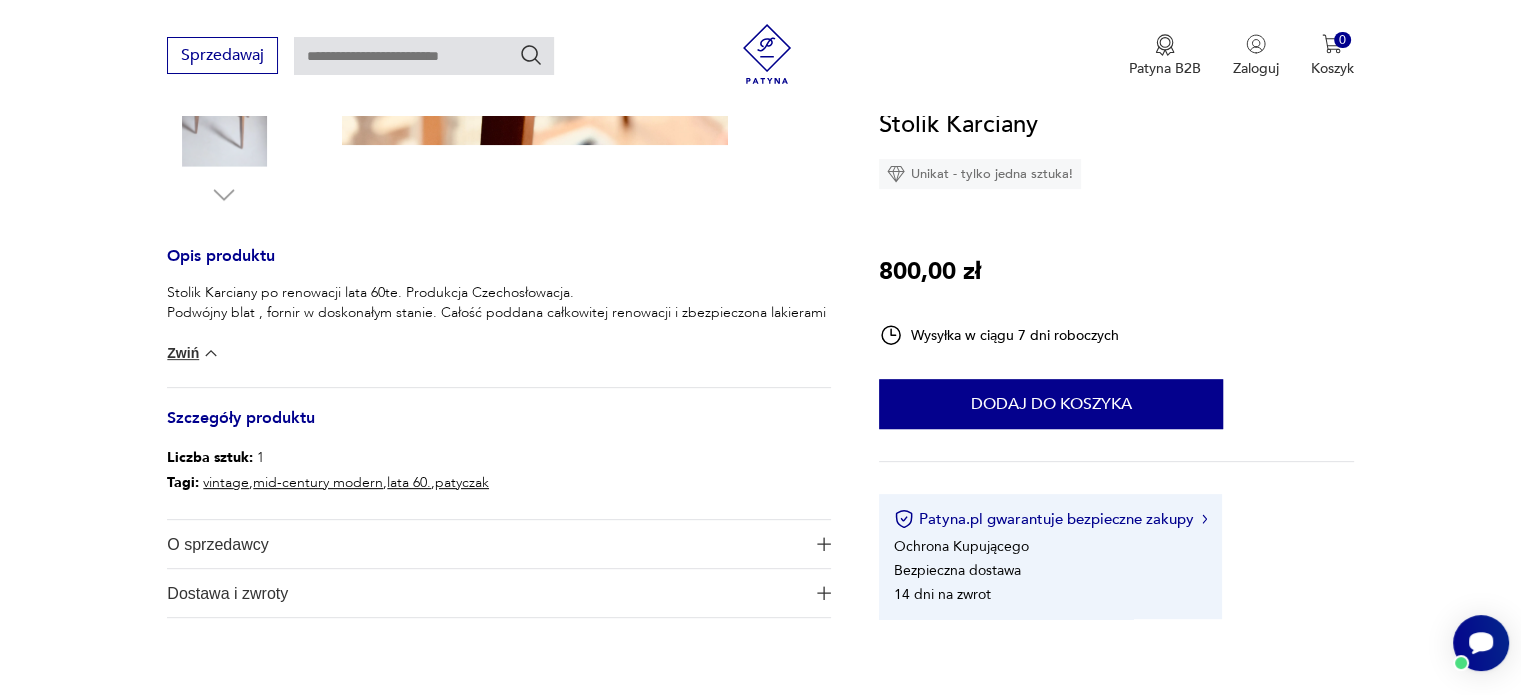 click at bounding box center (211, 353) 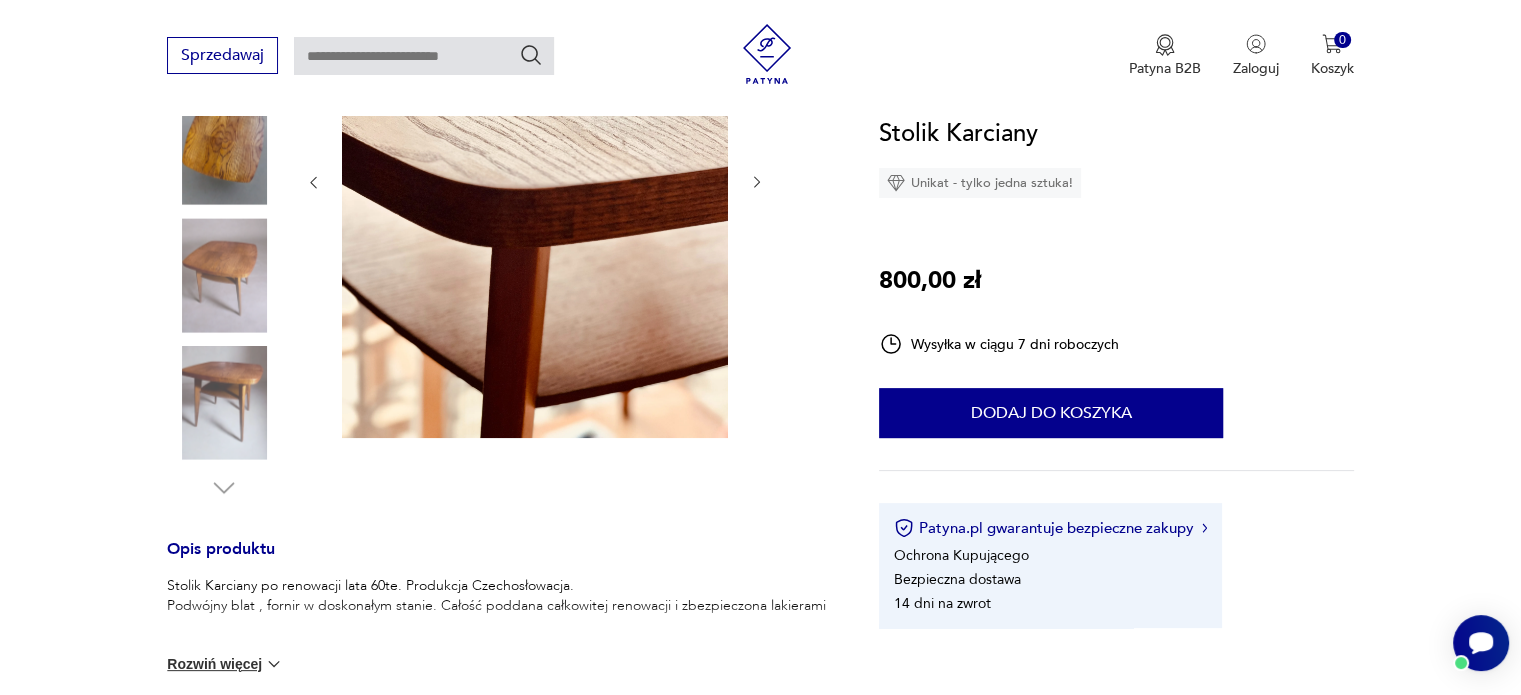 scroll, scrollTop: 400, scrollLeft: 0, axis: vertical 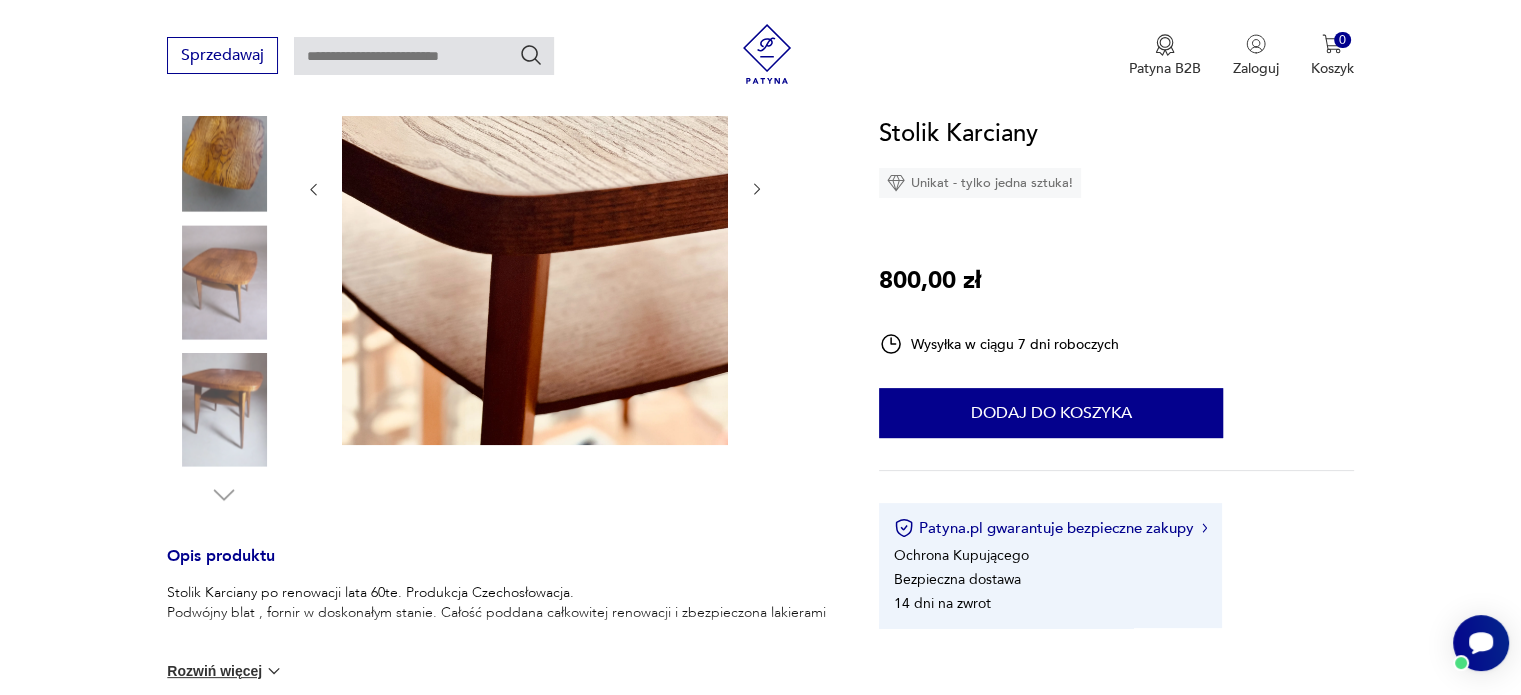 click at bounding box center (224, 410) 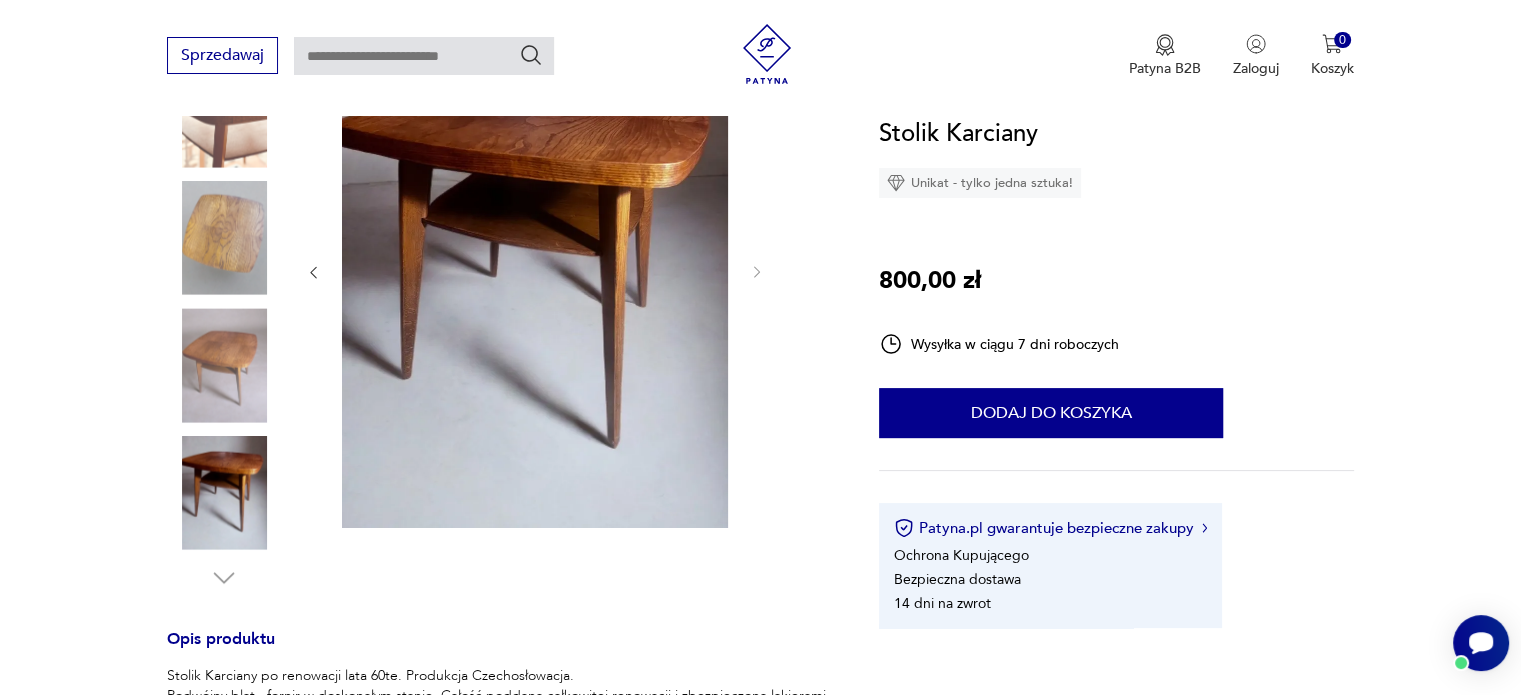 scroll, scrollTop: 100, scrollLeft: 0, axis: vertical 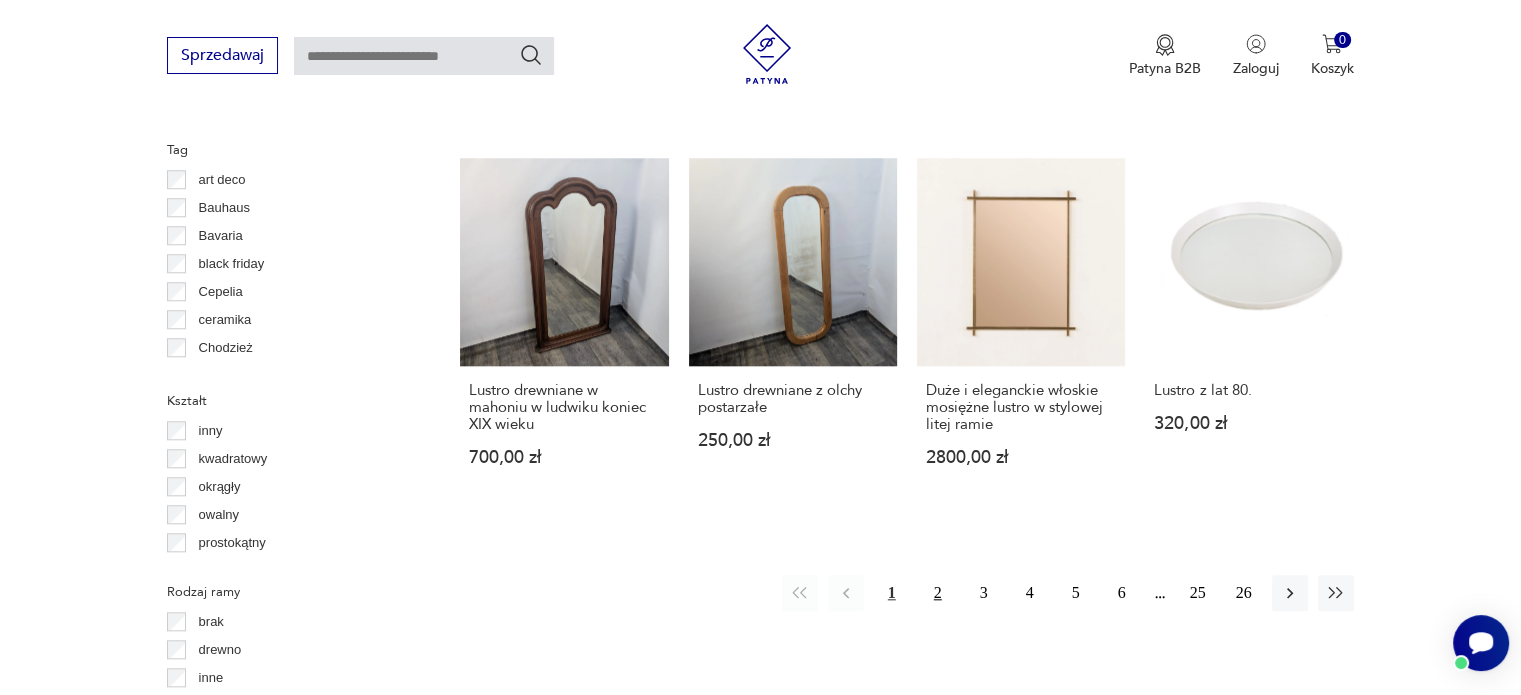 click on "2" at bounding box center (938, 593) 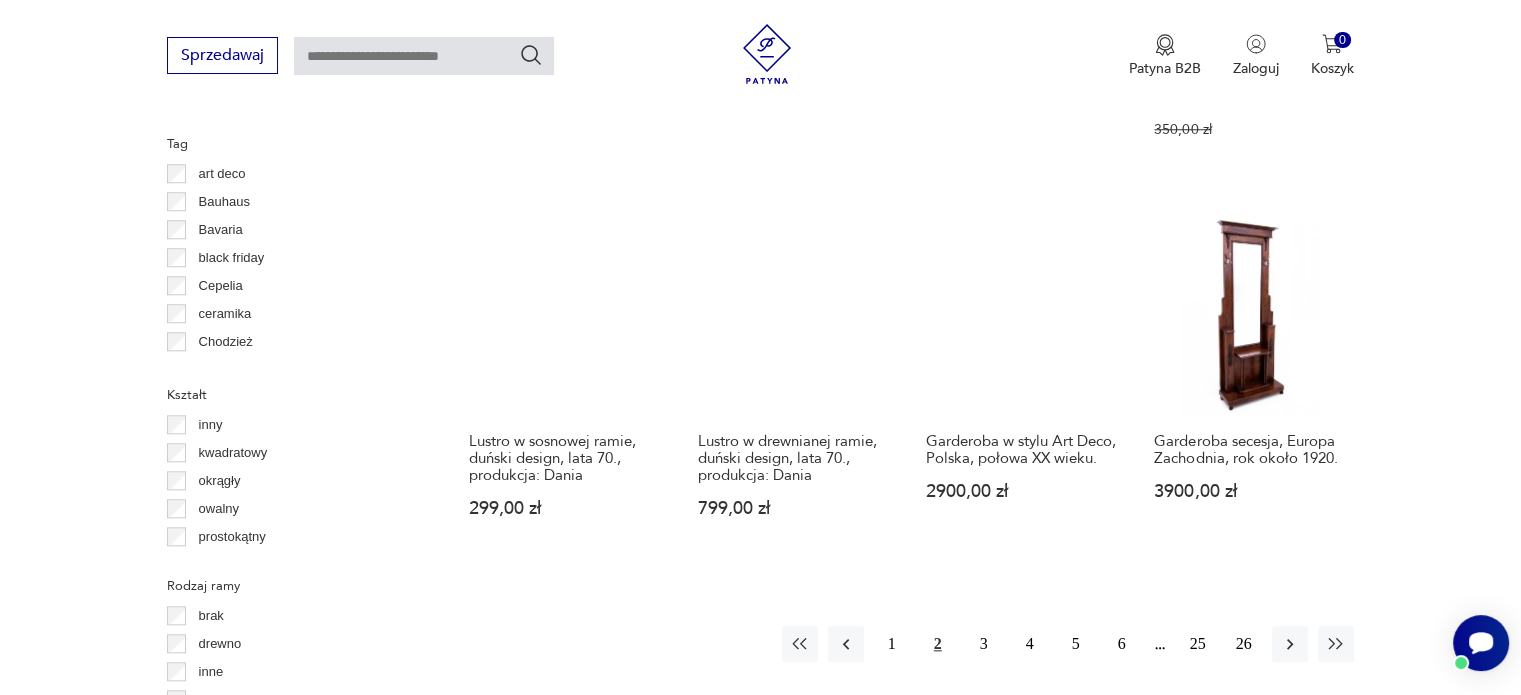 scroll, scrollTop: 1830, scrollLeft: 0, axis: vertical 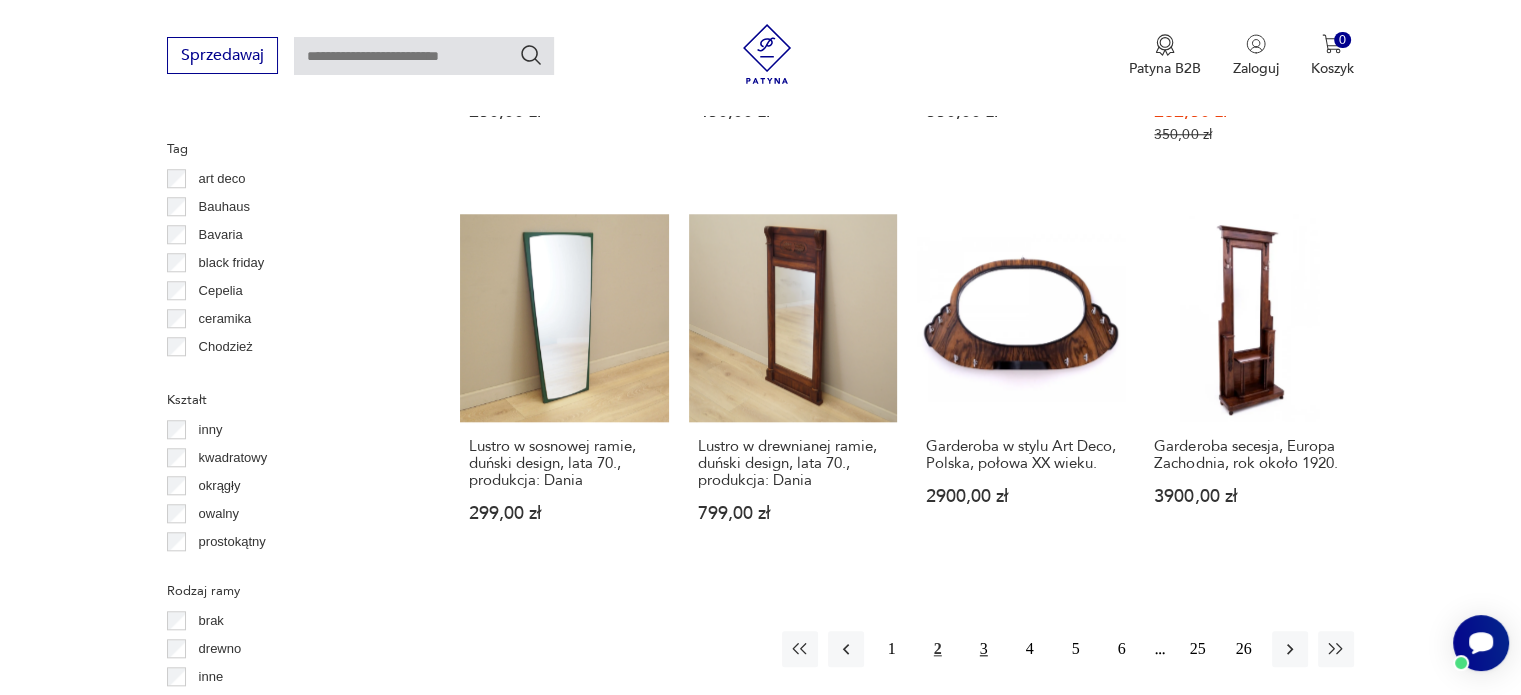 click on "3" at bounding box center (984, 649) 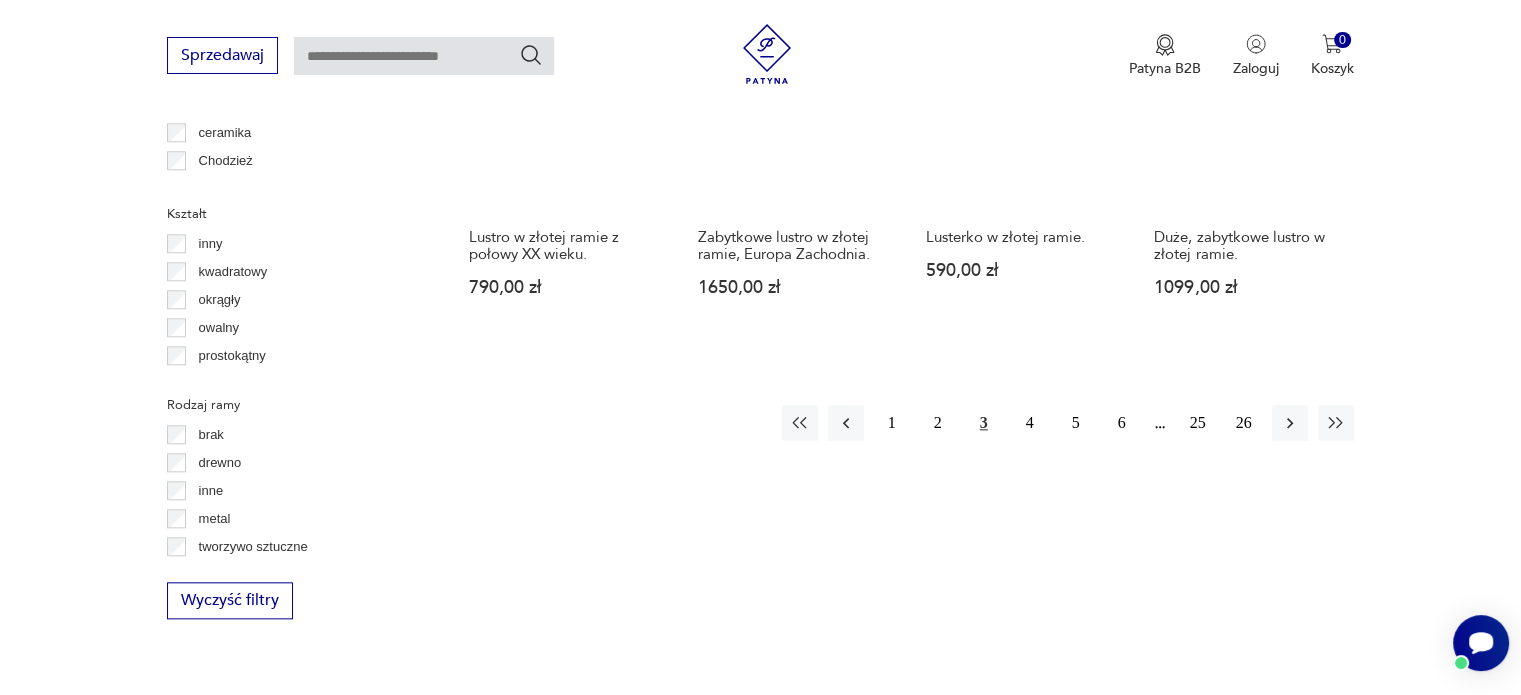 scroll, scrollTop: 2030, scrollLeft: 0, axis: vertical 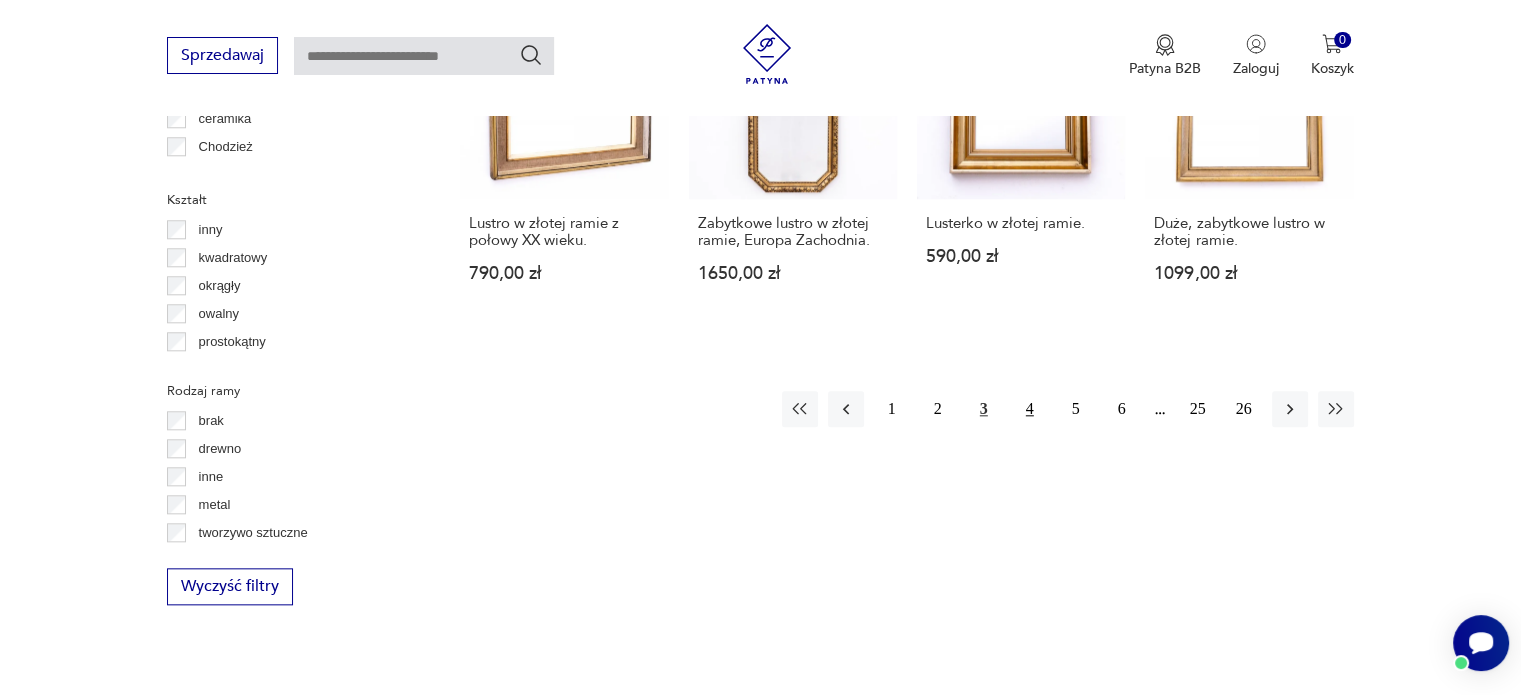 click on "4" at bounding box center [1030, 409] 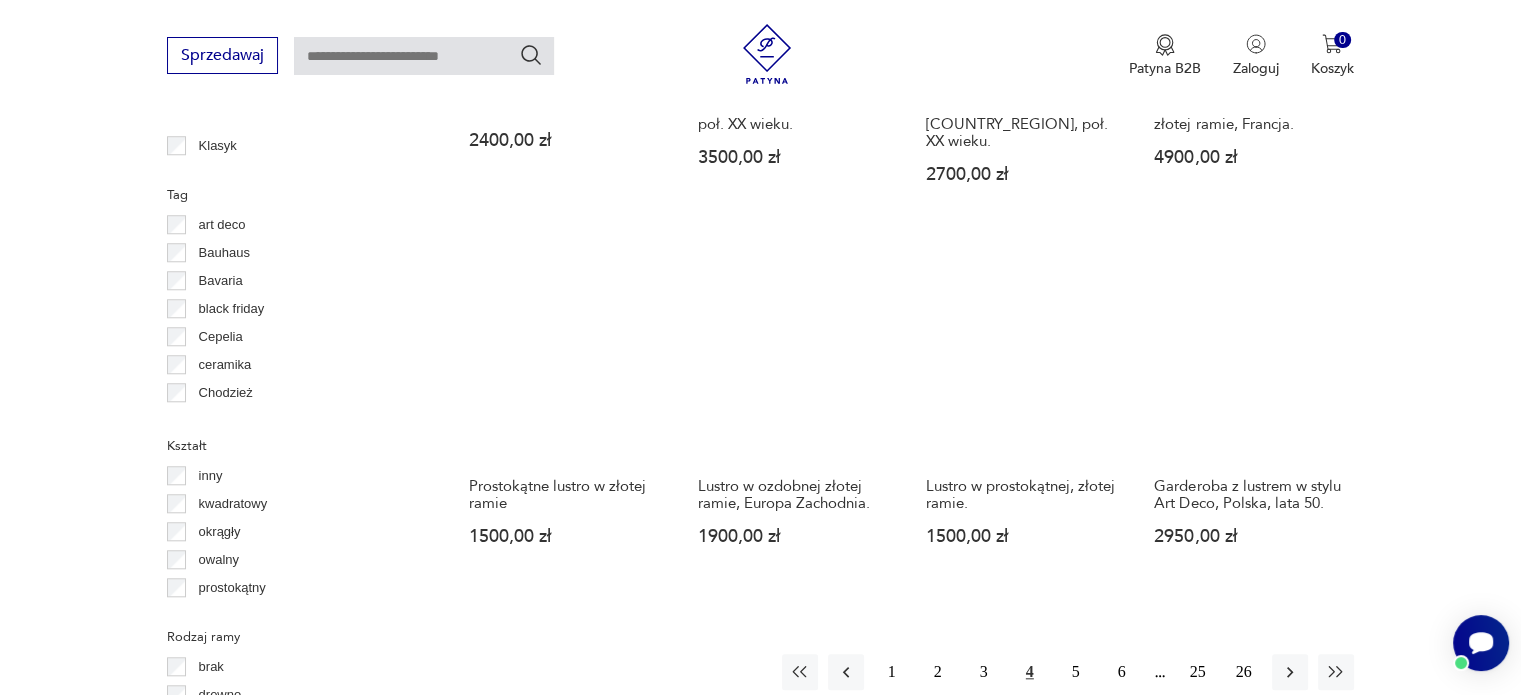 scroll, scrollTop: 1830, scrollLeft: 0, axis: vertical 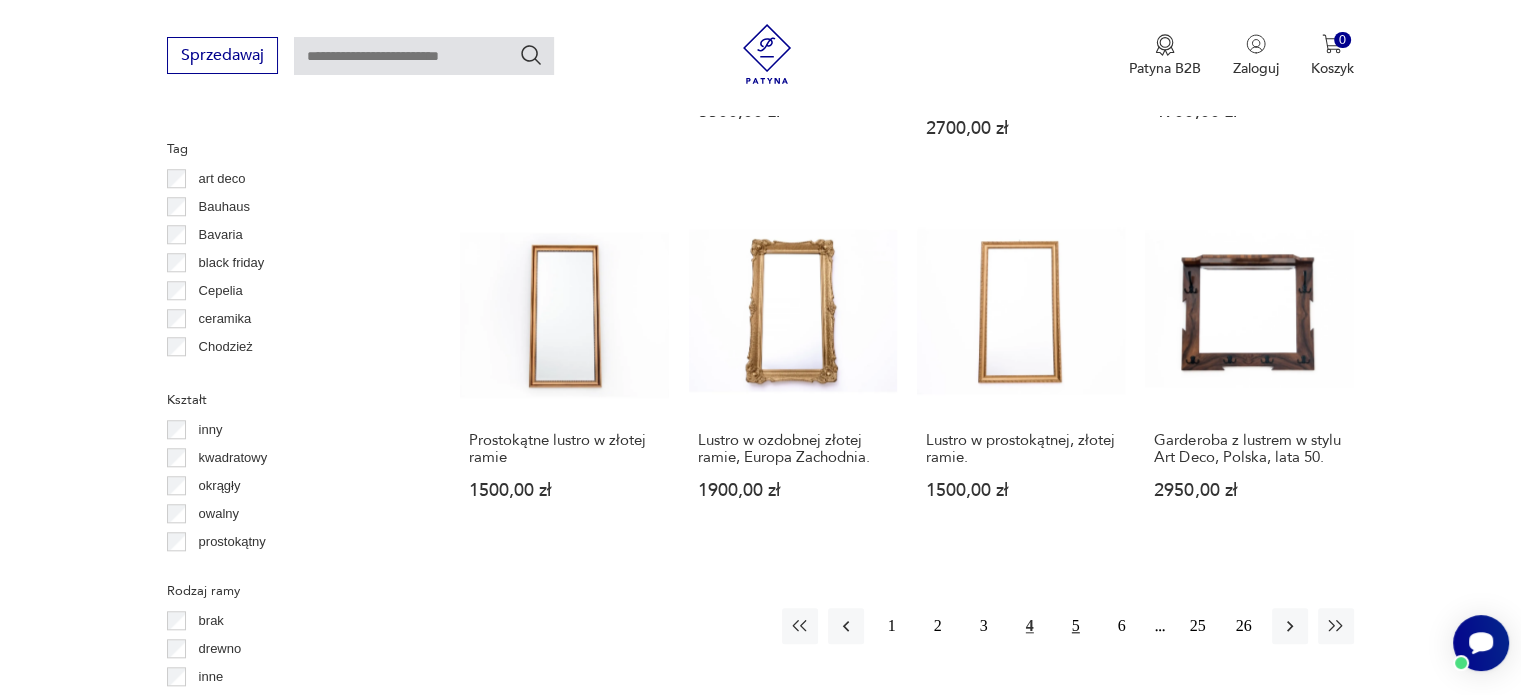 click on "5" at bounding box center [1076, 626] 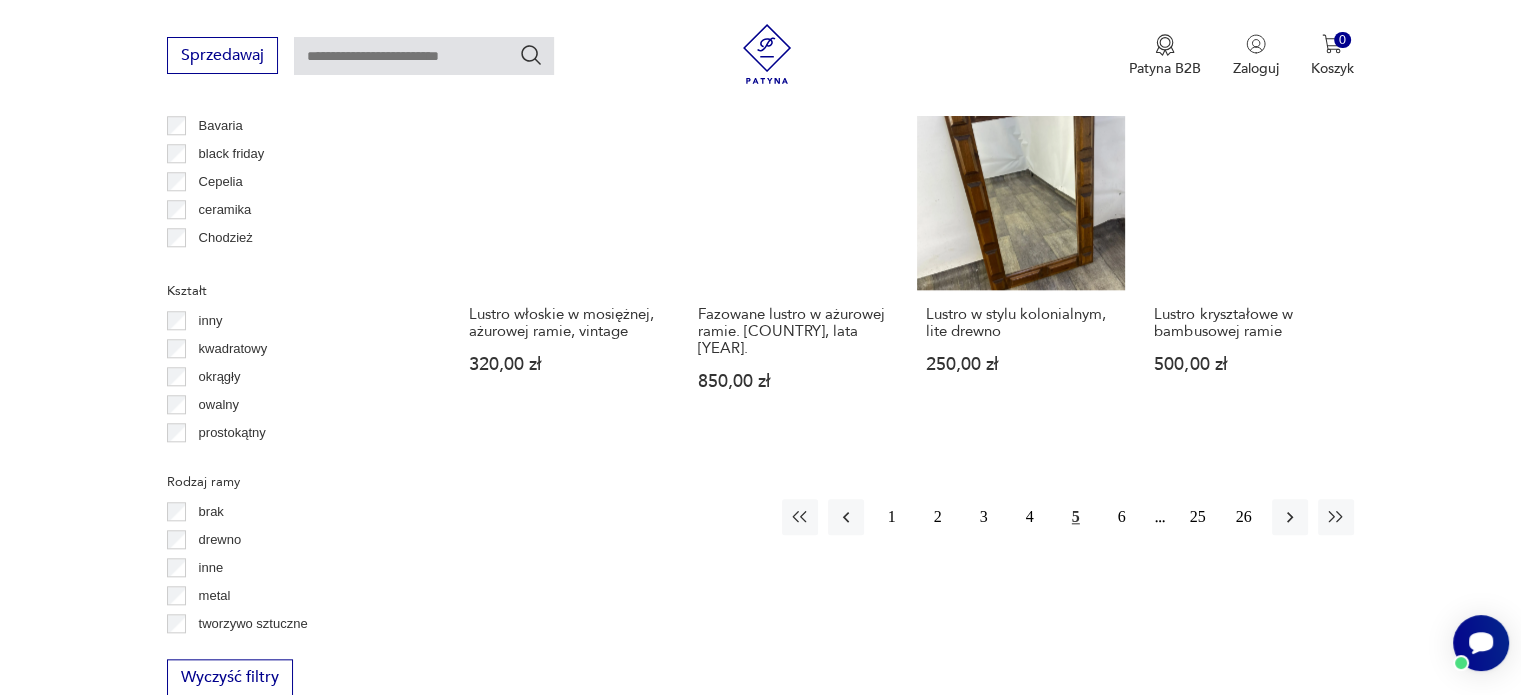 scroll, scrollTop: 2030, scrollLeft: 0, axis: vertical 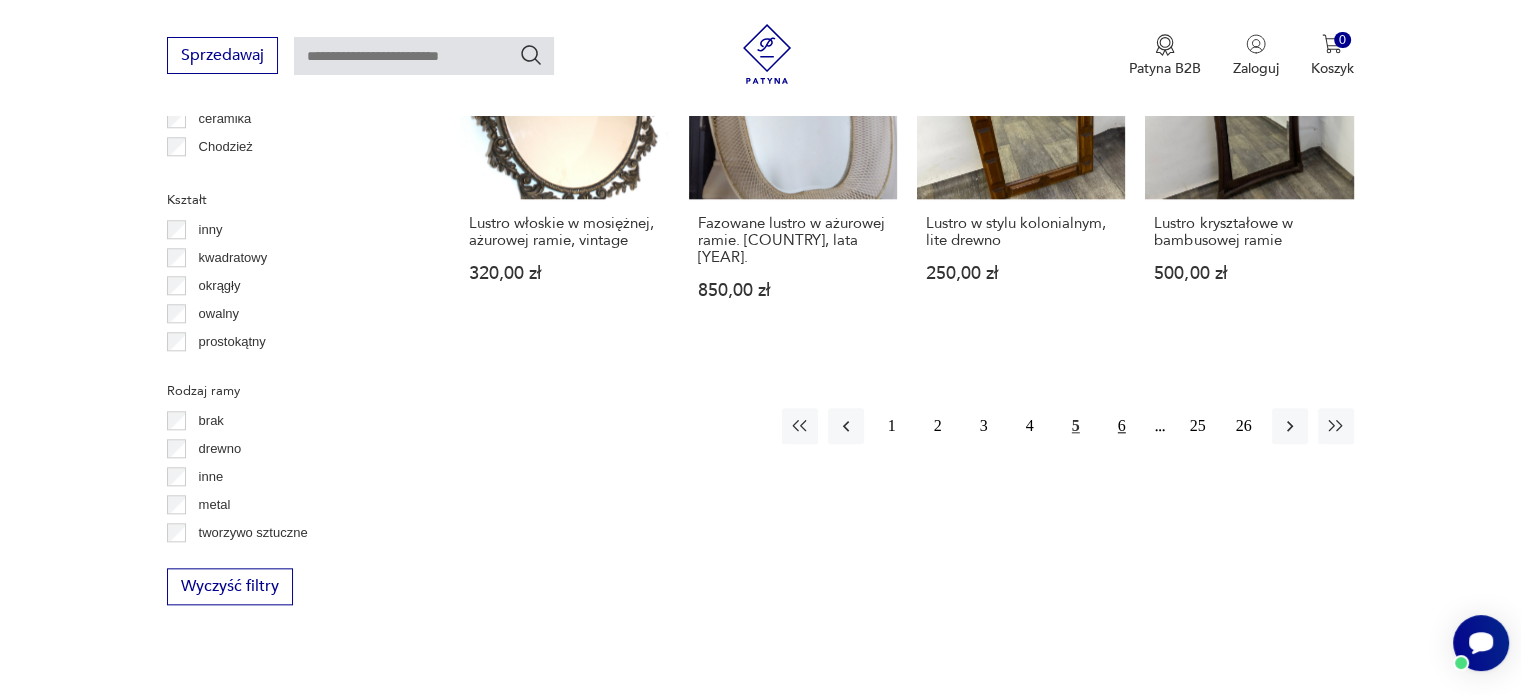 click on "6" at bounding box center (1122, 426) 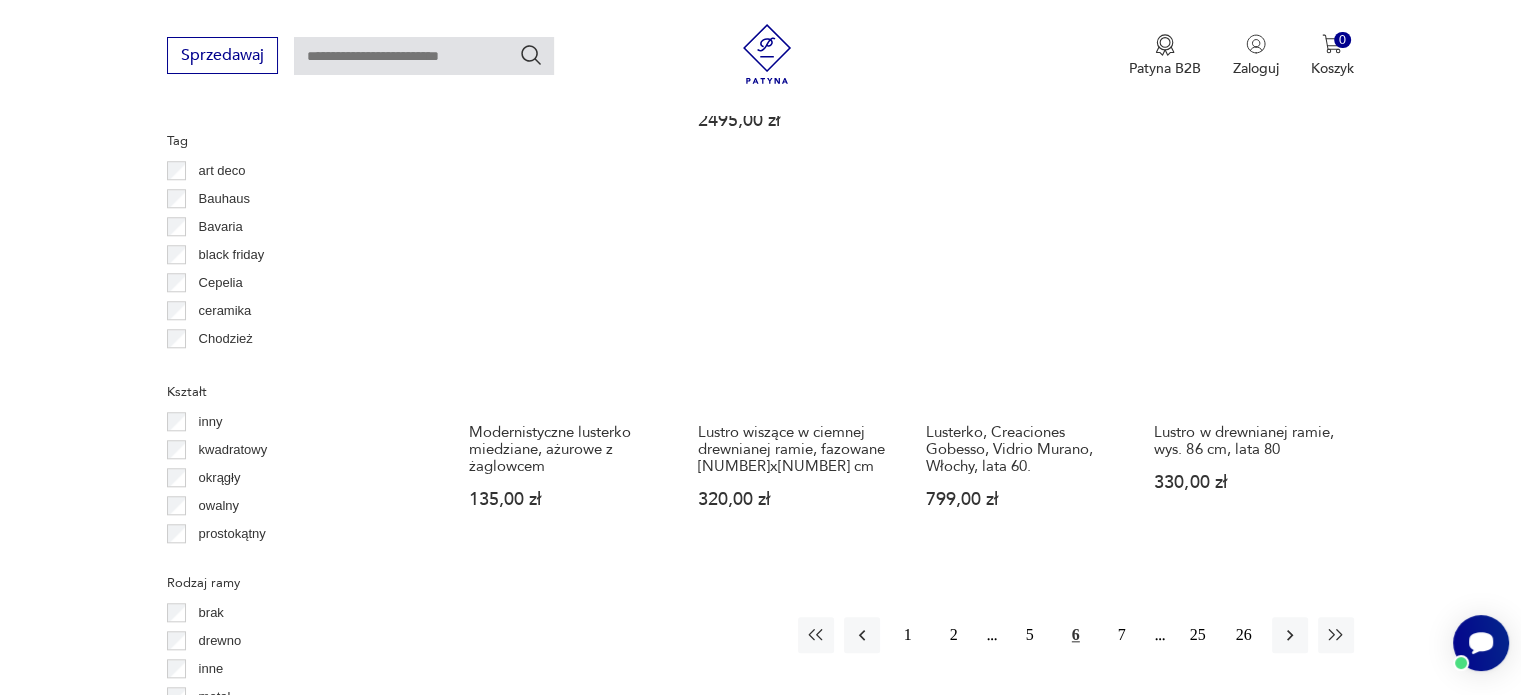 scroll, scrollTop: 1830, scrollLeft: 0, axis: vertical 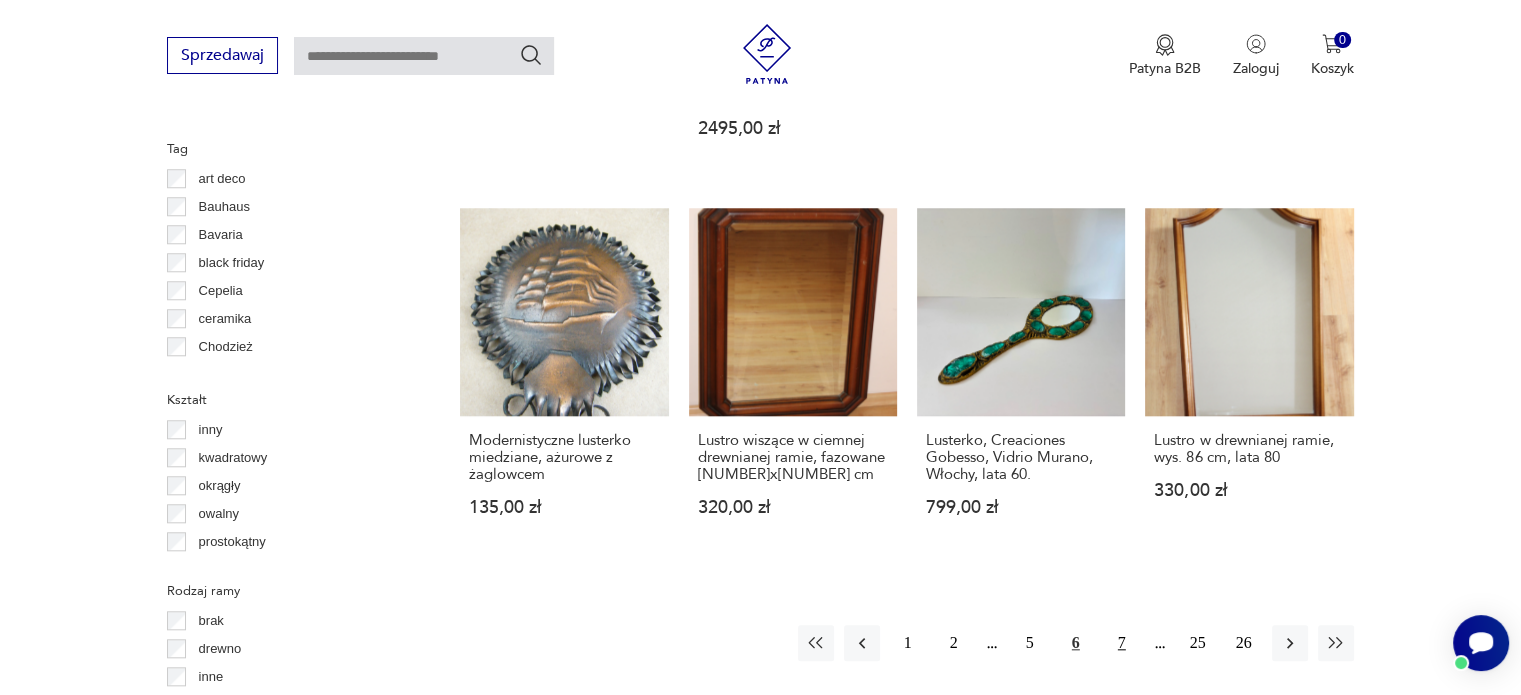 click on "7" at bounding box center (1122, 643) 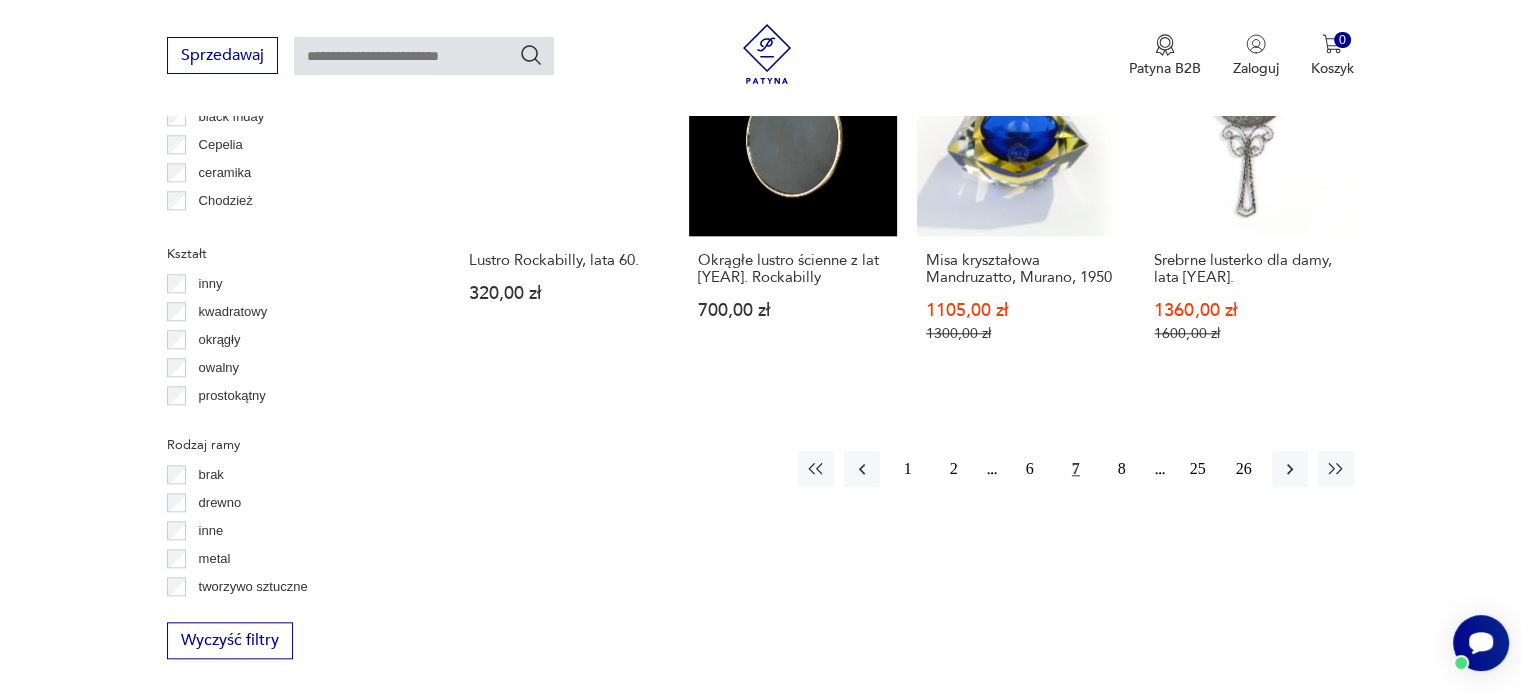 scroll, scrollTop: 2030, scrollLeft: 0, axis: vertical 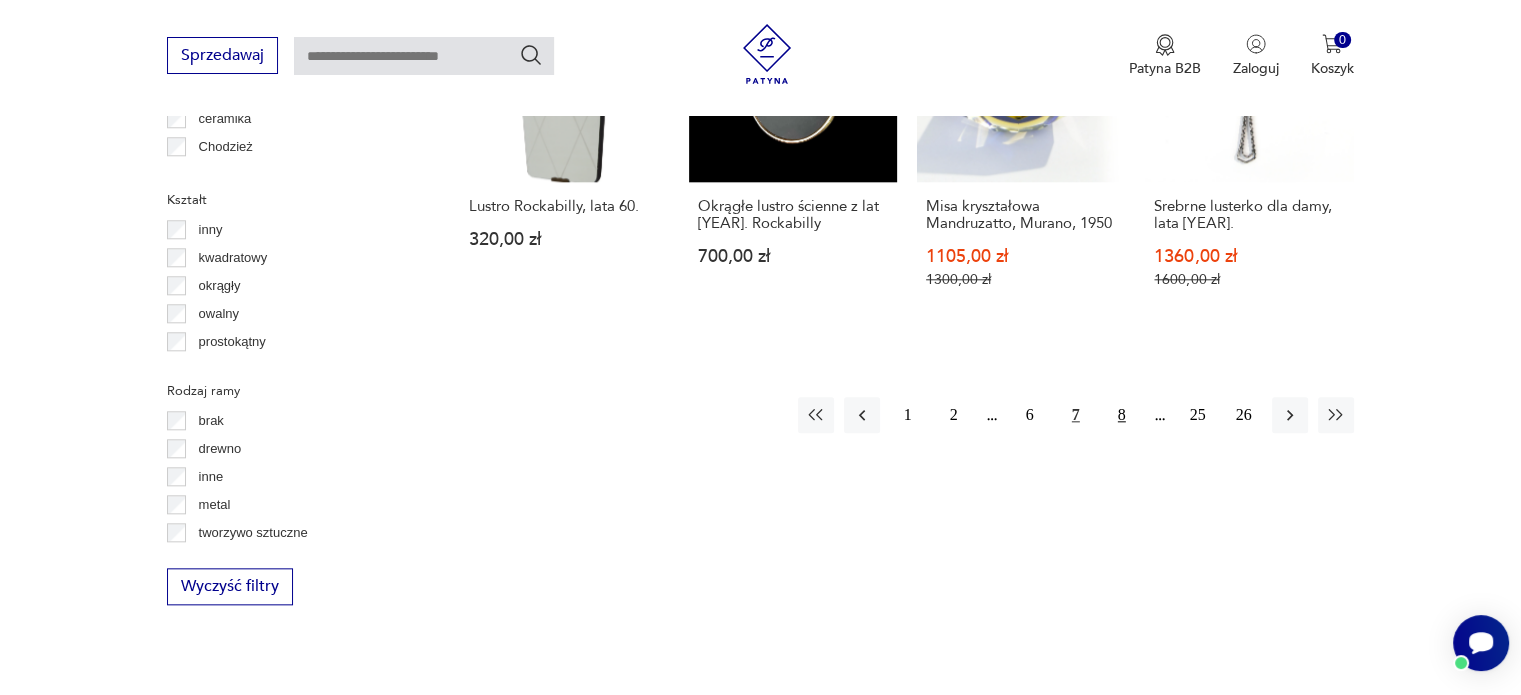 click on "8" at bounding box center [1122, 415] 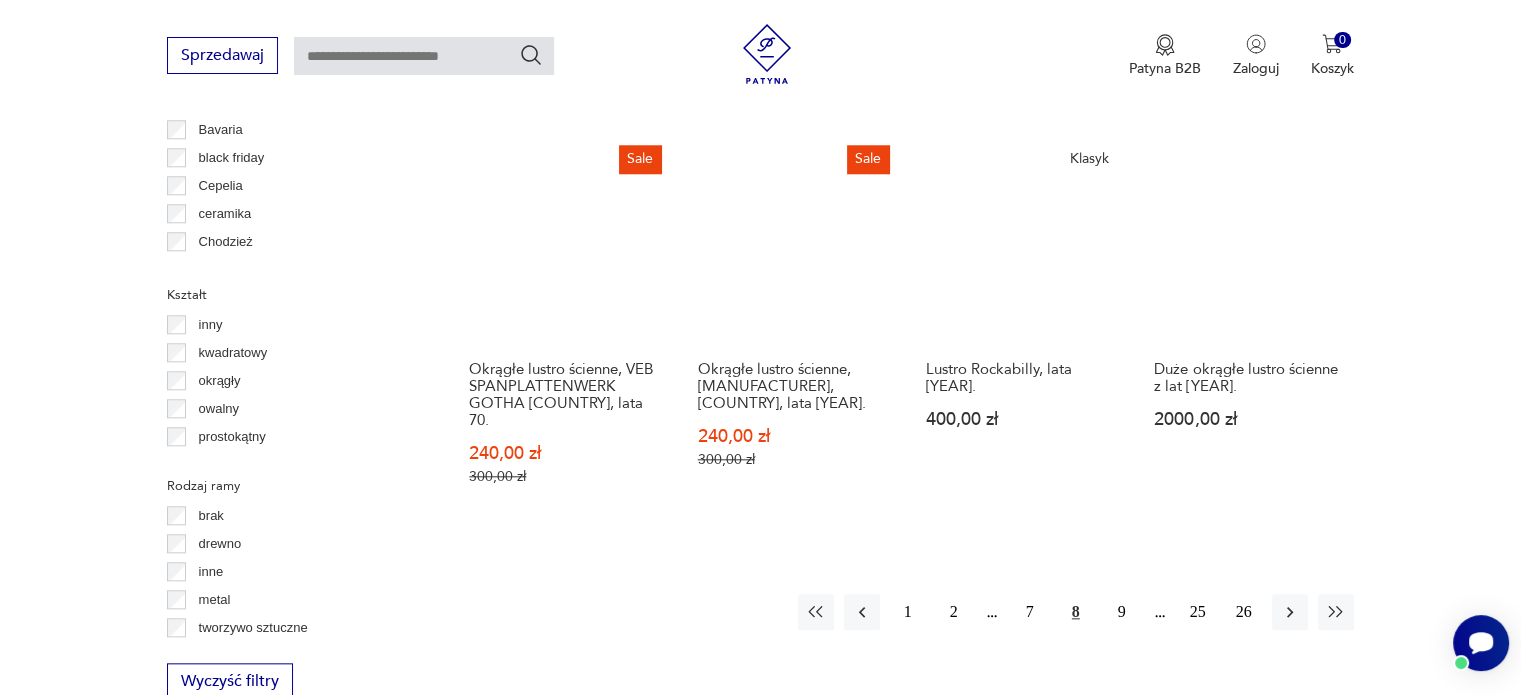 scroll, scrollTop: 1930, scrollLeft: 0, axis: vertical 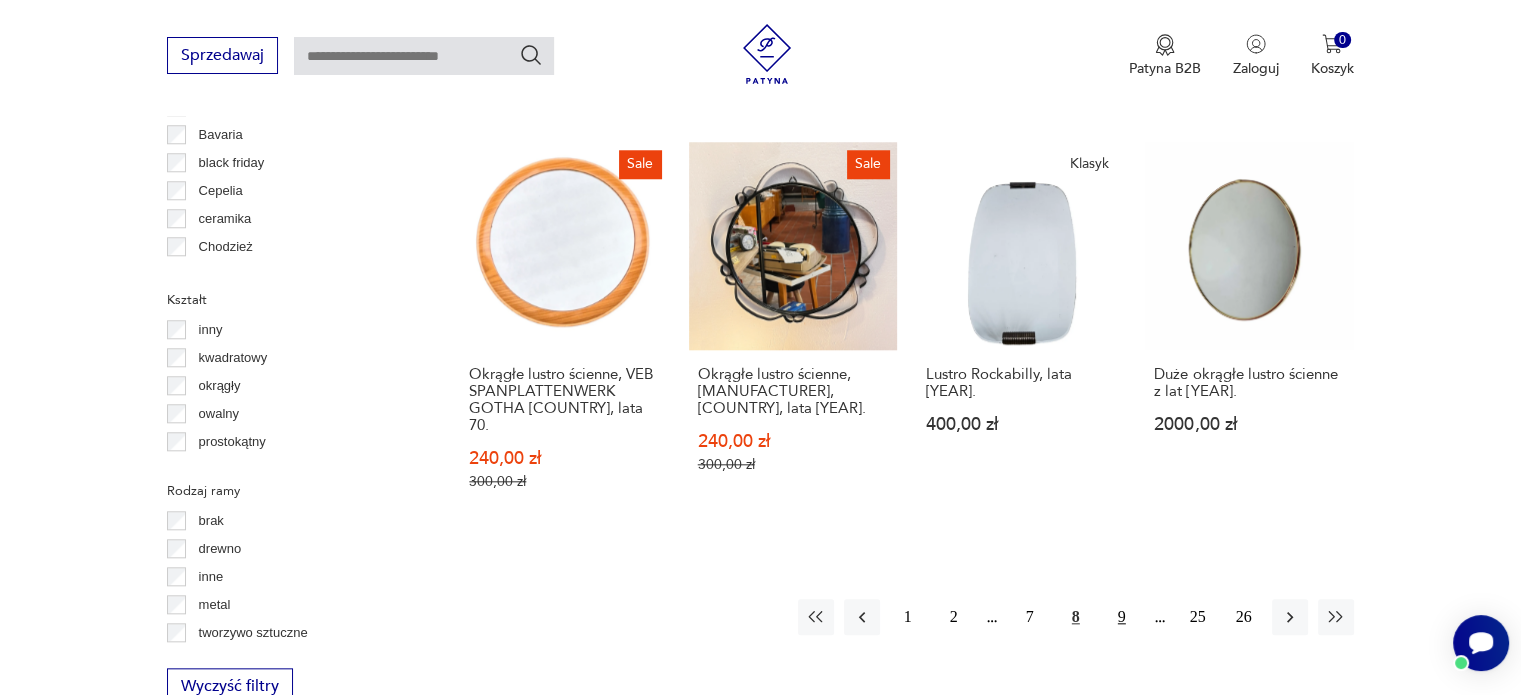 click on "9" at bounding box center (1122, 617) 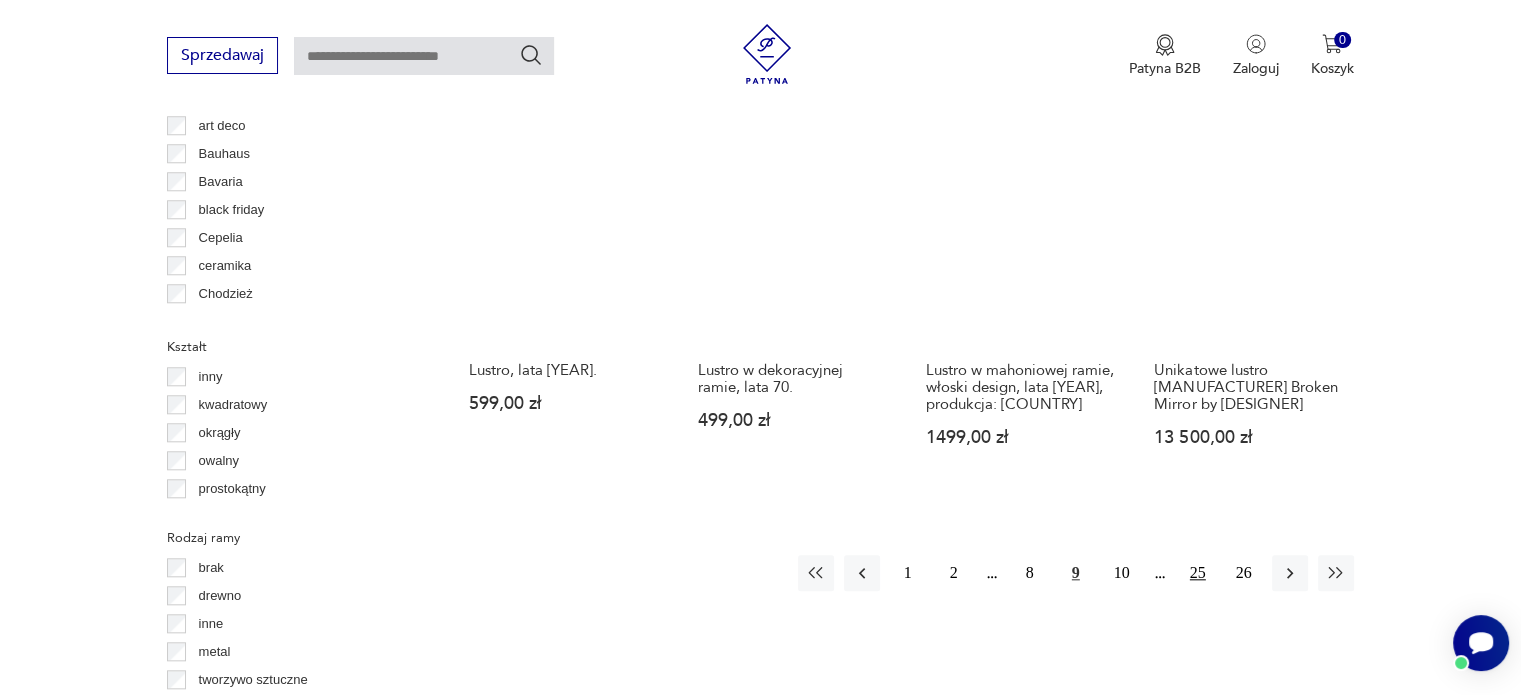 scroll, scrollTop: 1930, scrollLeft: 0, axis: vertical 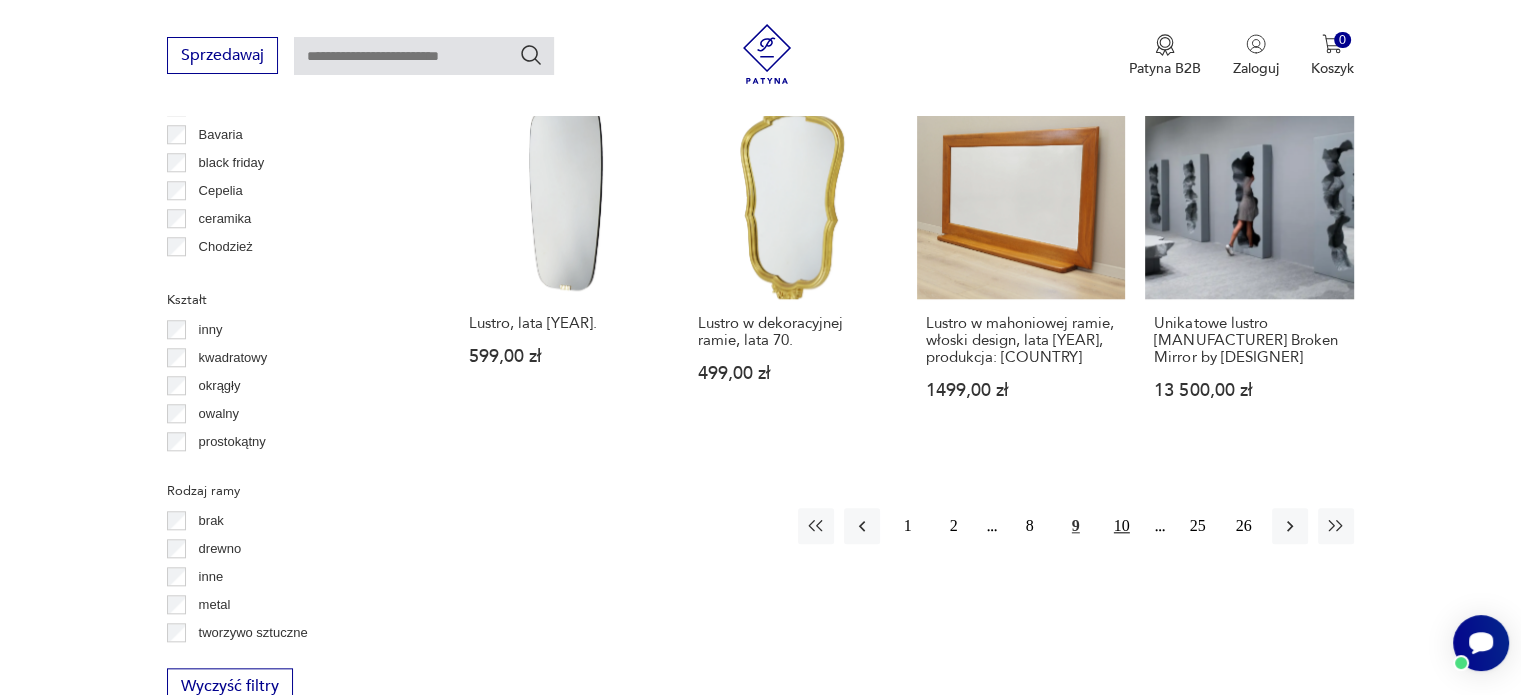 click on "10" at bounding box center (1122, 526) 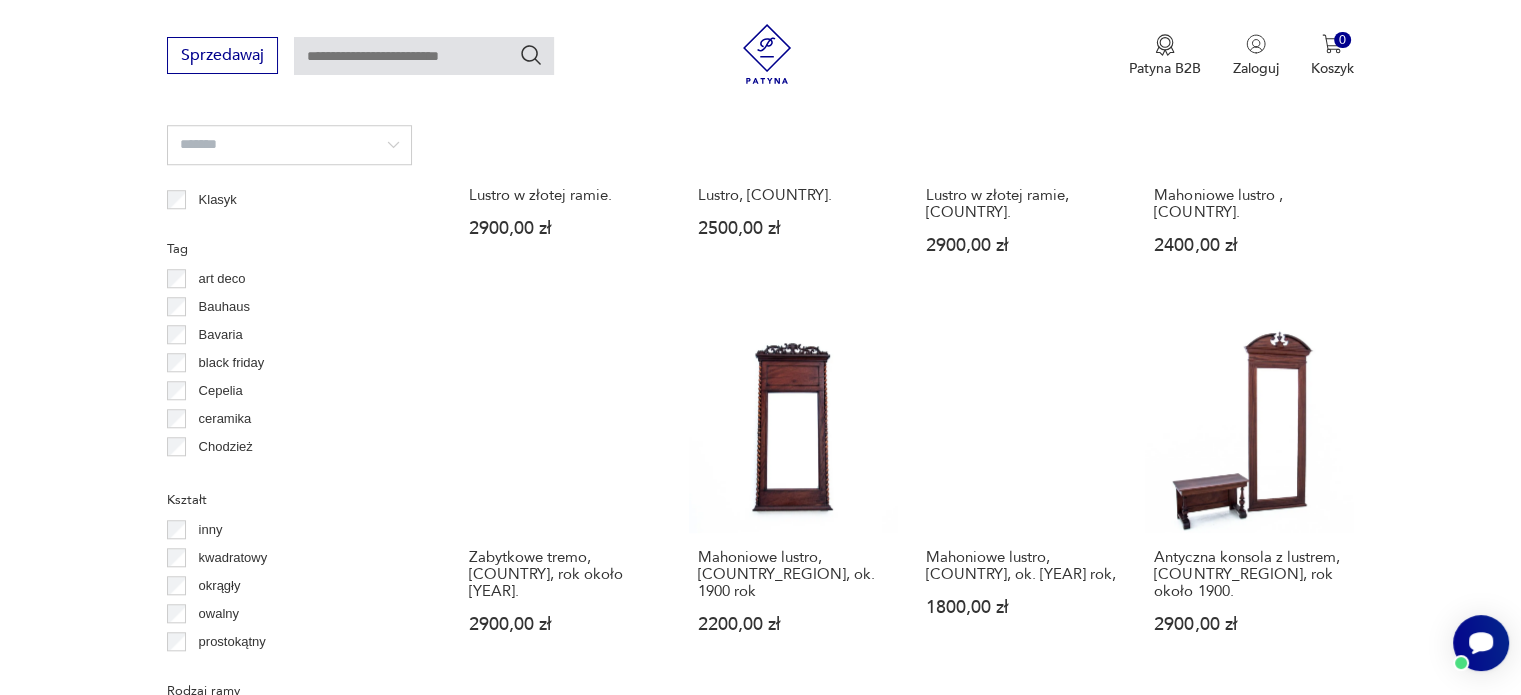 scroll, scrollTop: 2130, scrollLeft: 0, axis: vertical 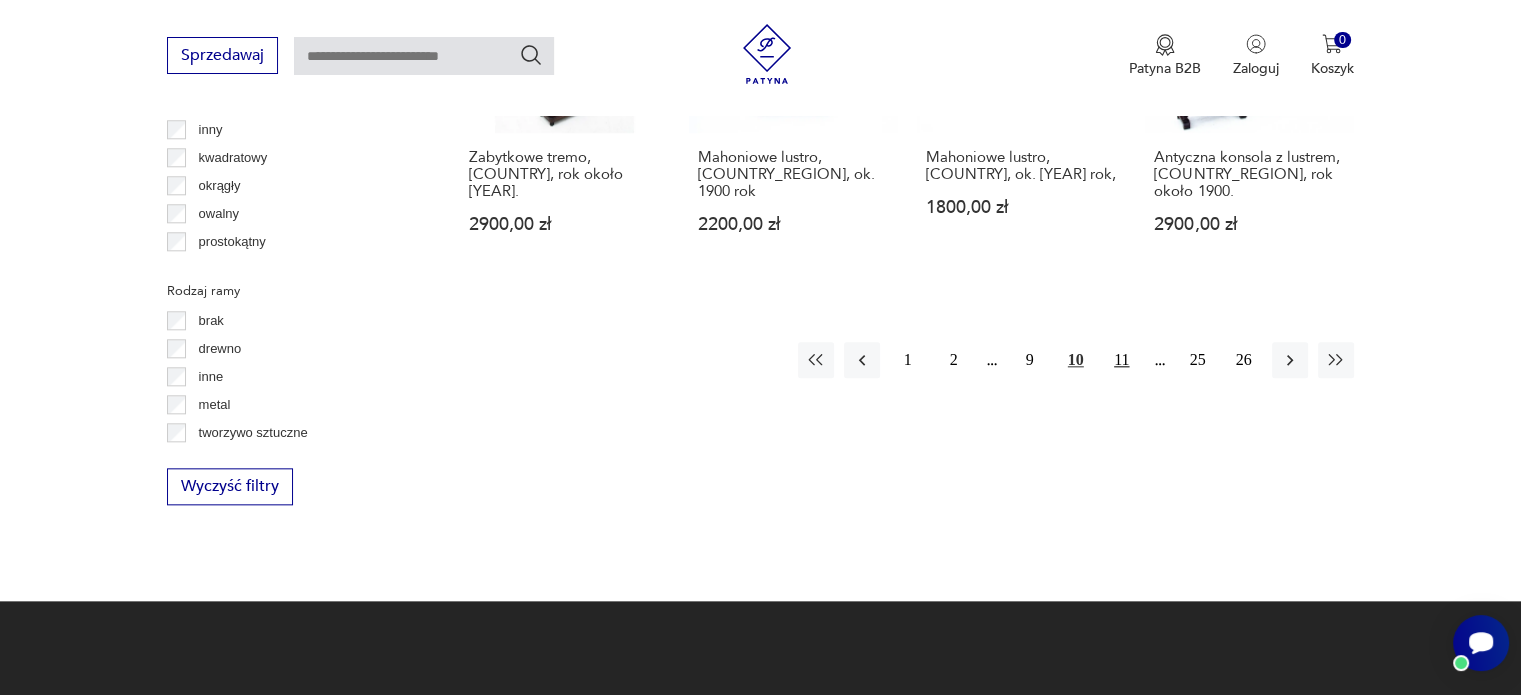 click on "11" at bounding box center (1122, 360) 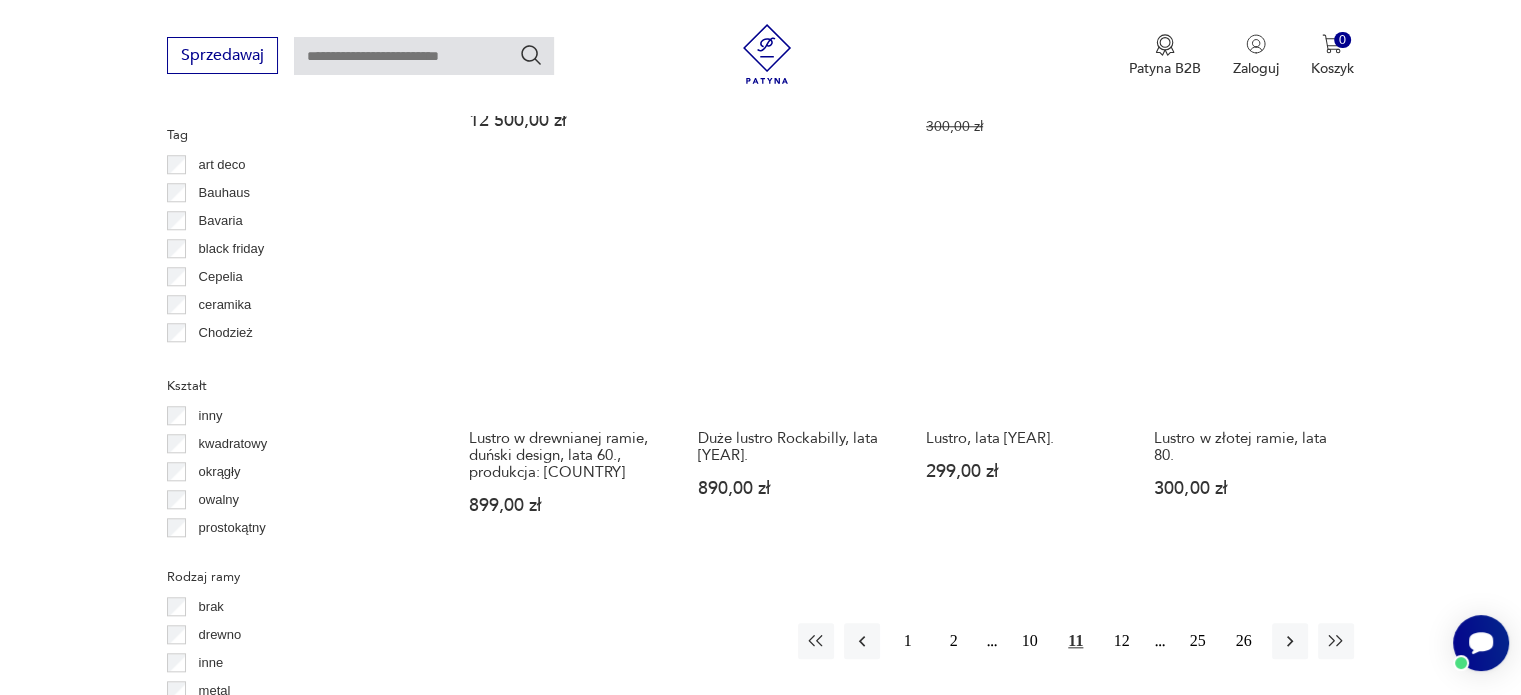 scroll, scrollTop: 1830, scrollLeft: 0, axis: vertical 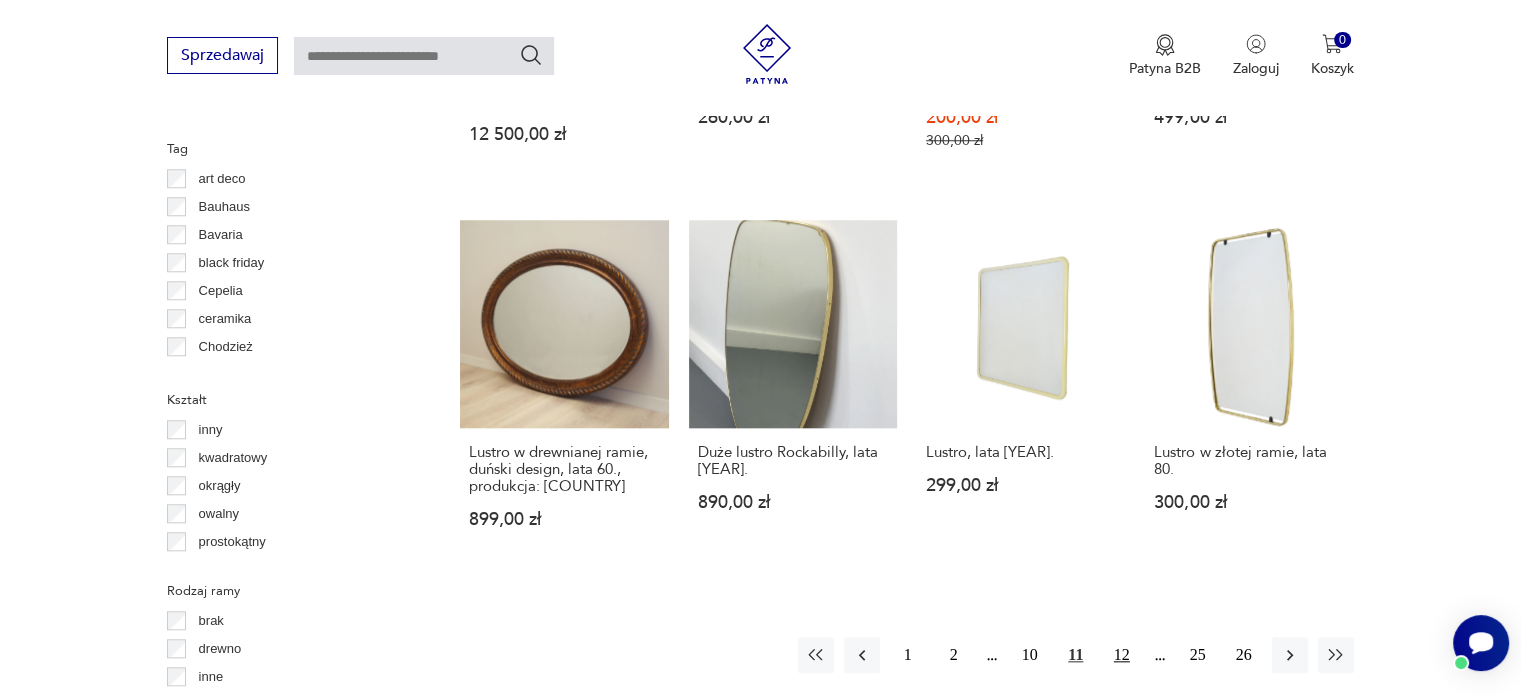 click on "12" at bounding box center (1122, 655) 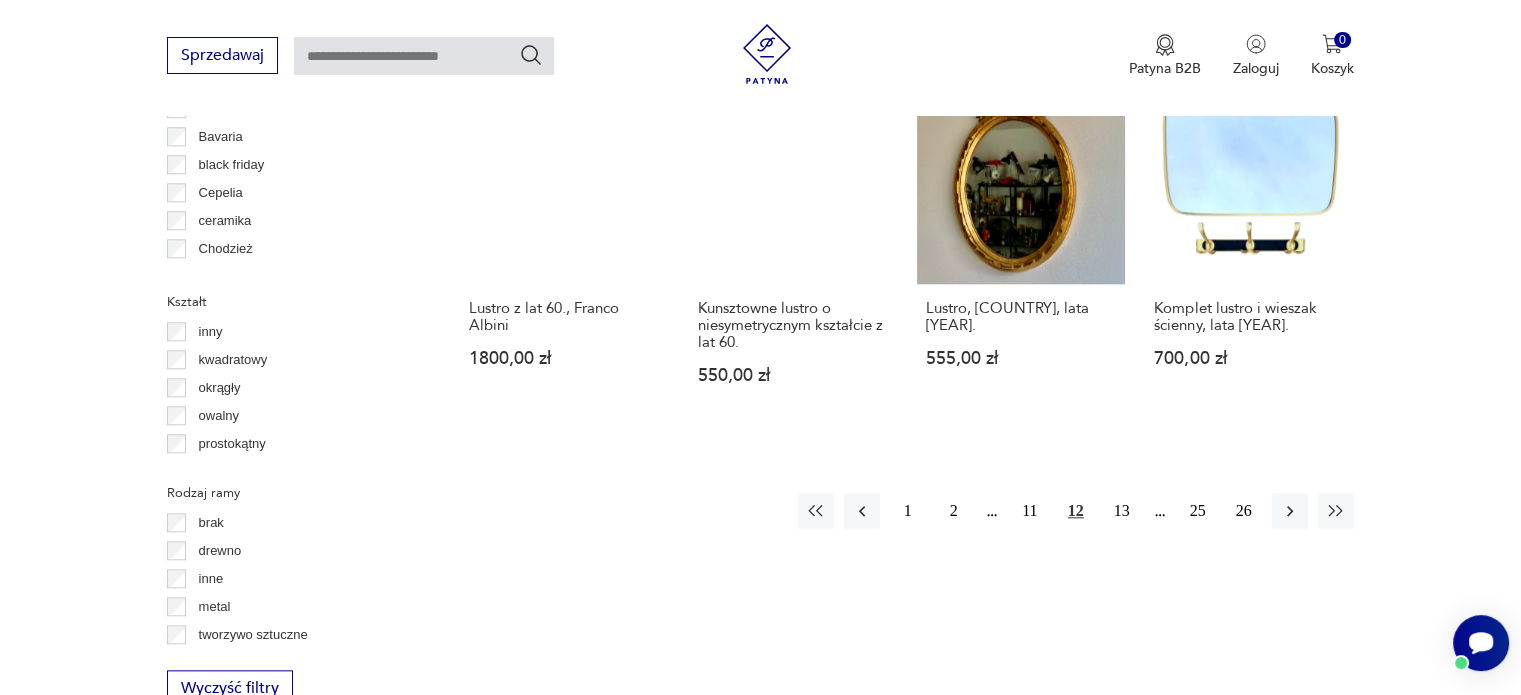 scroll, scrollTop: 1930, scrollLeft: 0, axis: vertical 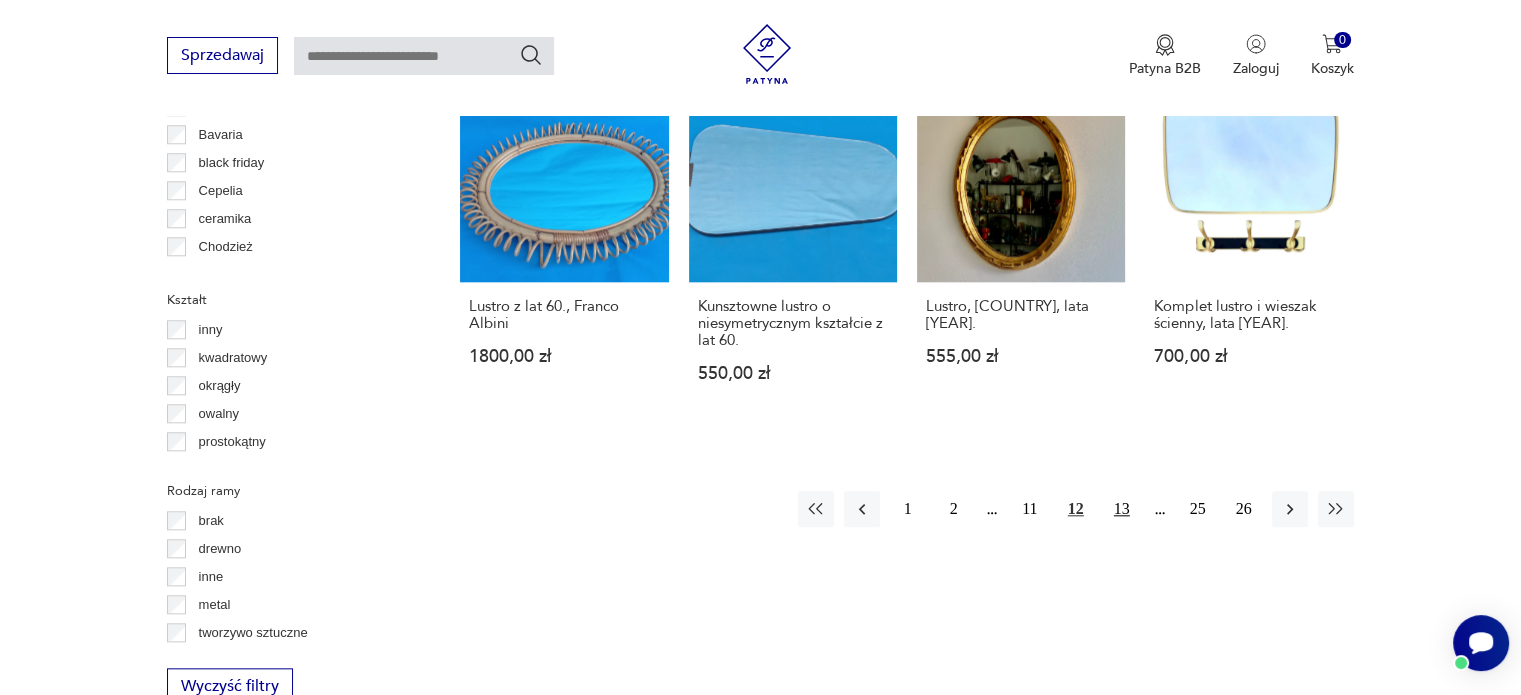 click on "13" at bounding box center (1122, 509) 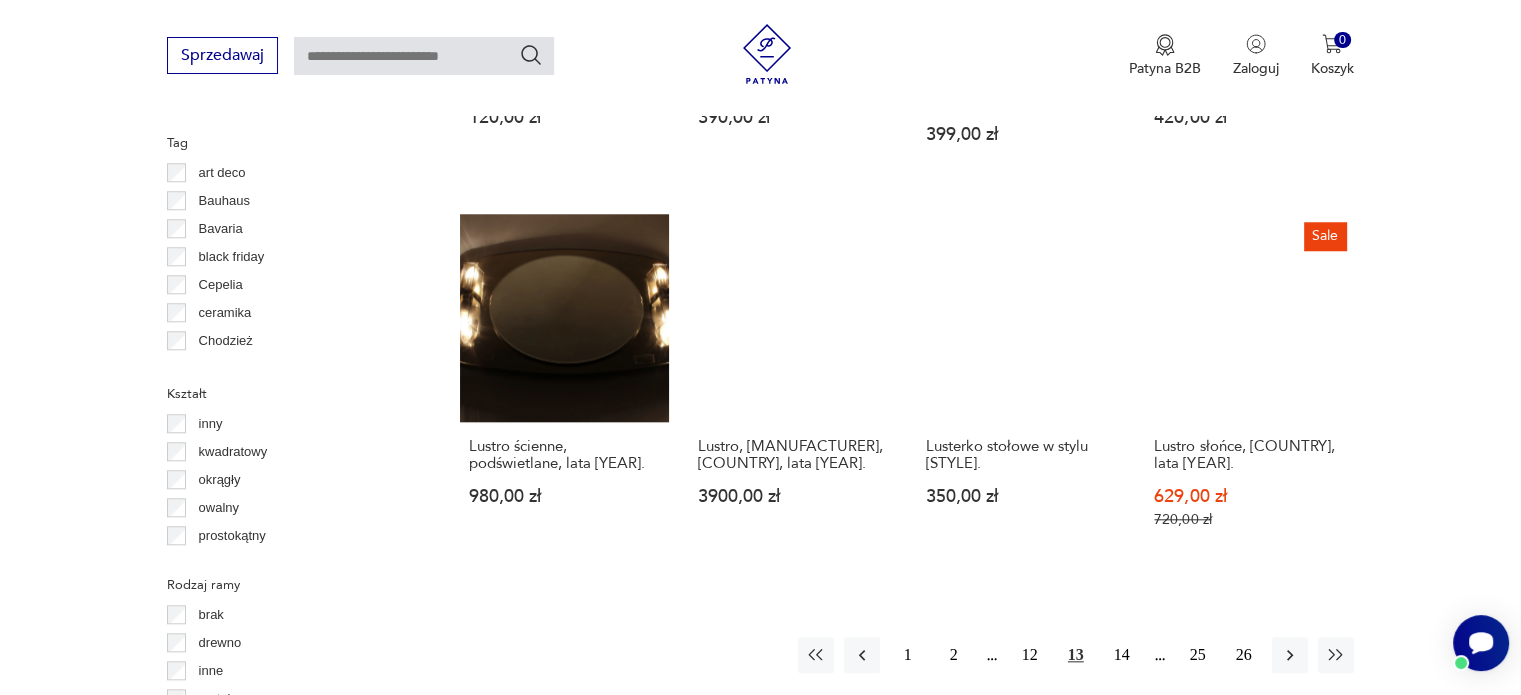 scroll, scrollTop: 1830, scrollLeft: 0, axis: vertical 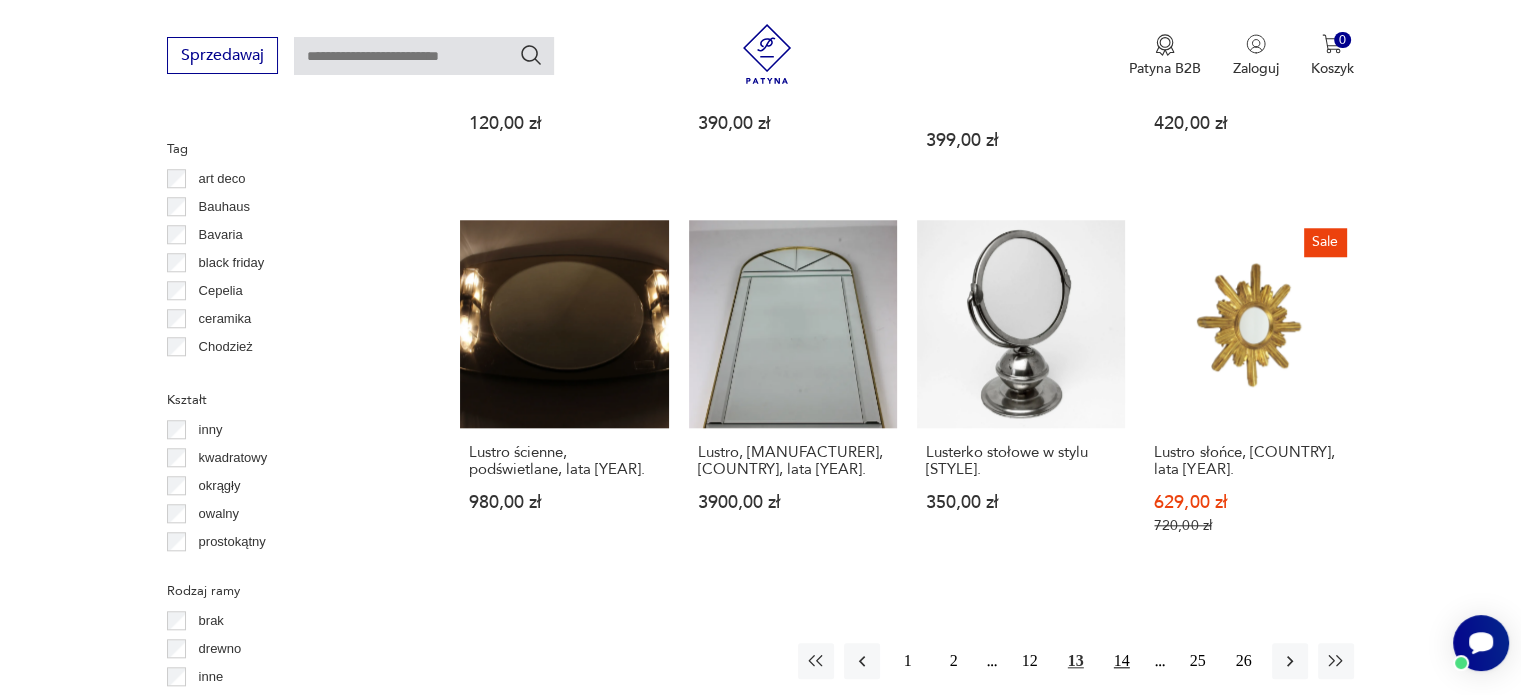 click on "14" at bounding box center [1122, 661] 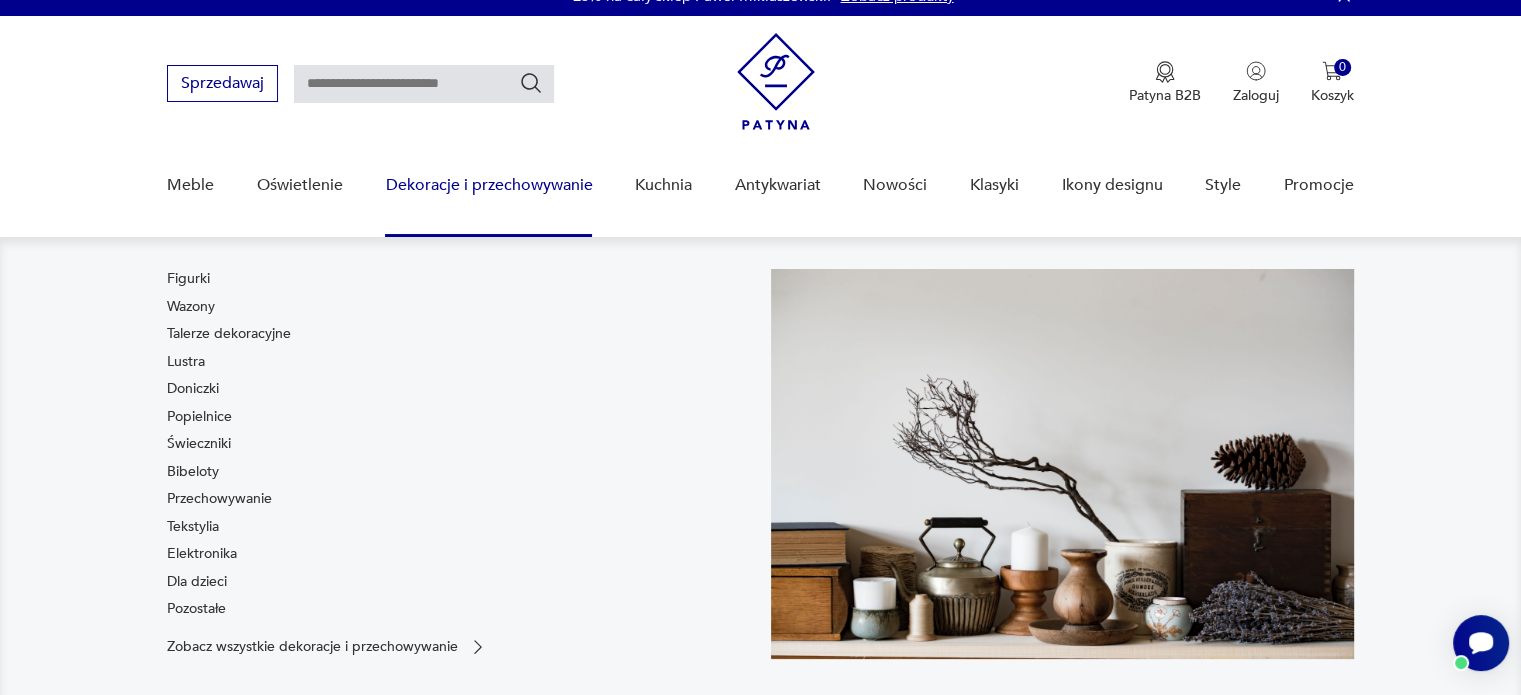 scroll, scrollTop: 0, scrollLeft: 0, axis: both 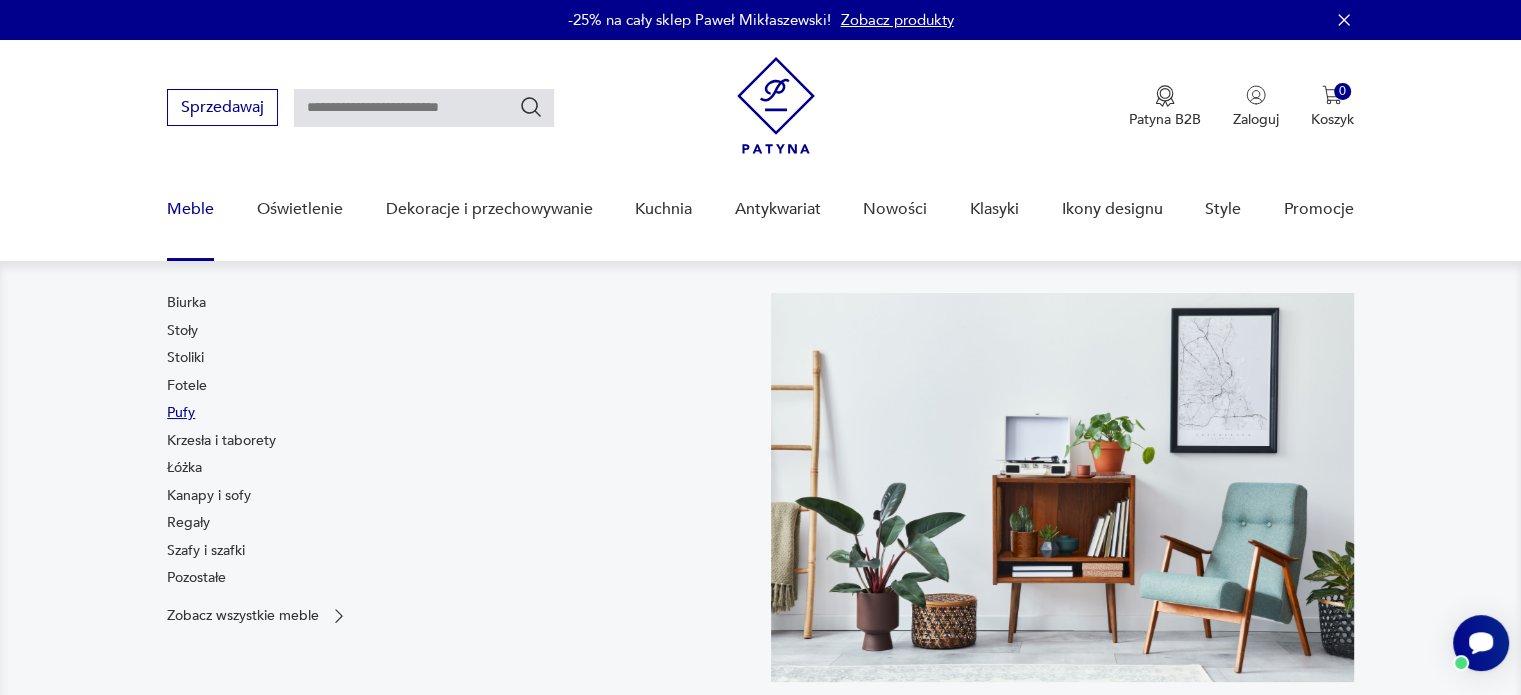 click on "Pufy" at bounding box center (181, 413) 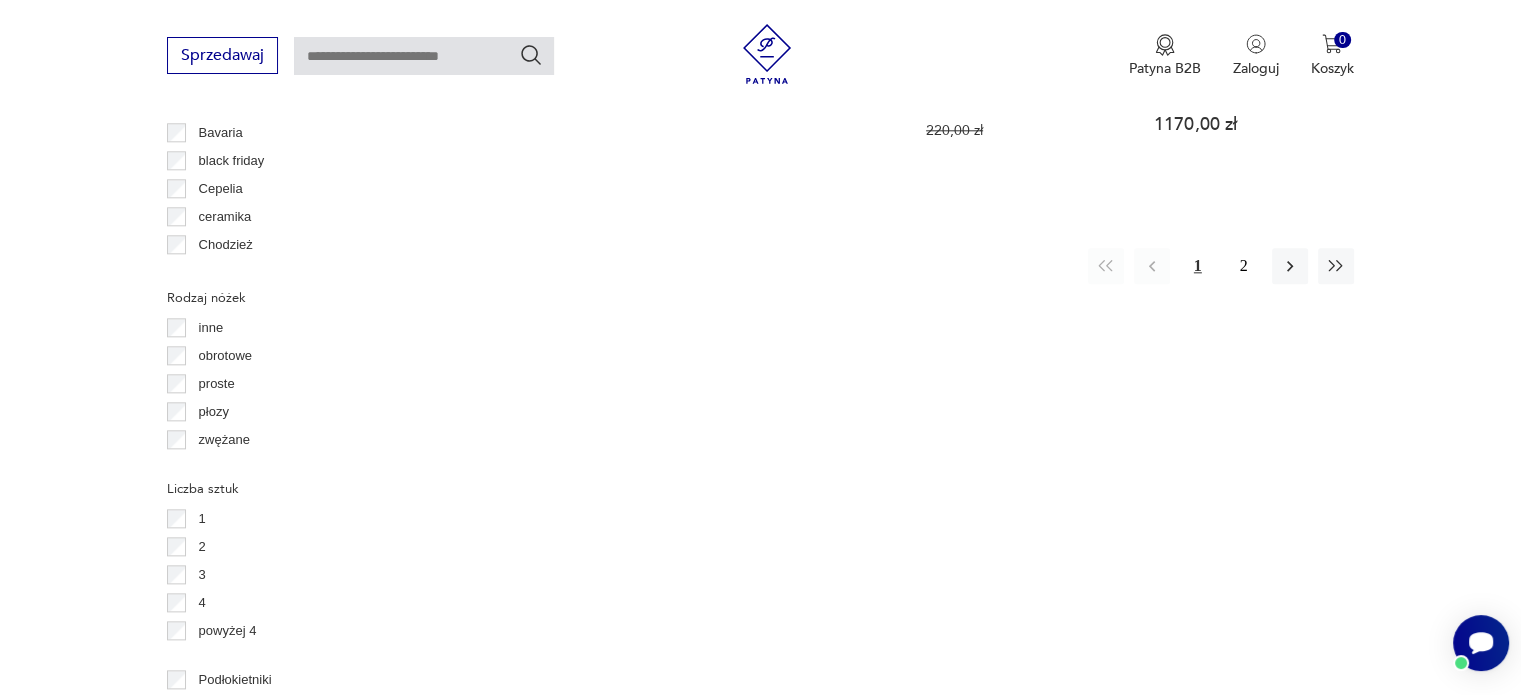 scroll, scrollTop: 1930, scrollLeft: 0, axis: vertical 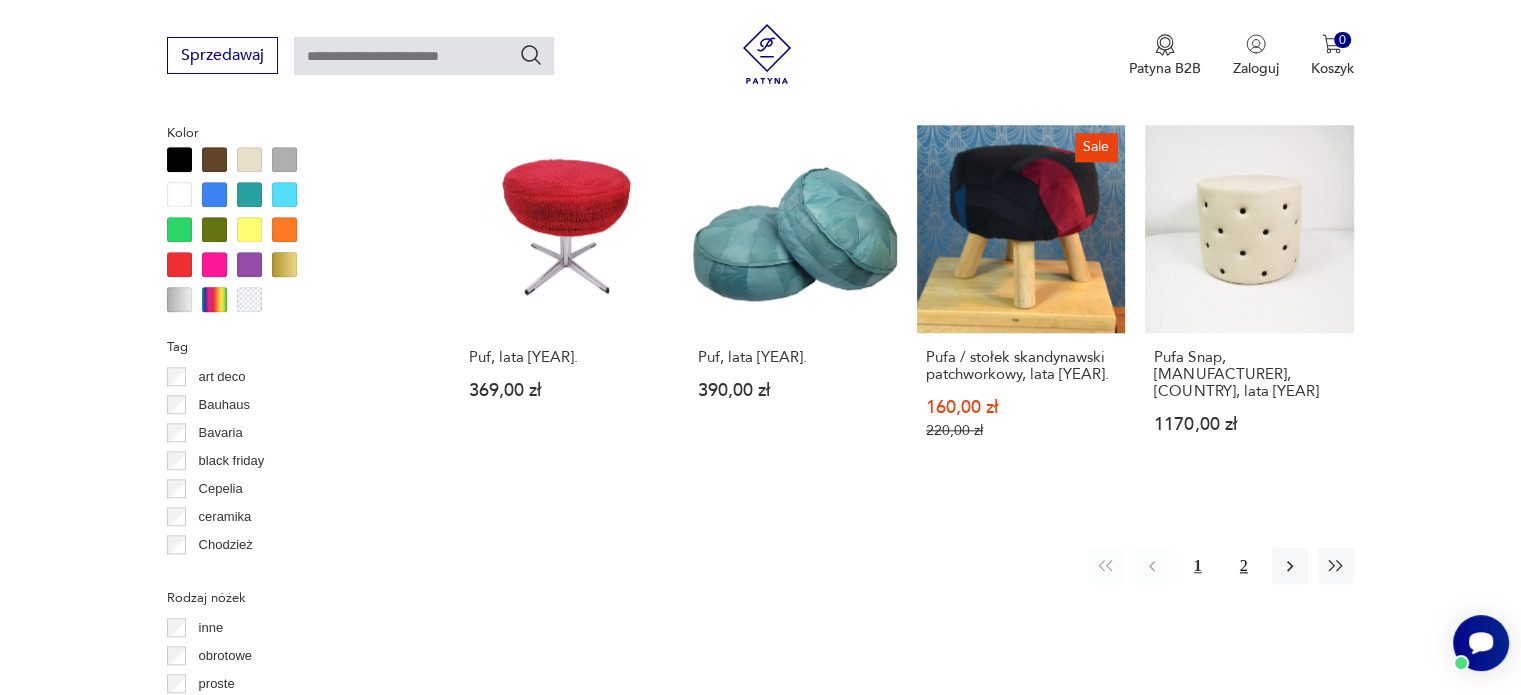 click on "2" at bounding box center (1244, 566) 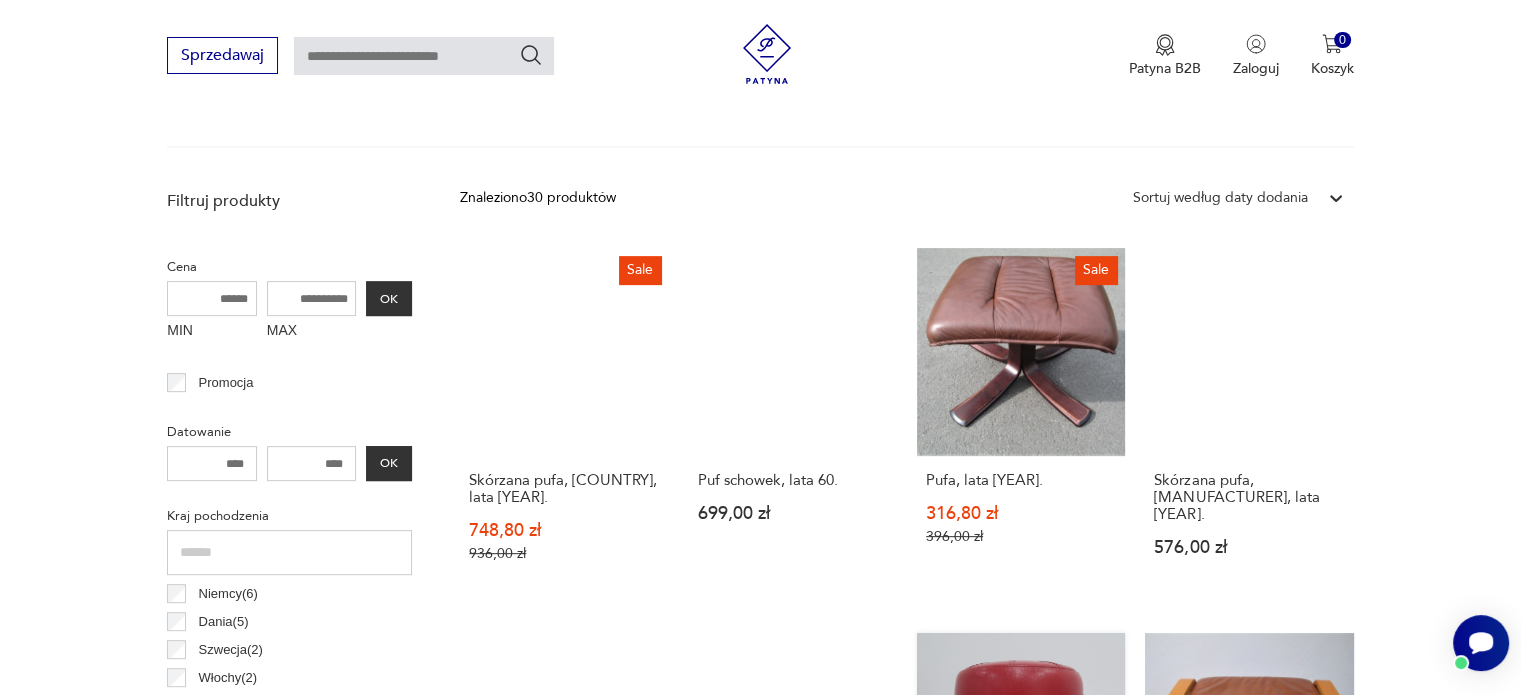 scroll, scrollTop: 930, scrollLeft: 0, axis: vertical 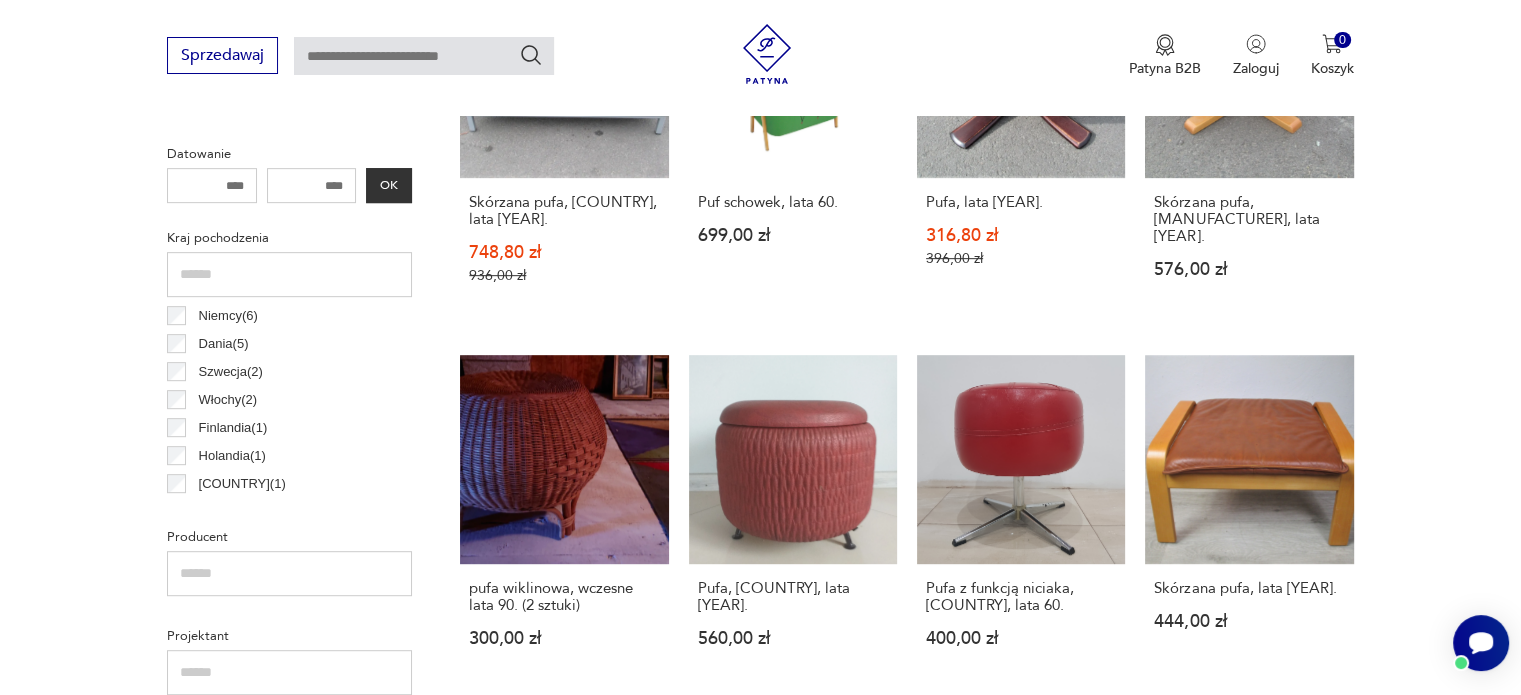 drag, startPoint x: 1437, startPoint y: 469, endPoint x: 1412, endPoint y: 473, distance: 25.317978 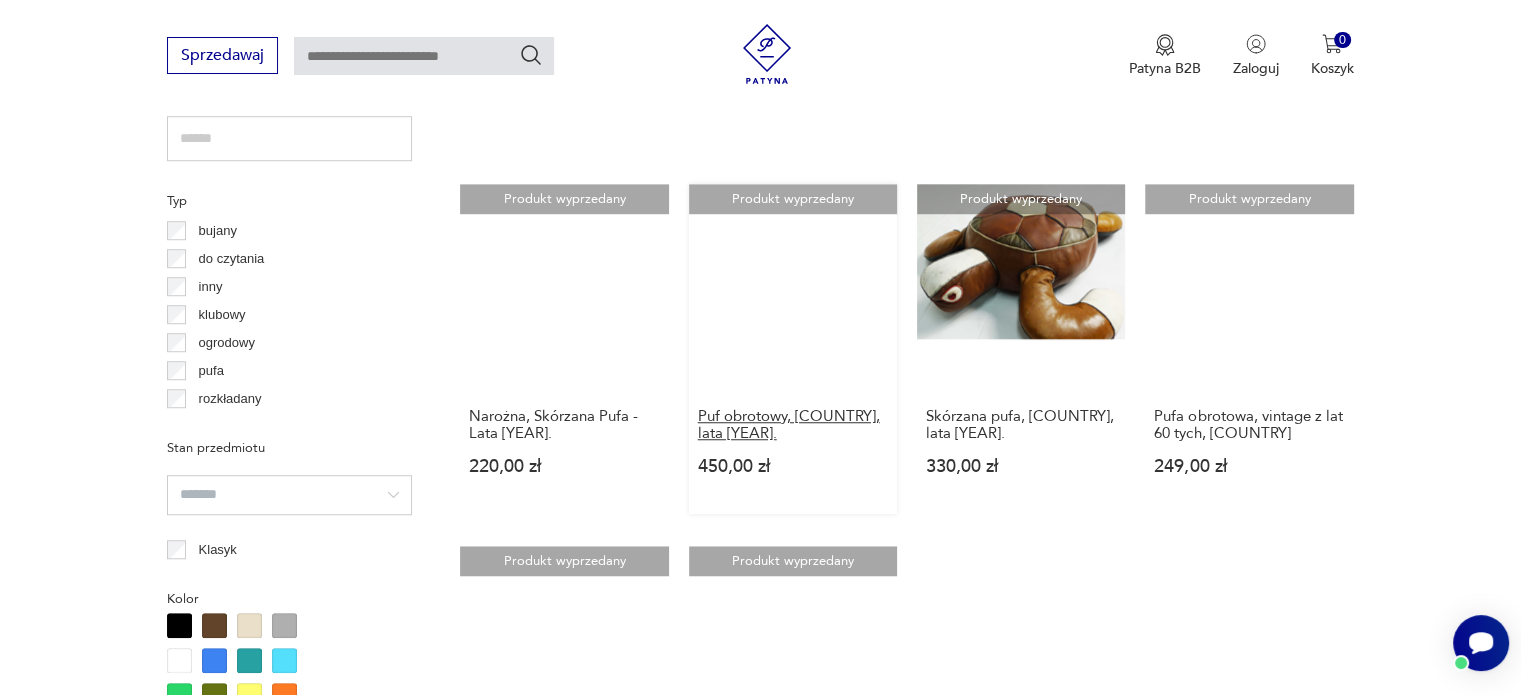 scroll, scrollTop: 1330, scrollLeft: 0, axis: vertical 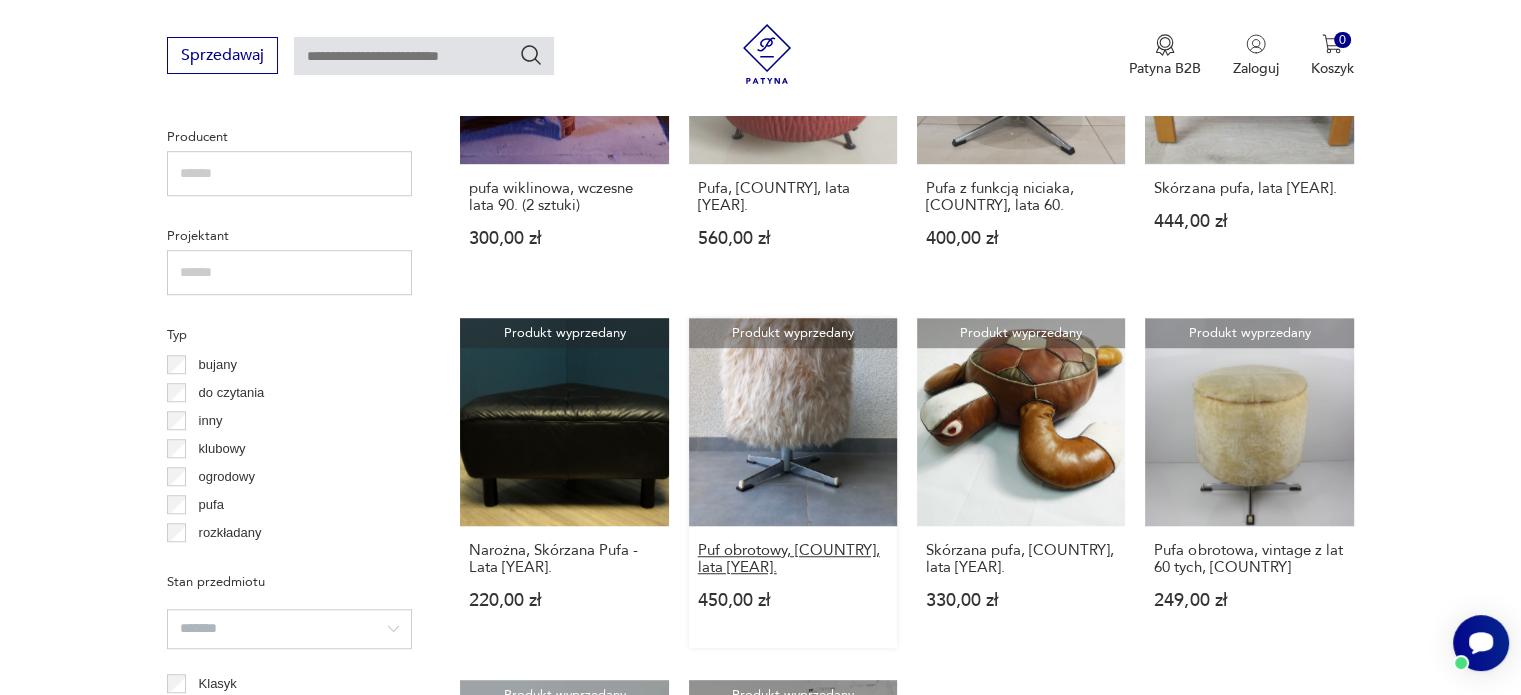 click on "Puf obrotowy, Niemcy, lata 60." at bounding box center [793, 559] 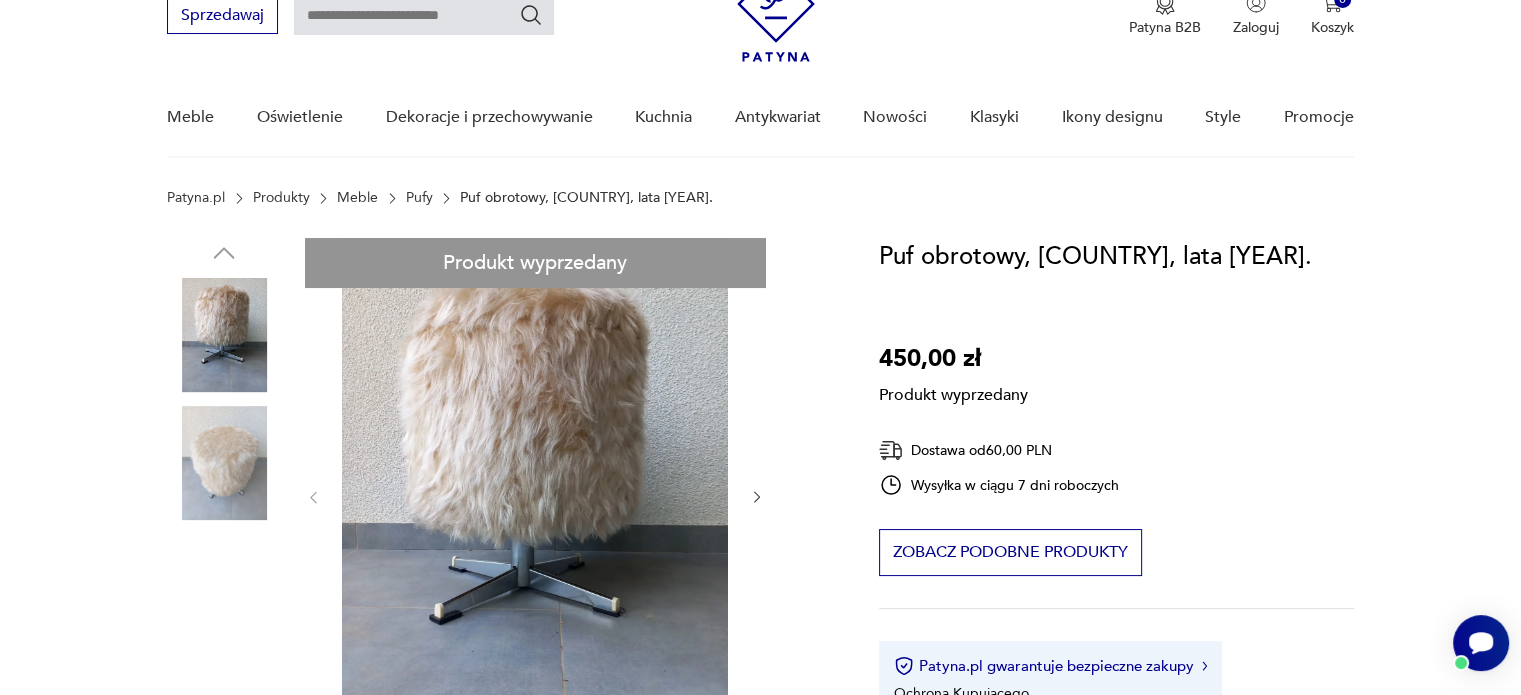 scroll, scrollTop: 100, scrollLeft: 0, axis: vertical 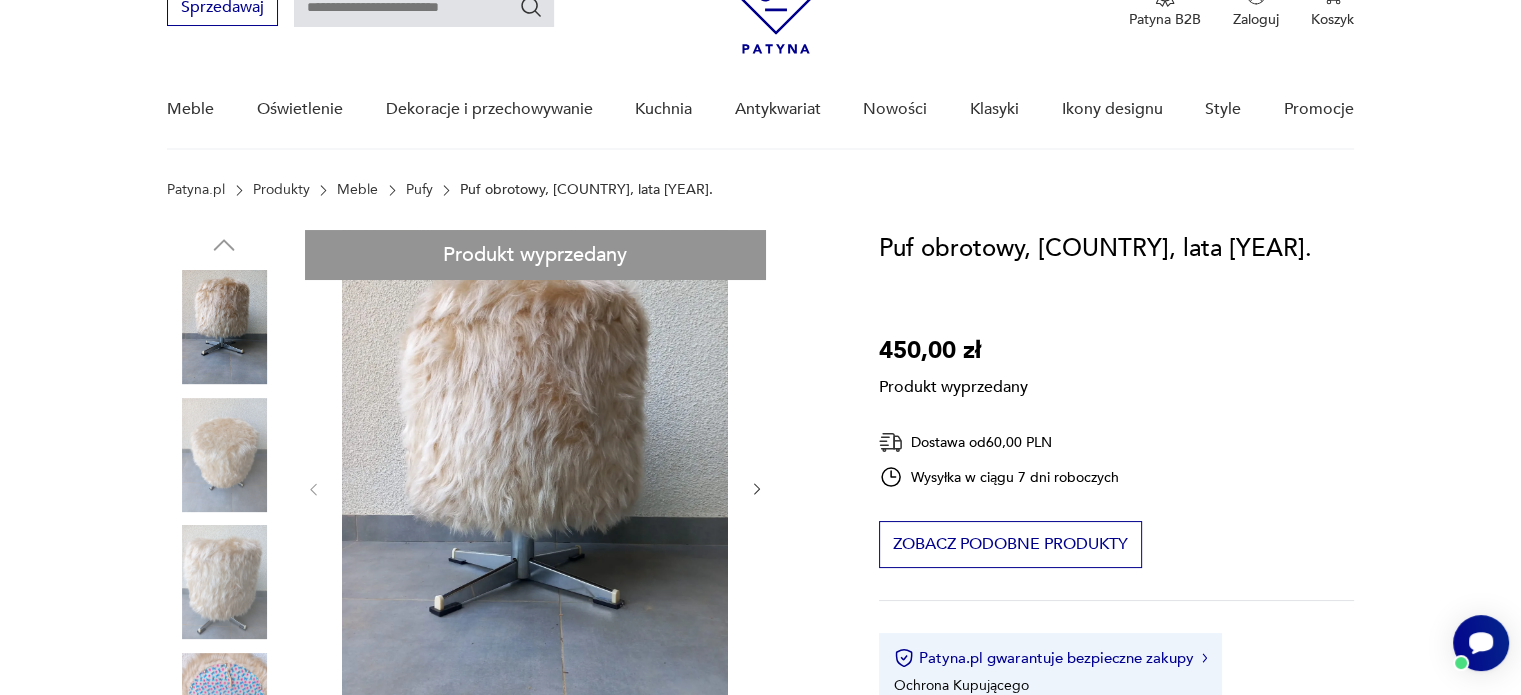 click on "Produkt wyprzedany Opis produktu Puf zwany włochaczem z podnoszonym siedziskiem, osadzony na czteroramiennej, chromowanej nodze, posiada bardzo pojemny kufer z dwoma kieszeniami, w całości pokryta długim włosiem w kolorze ecru. Jest w bardzo dobrym stanie. Rozwiń więcej Szczegóły produktu Stan:   dobry Wysokość :   57 cm Kolor:   beżowy, biały Typ :   pufa Datowanie :   1960 - 1969 Kolory :   beige, white Kraj pochodzenia :   Niemcy Tworzywo :   tkanina, chrom Regulacja :   Tak Wysokość :   57 cm Szerokość :   45 cm Liczba sztuk :   1 Rozwiń więcej O sprzedawcy Vintage Bay Zweryfikowany sprzedawca Od 3 lat z Patyną Dostawa i zwroty Dostępne formy dostawy: Odbiór osobisty   0,00 PLN Kurier   60,00 PLN Zwroty: Jeśli z jakiegokolwiek powodu chcesz zwrócić zamówiony przedmiot, masz na to   14 dni od momentu otrzymania przesyłki." at bounding box center (499, 844) 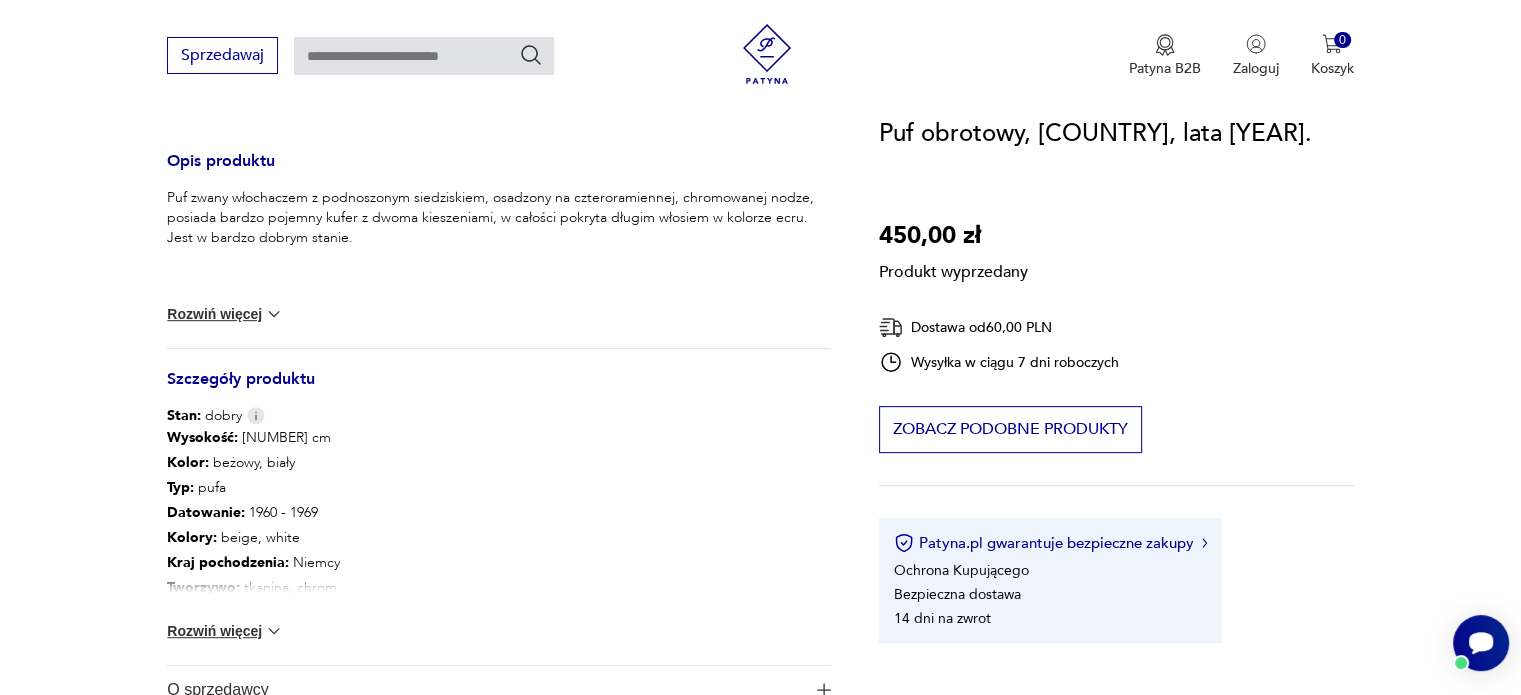 scroll, scrollTop: 800, scrollLeft: 0, axis: vertical 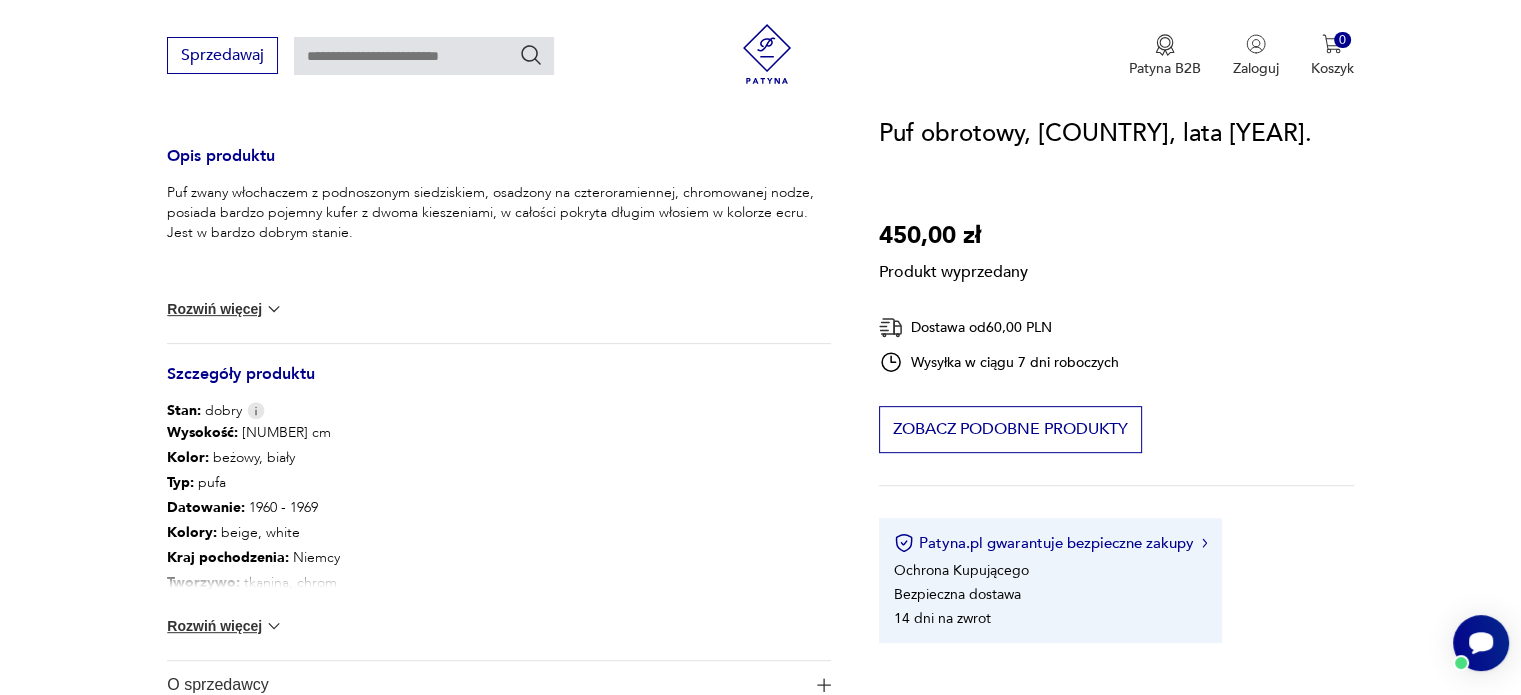 click on "Rozwiń więcej" at bounding box center (225, 626) 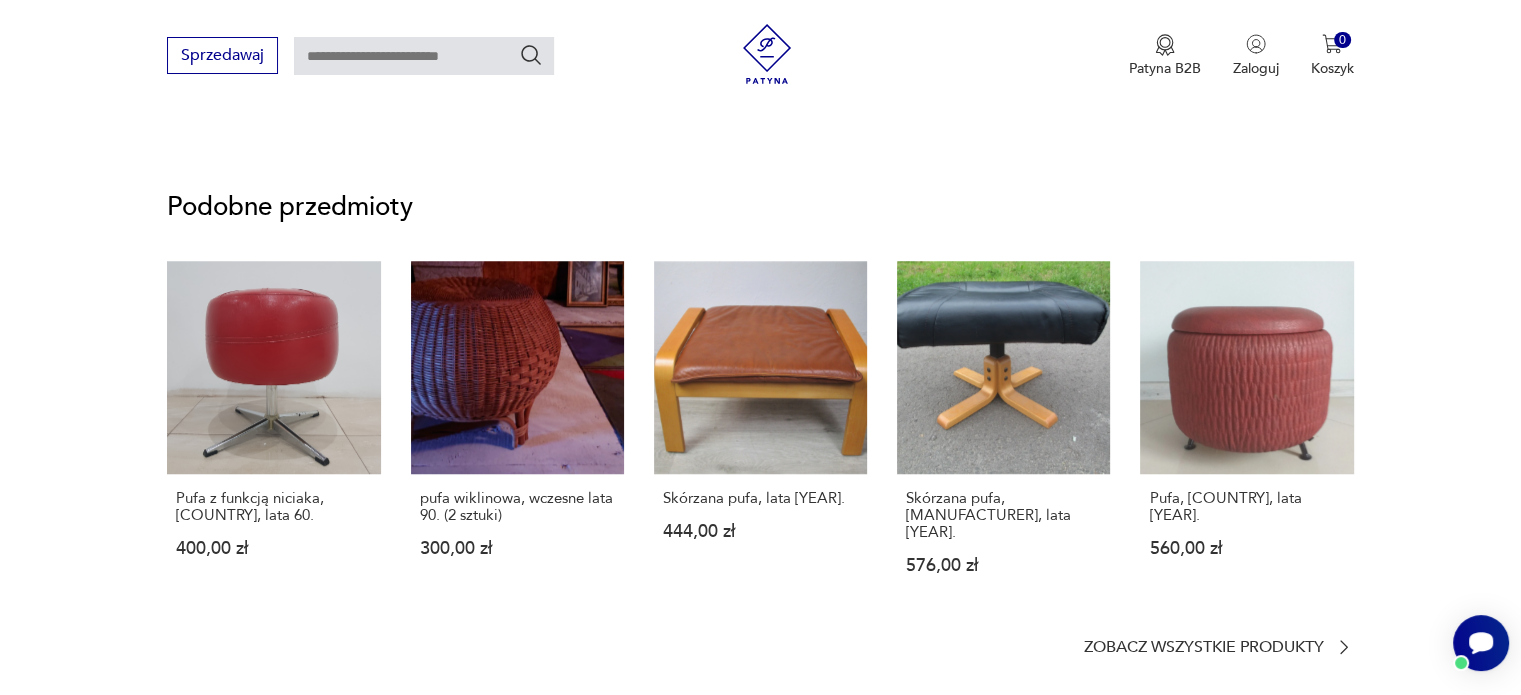 scroll, scrollTop: 1600, scrollLeft: 0, axis: vertical 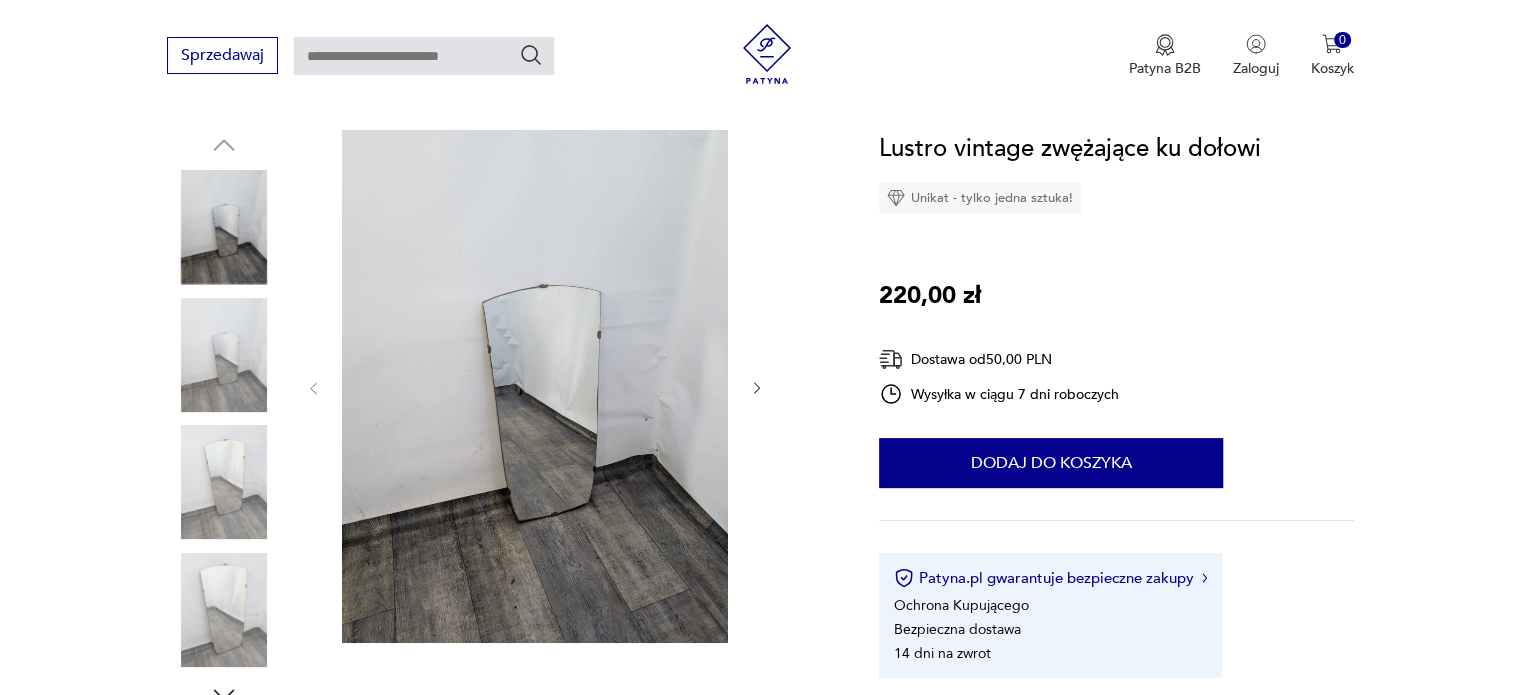 click 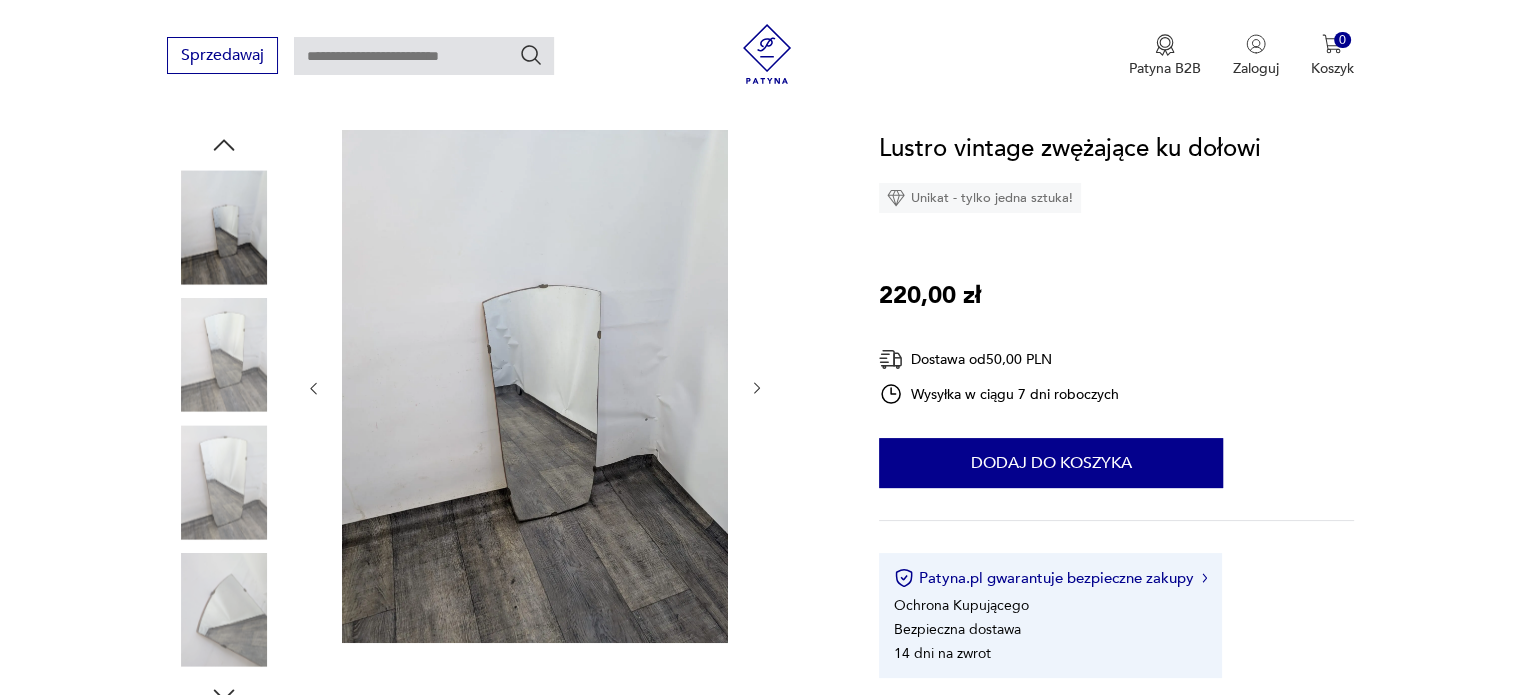 click 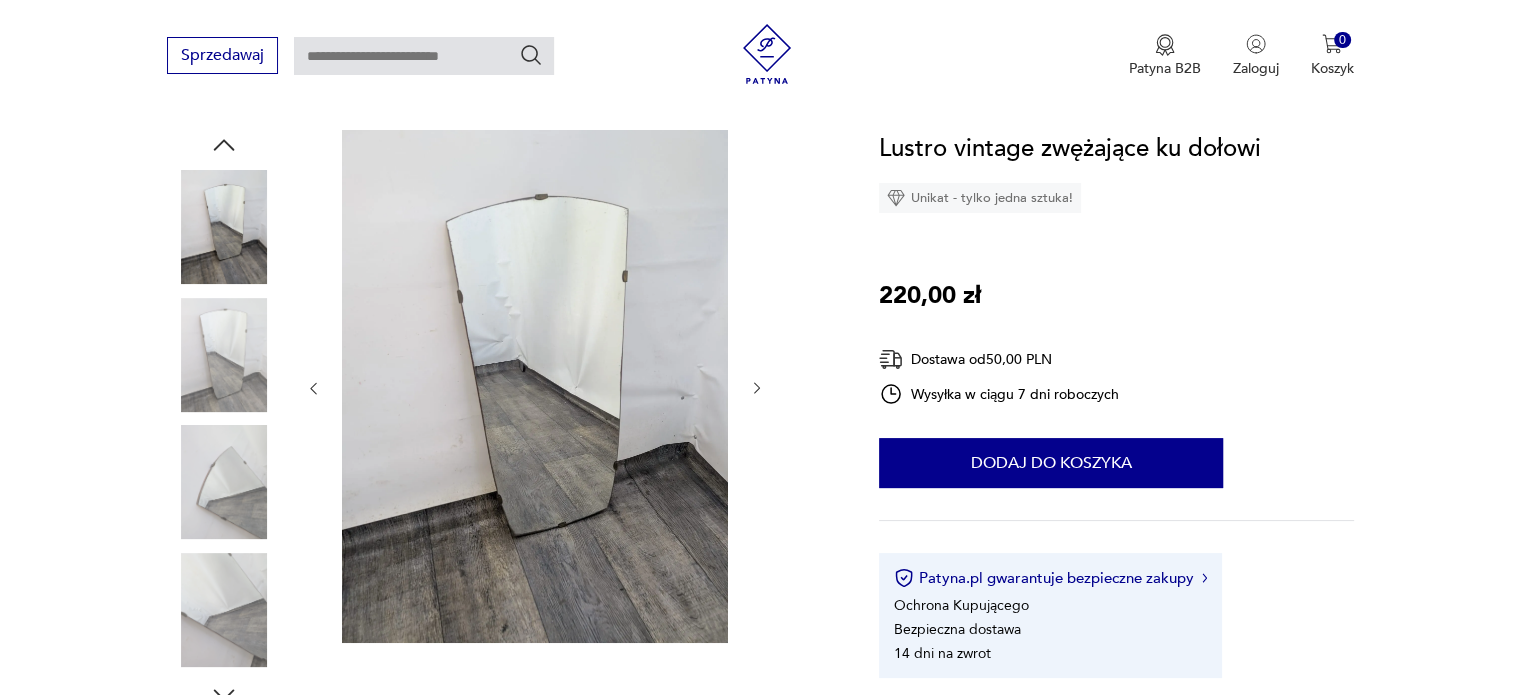 click 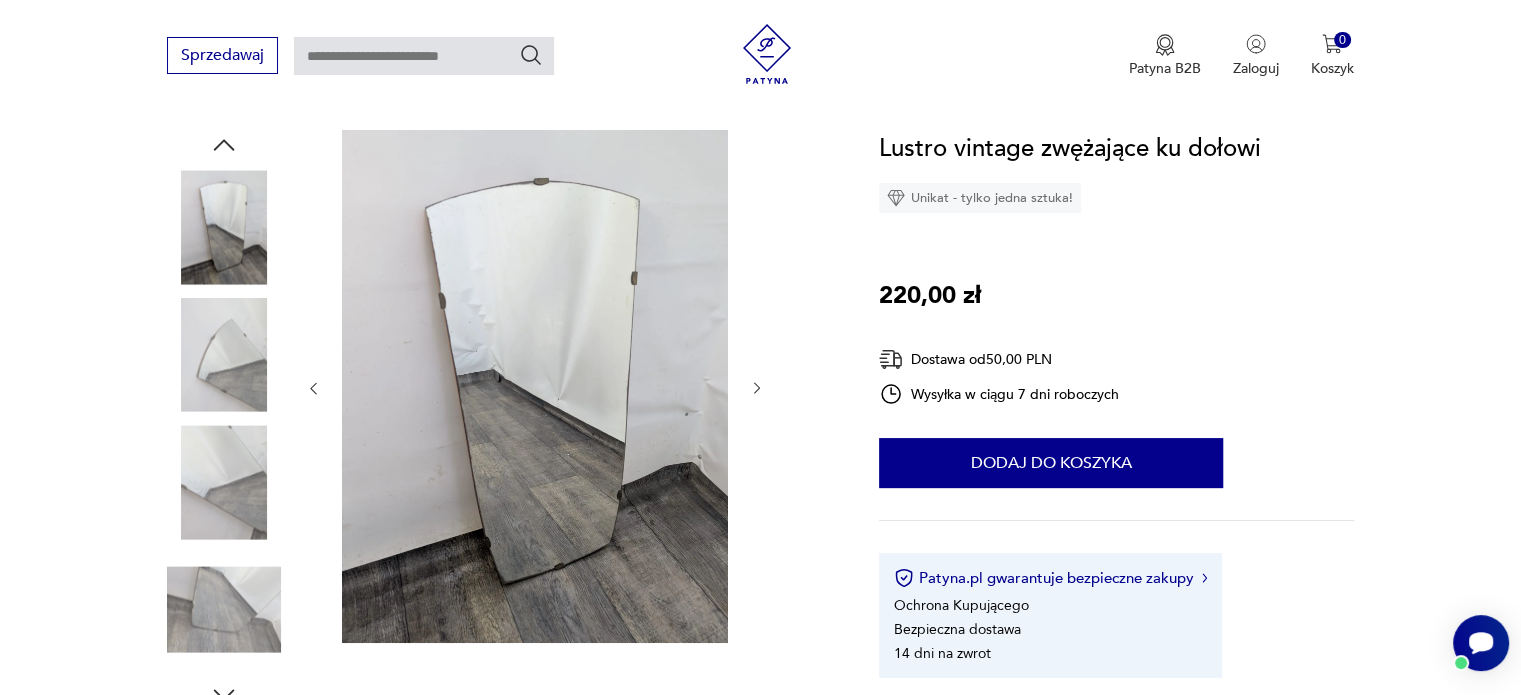 scroll, scrollTop: 0, scrollLeft: 0, axis: both 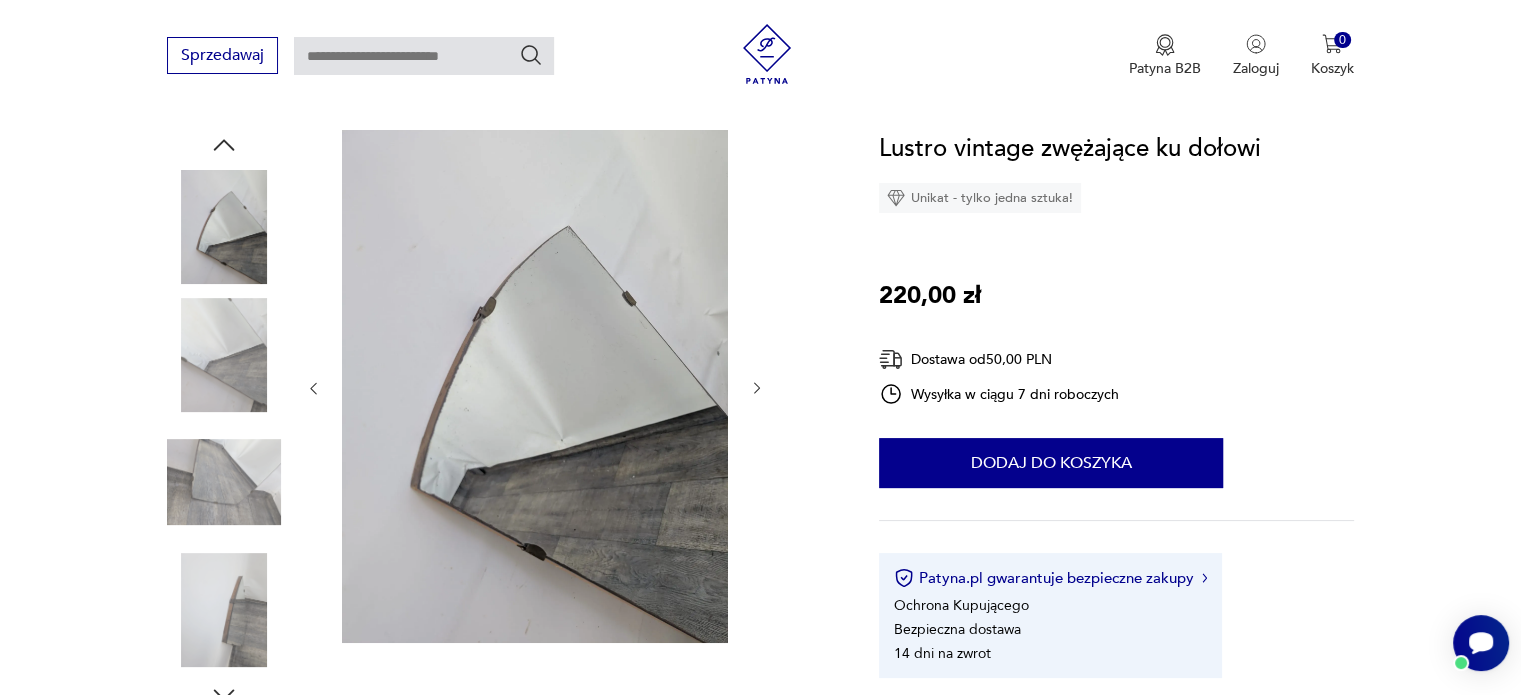 click 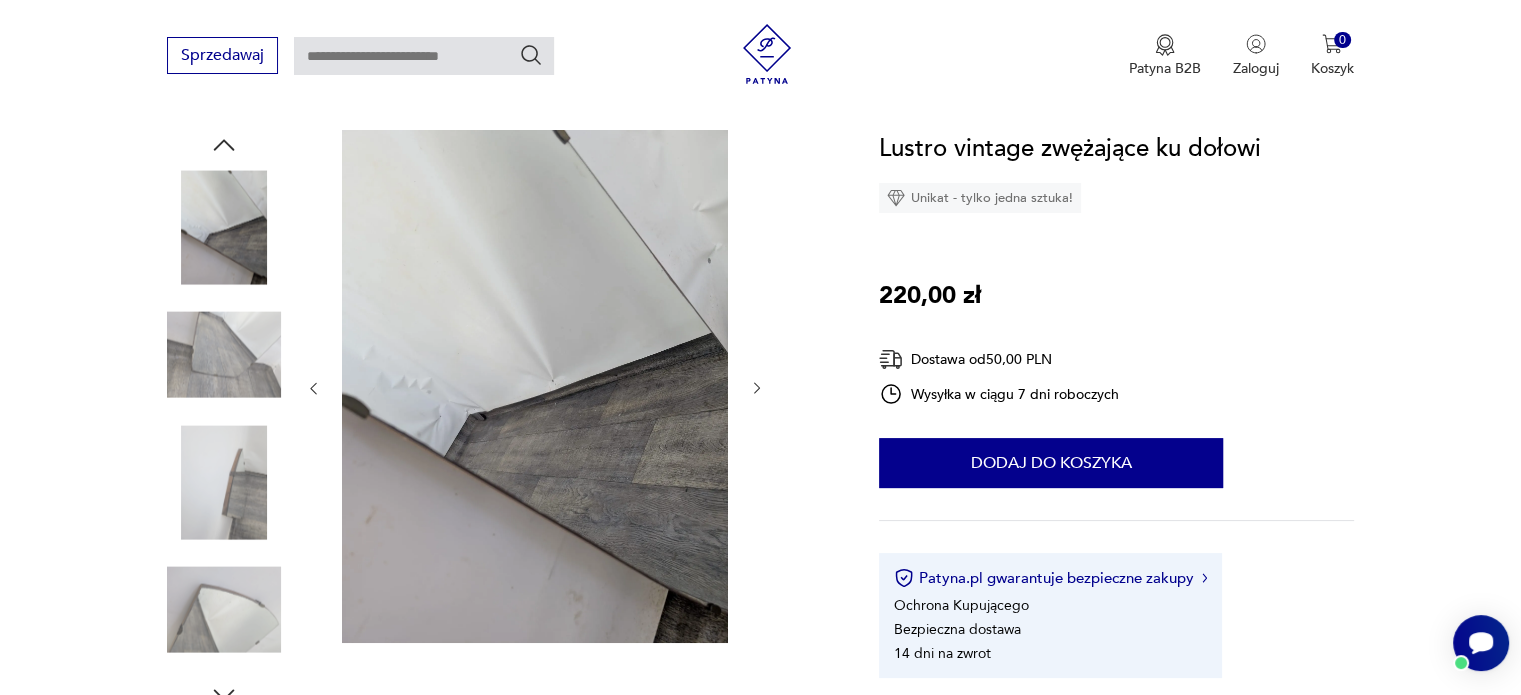 click 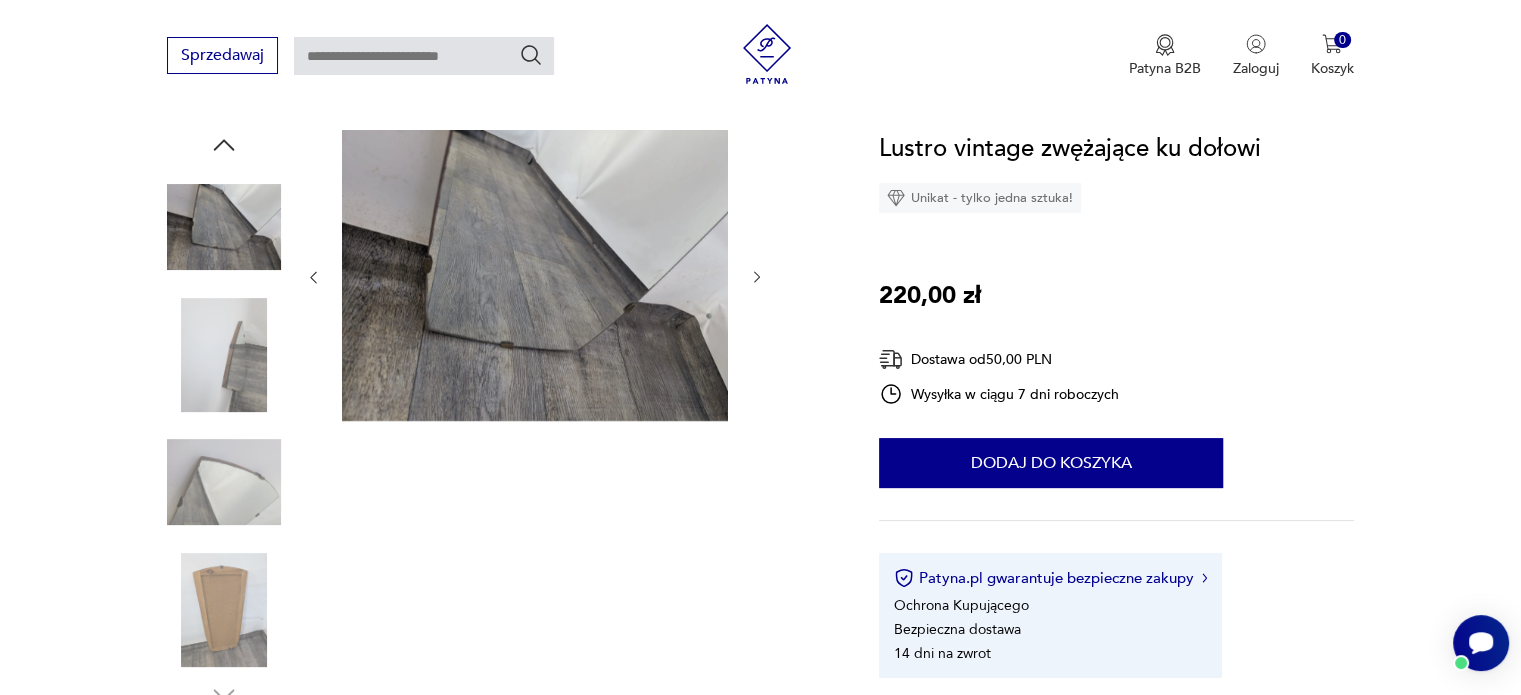 click at bounding box center [224, 610] 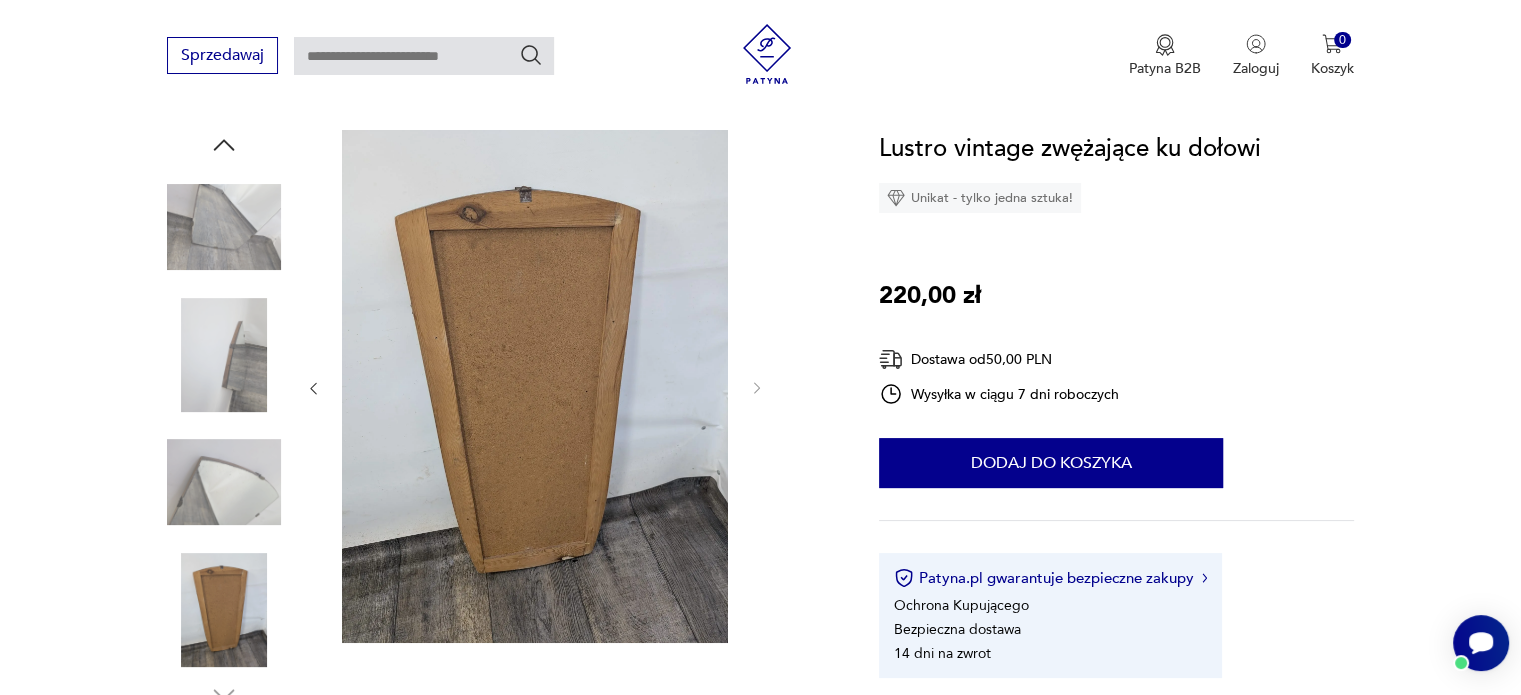 click at bounding box center [224, 482] 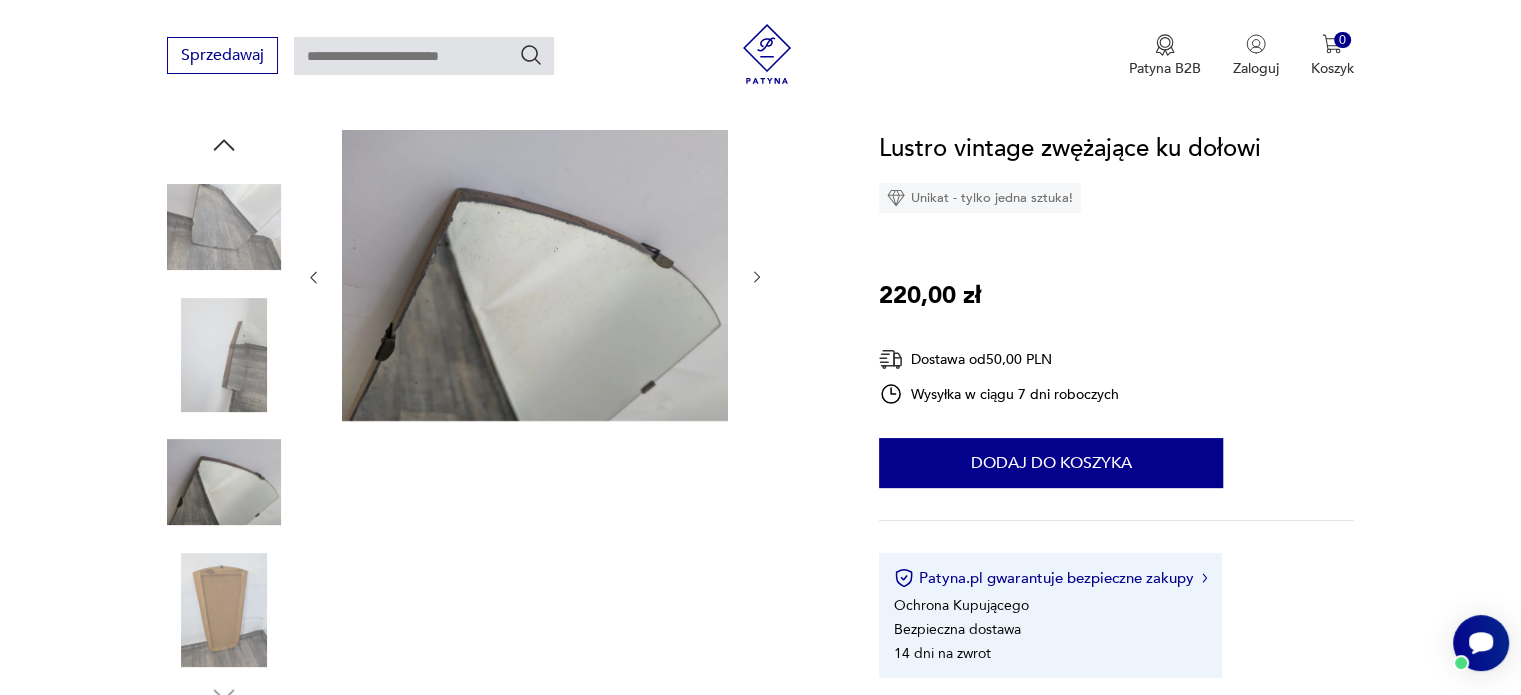 click at bounding box center [224, 355] 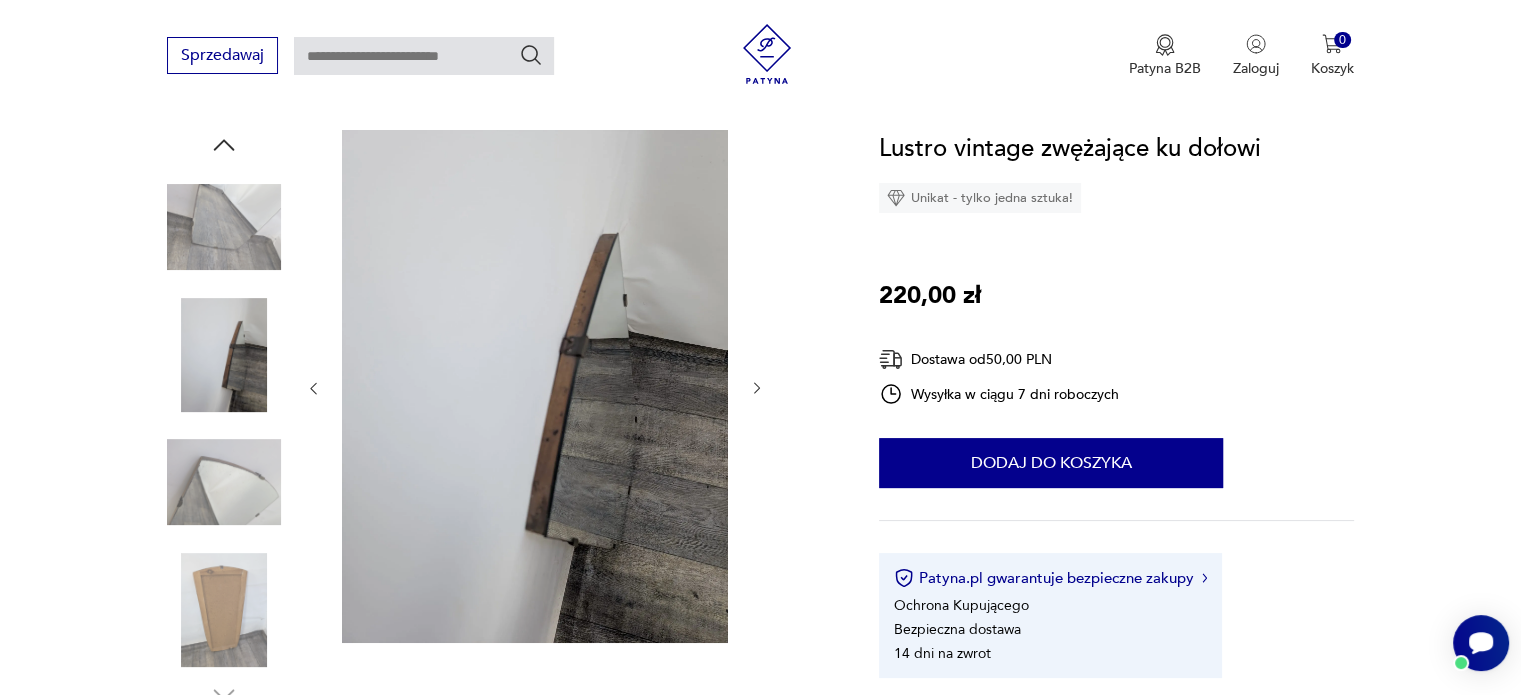 click at bounding box center [224, 227] 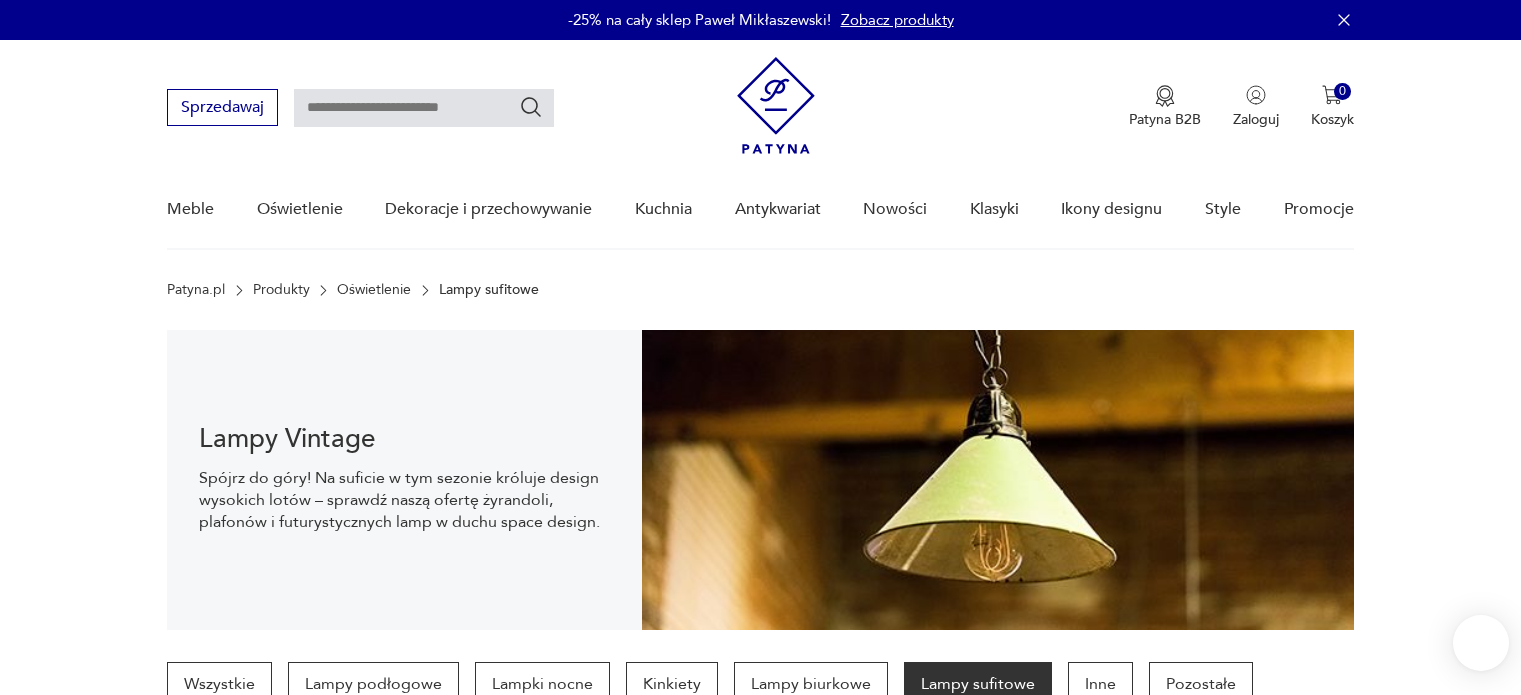 scroll, scrollTop: 29, scrollLeft: 0, axis: vertical 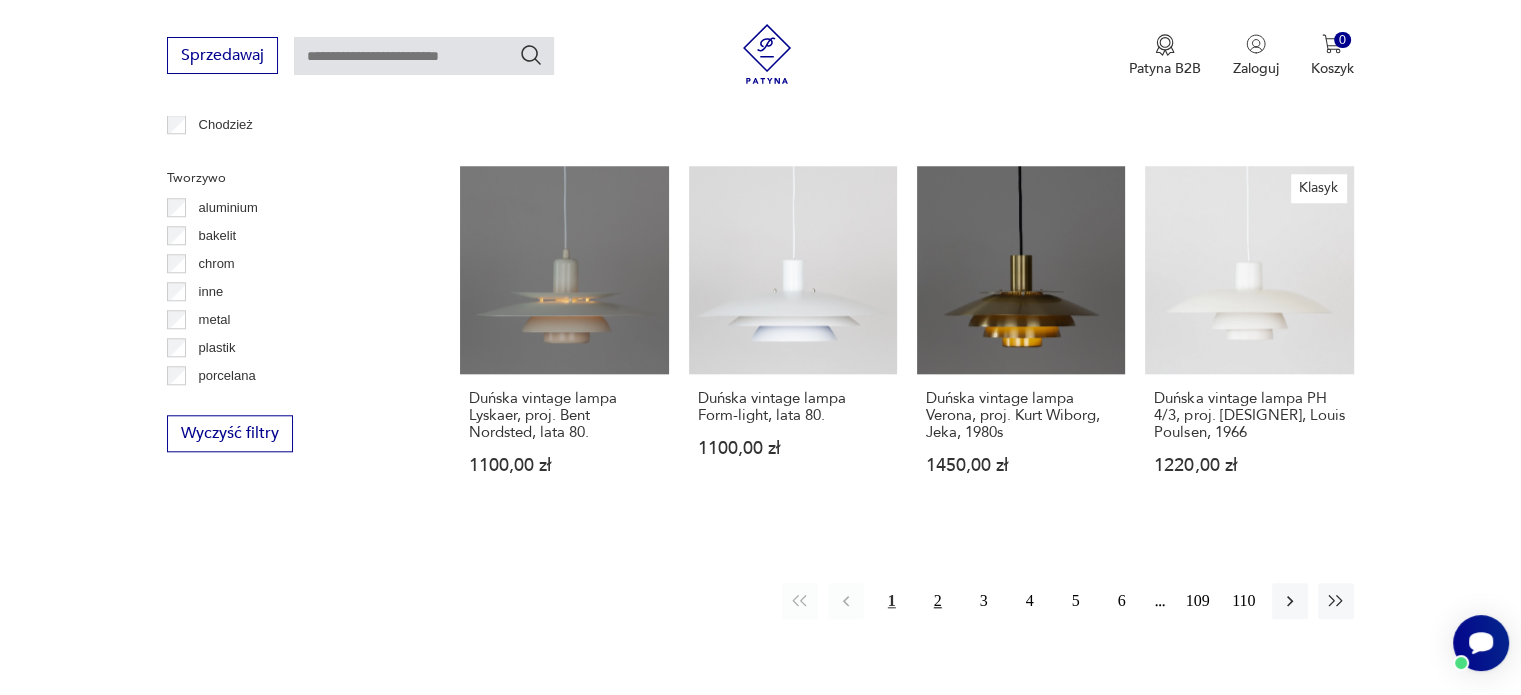 click on "2" at bounding box center [938, 601] 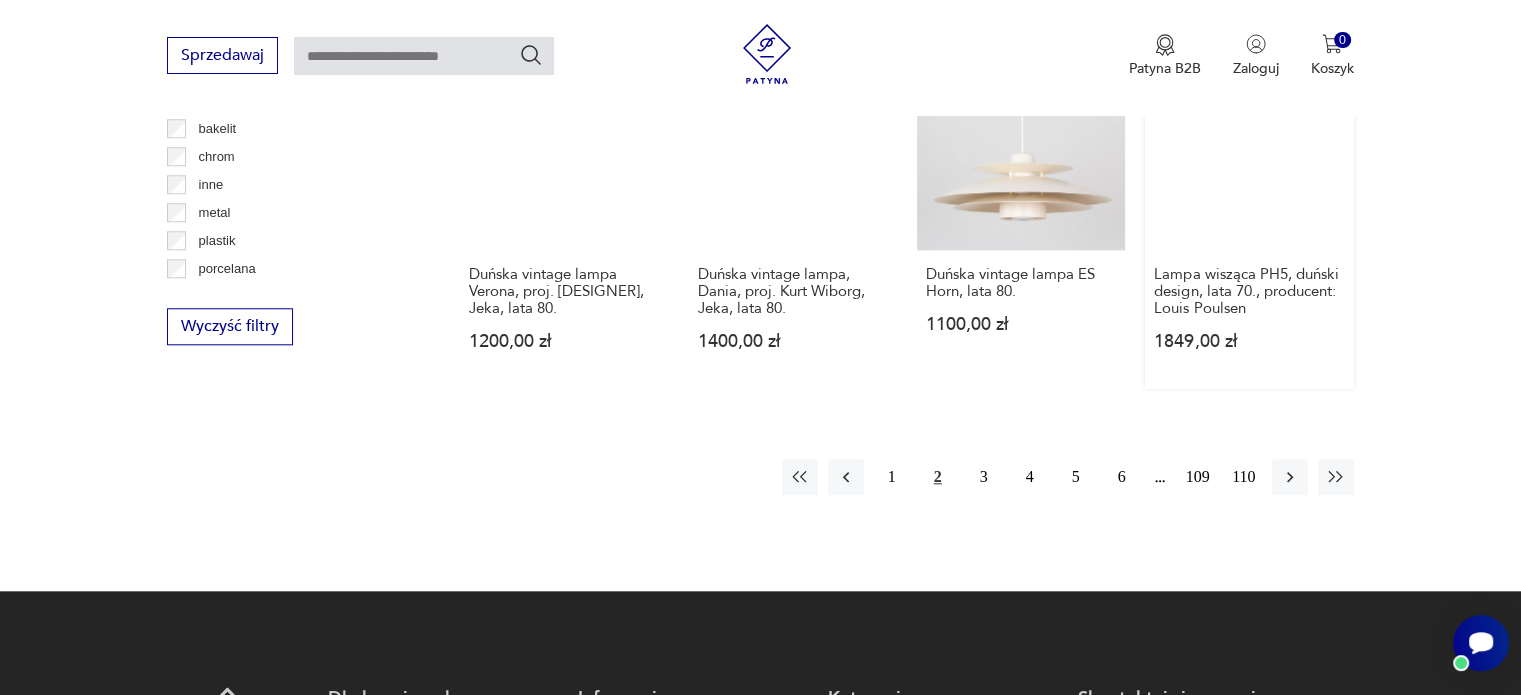 scroll, scrollTop: 1970, scrollLeft: 0, axis: vertical 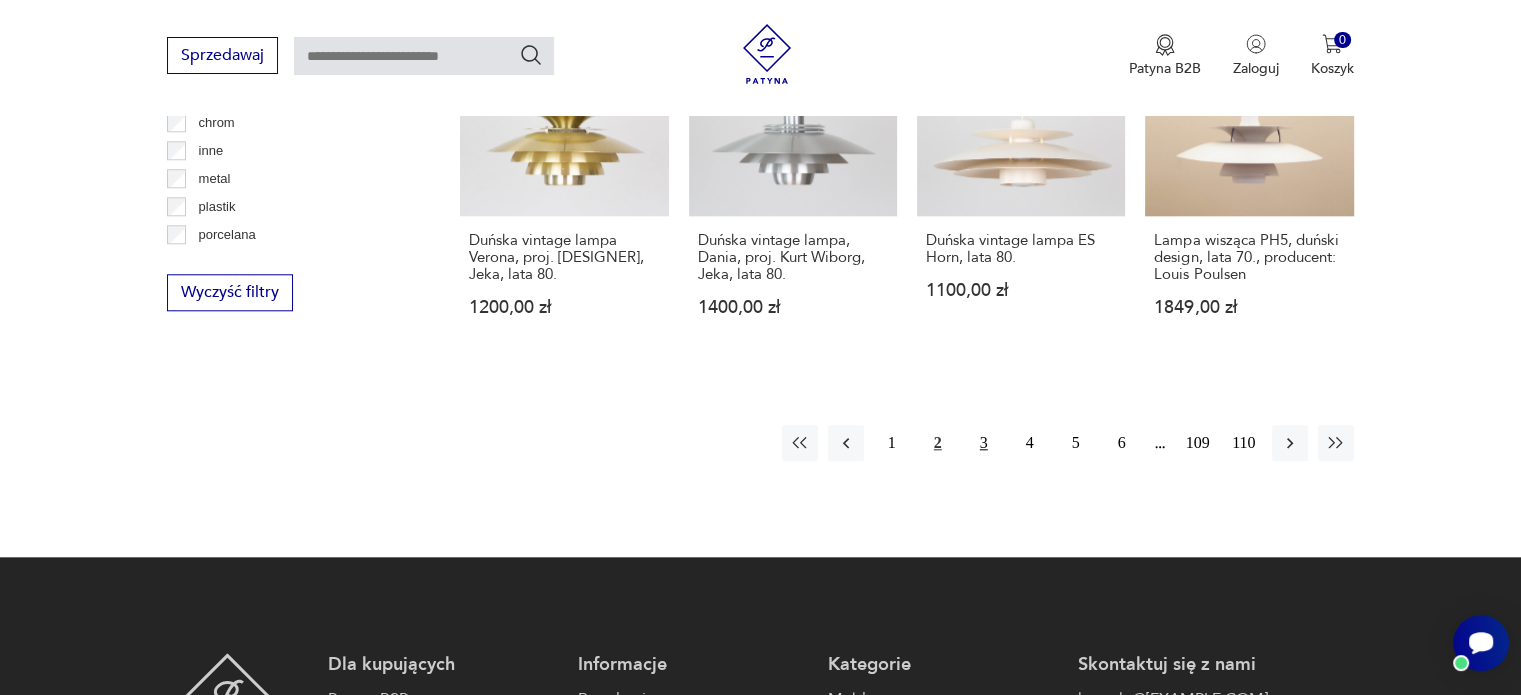 click on "3" at bounding box center (984, 443) 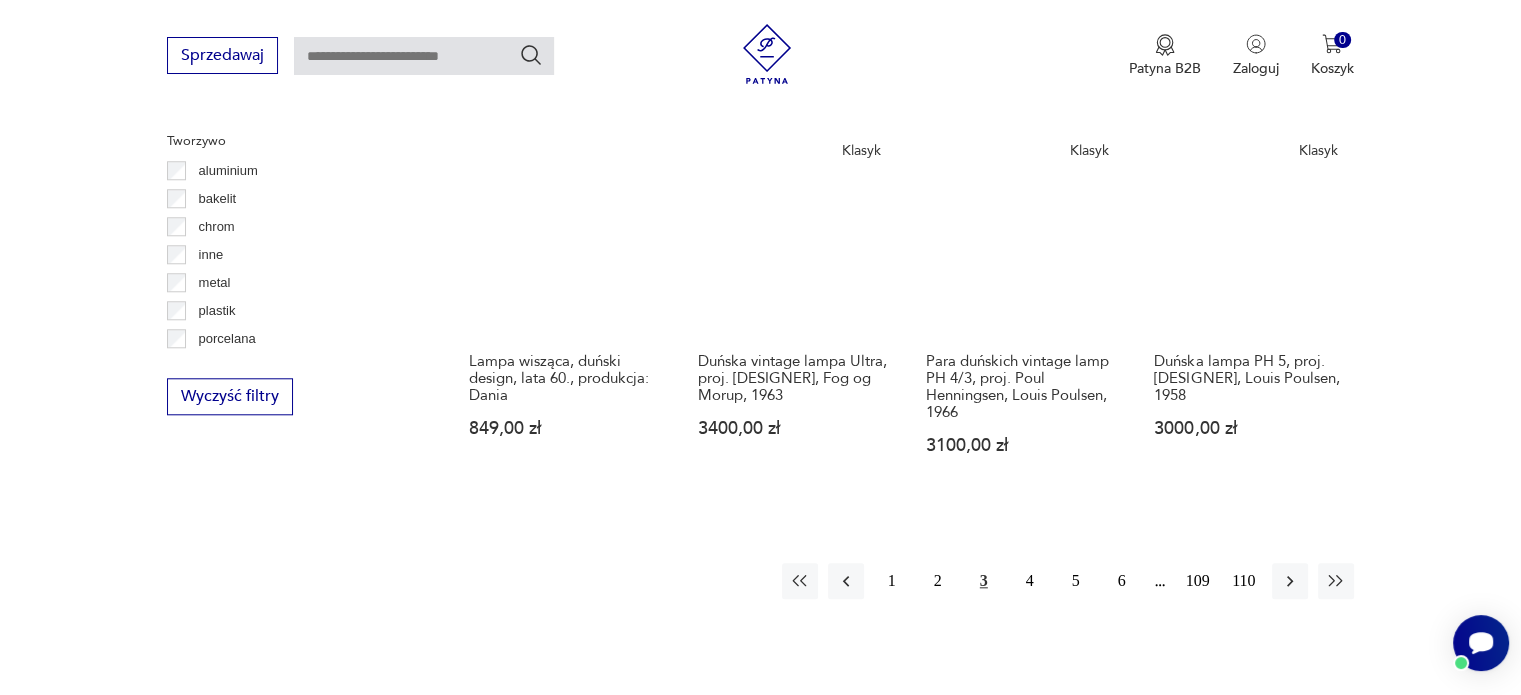scroll, scrollTop: 1871, scrollLeft: 0, axis: vertical 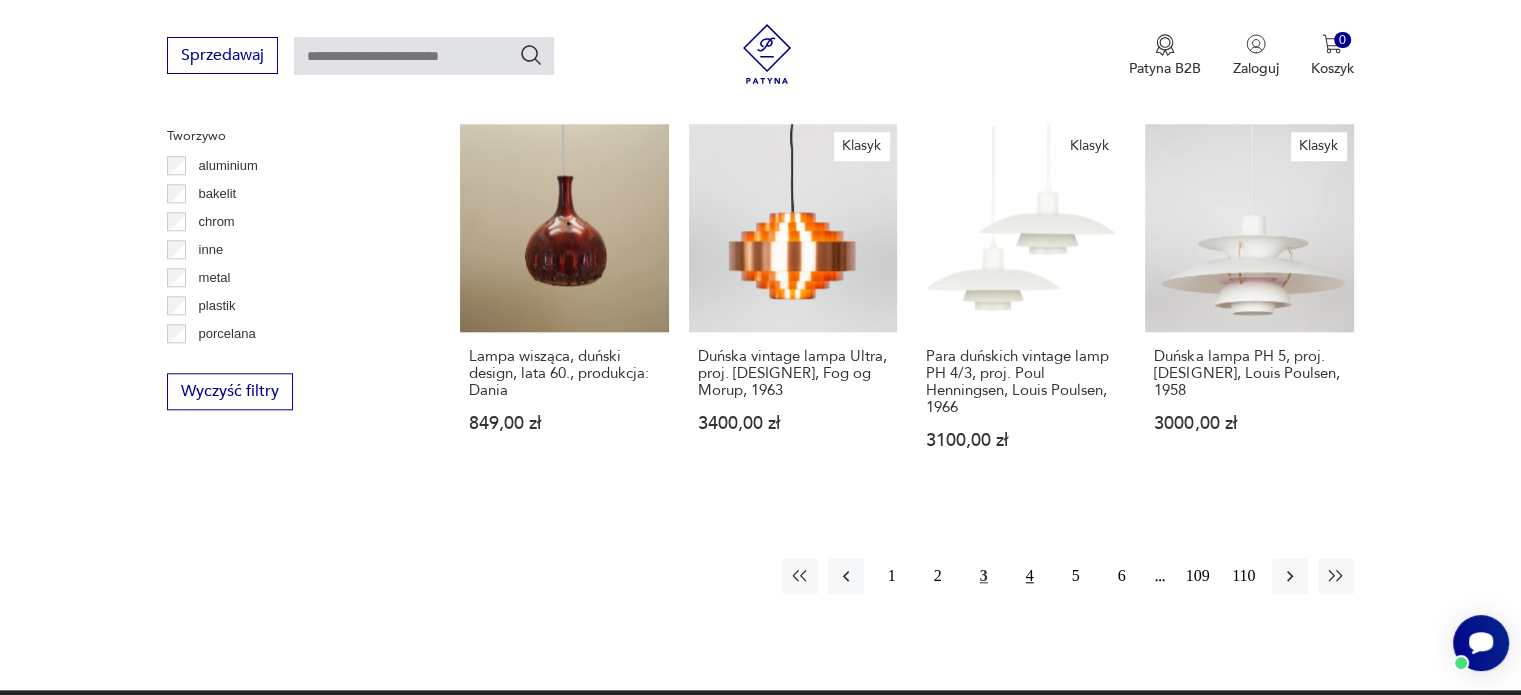 click on "4" at bounding box center (1030, 576) 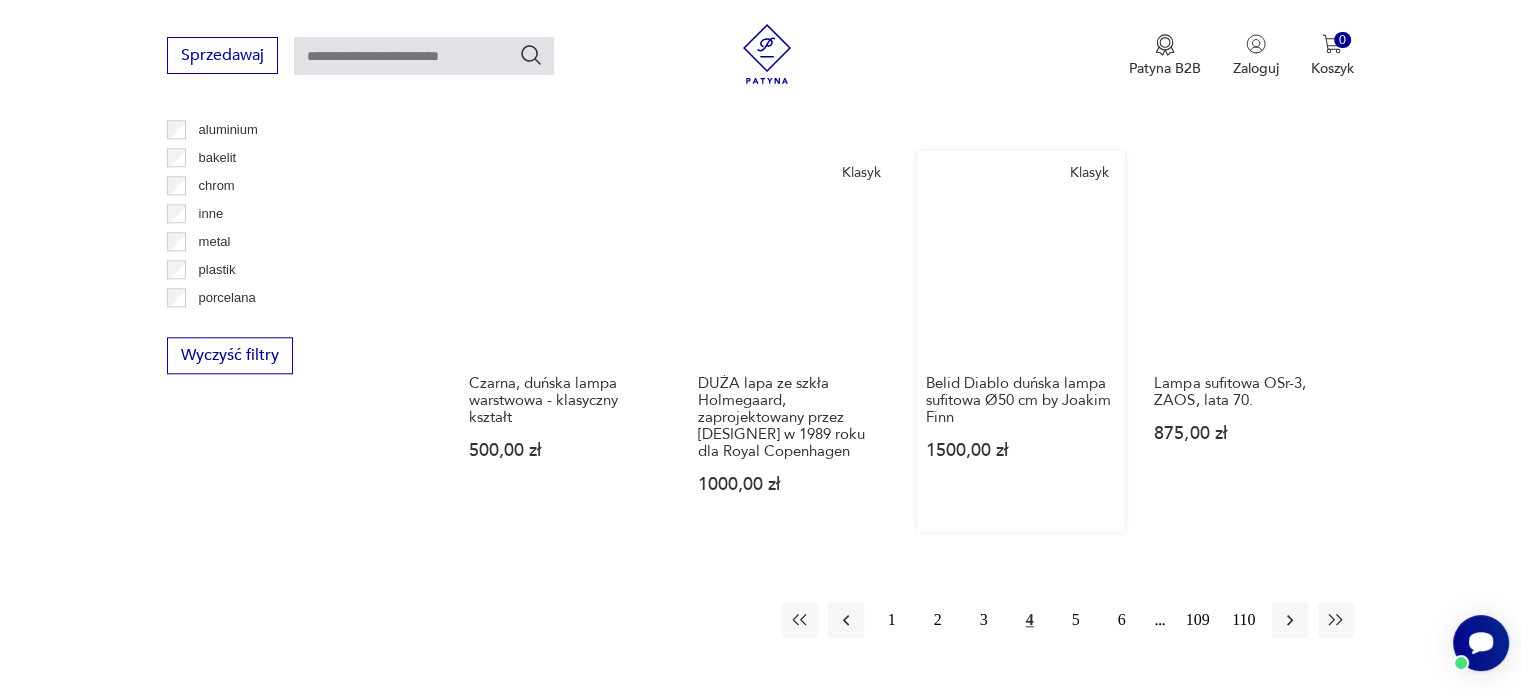 scroll, scrollTop: 1970, scrollLeft: 0, axis: vertical 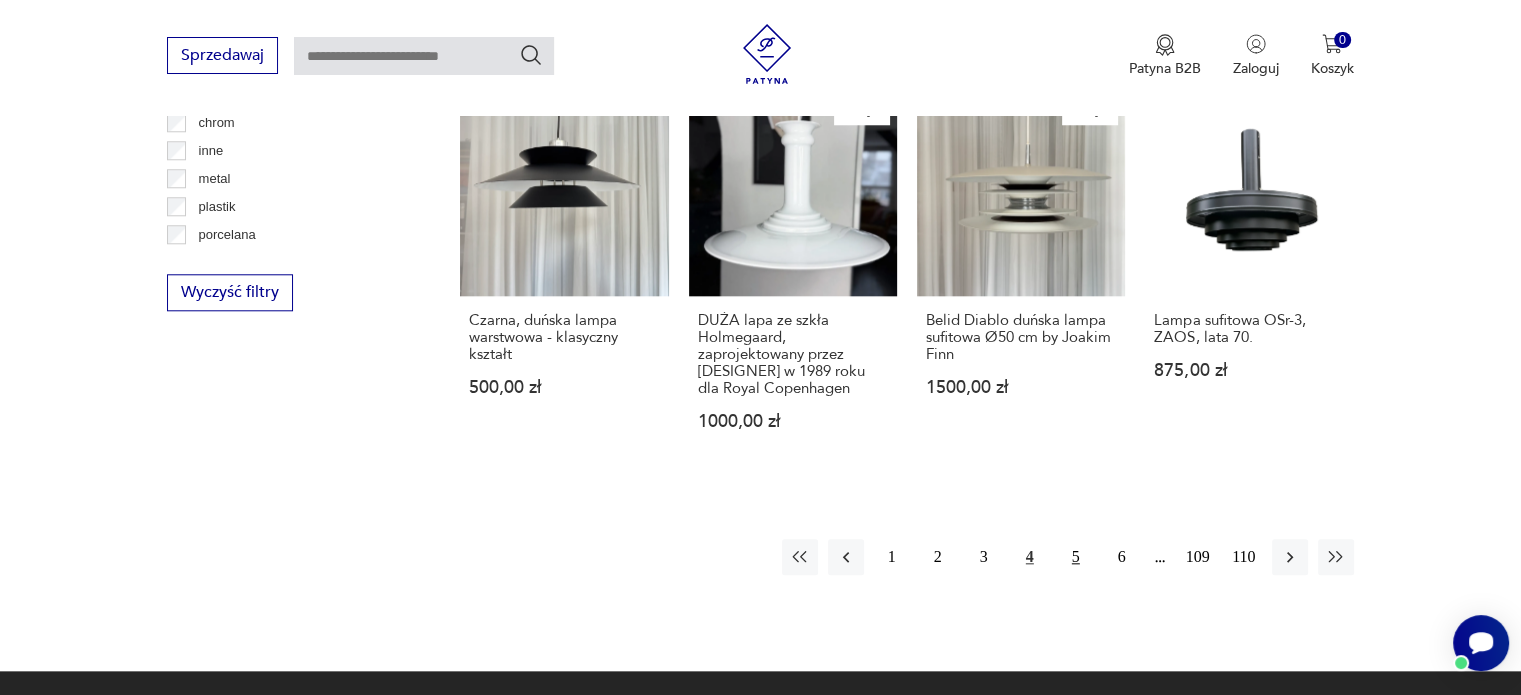 click on "5" at bounding box center (1076, 557) 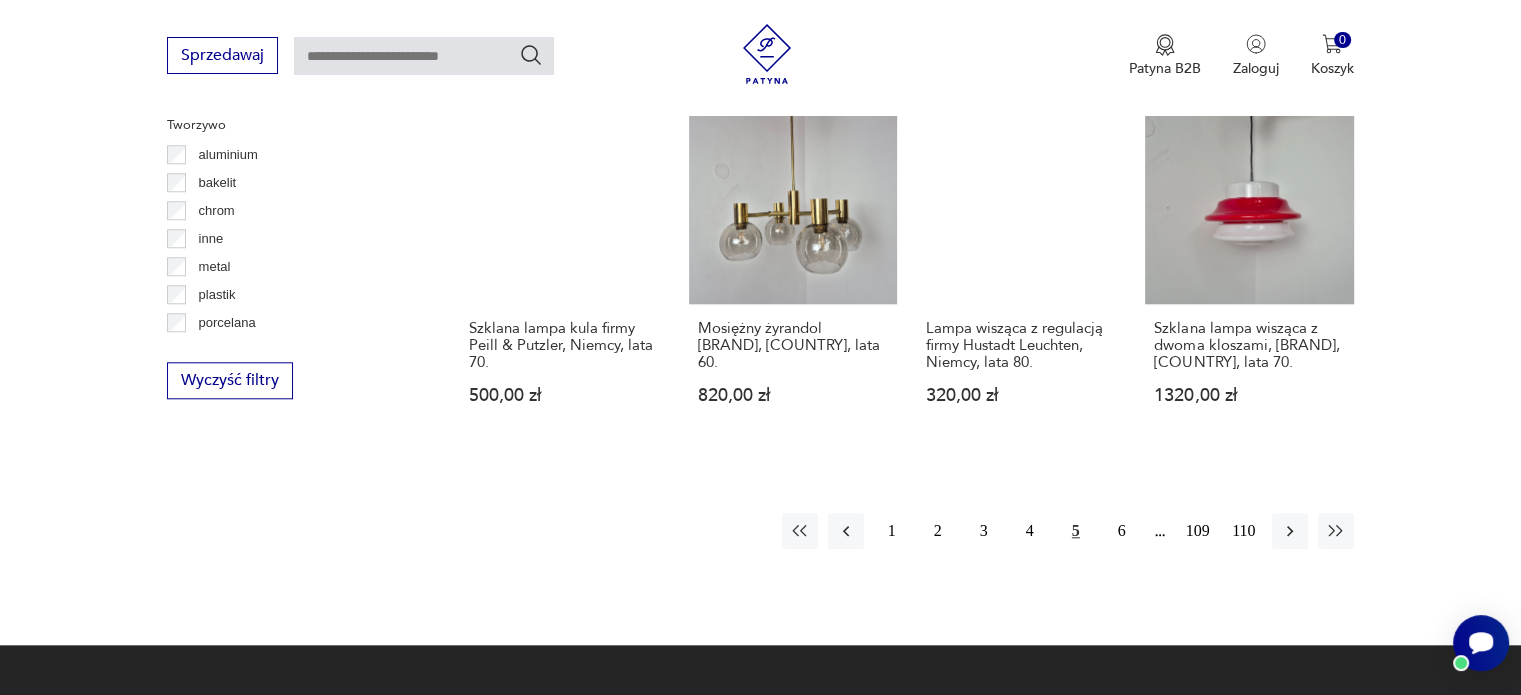 scroll, scrollTop: 1971, scrollLeft: 0, axis: vertical 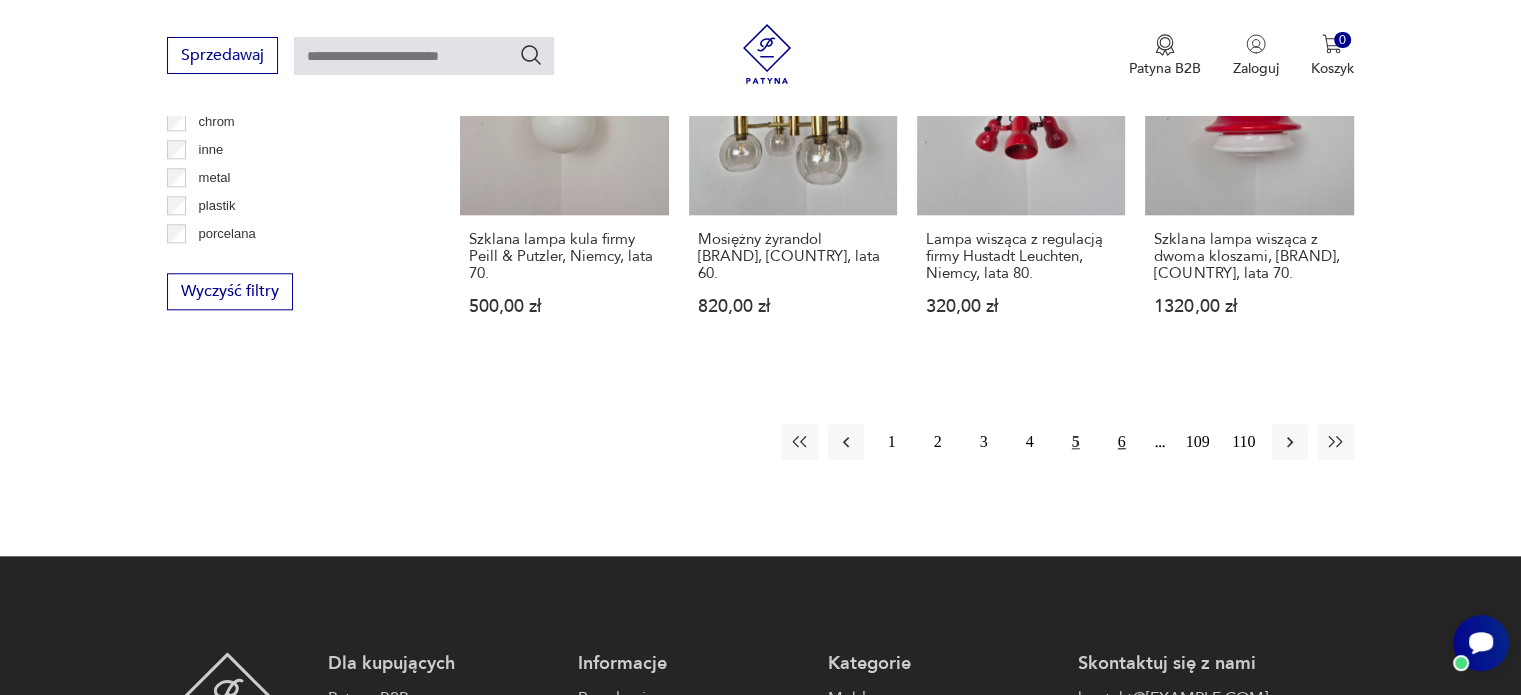 click on "6" at bounding box center (1122, 442) 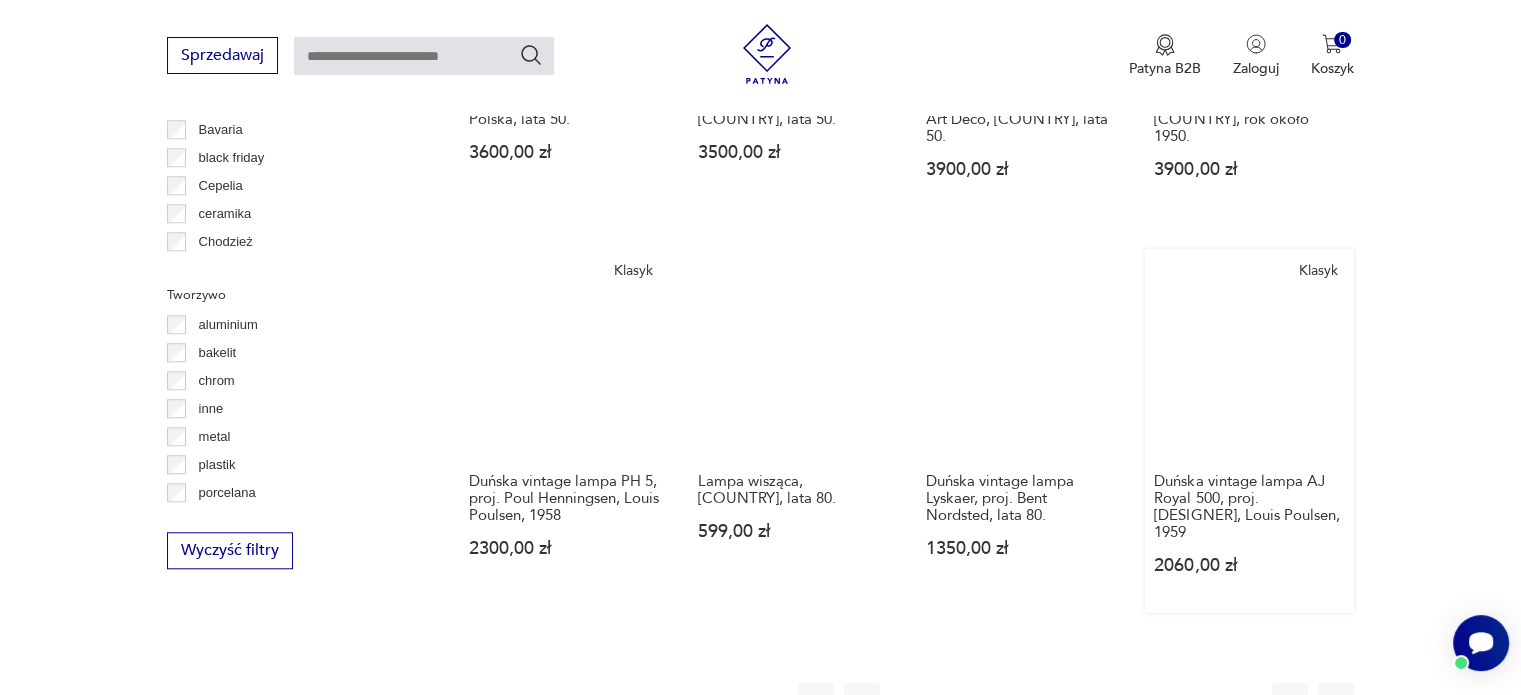 scroll, scrollTop: 1770, scrollLeft: 0, axis: vertical 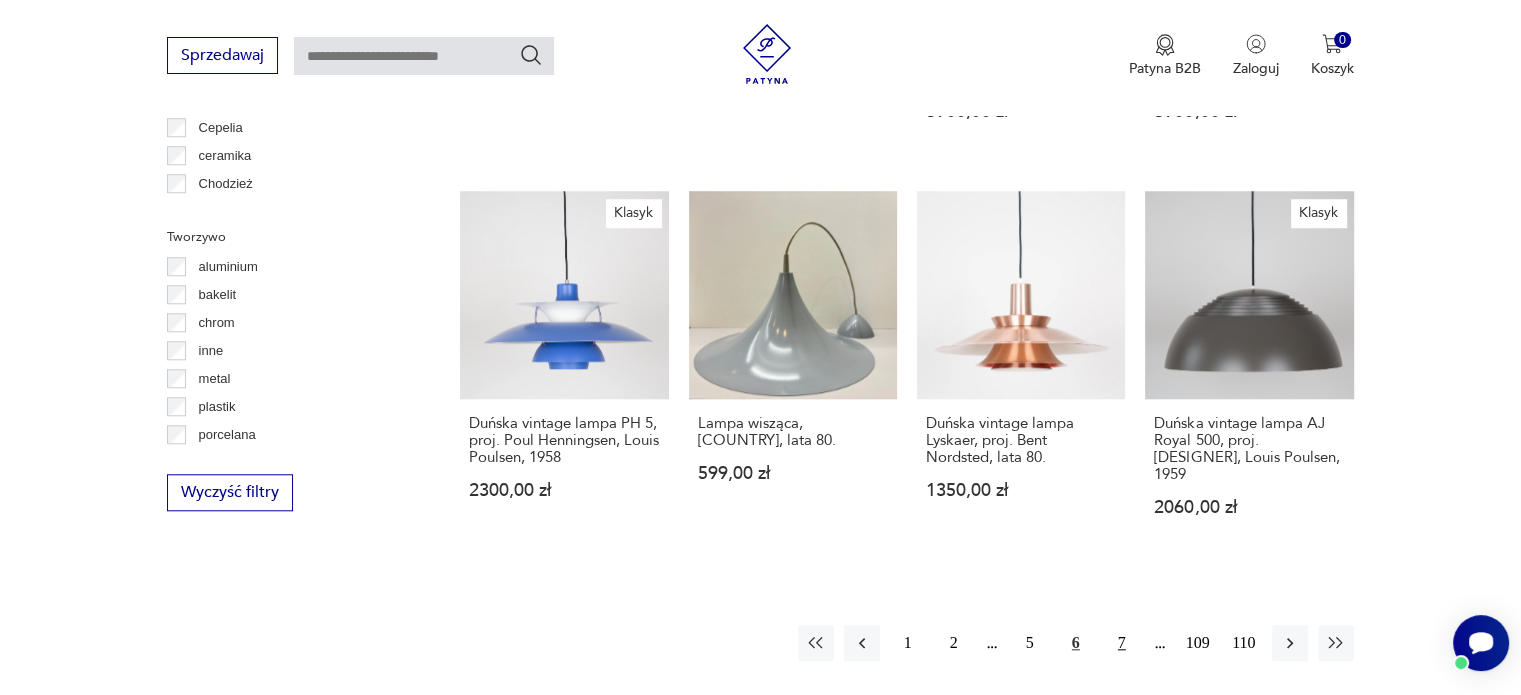 click on "7" at bounding box center (1122, 643) 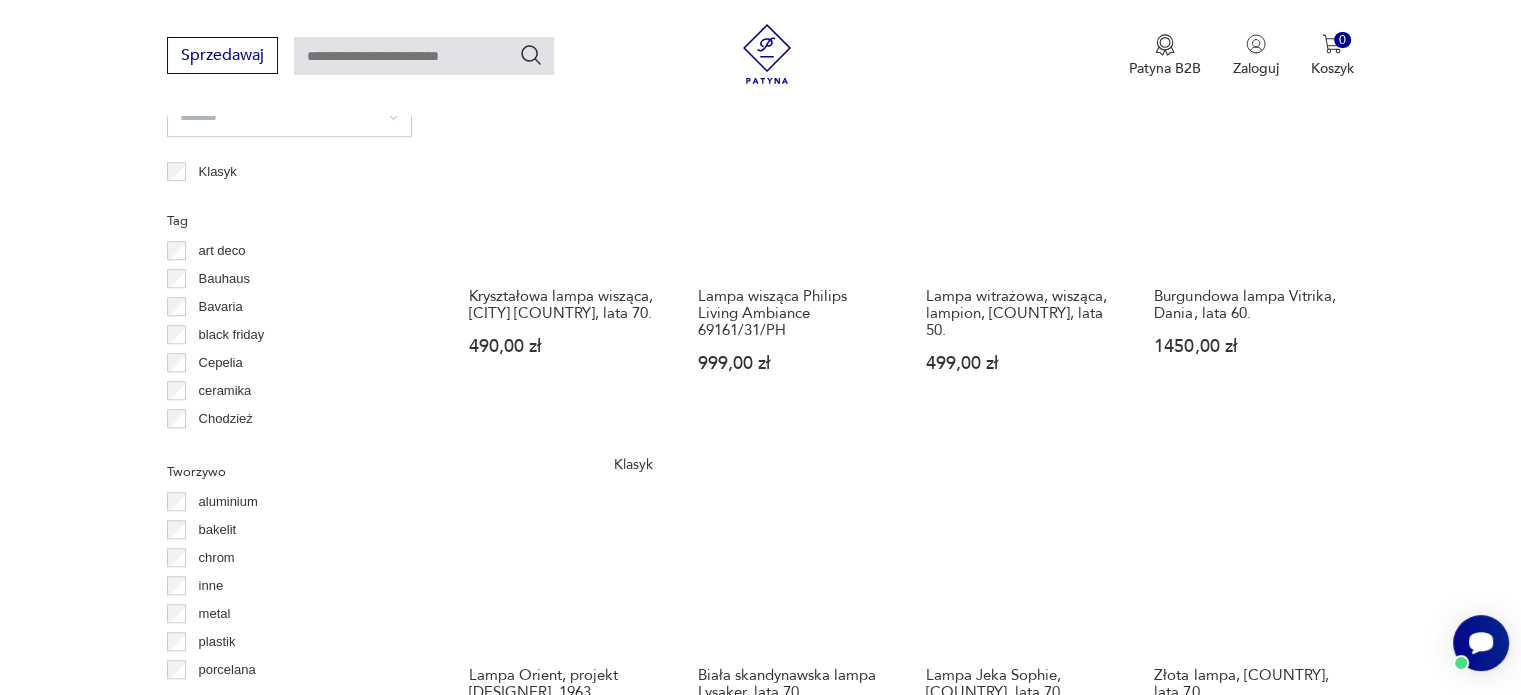 scroll, scrollTop: 1871, scrollLeft: 0, axis: vertical 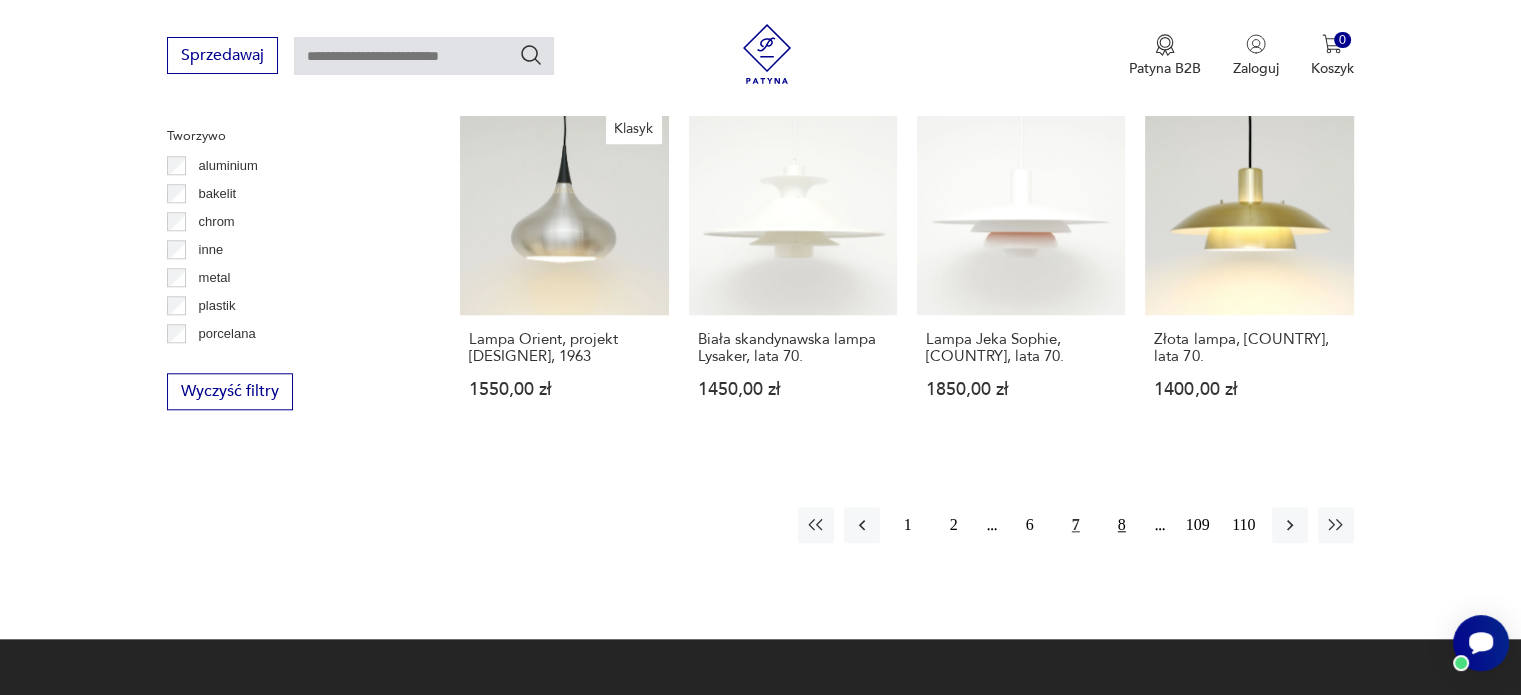 click on "8" at bounding box center (1122, 525) 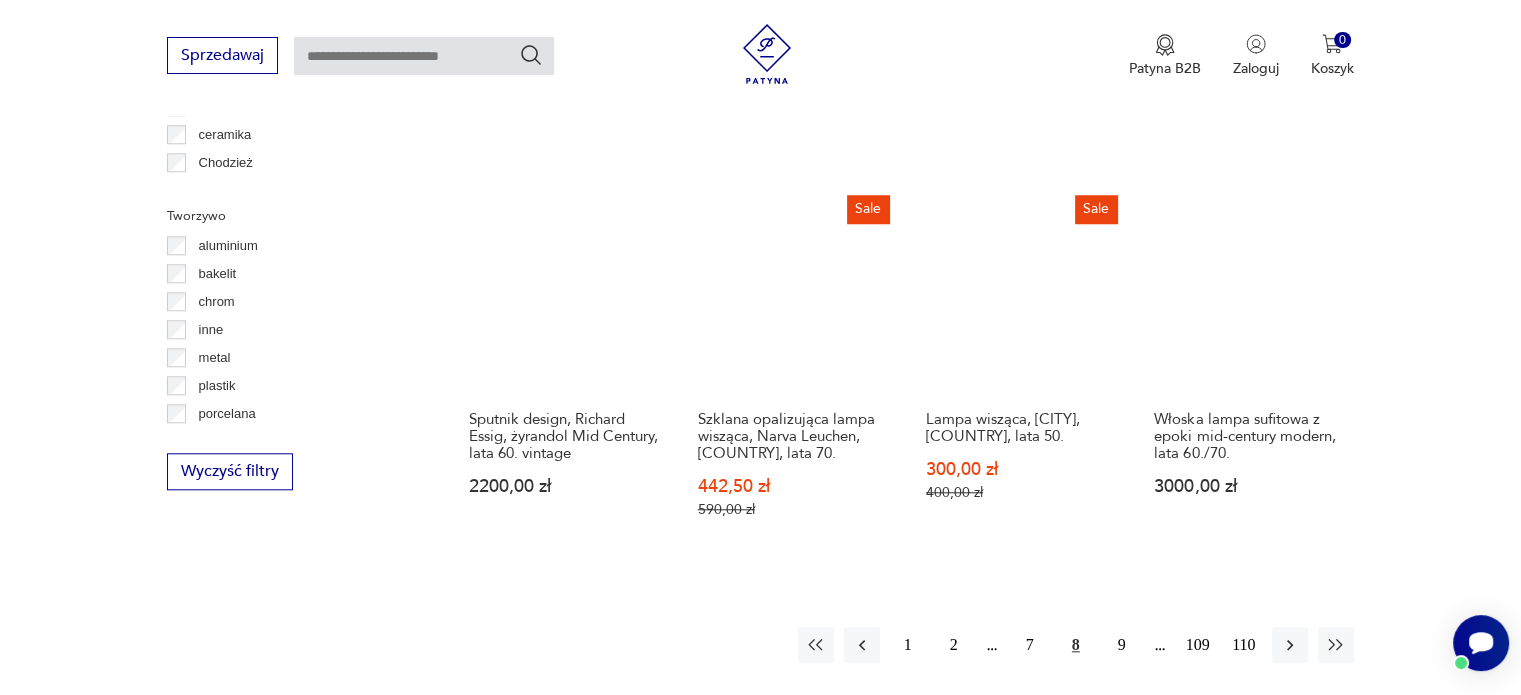 scroll, scrollTop: 1770, scrollLeft: 0, axis: vertical 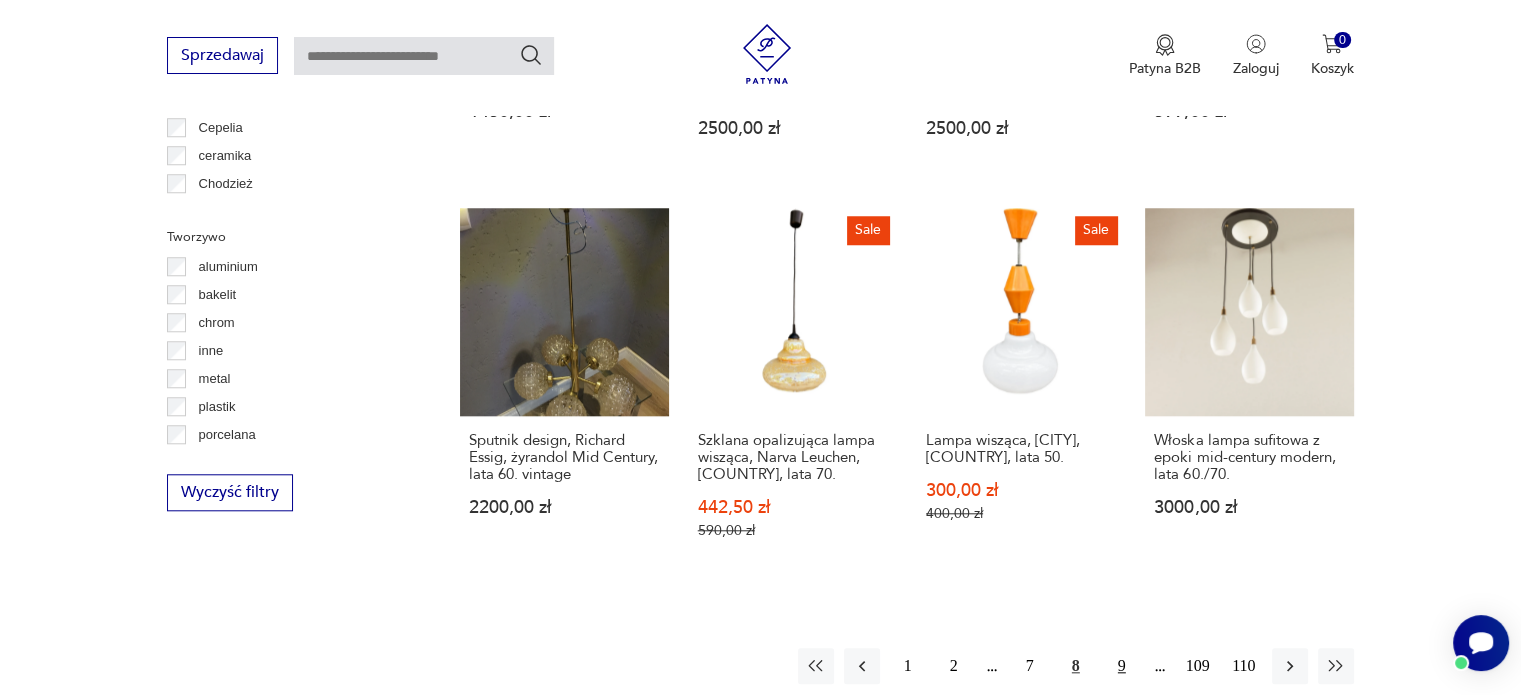 click on "9" at bounding box center [1122, 666] 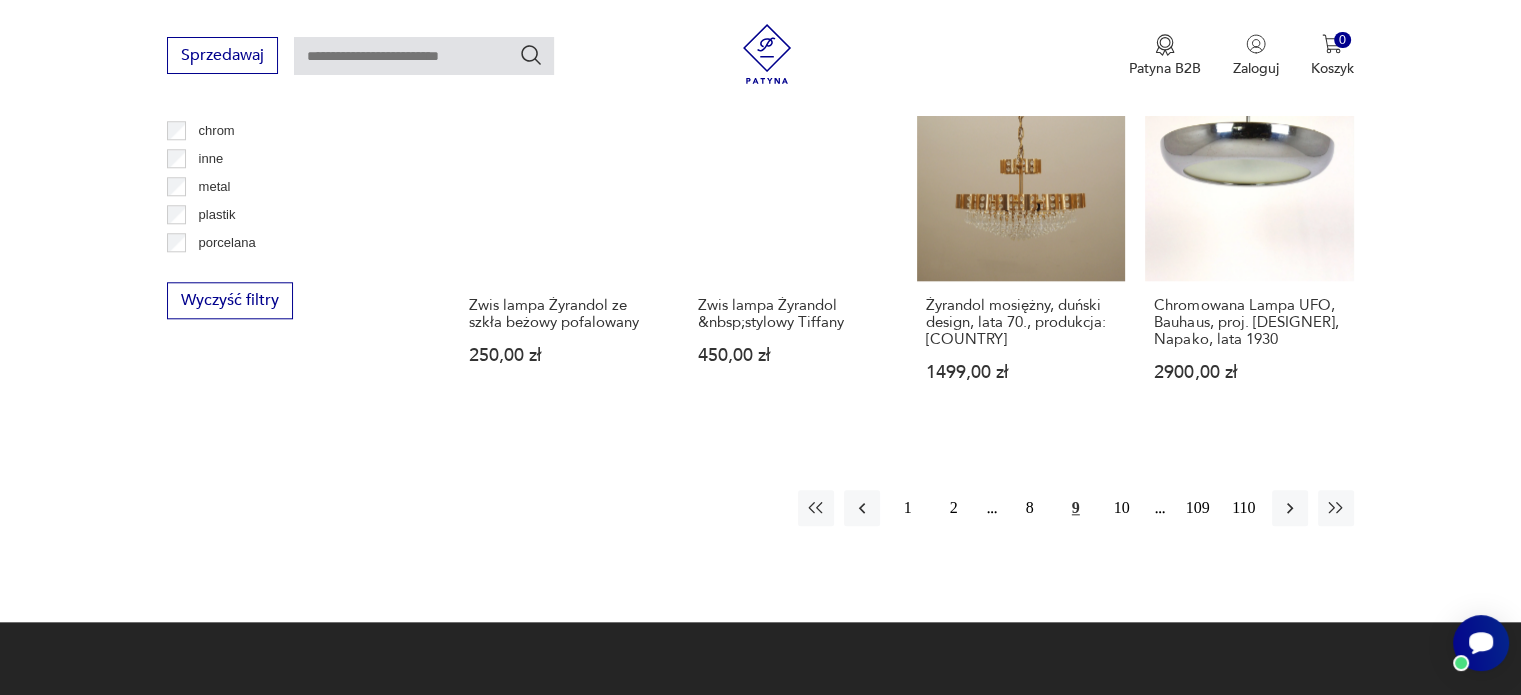 scroll, scrollTop: 1971, scrollLeft: 0, axis: vertical 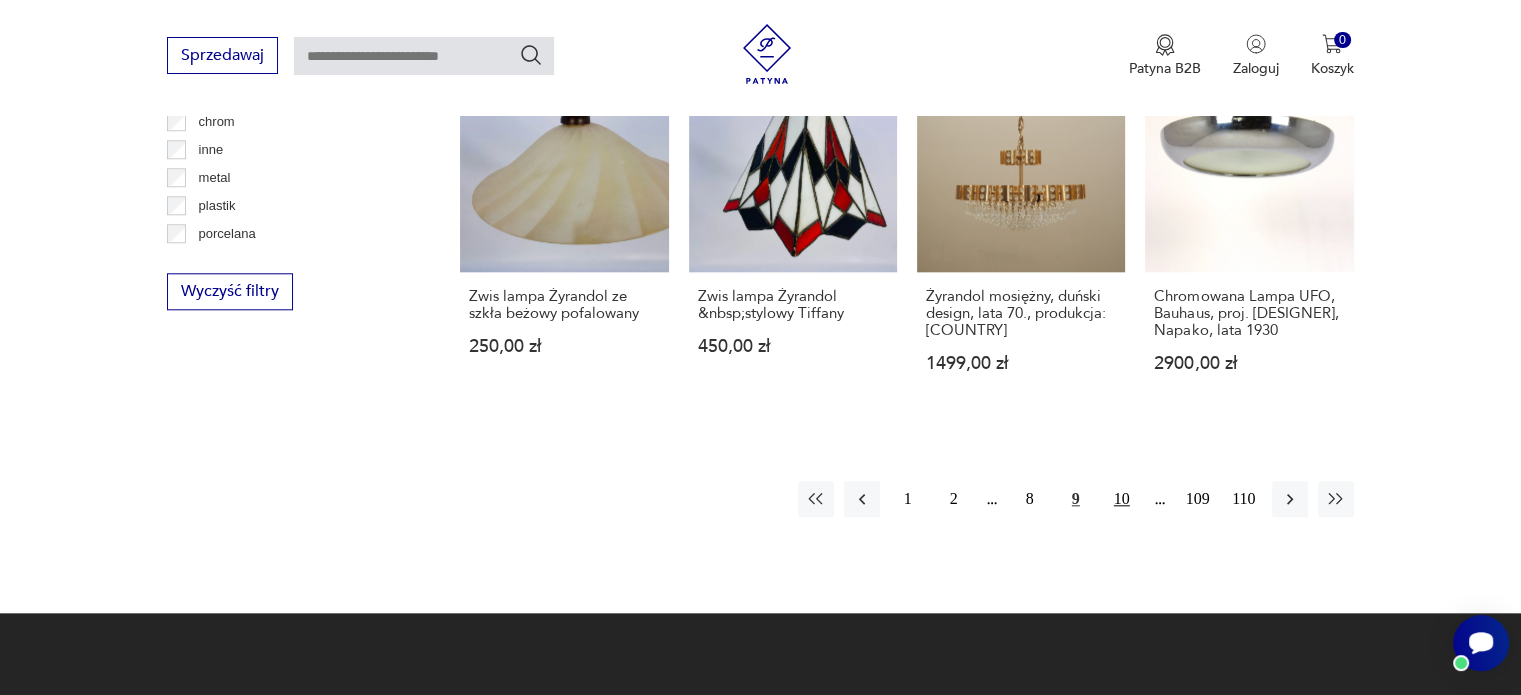 click on "10" at bounding box center [1122, 499] 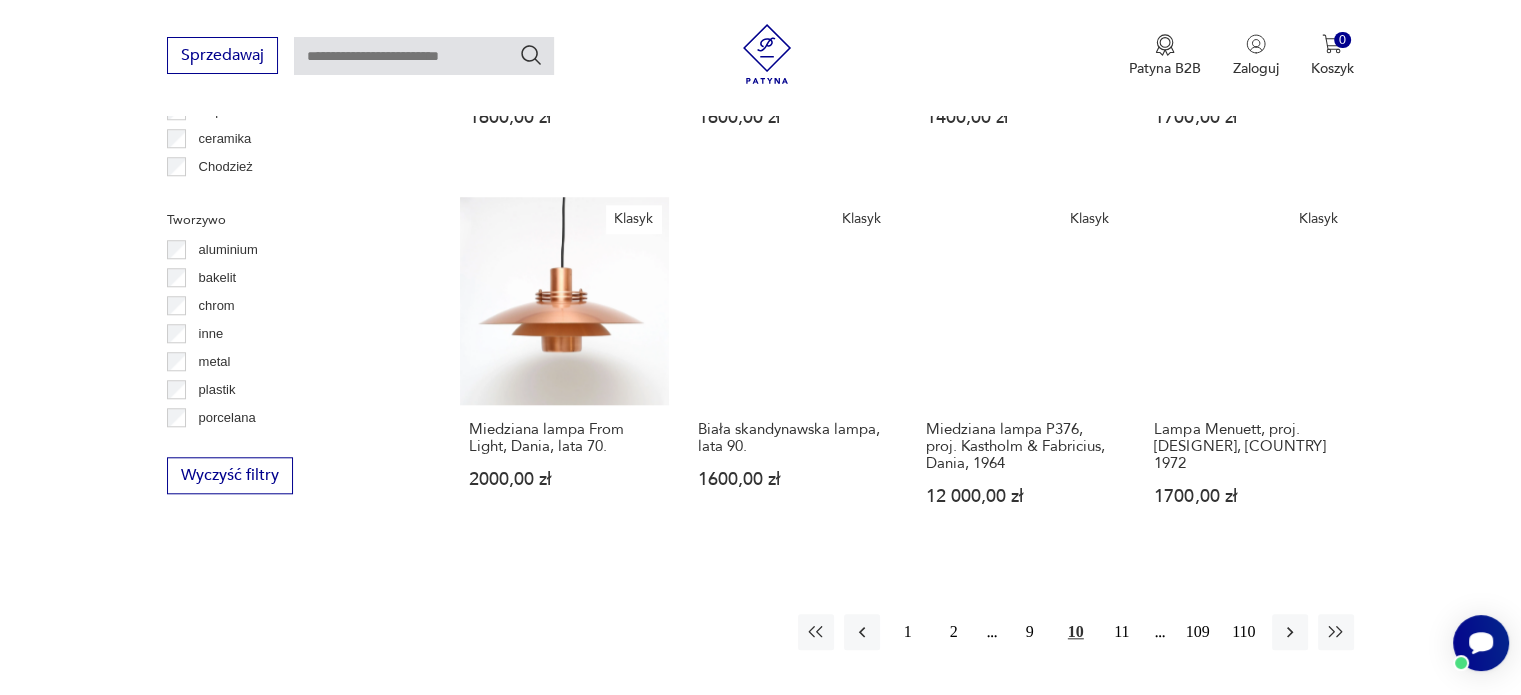 scroll, scrollTop: 1870, scrollLeft: 0, axis: vertical 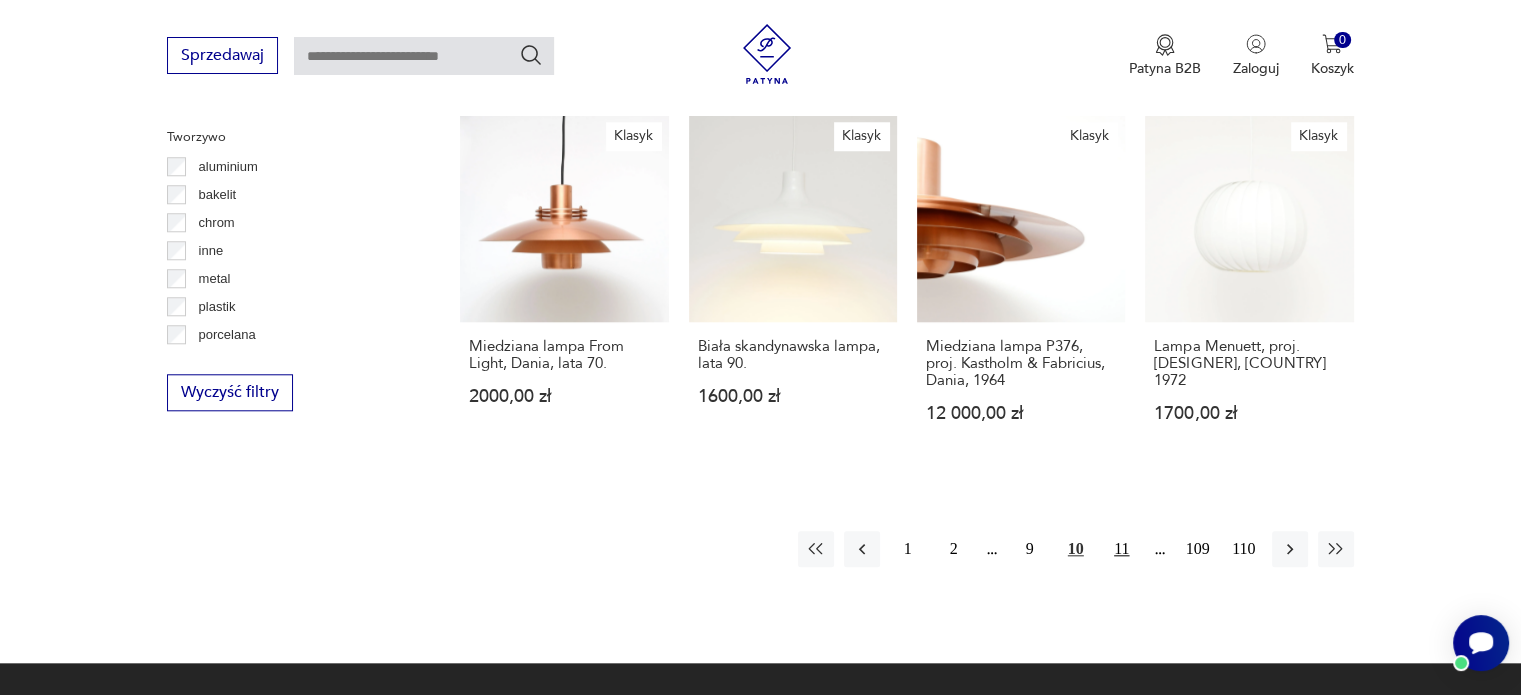click on "11" at bounding box center (1122, 549) 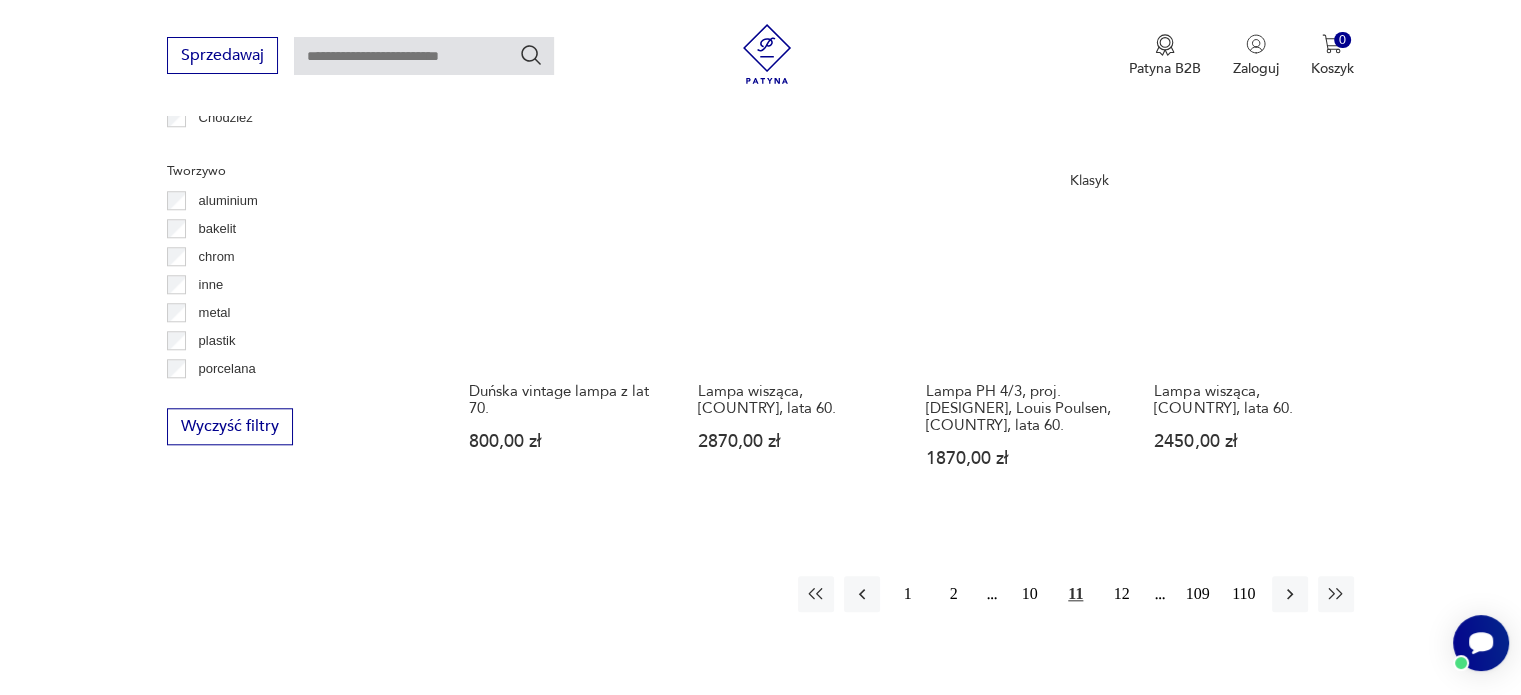 scroll, scrollTop: 1971, scrollLeft: 0, axis: vertical 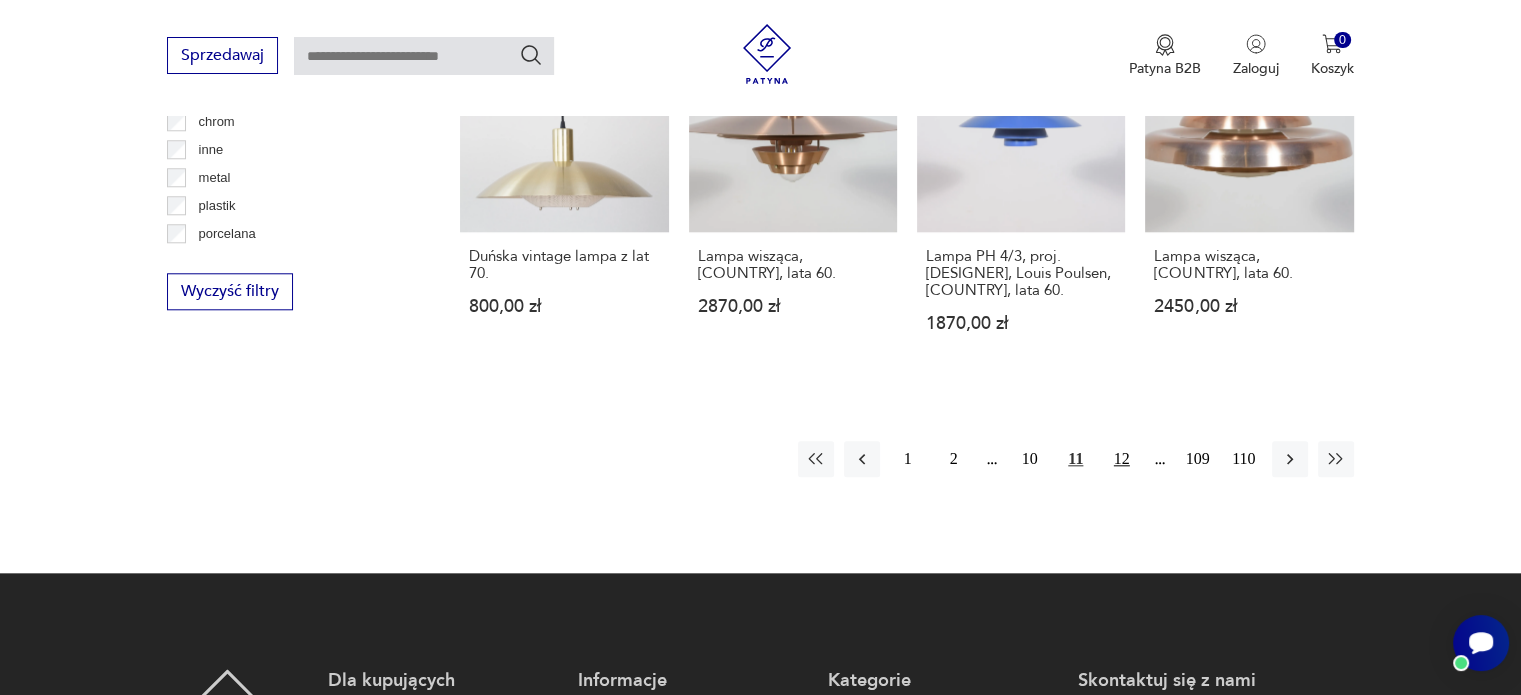 click on "12" at bounding box center [1122, 459] 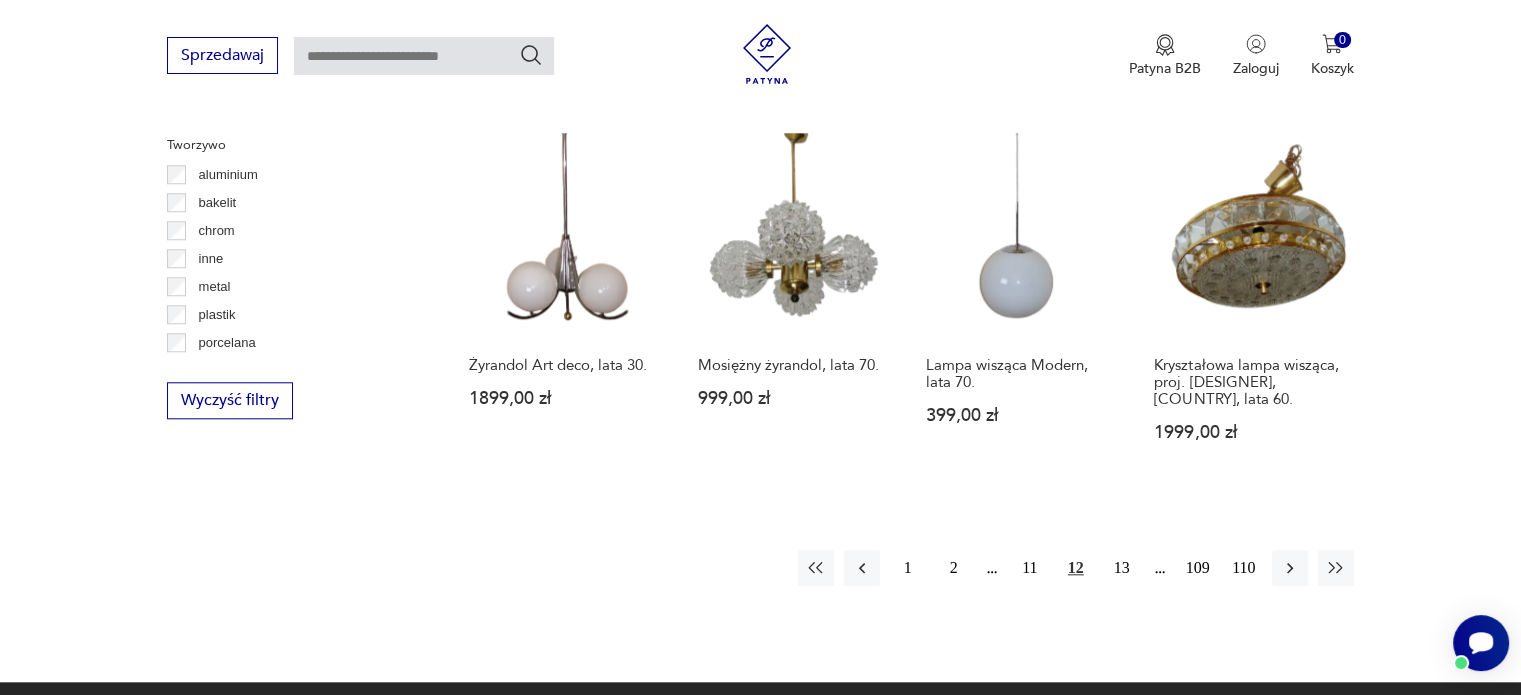 scroll, scrollTop: 1870, scrollLeft: 0, axis: vertical 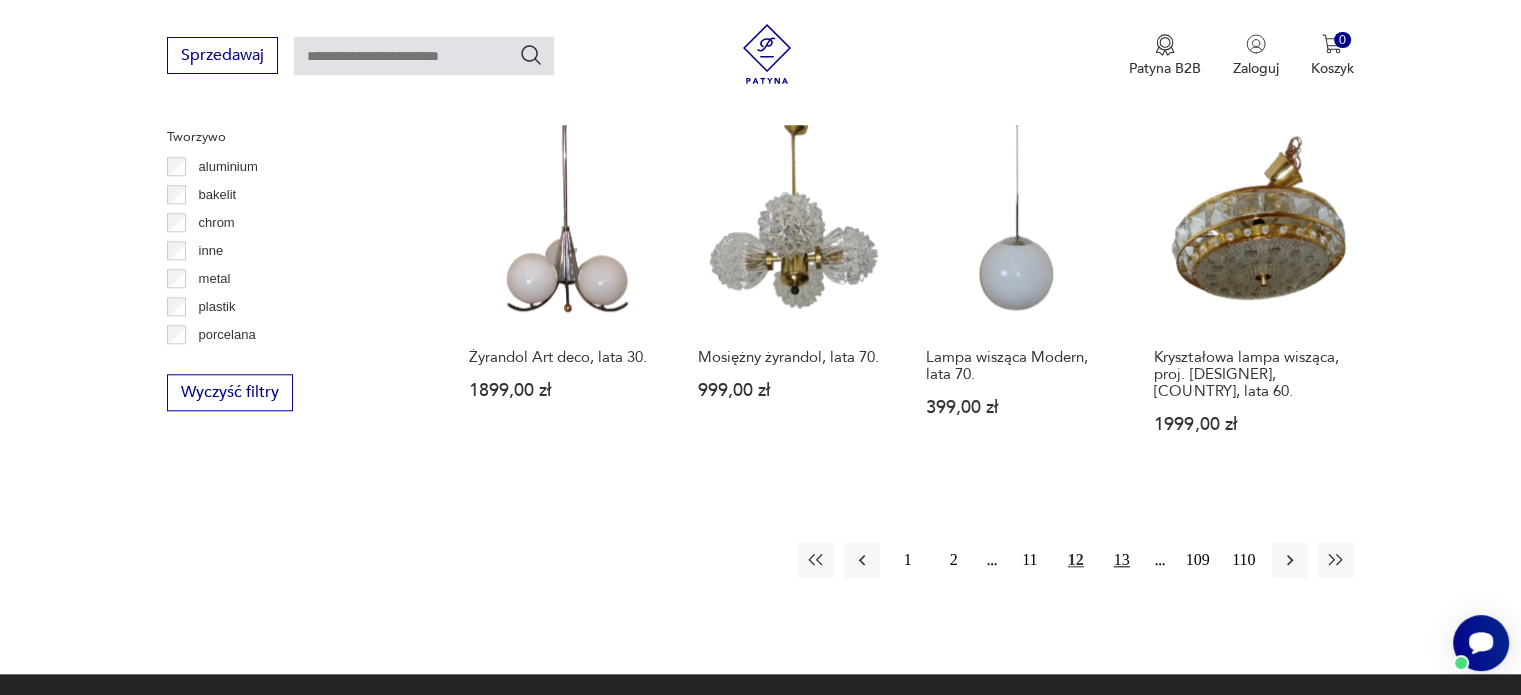 click on "13" at bounding box center (1122, 560) 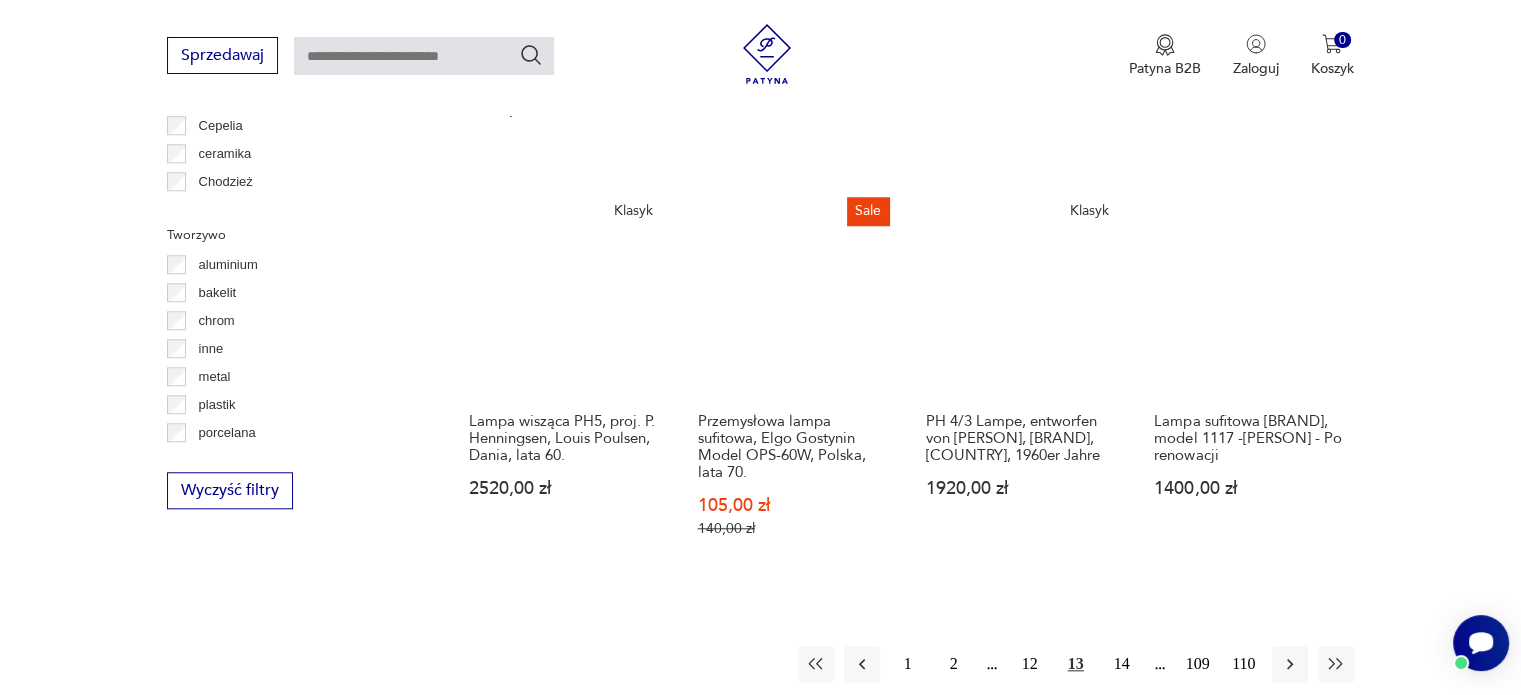 scroll, scrollTop: 1771, scrollLeft: 0, axis: vertical 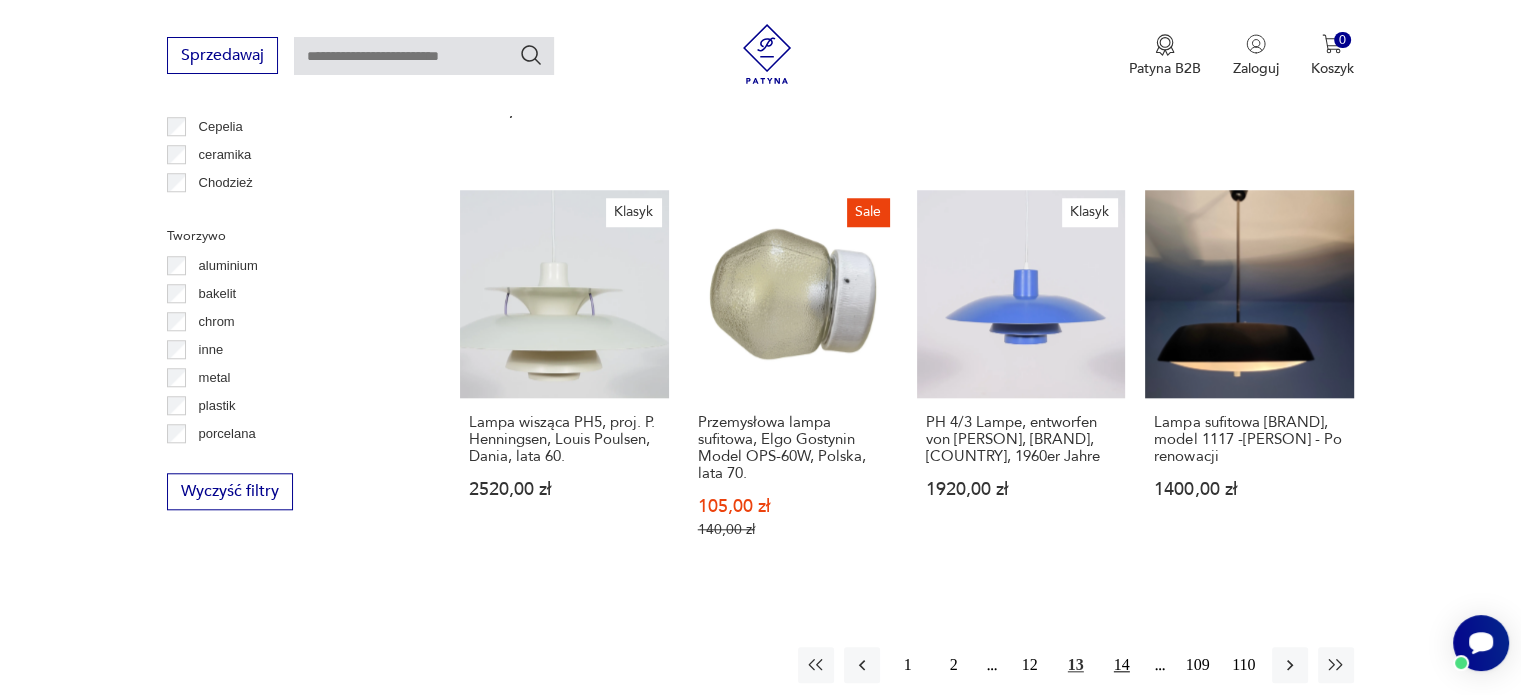 click on "14" at bounding box center [1122, 665] 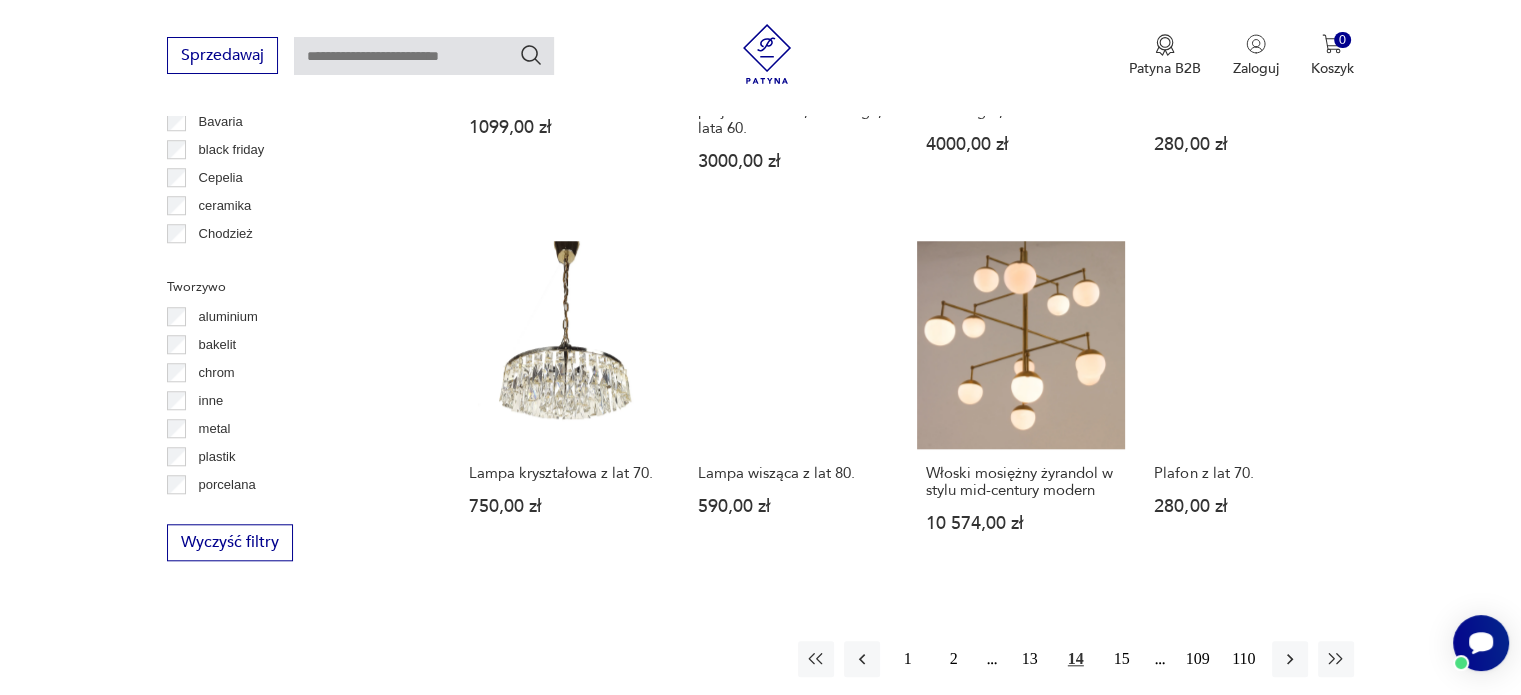 scroll, scrollTop: 1770, scrollLeft: 0, axis: vertical 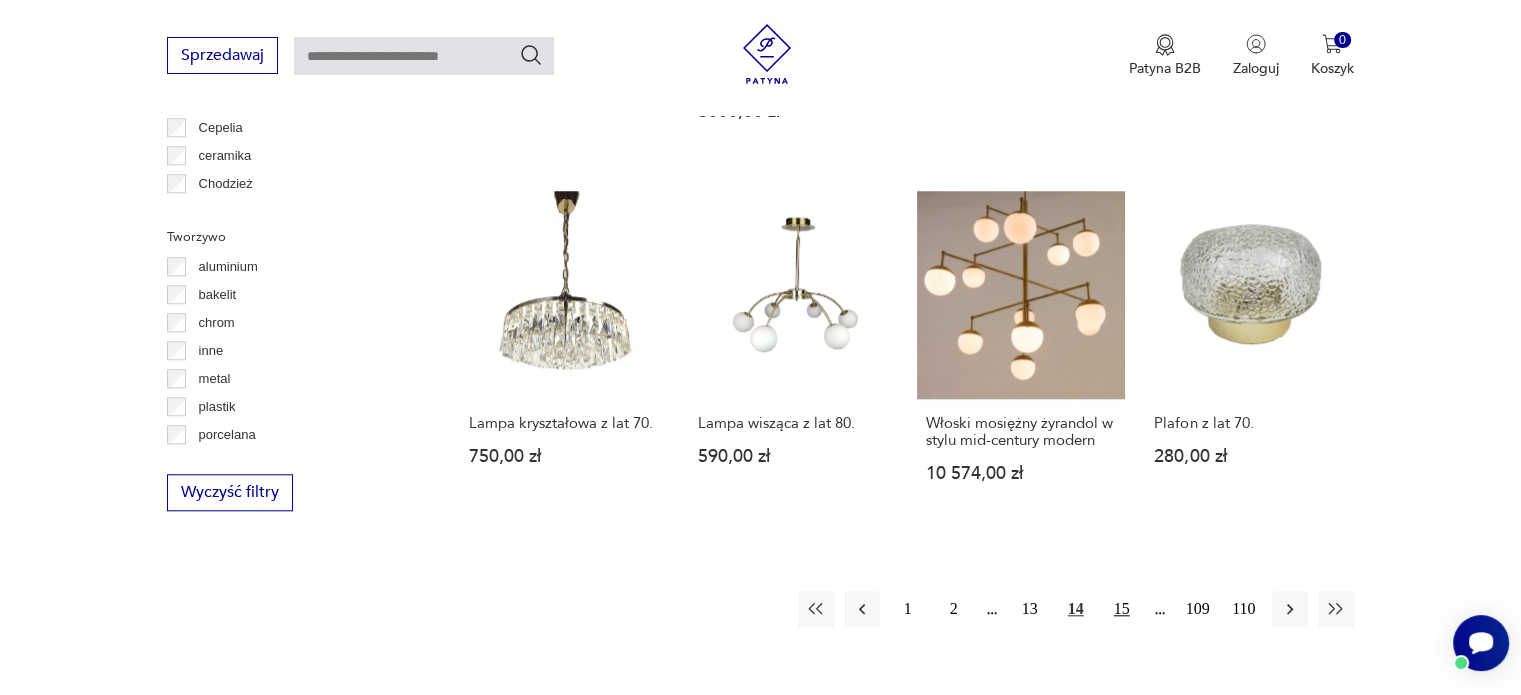 click on "15" at bounding box center [1122, 609] 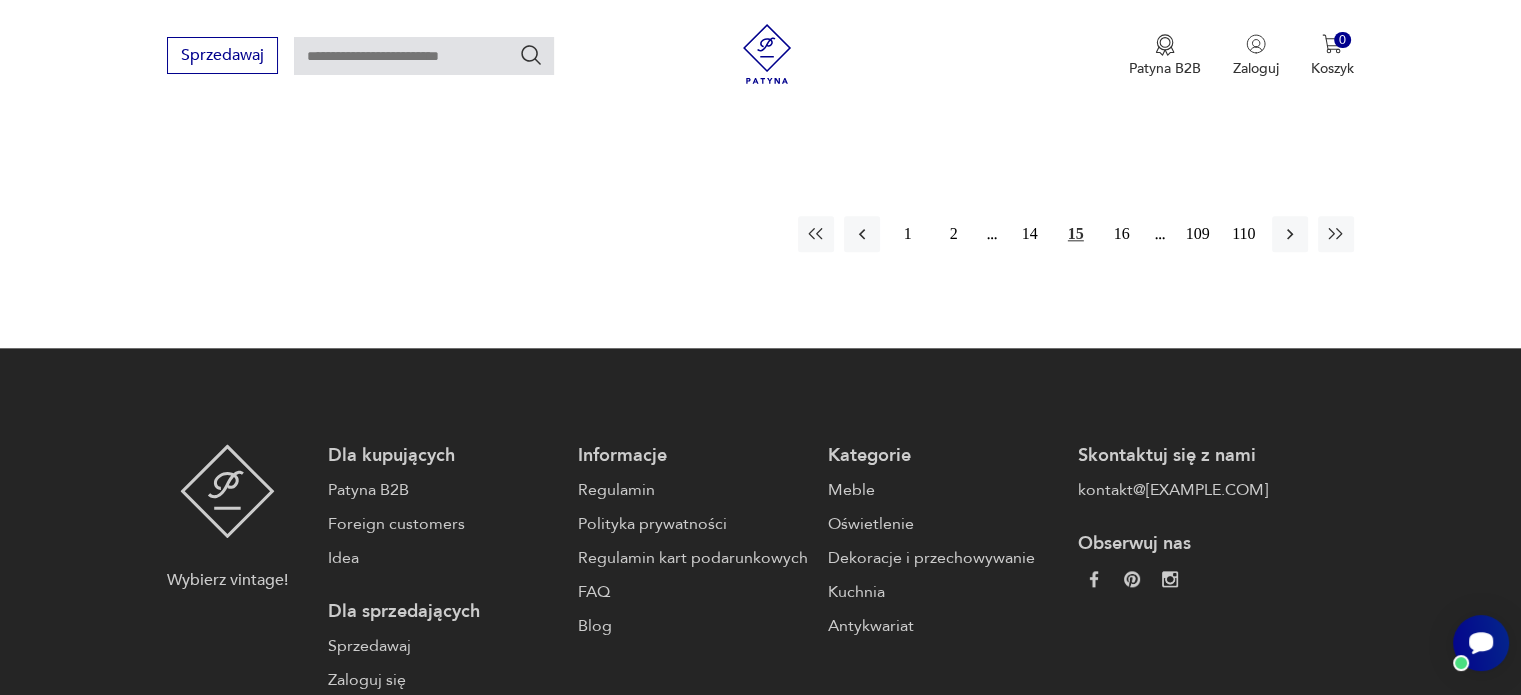 scroll, scrollTop: 2271, scrollLeft: 0, axis: vertical 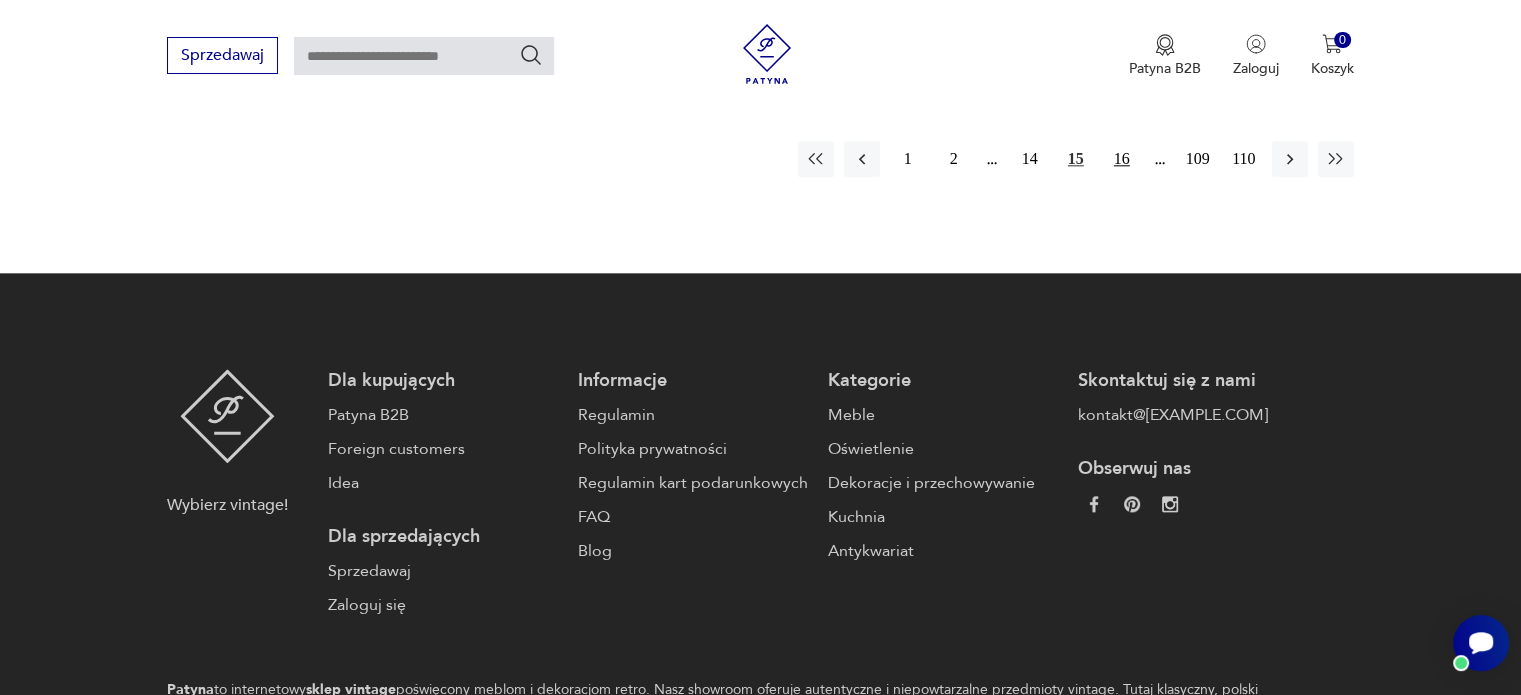 click on "16" at bounding box center (1122, 159) 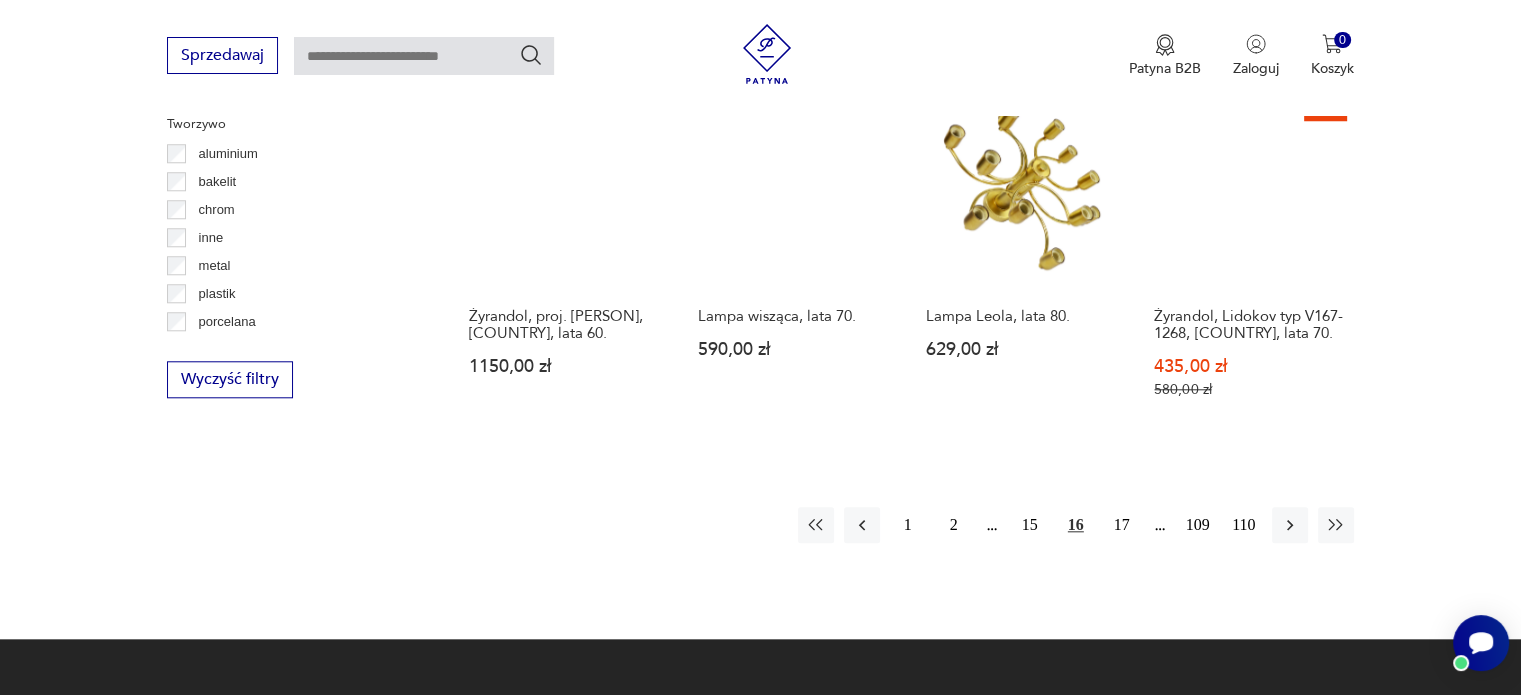 scroll, scrollTop: 1770, scrollLeft: 0, axis: vertical 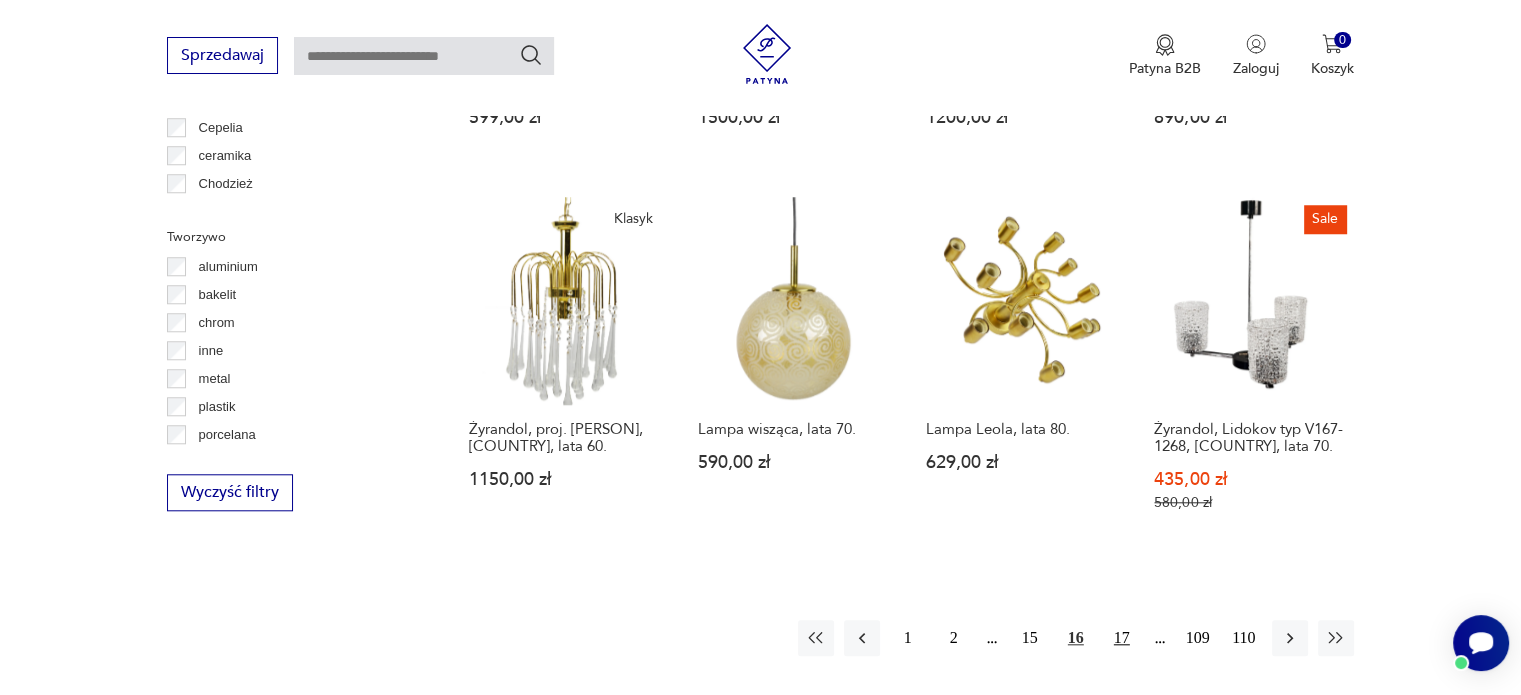 click on "17" at bounding box center (1122, 638) 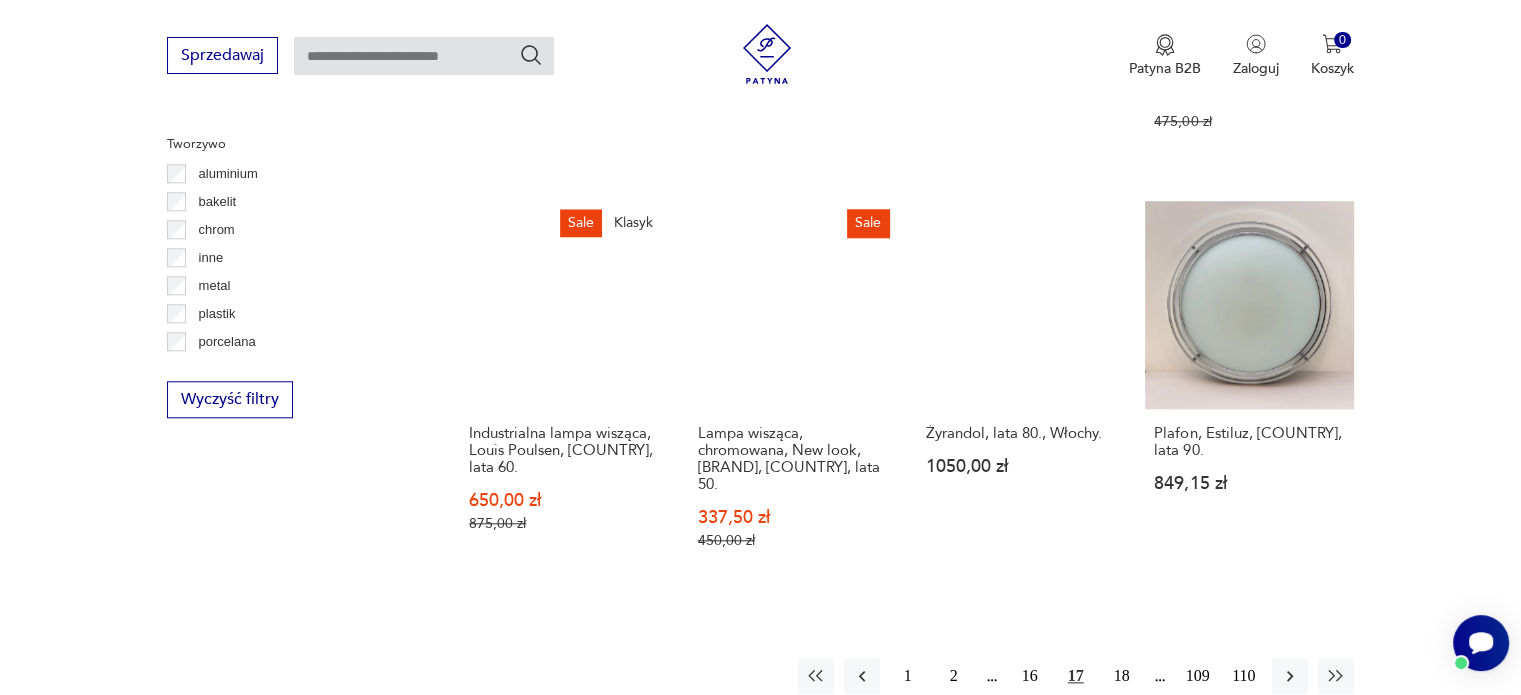 scroll, scrollTop: 1871, scrollLeft: 0, axis: vertical 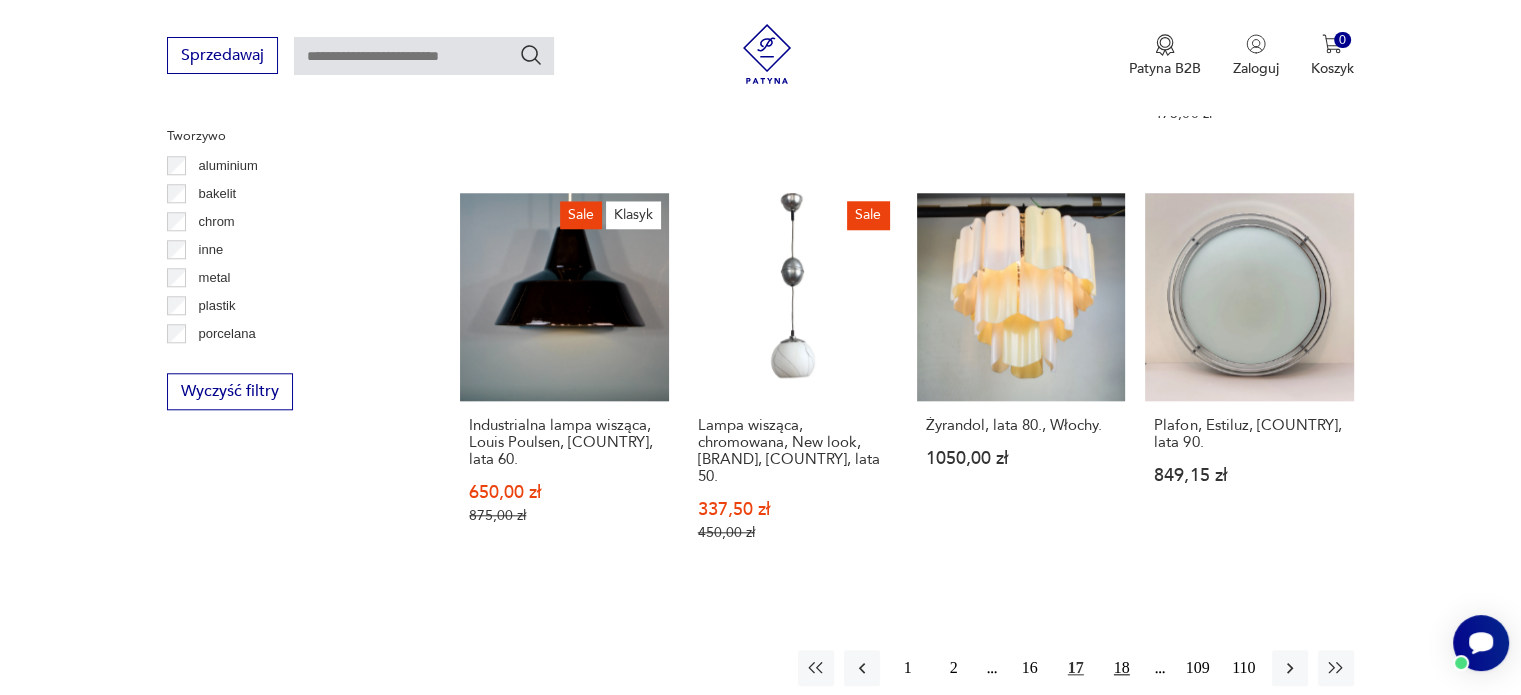 click on "18" at bounding box center (1122, 668) 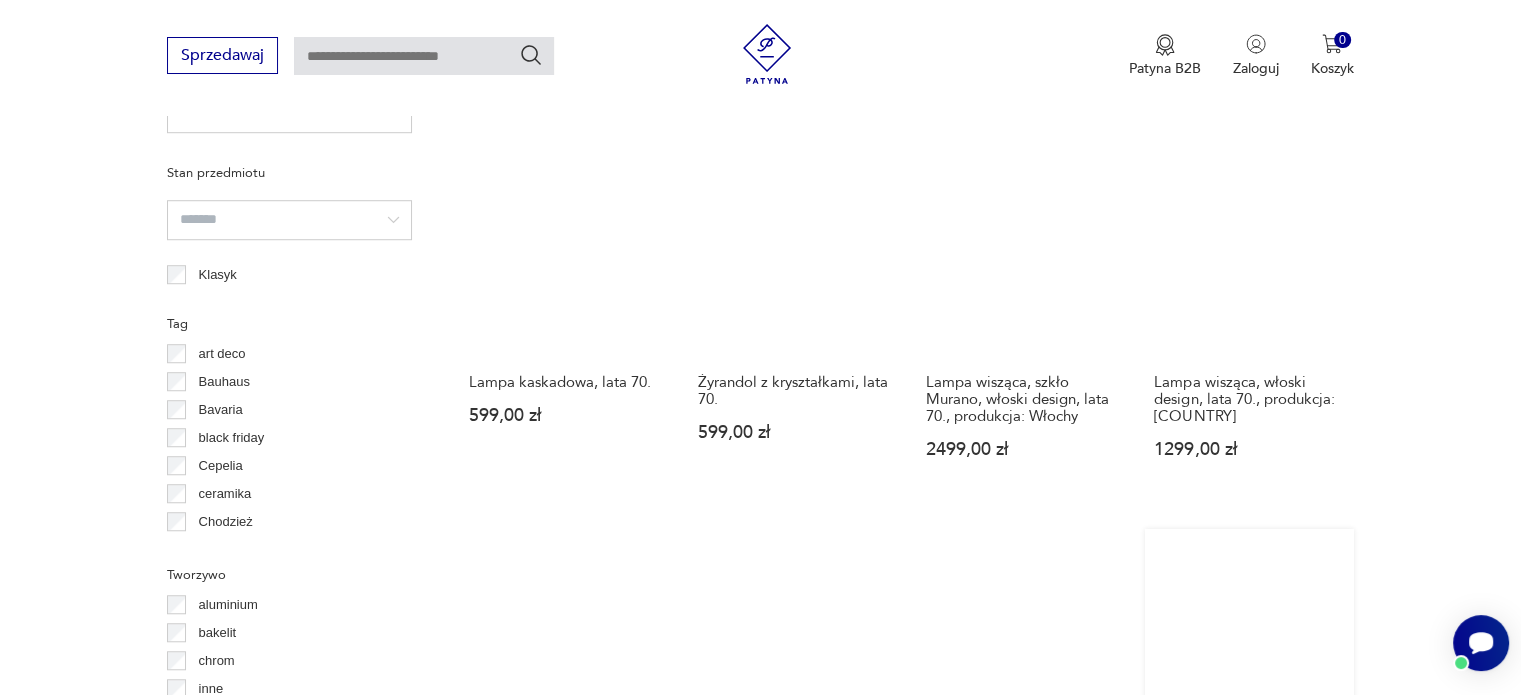scroll, scrollTop: 1770, scrollLeft: 0, axis: vertical 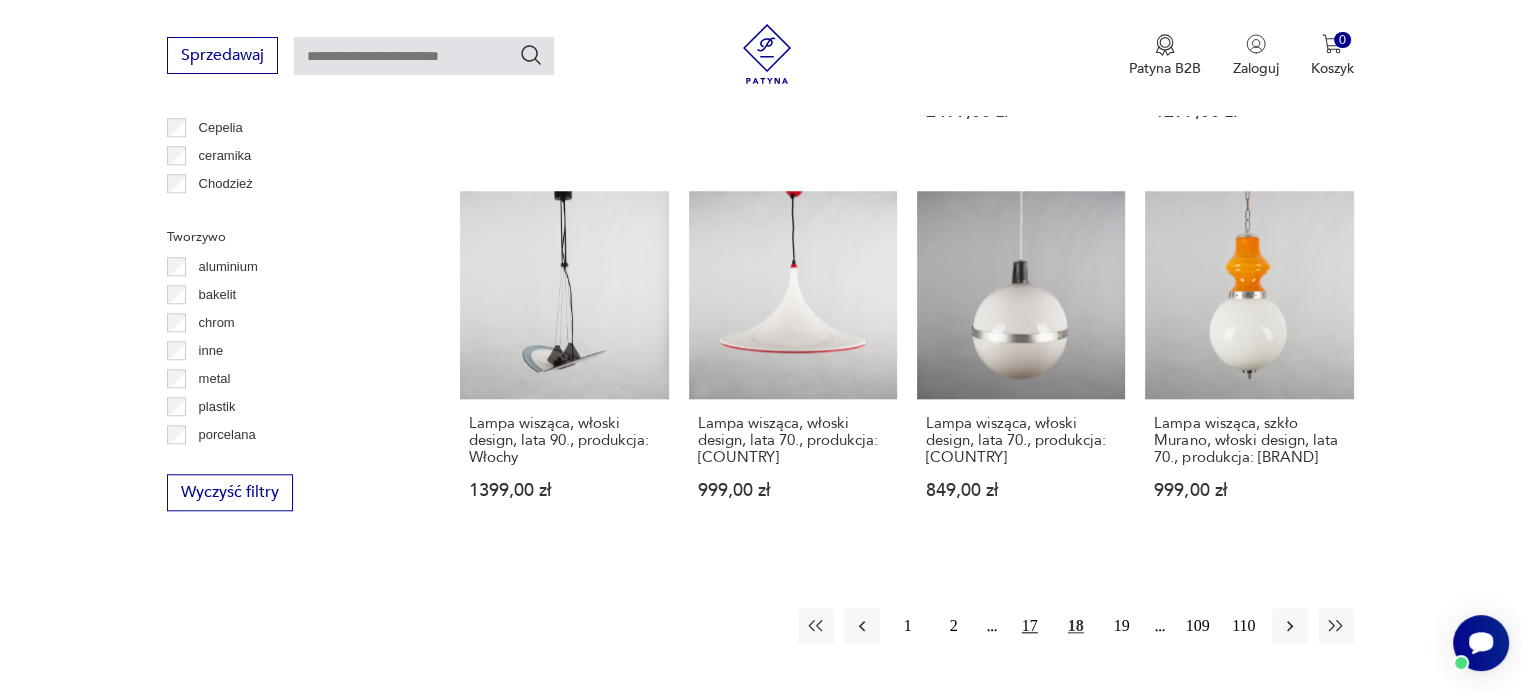 click on "17" at bounding box center (1030, 626) 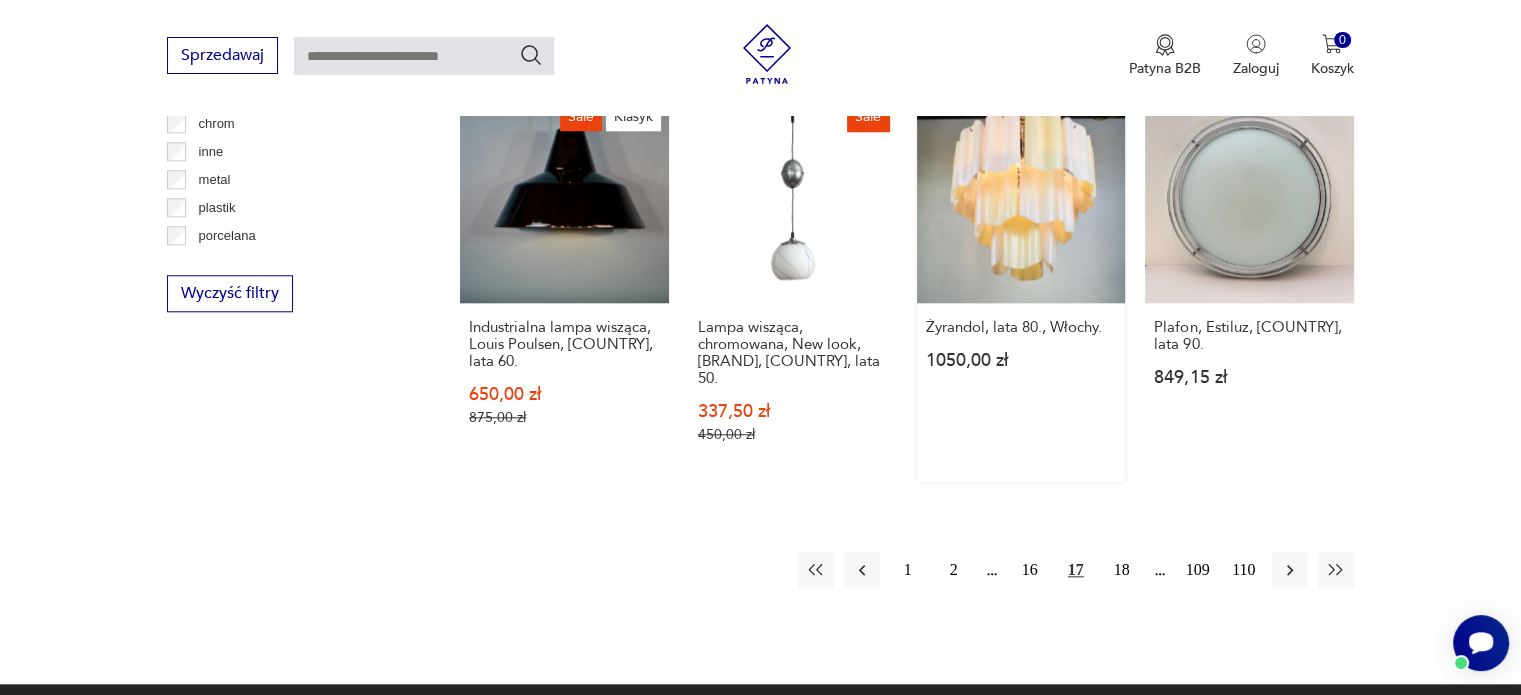 scroll, scrollTop: 1971, scrollLeft: 0, axis: vertical 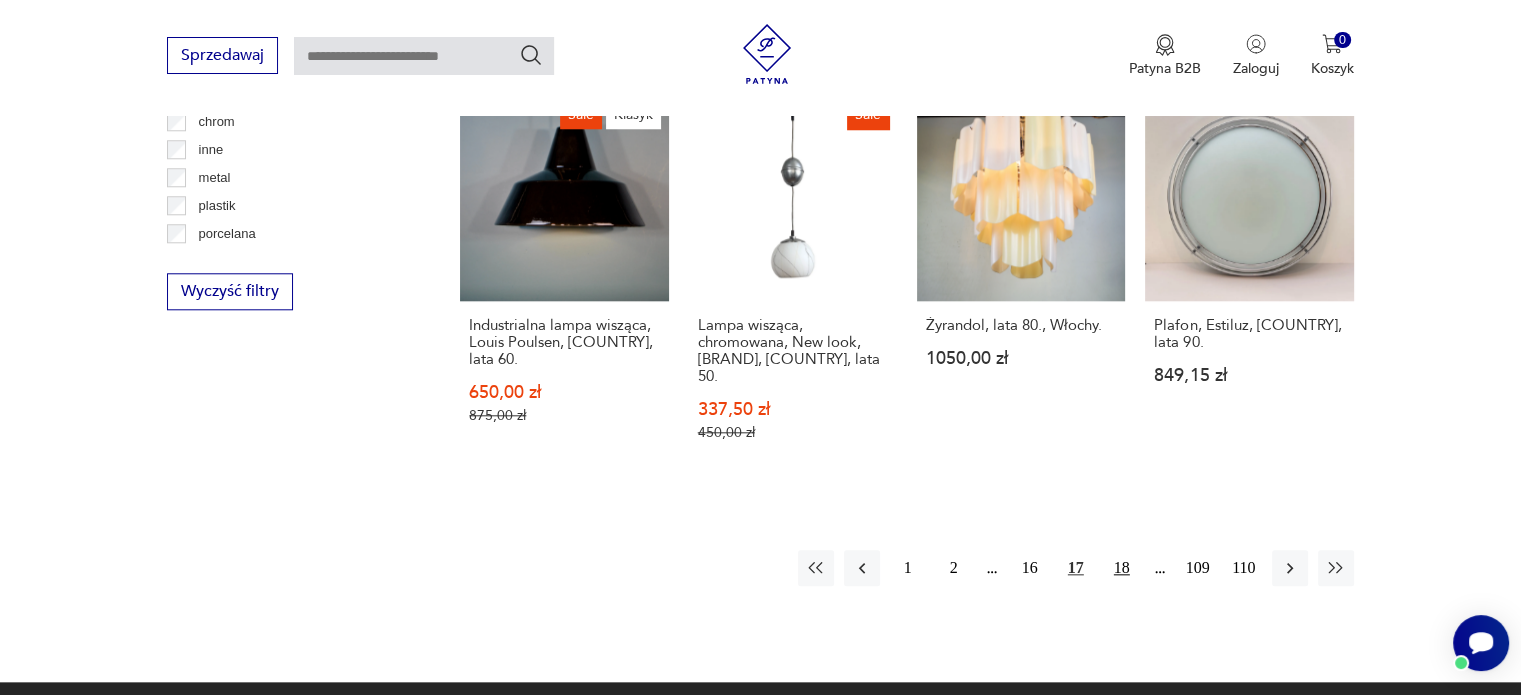 click on "18" at bounding box center [1122, 568] 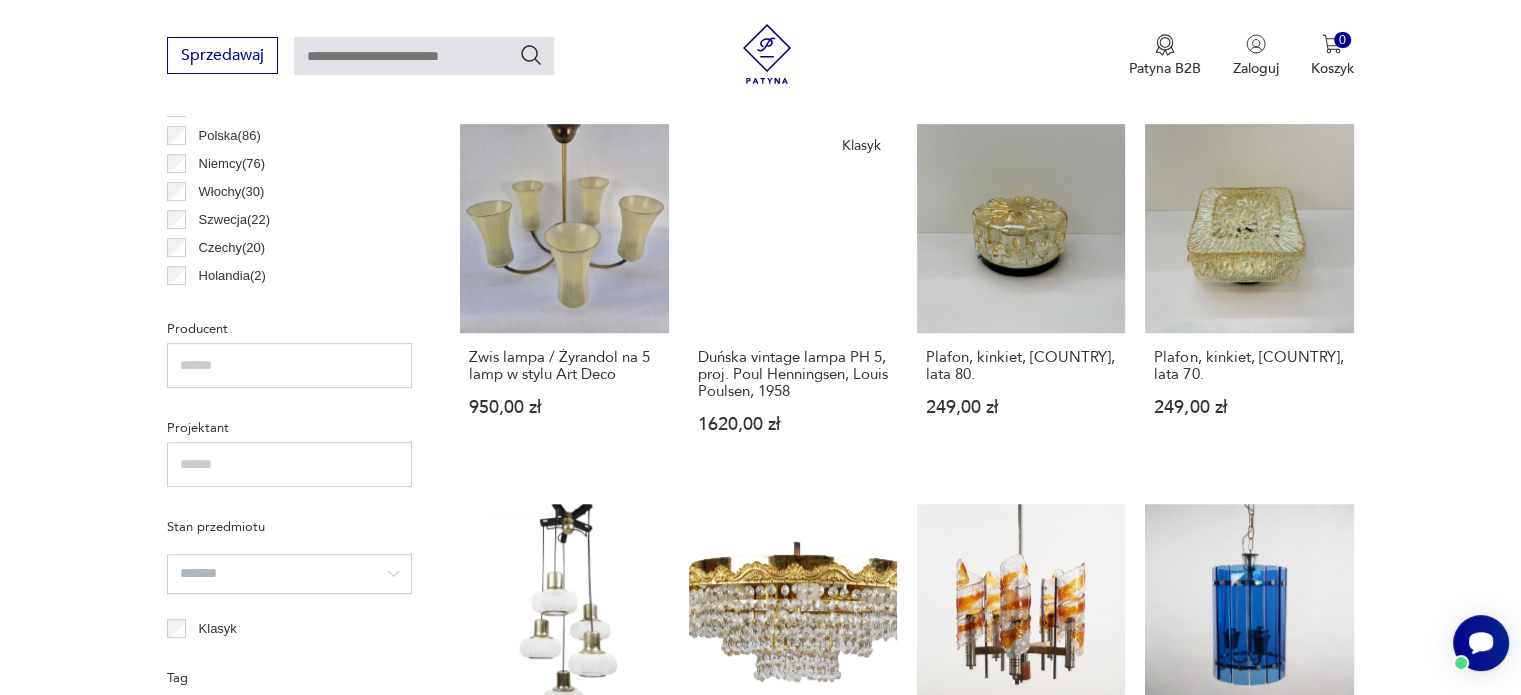 scroll, scrollTop: 1070, scrollLeft: 0, axis: vertical 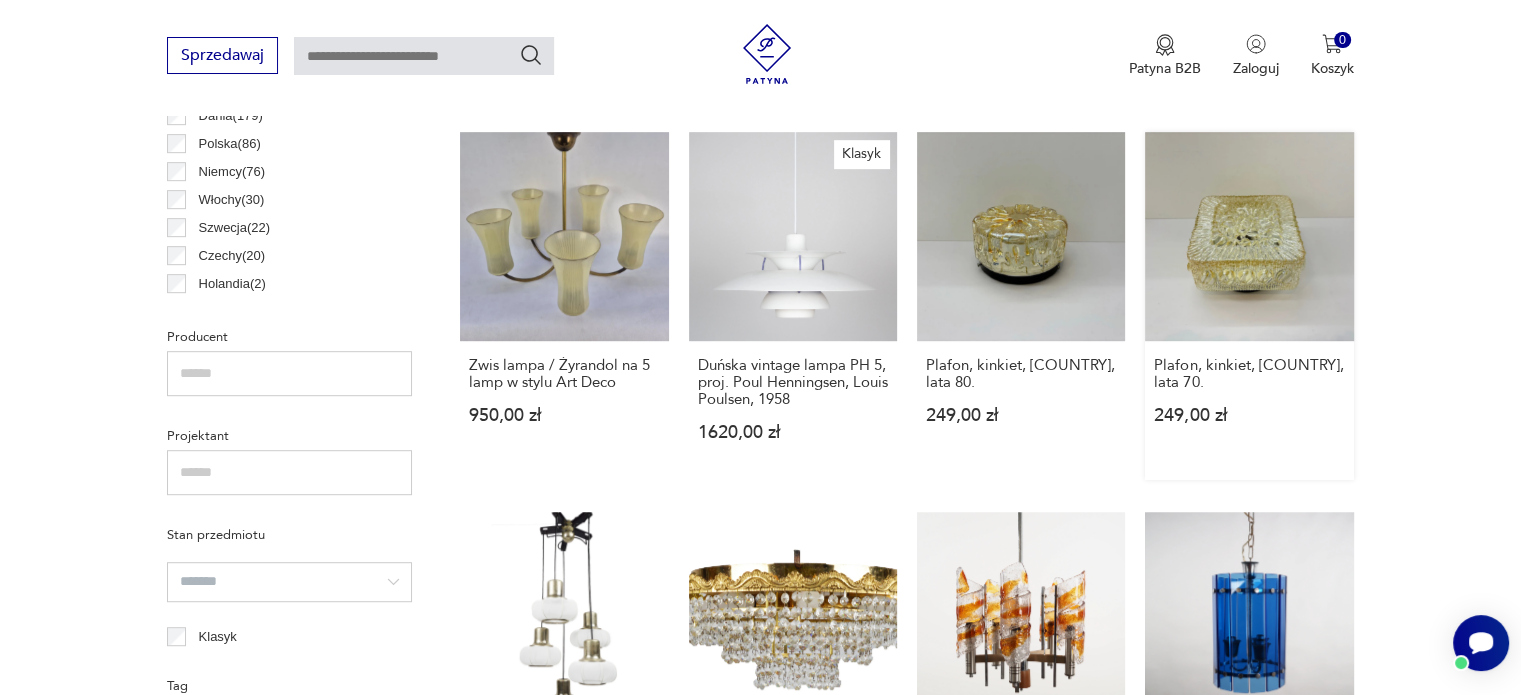 drag, startPoint x: 1323, startPoint y: 376, endPoint x: 1352, endPoint y: 387, distance: 31.016125 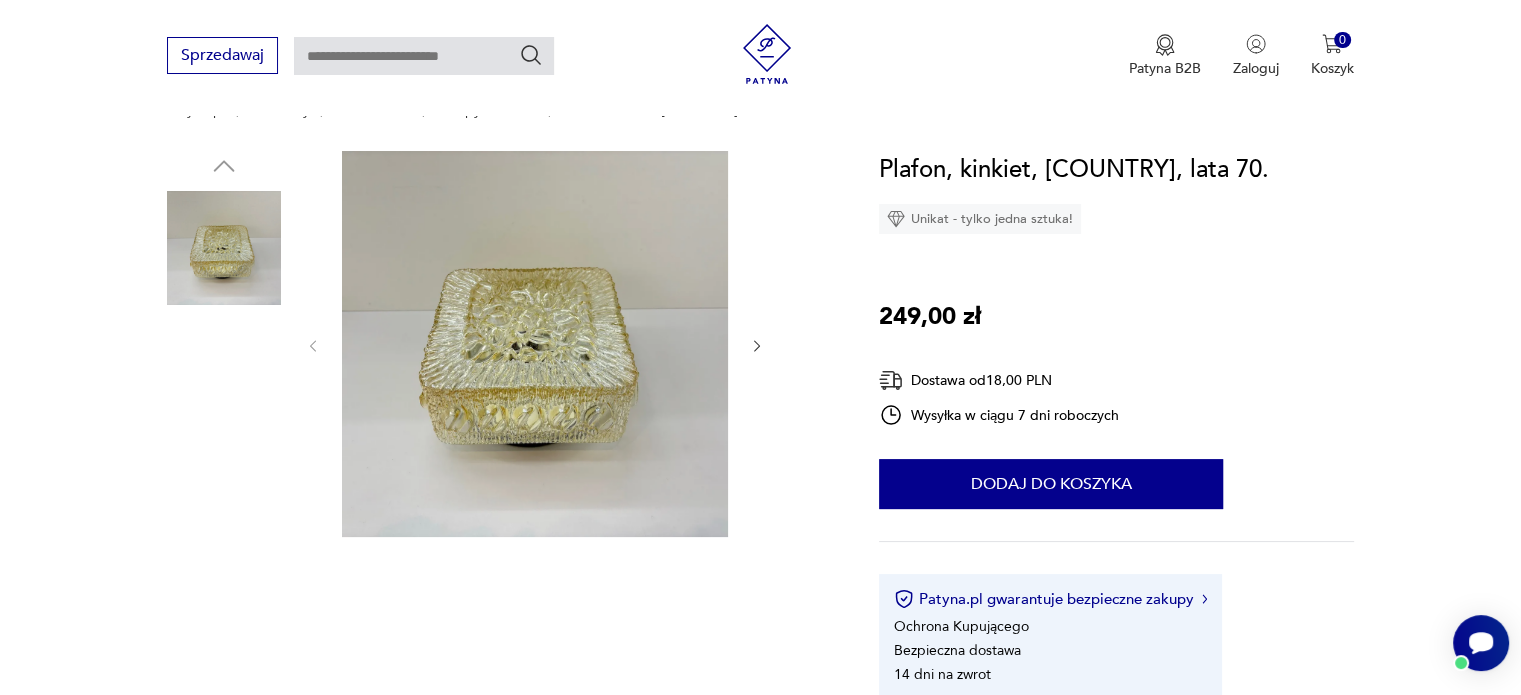 scroll, scrollTop: 200, scrollLeft: 0, axis: vertical 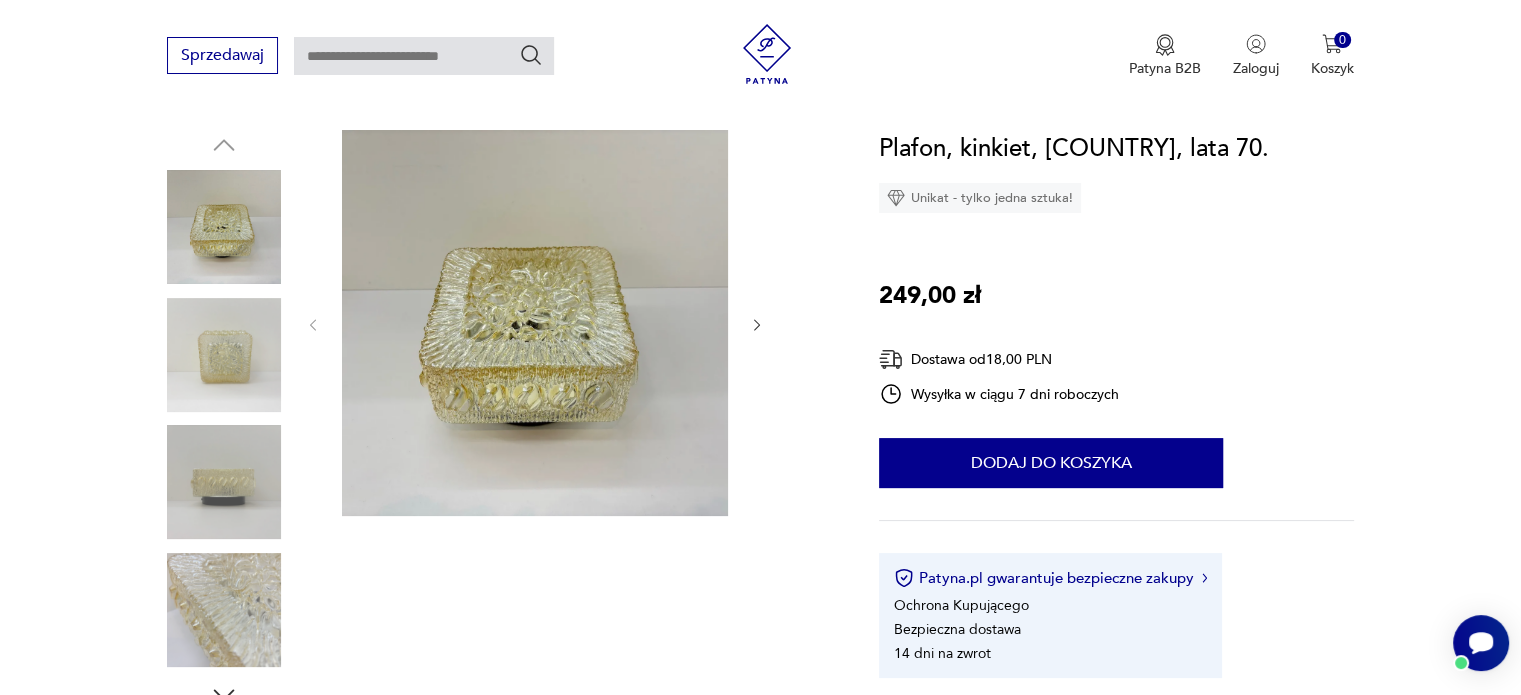 click at bounding box center [224, 355] 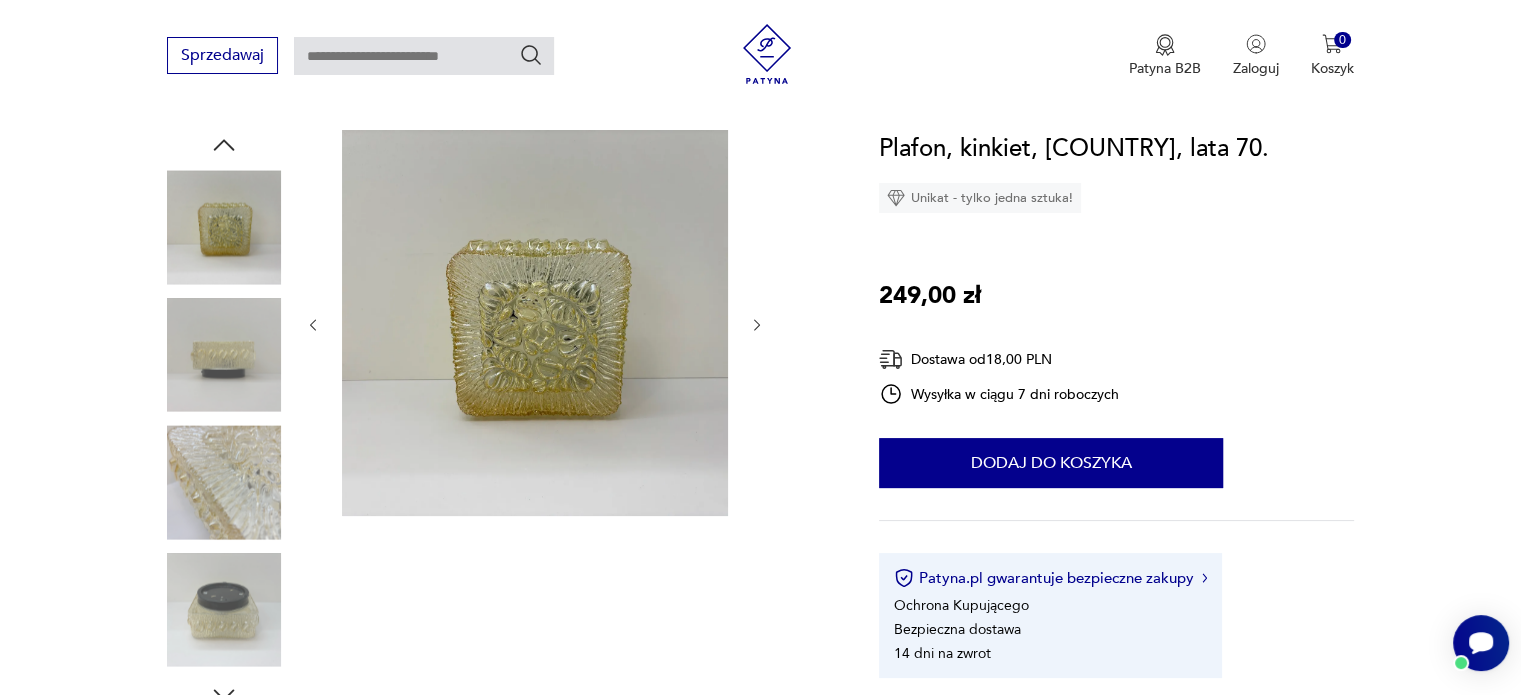 click at bounding box center [224, 355] 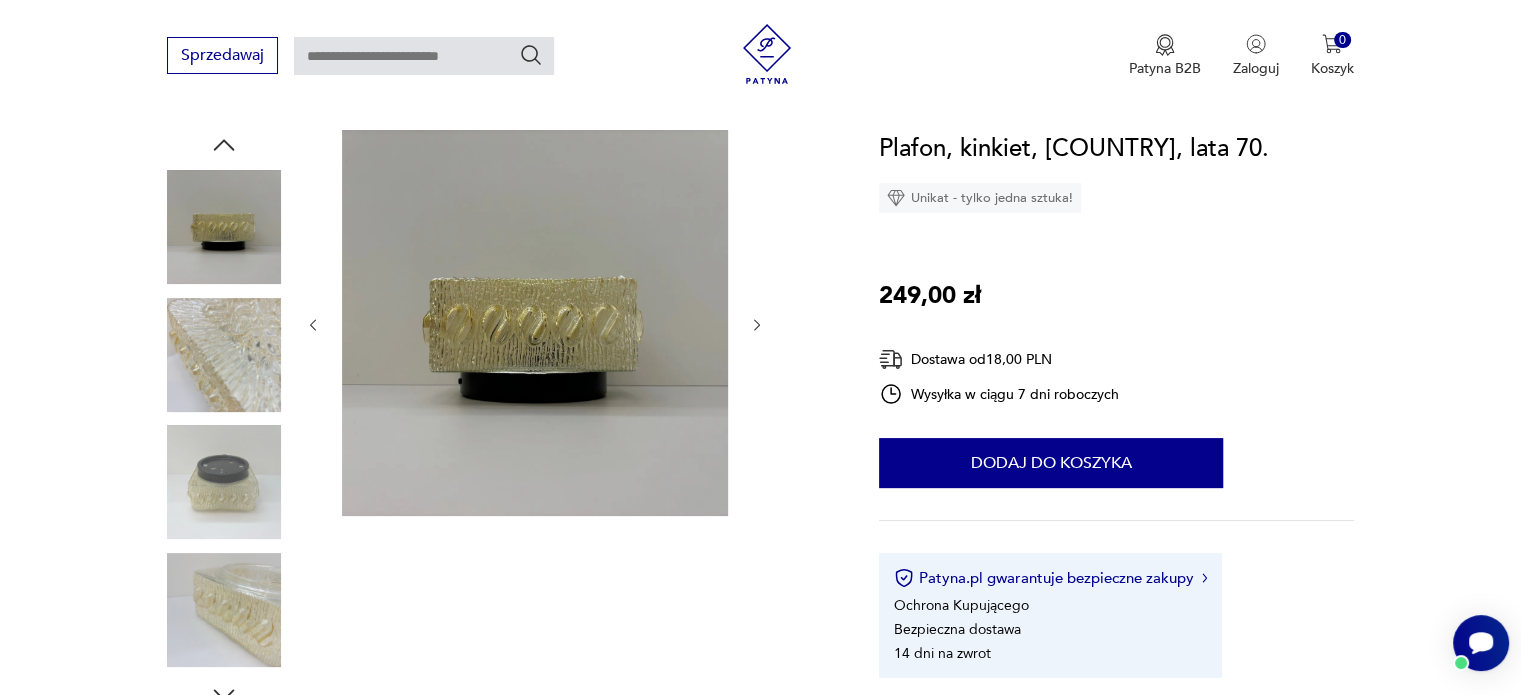 click at bounding box center [224, 355] 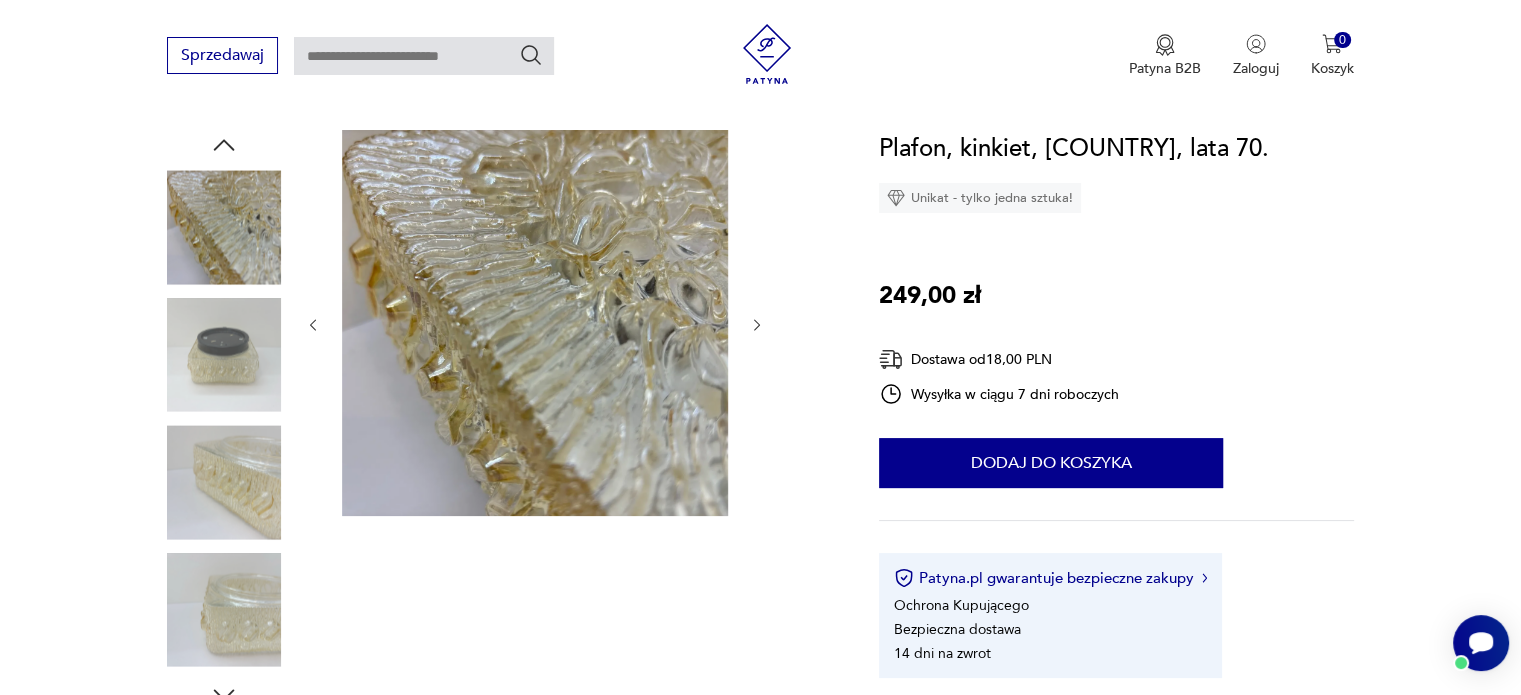 click at bounding box center (224, 355) 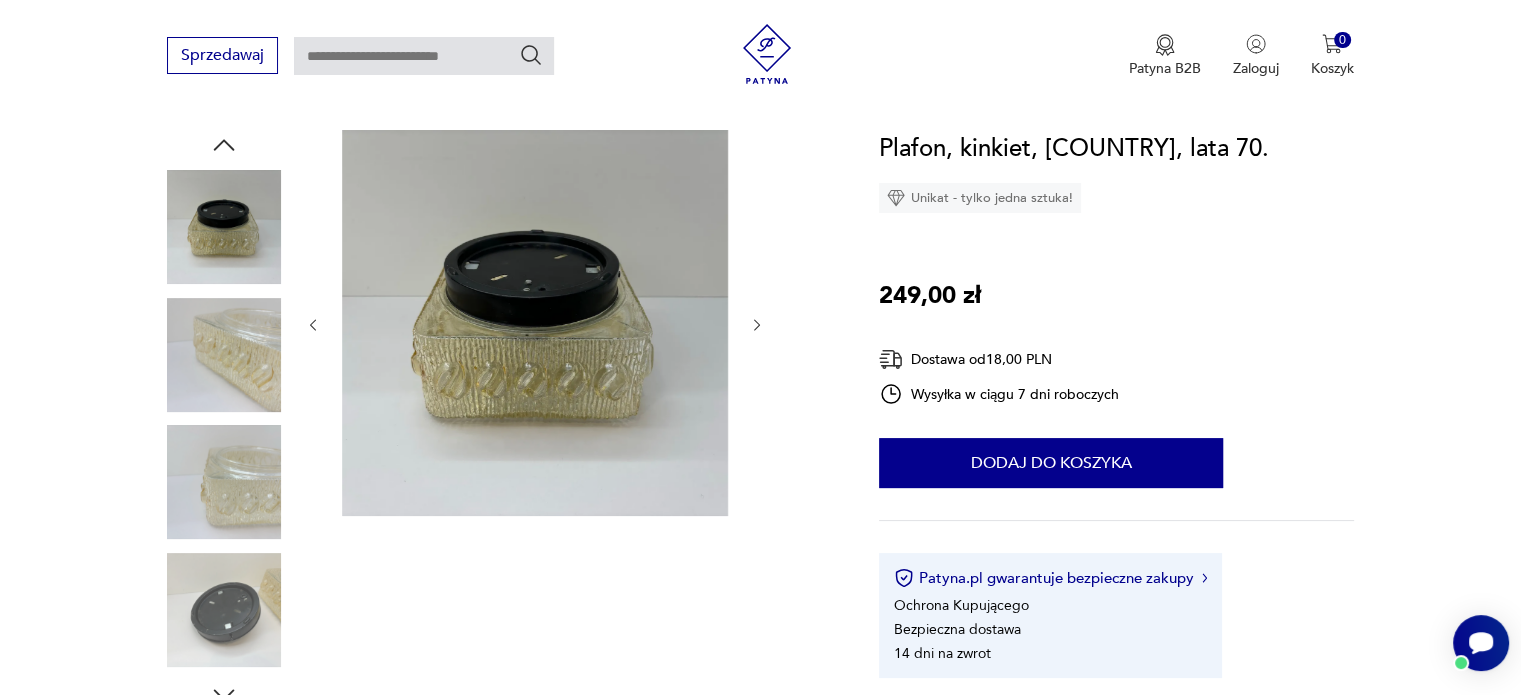 click at bounding box center [224, 355] 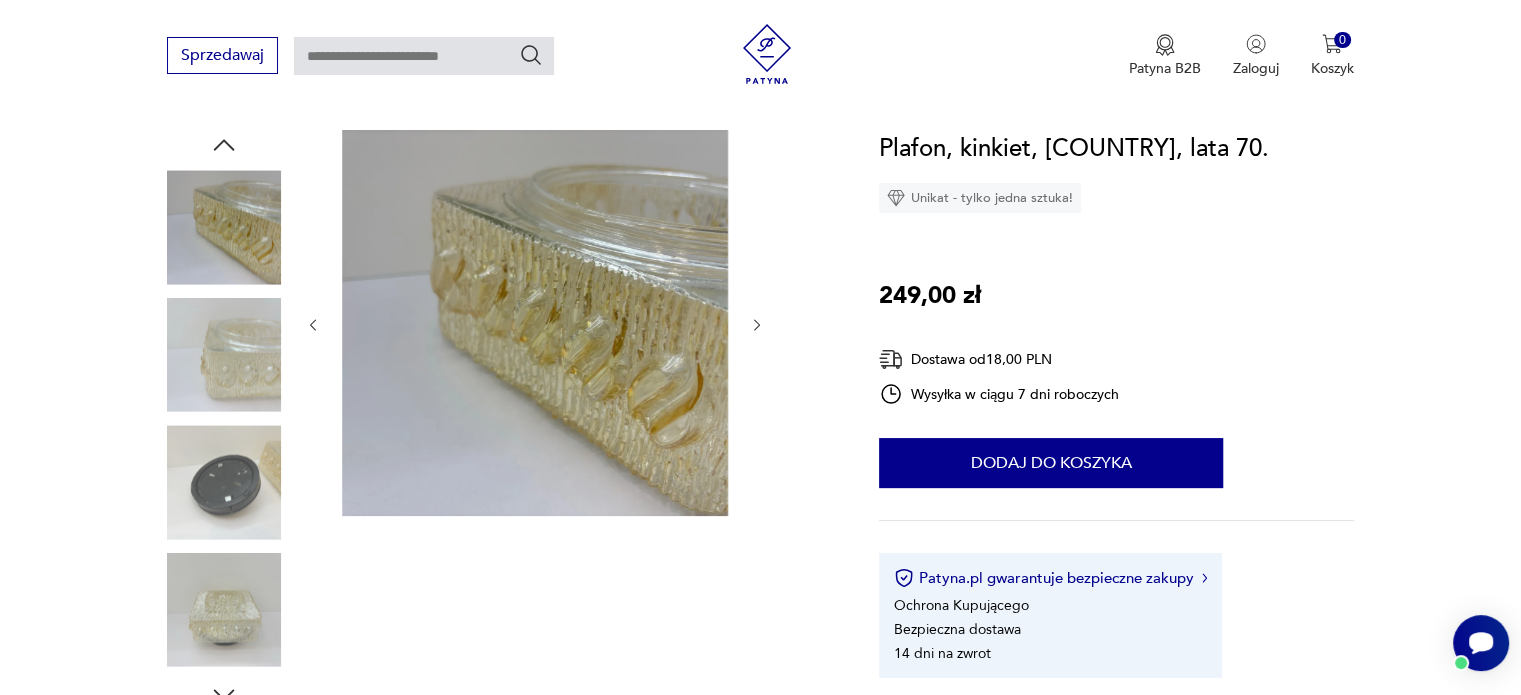 click at bounding box center [224, 482] 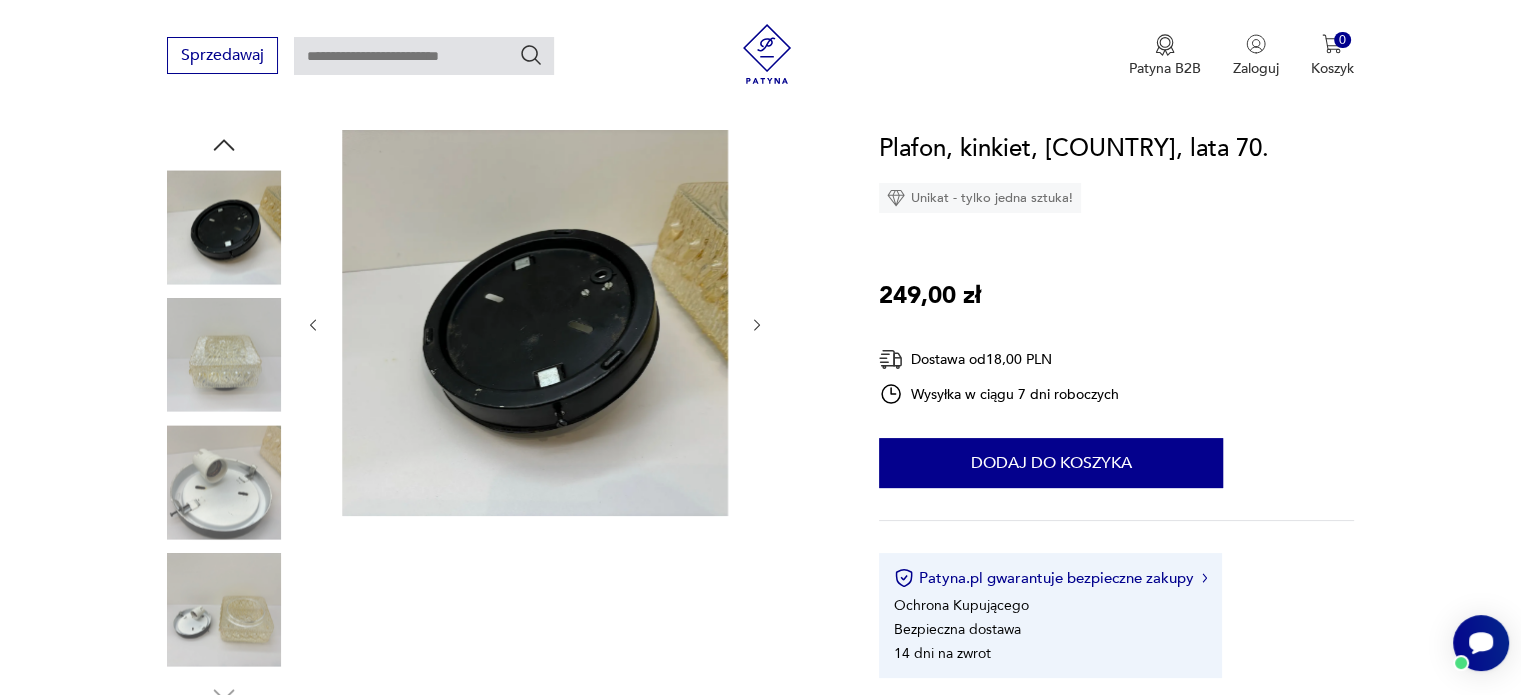 click at bounding box center (224, 482) 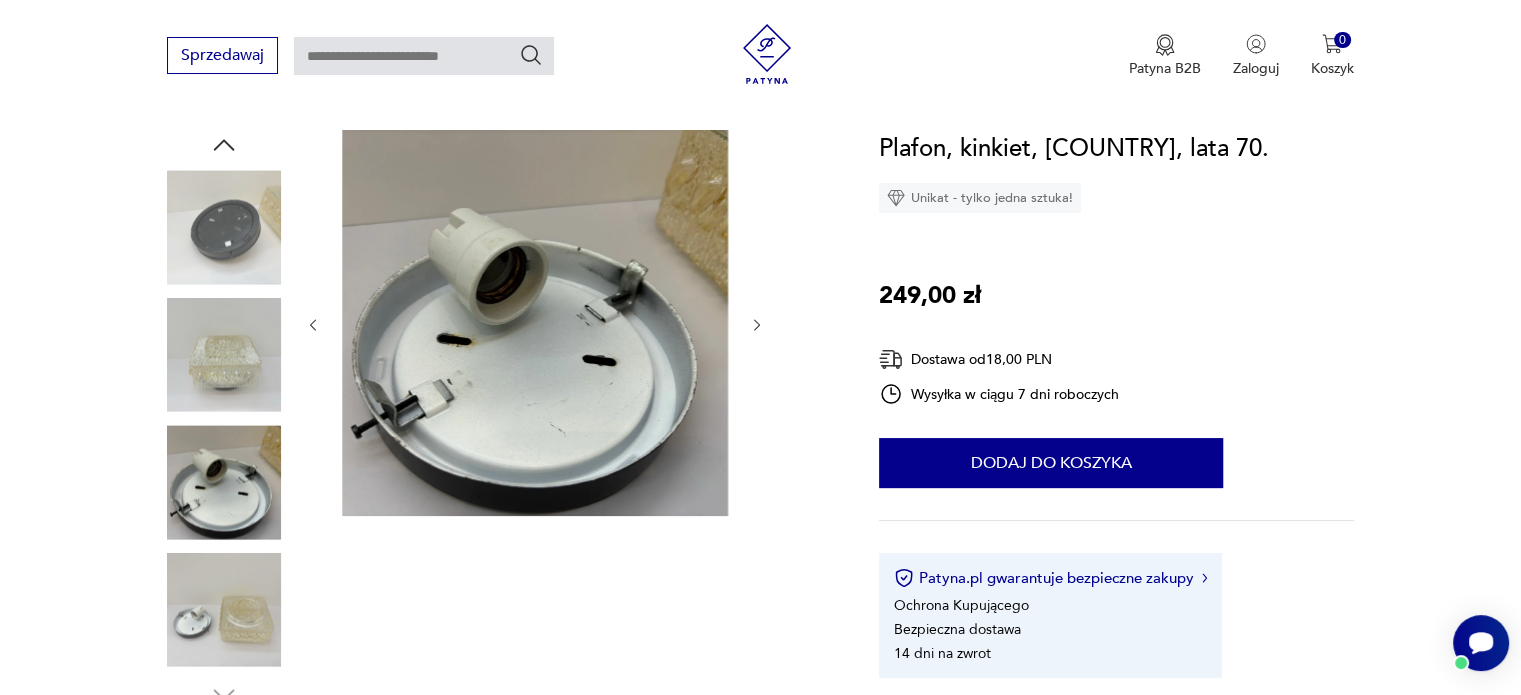click at bounding box center (224, 355) 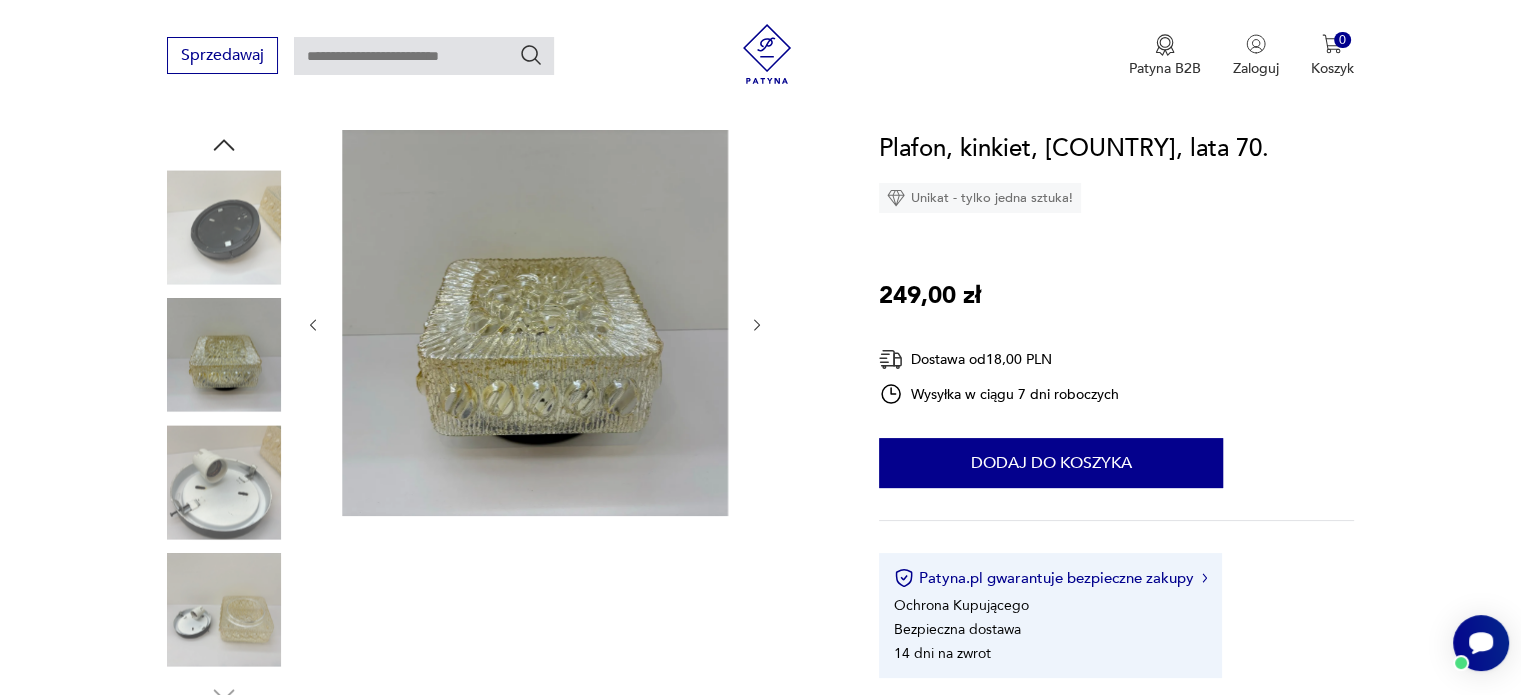 click at bounding box center [224, 610] 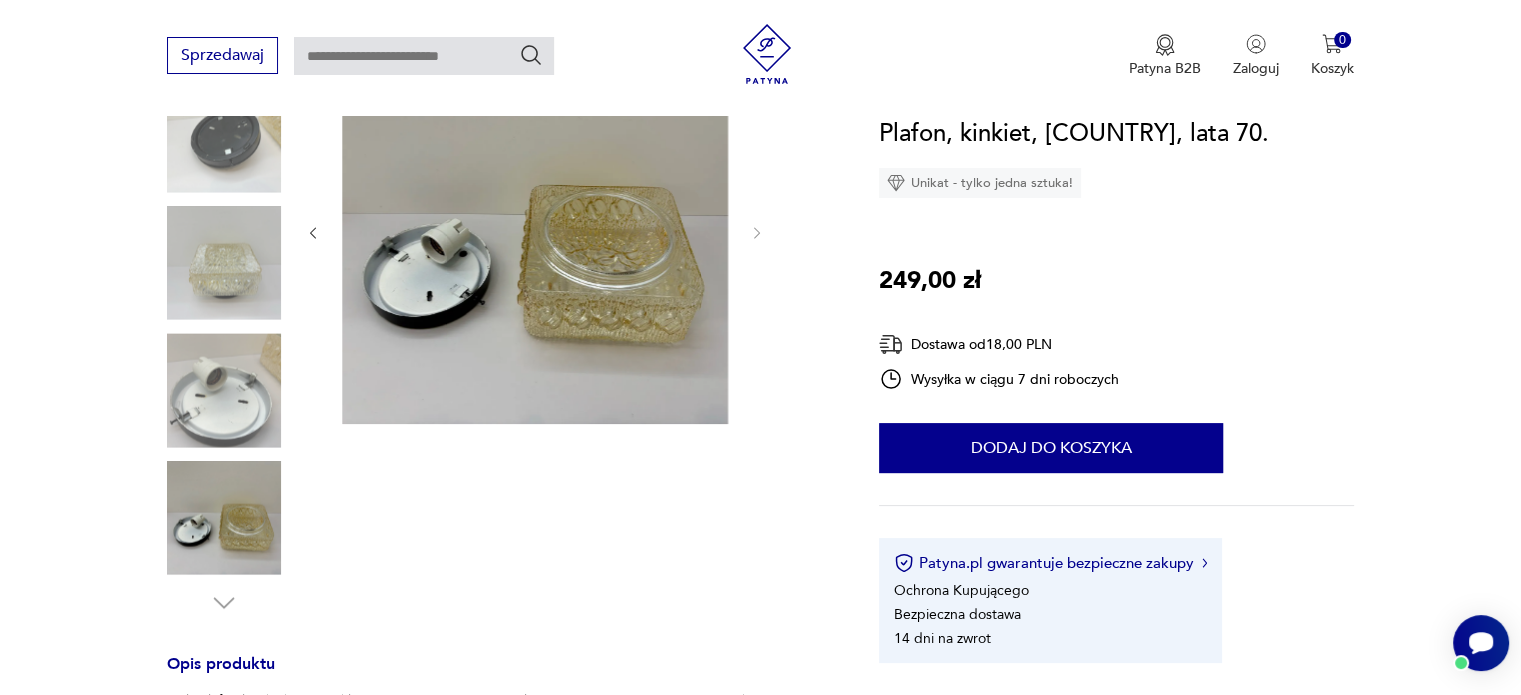 scroll, scrollTop: 300, scrollLeft: 0, axis: vertical 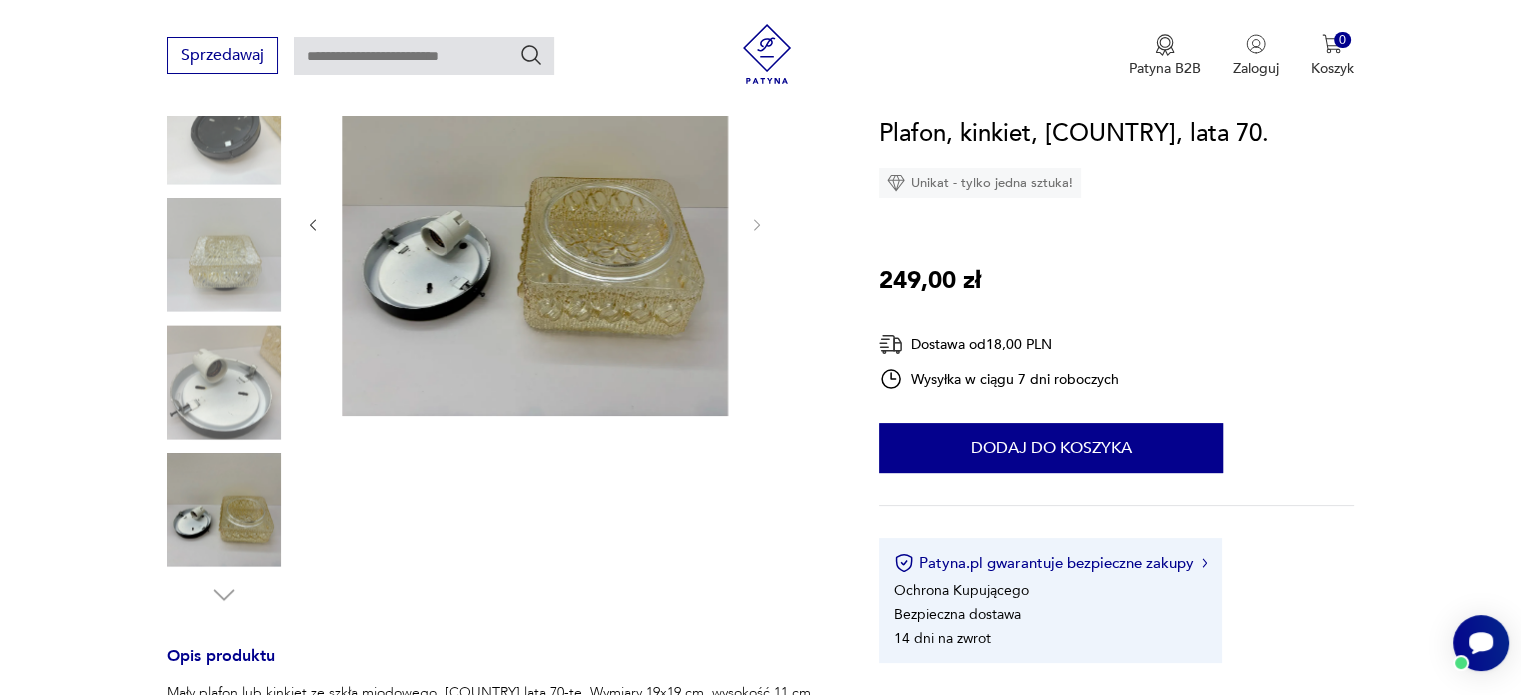 click at bounding box center (224, 510) 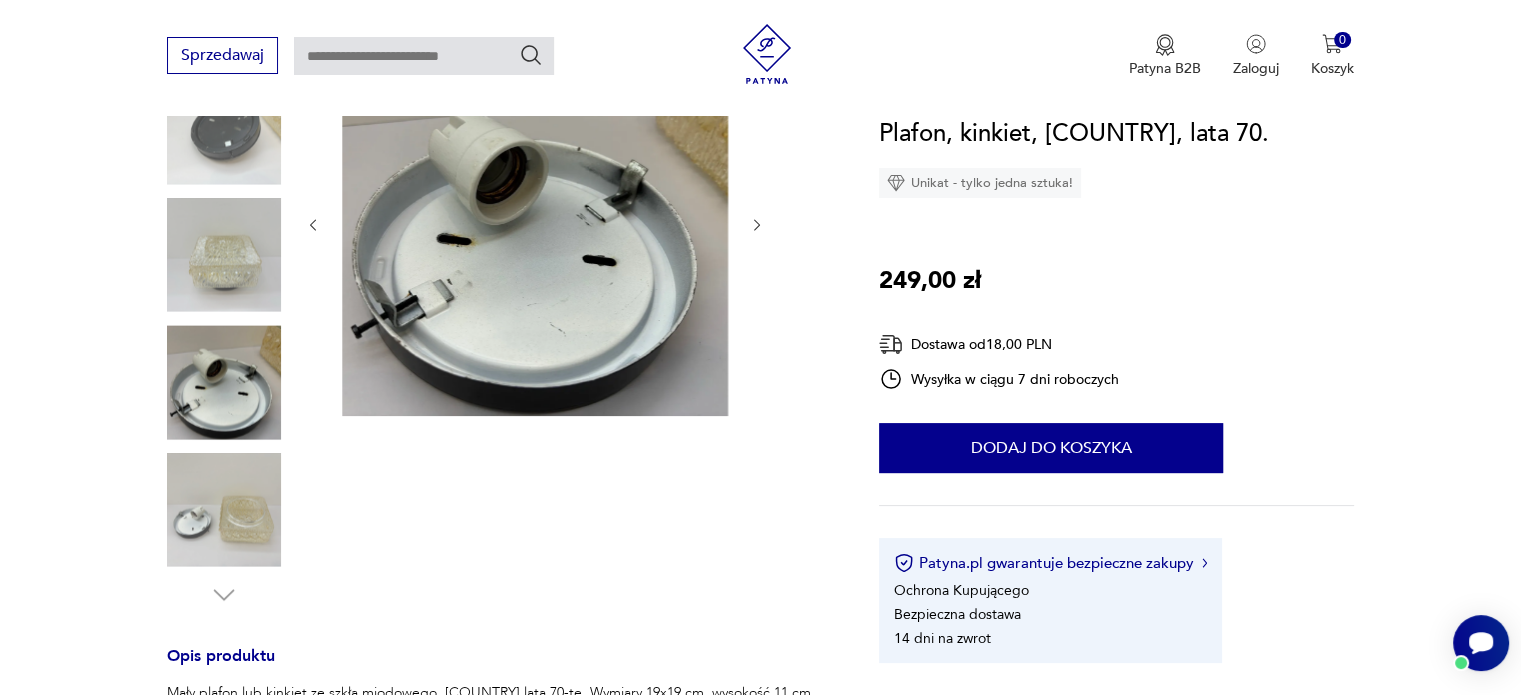 click at bounding box center (224, 255) 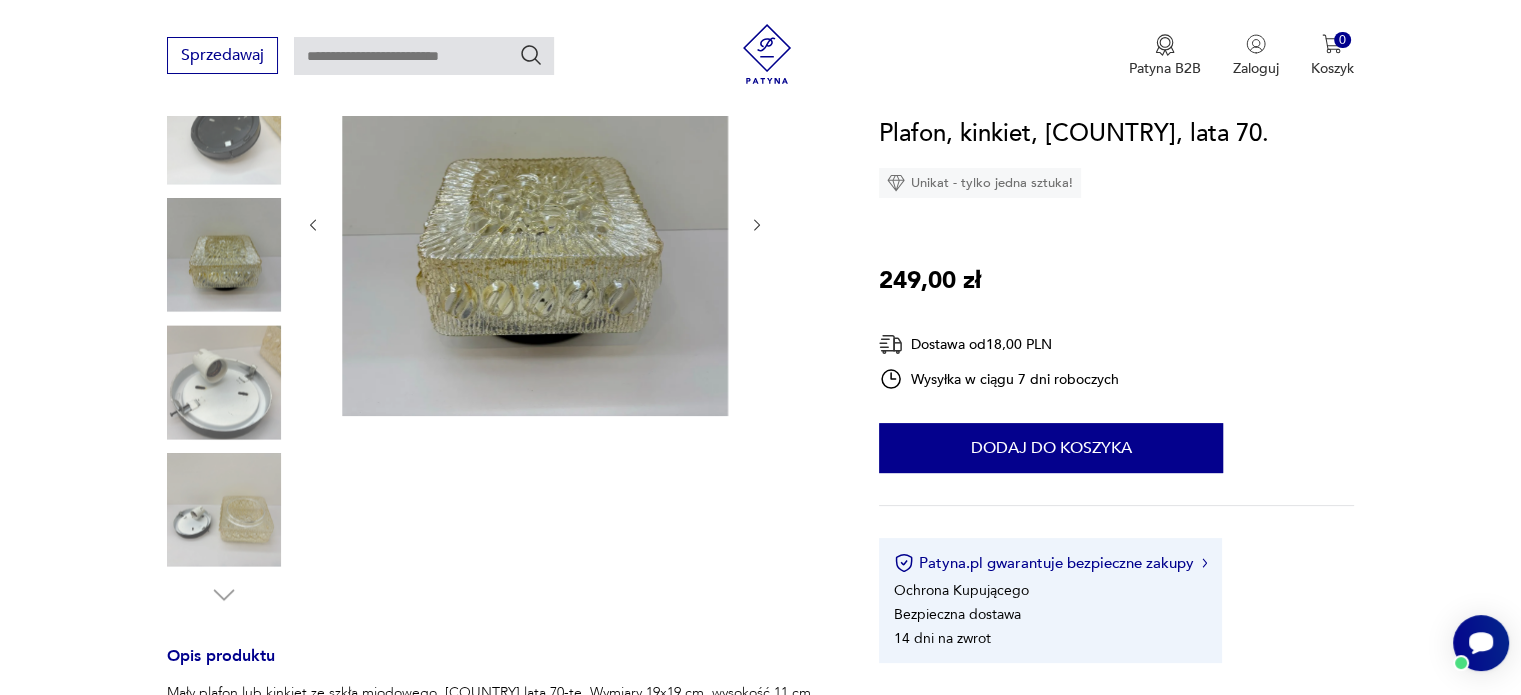 click at bounding box center [224, 382] 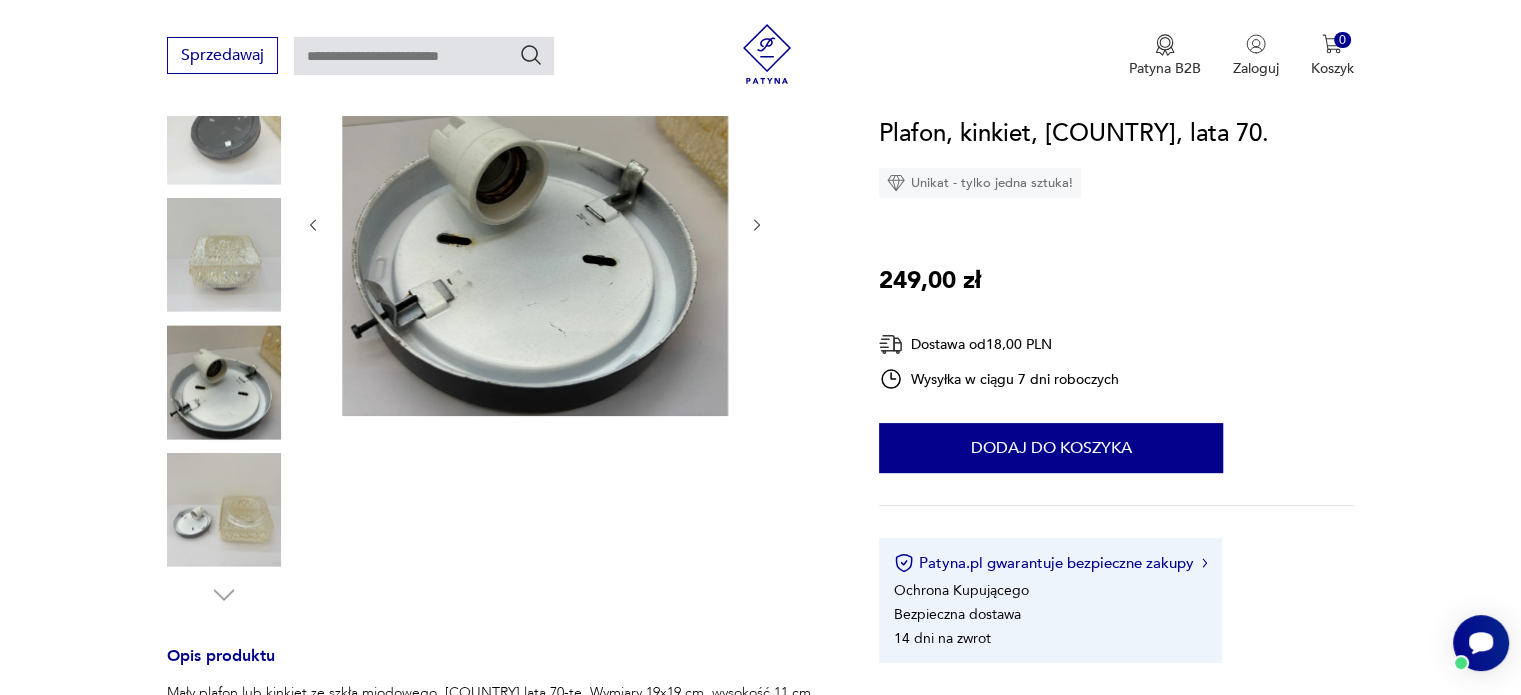 click at bounding box center [224, 255] 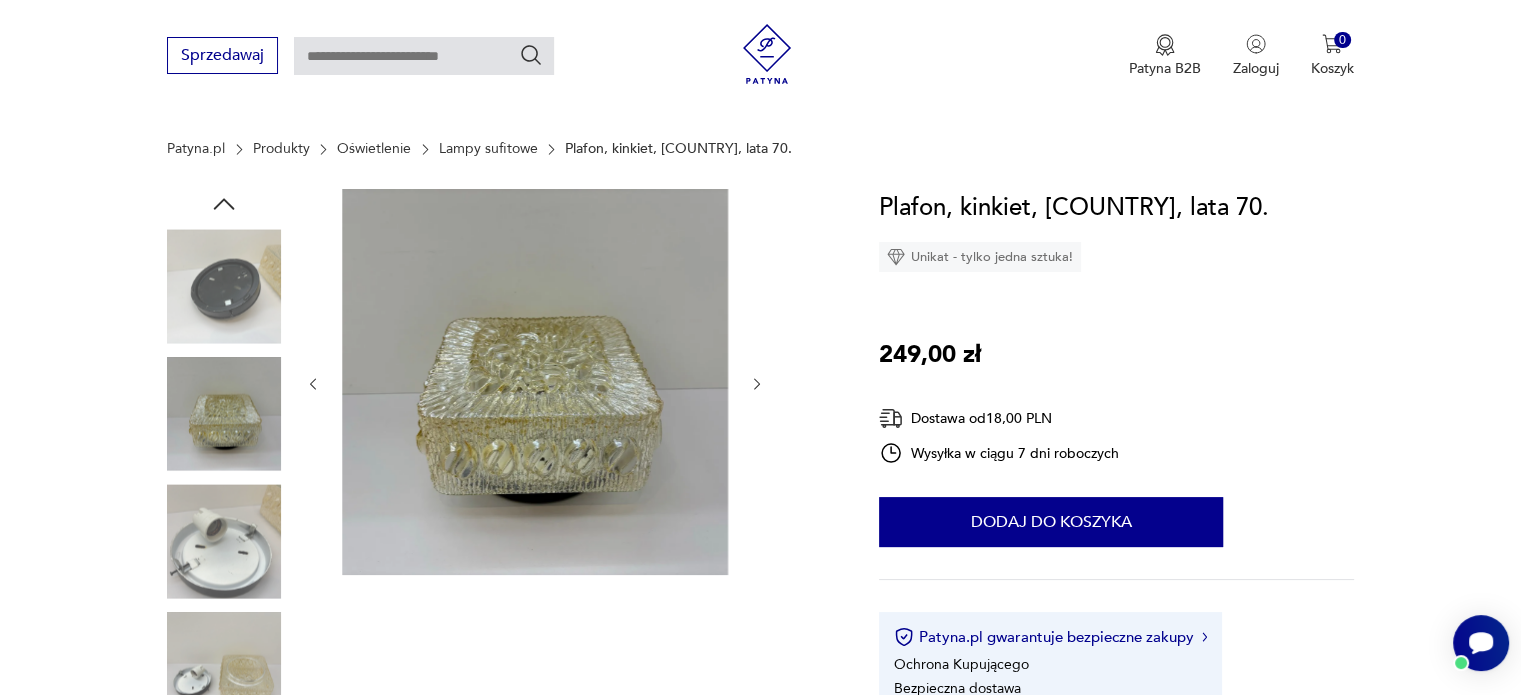scroll, scrollTop: 100, scrollLeft: 0, axis: vertical 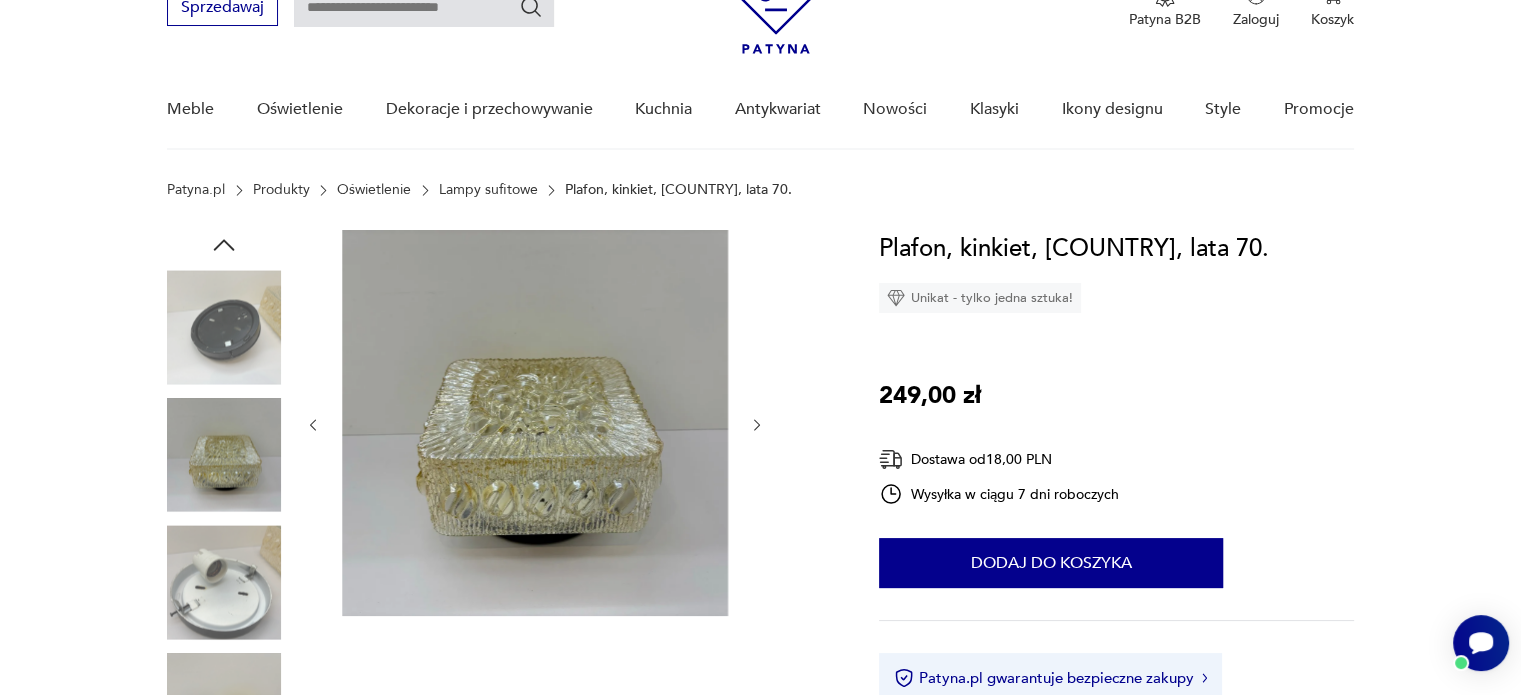 click at bounding box center [224, 327] 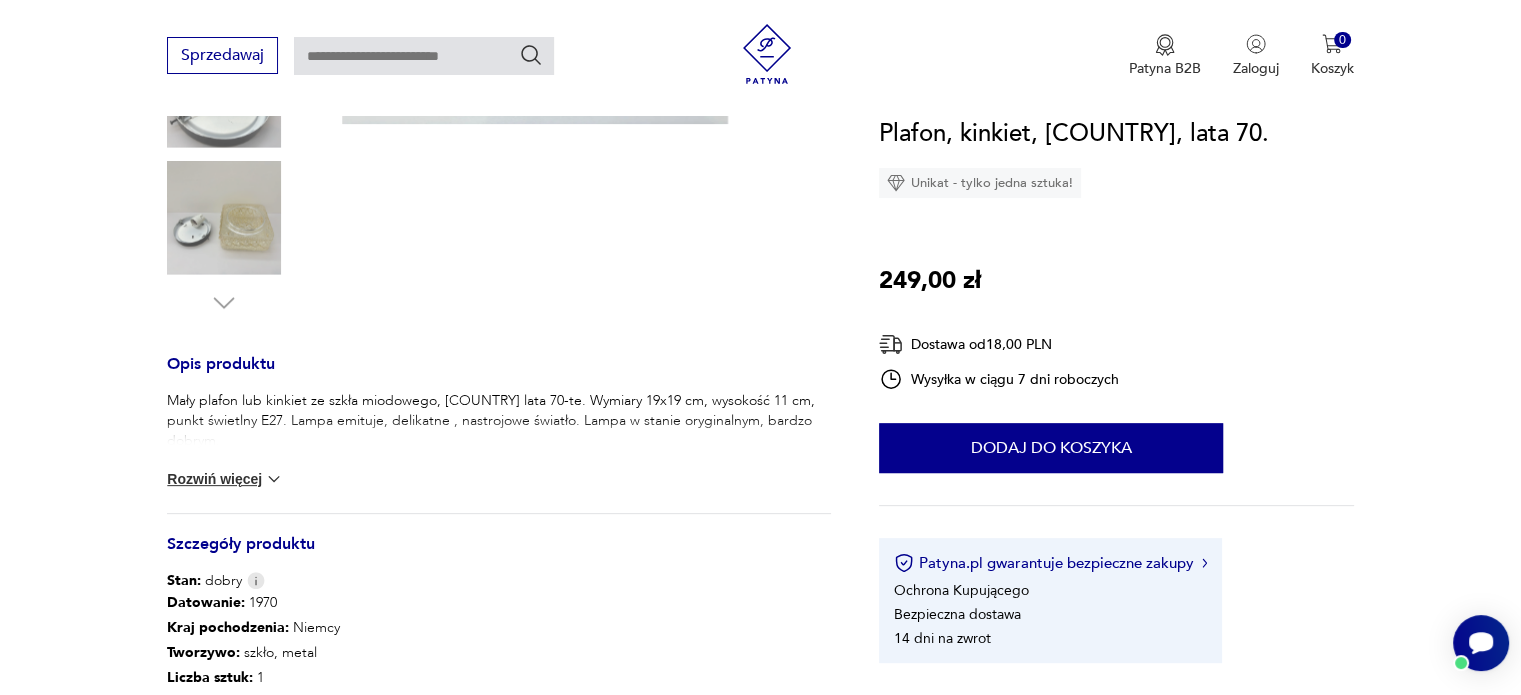 scroll, scrollTop: 900, scrollLeft: 0, axis: vertical 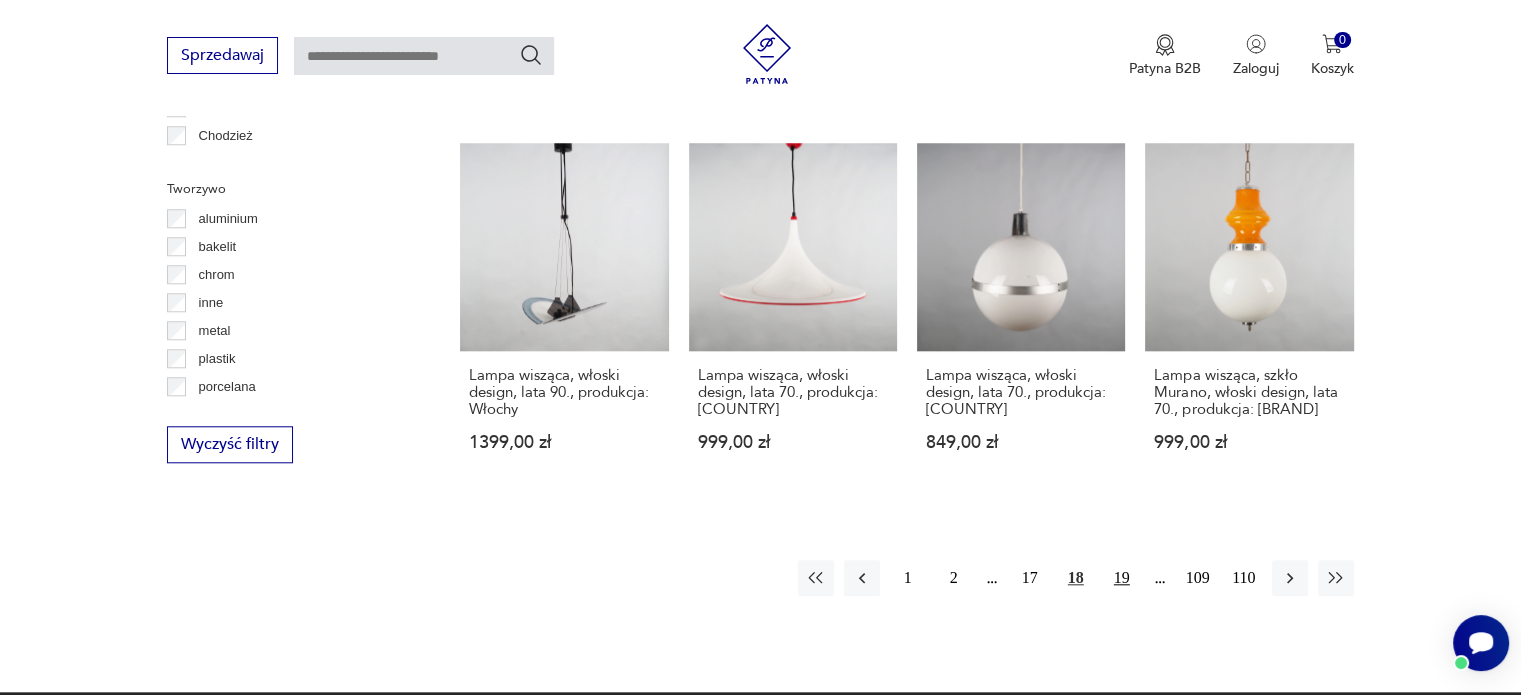 click on "19" at bounding box center [1122, 578] 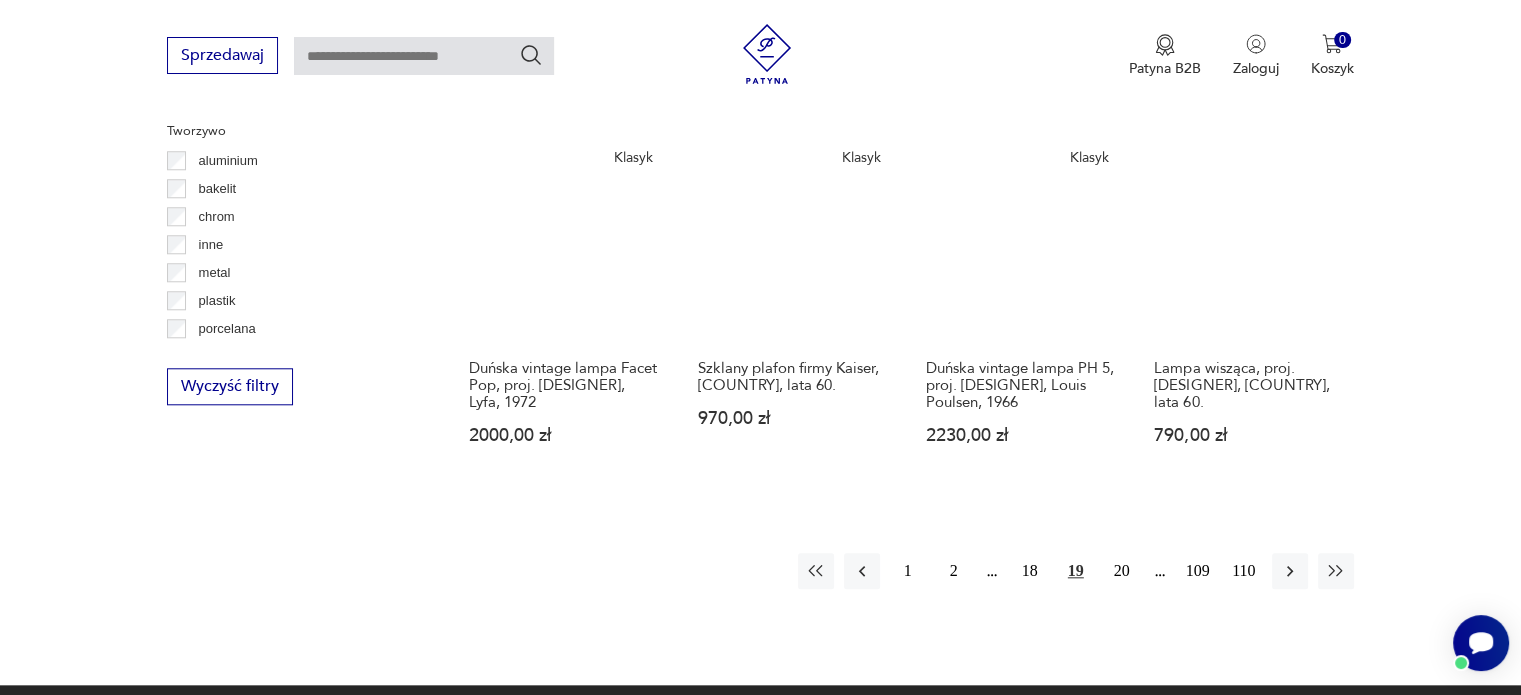 scroll, scrollTop: 1871, scrollLeft: 0, axis: vertical 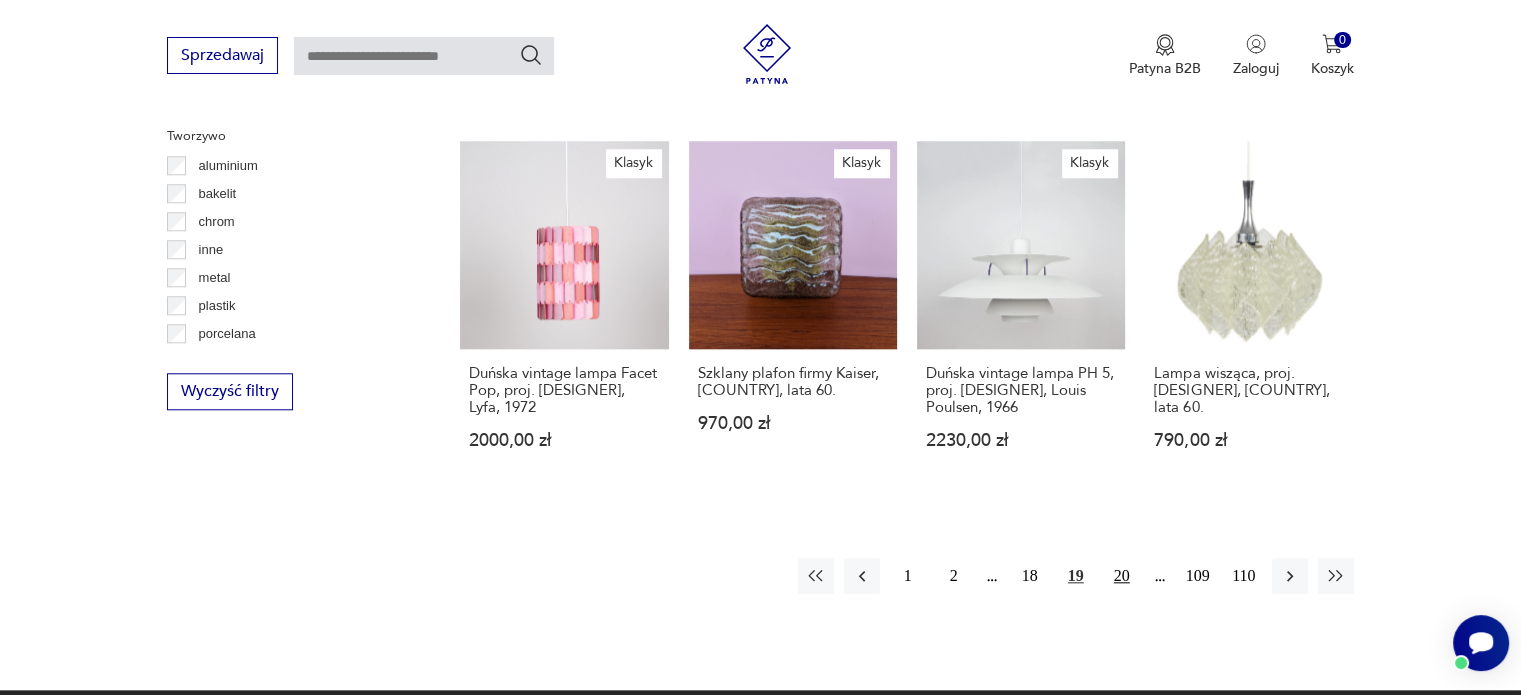 click on "20" at bounding box center [1122, 576] 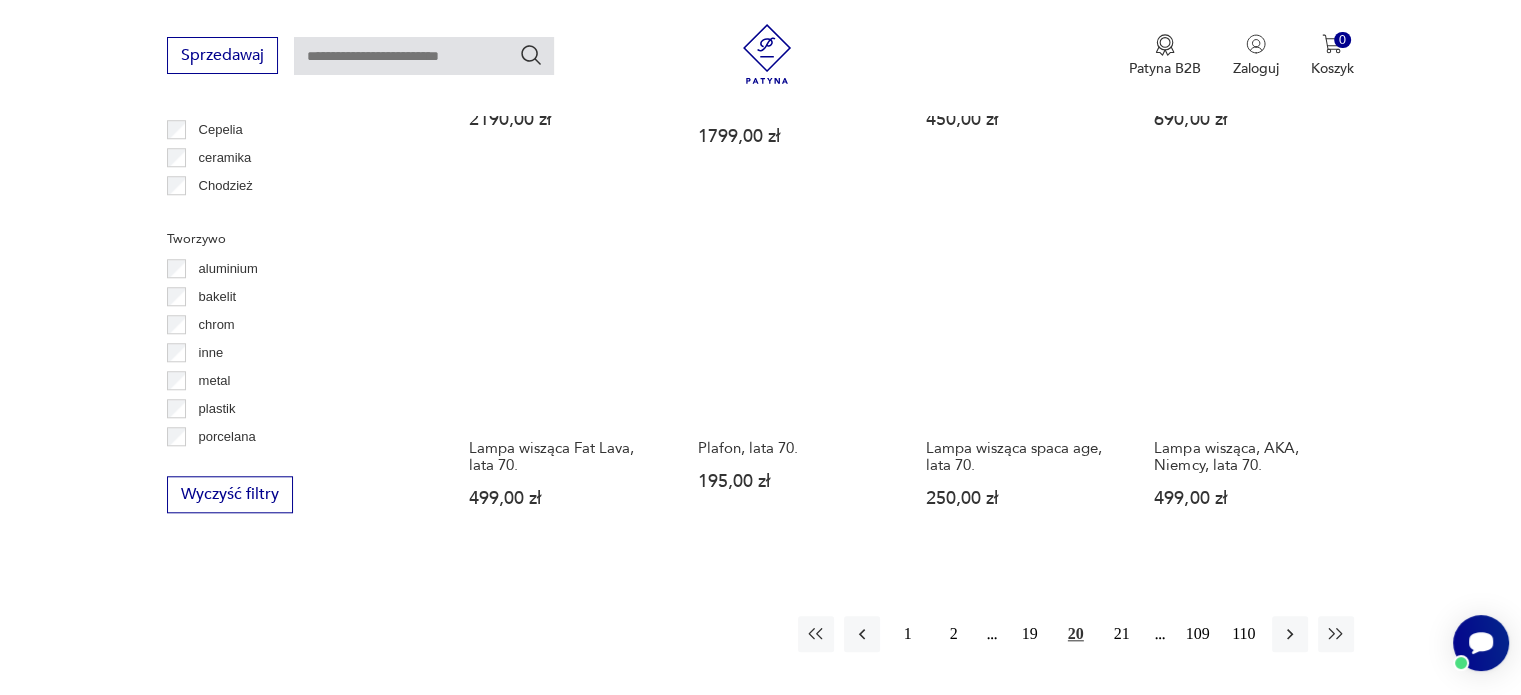 scroll, scrollTop: 1770, scrollLeft: 0, axis: vertical 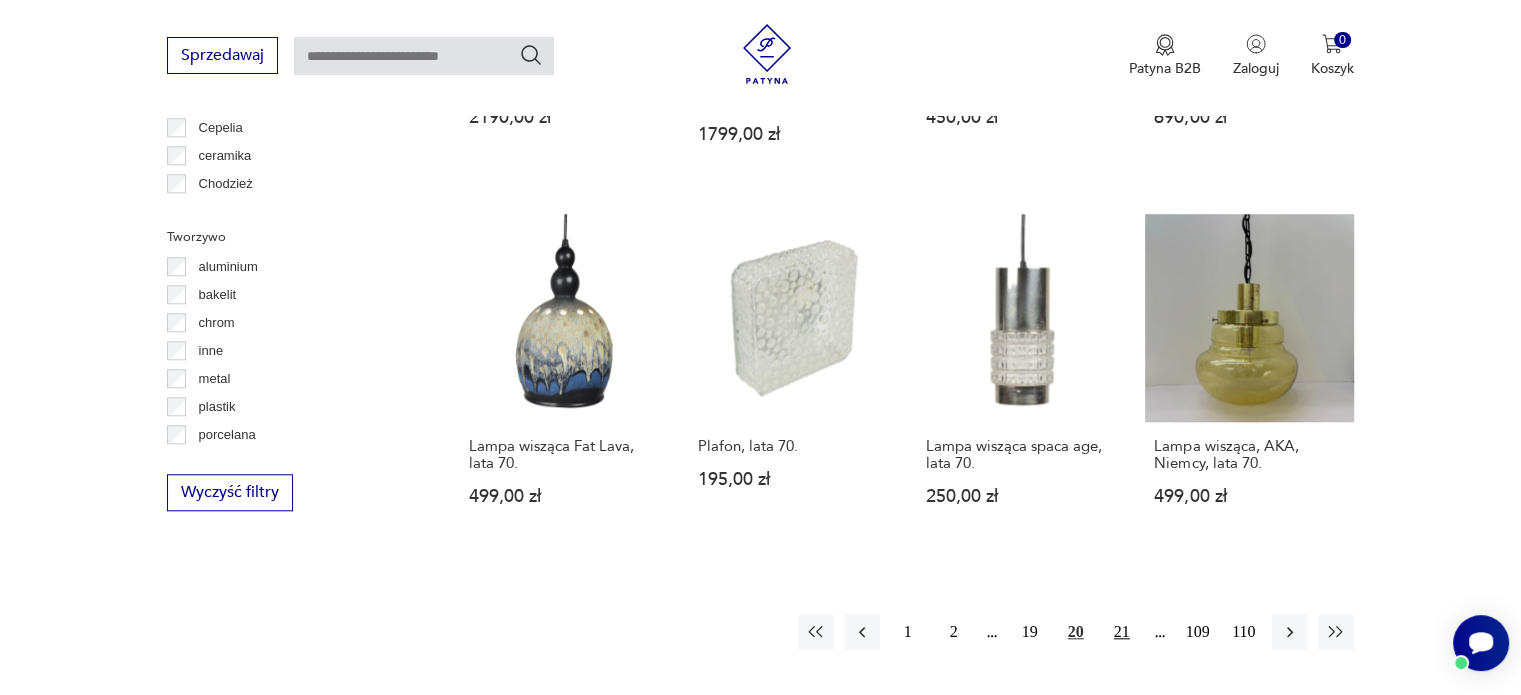 click on "21" at bounding box center (1122, 632) 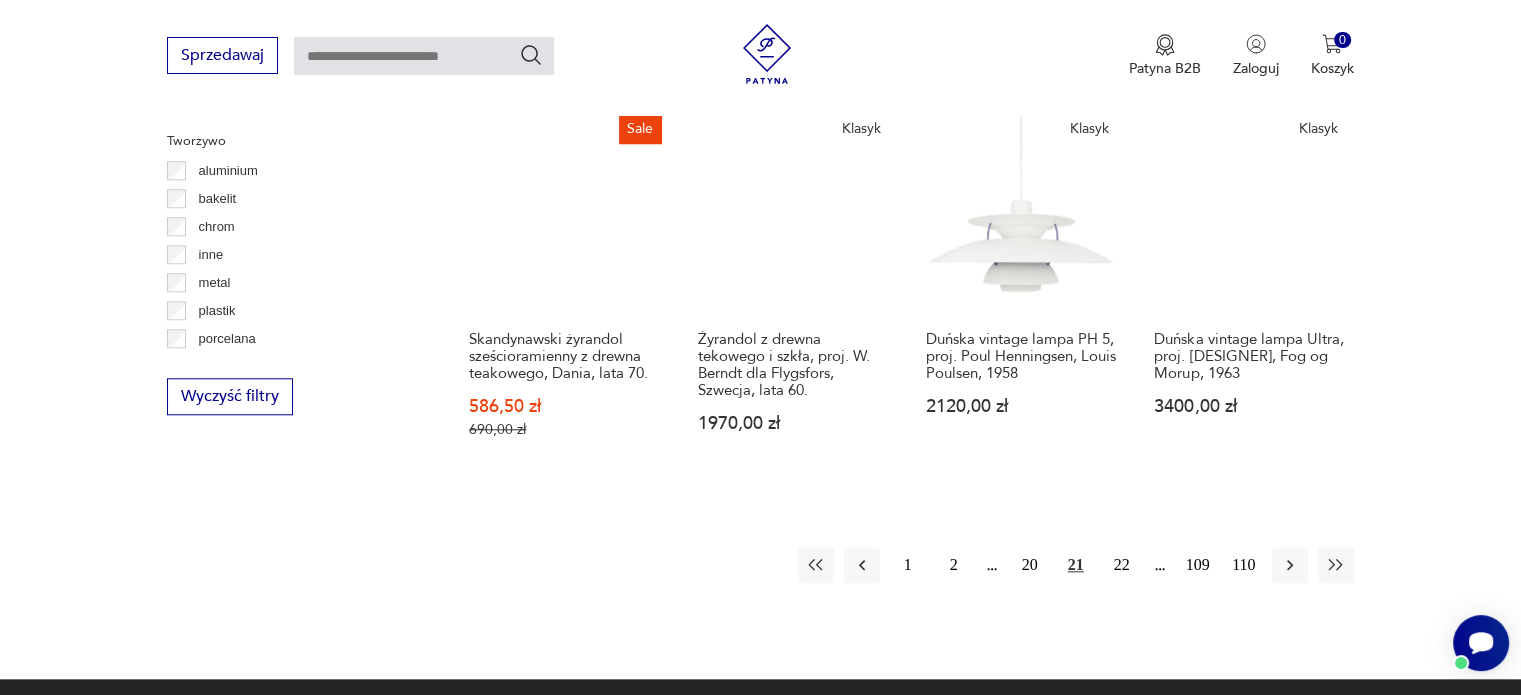 scroll, scrollTop: 1871, scrollLeft: 0, axis: vertical 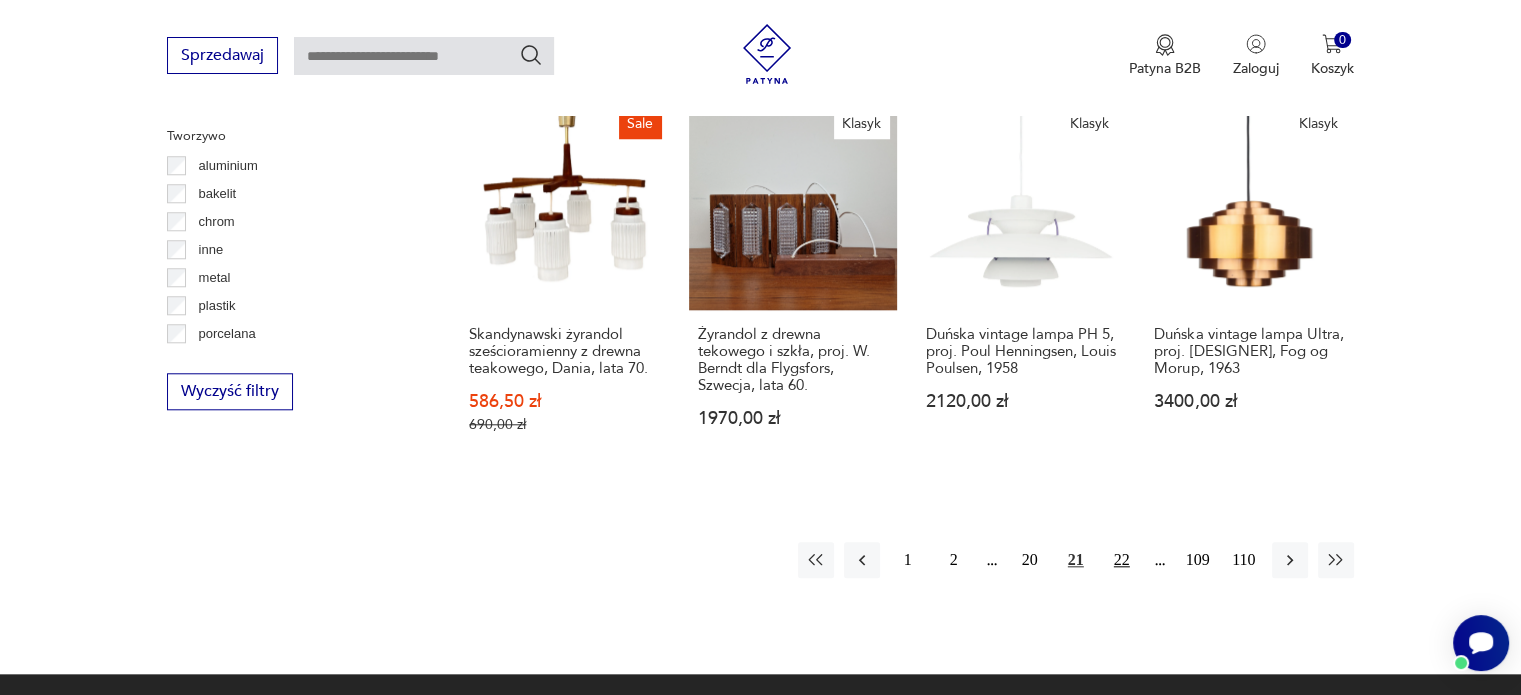 click on "22" at bounding box center (1122, 560) 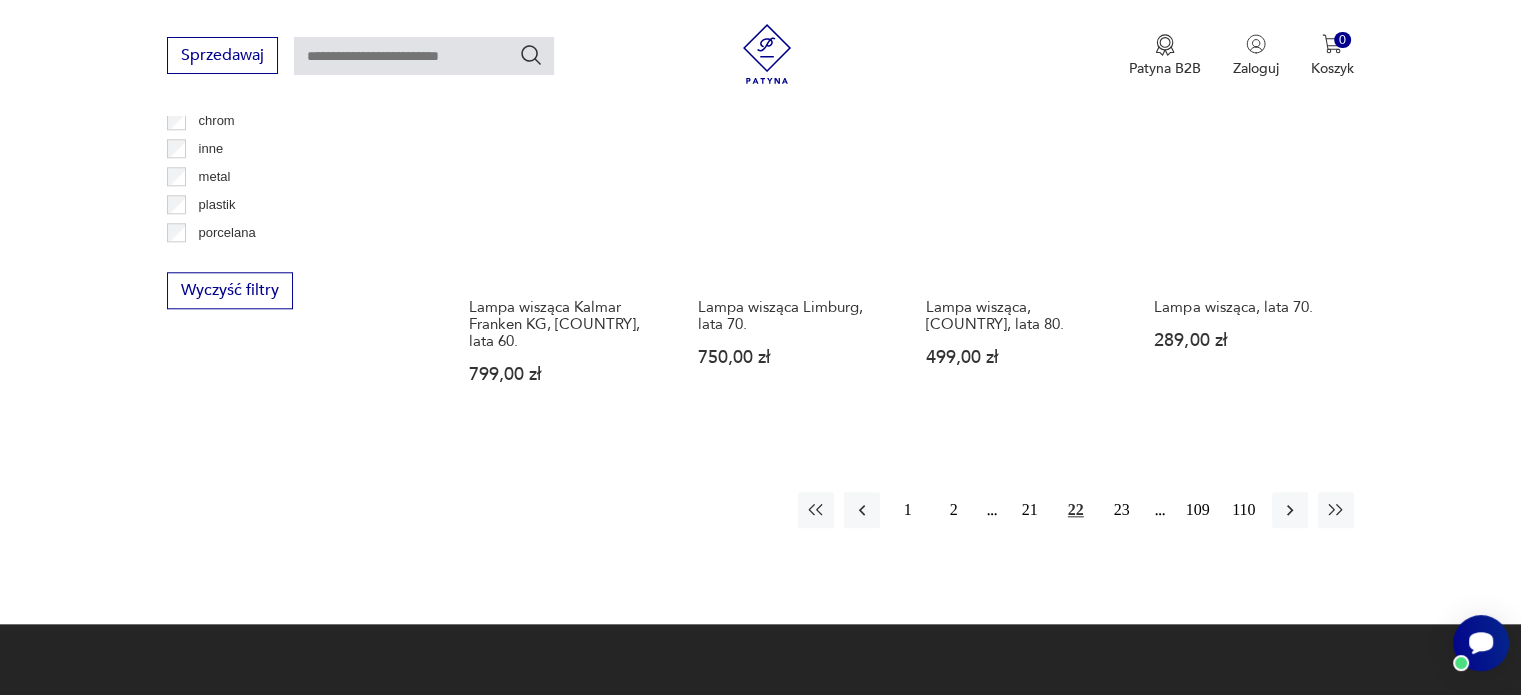 scroll, scrollTop: 1970, scrollLeft: 0, axis: vertical 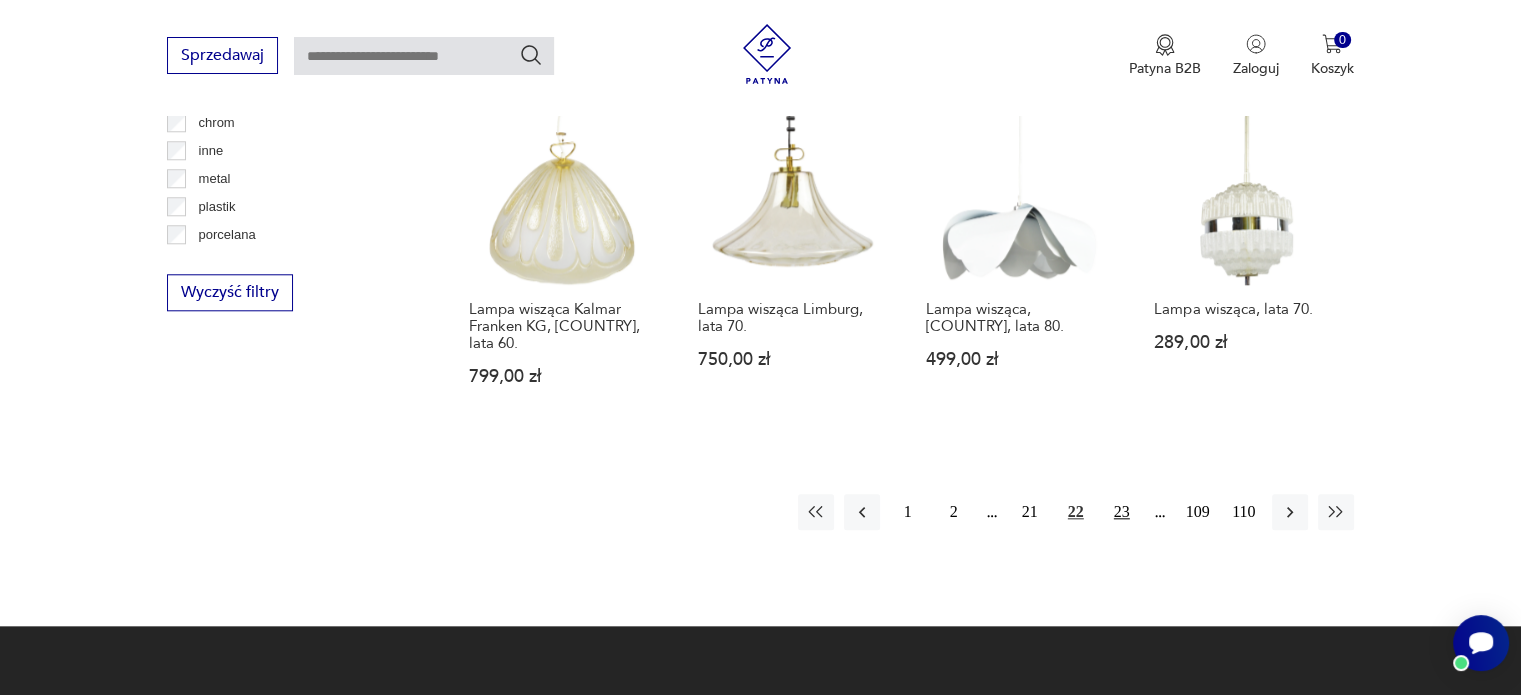 click on "23" at bounding box center [1122, 512] 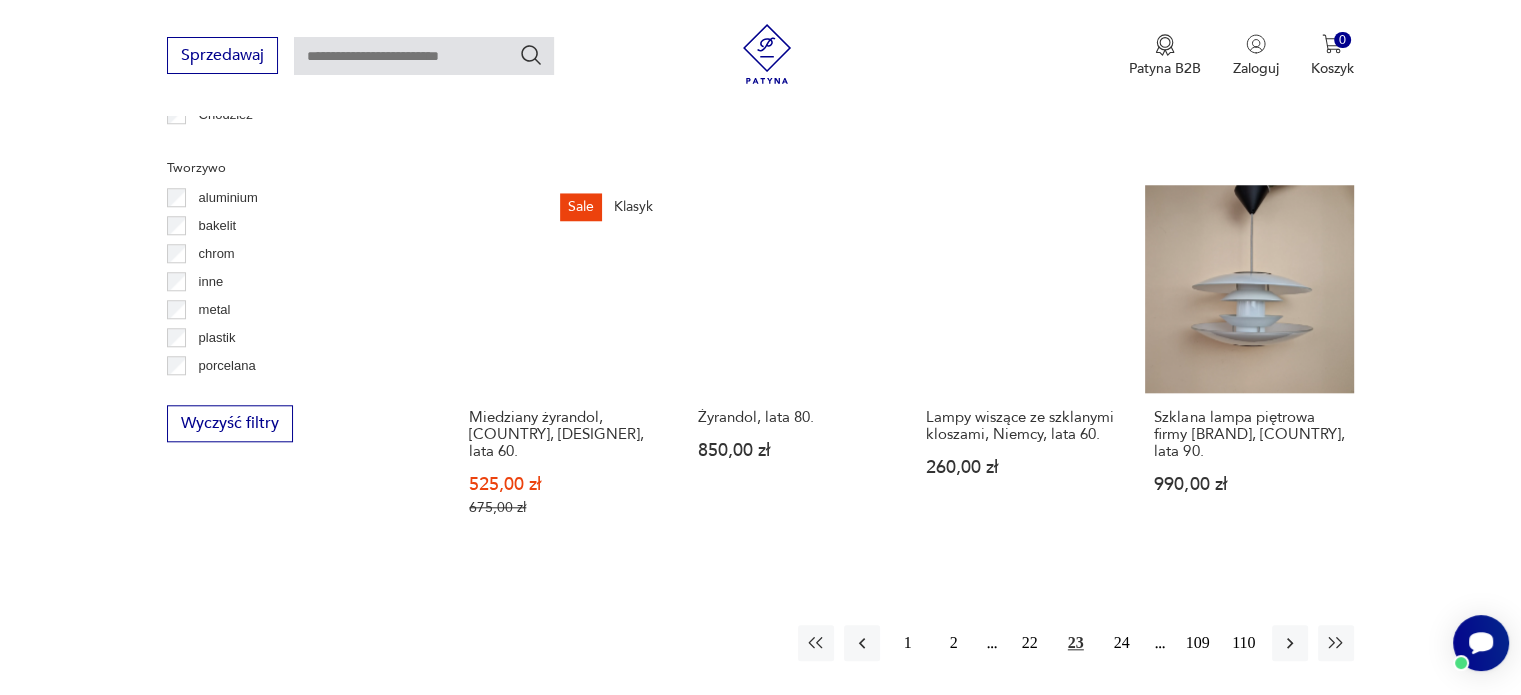 scroll, scrollTop: 1871, scrollLeft: 0, axis: vertical 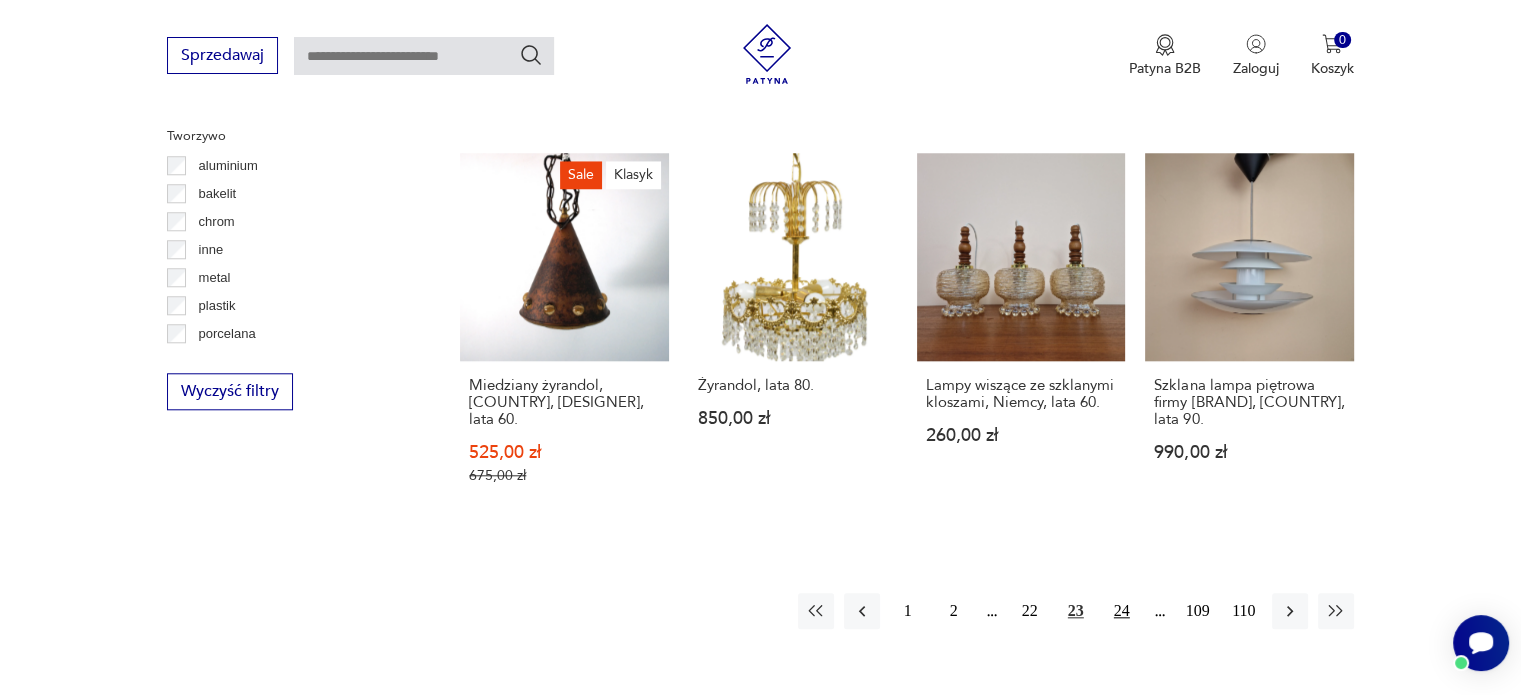 click on "24" at bounding box center [1122, 611] 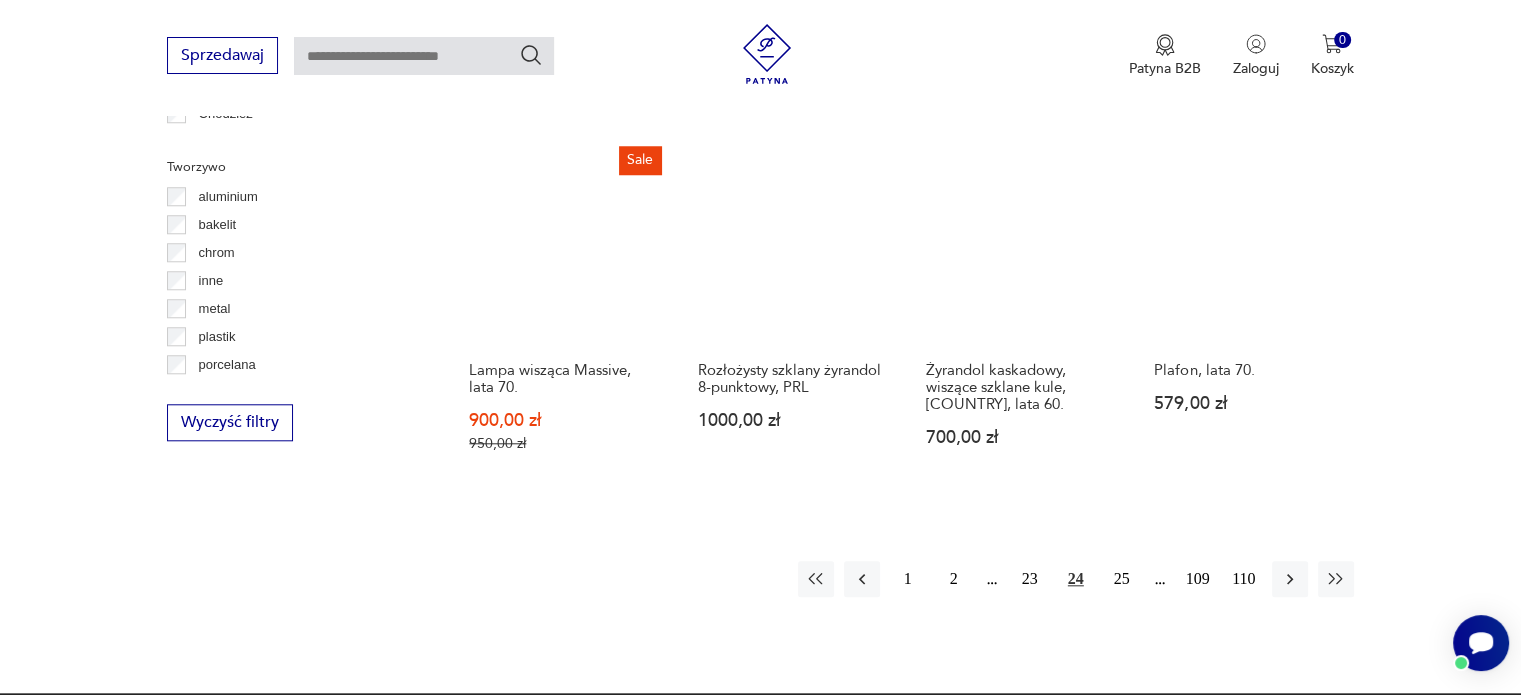 scroll, scrollTop: 1870, scrollLeft: 0, axis: vertical 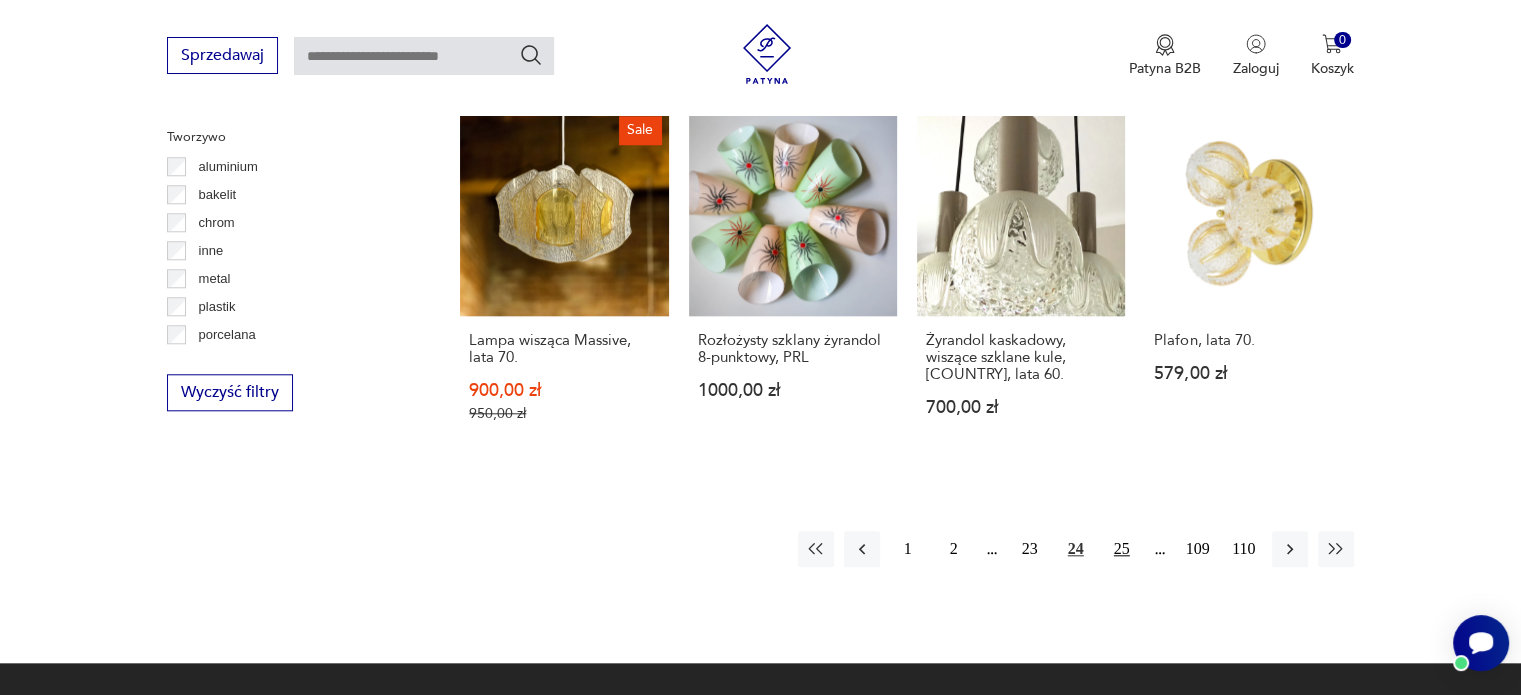 click on "25" at bounding box center (1122, 549) 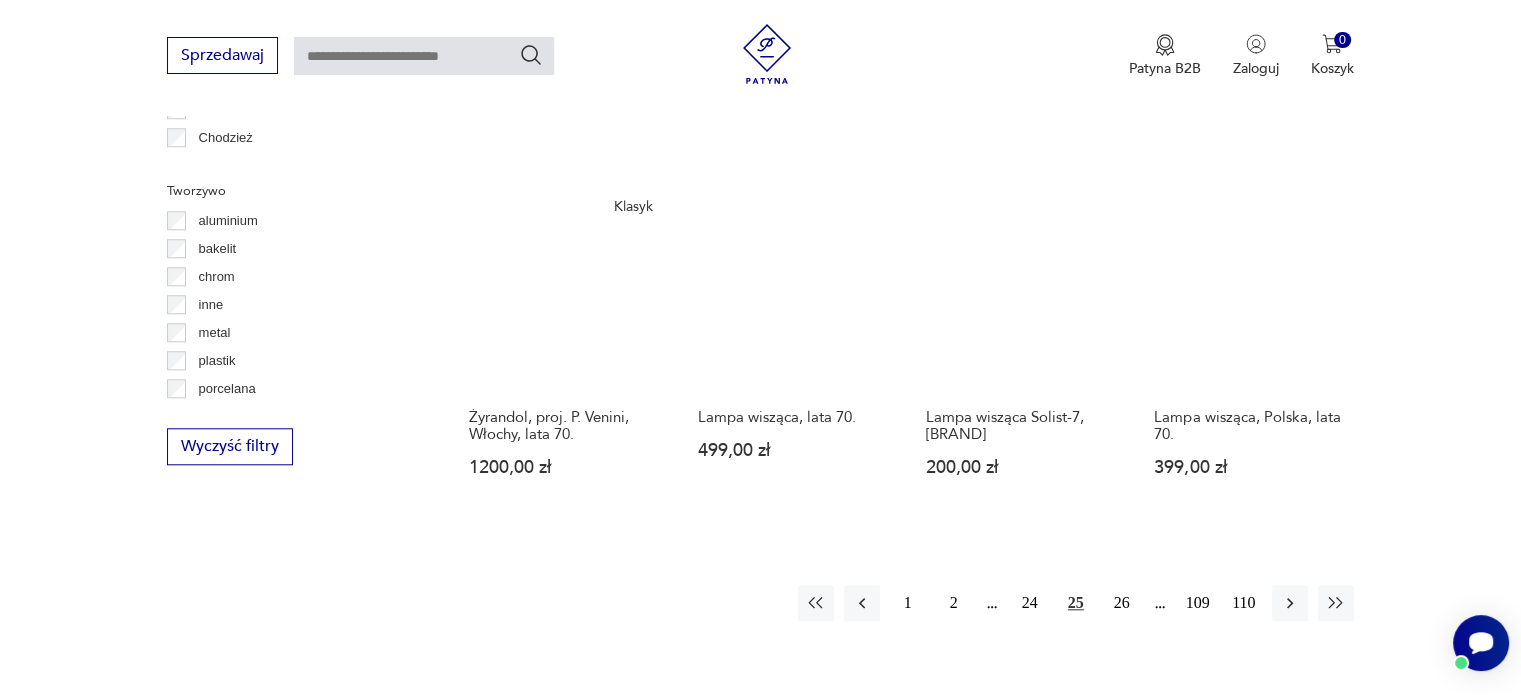 scroll, scrollTop: 1871, scrollLeft: 0, axis: vertical 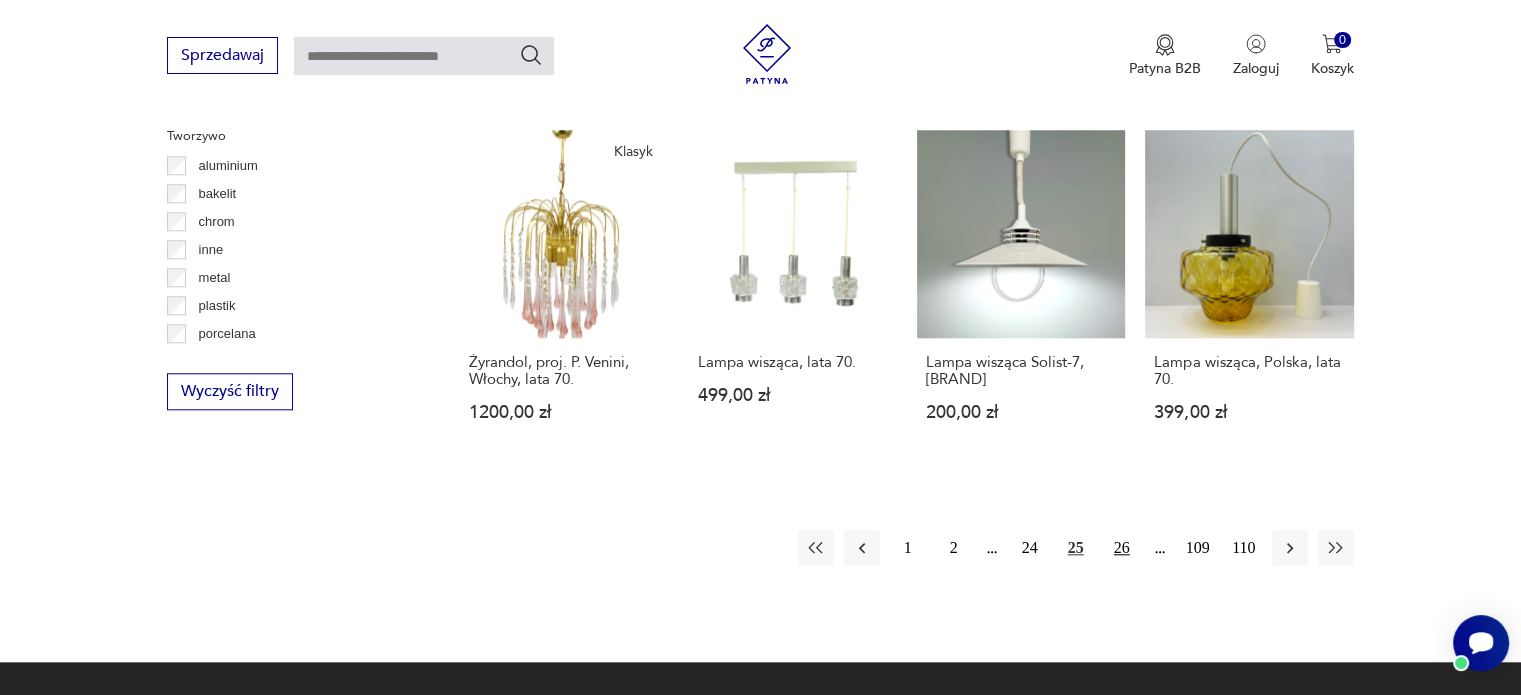 click on "26" at bounding box center (1122, 548) 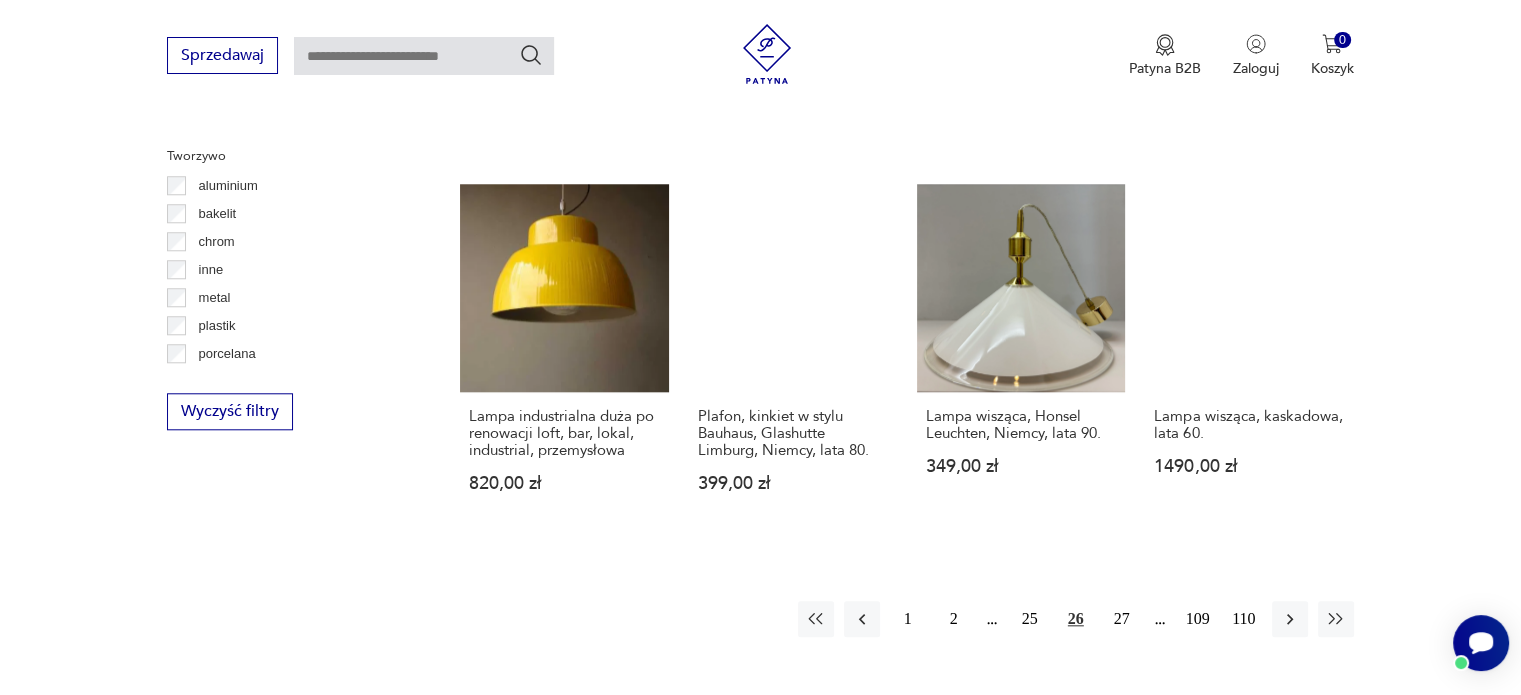 scroll, scrollTop: 2170, scrollLeft: 0, axis: vertical 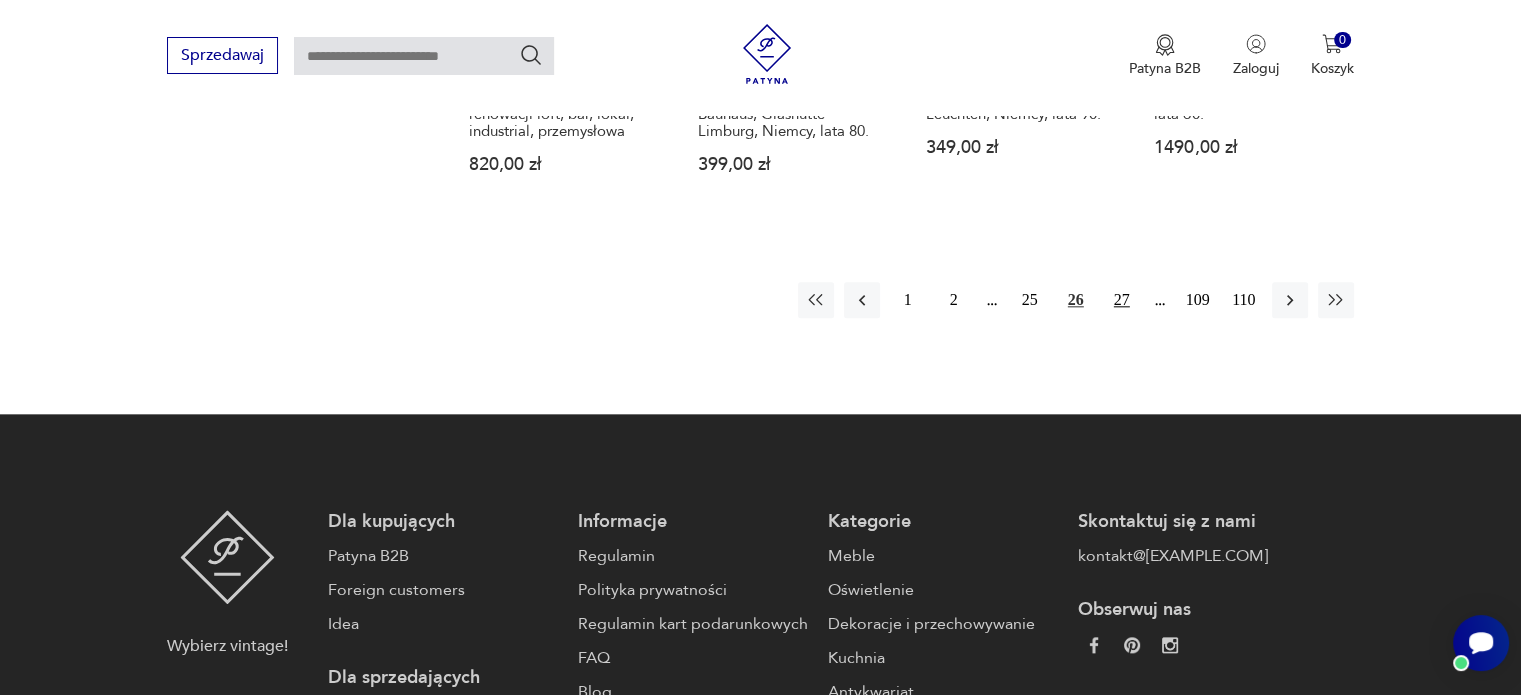 click on "27" at bounding box center [1122, 300] 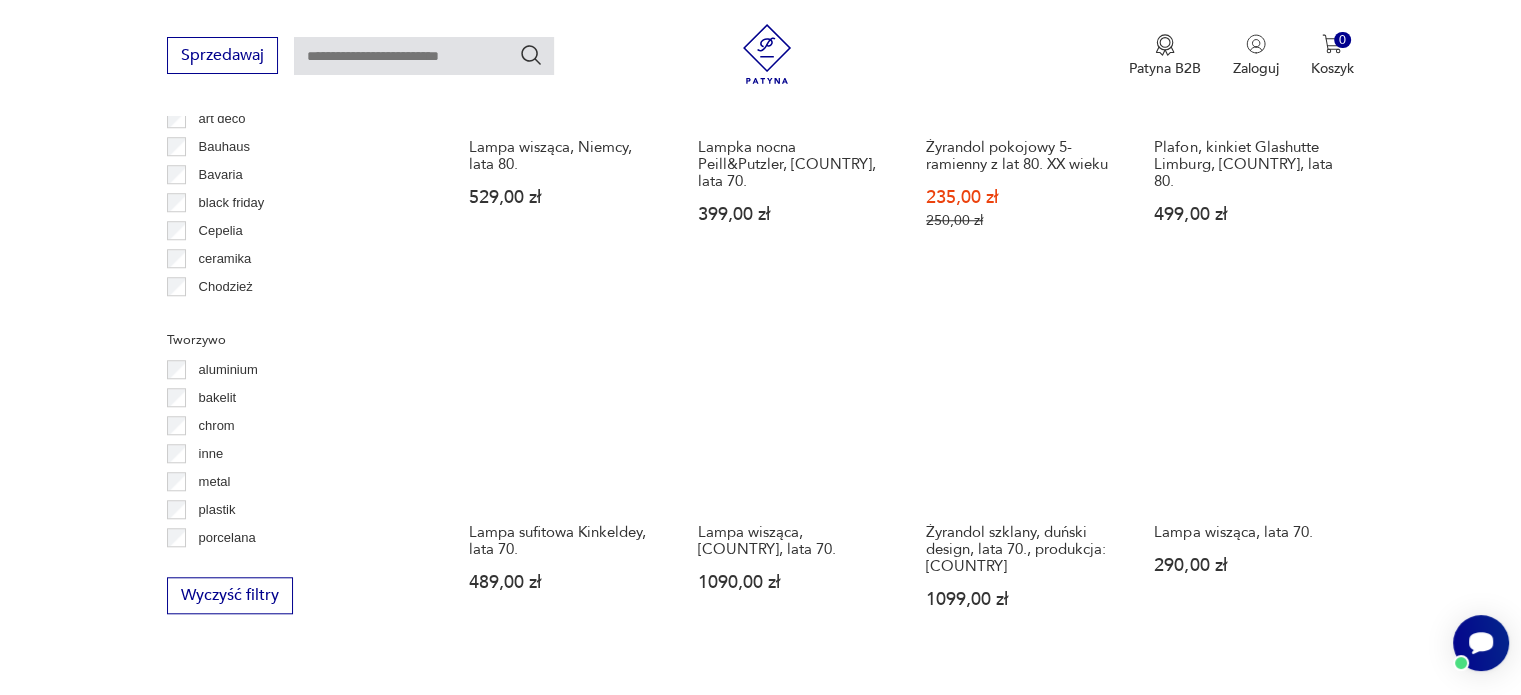 scroll, scrollTop: 1770, scrollLeft: 0, axis: vertical 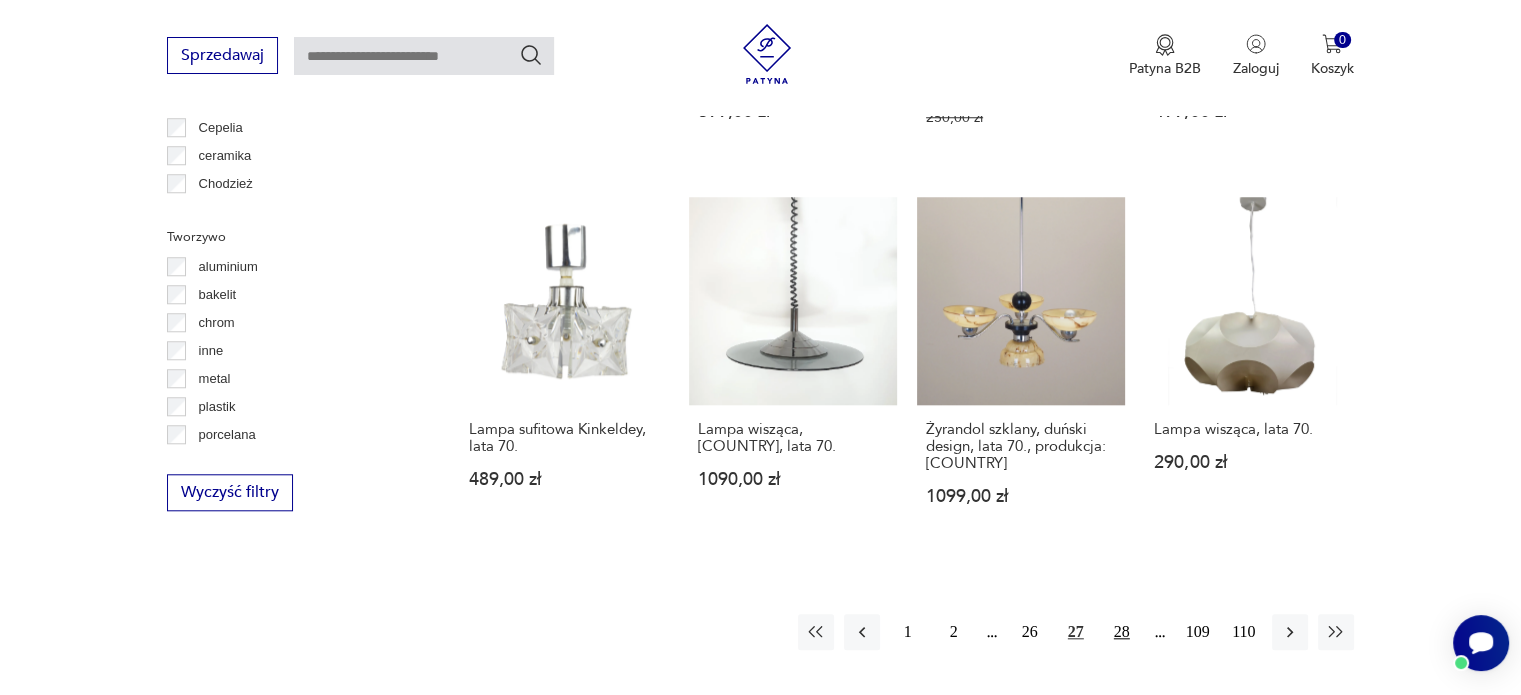 click on "28" at bounding box center [1122, 632] 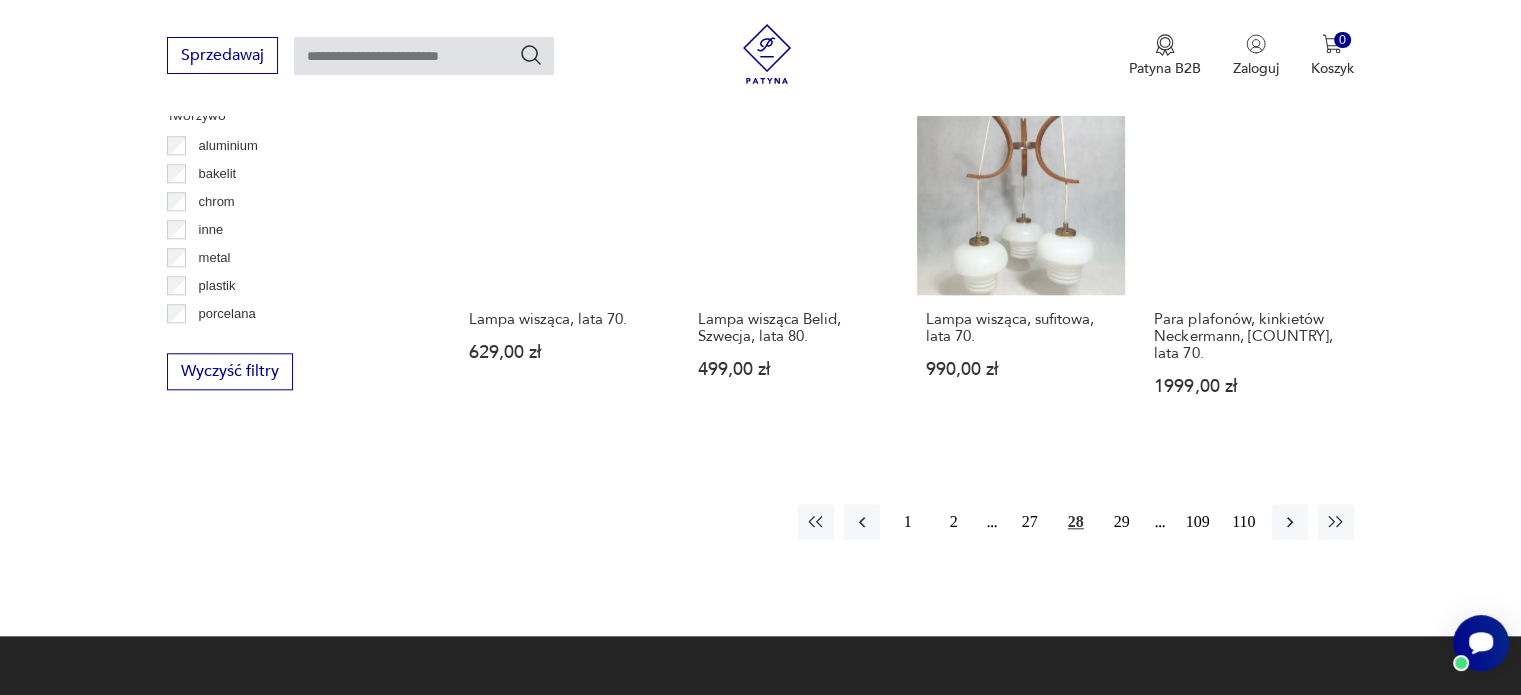 scroll, scrollTop: 1871, scrollLeft: 0, axis: vertical 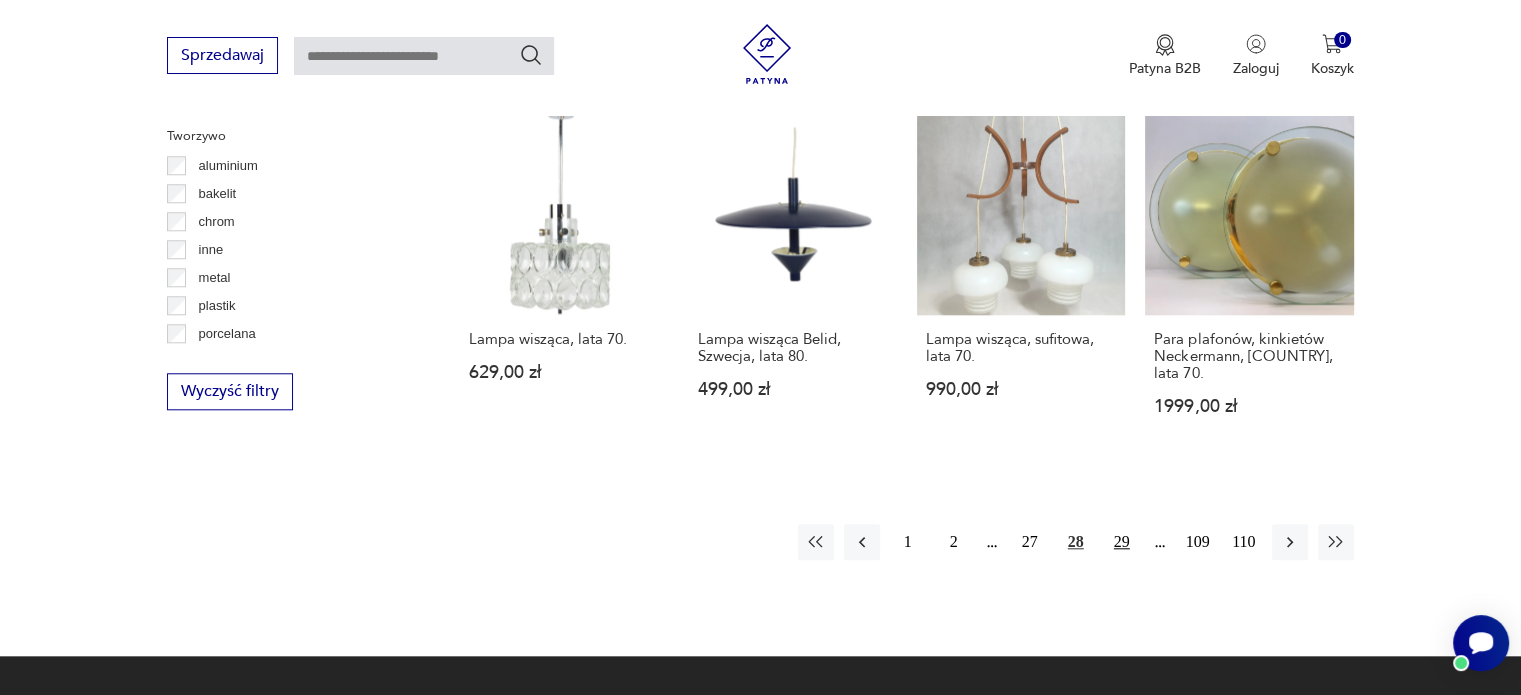 click on "29" at bounding box center (1122, 542) 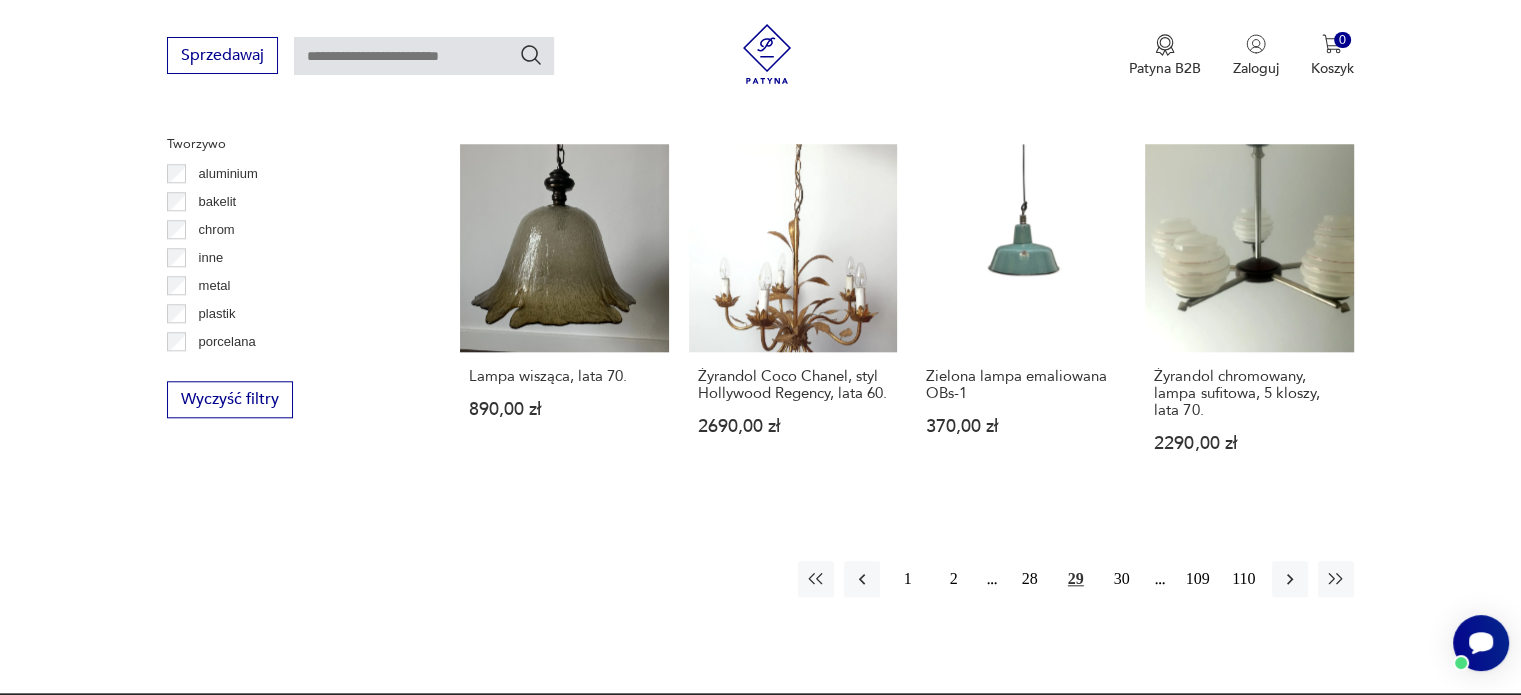 scroll, scrollTop: 1870, scrollLeft: 0, axis: vertical 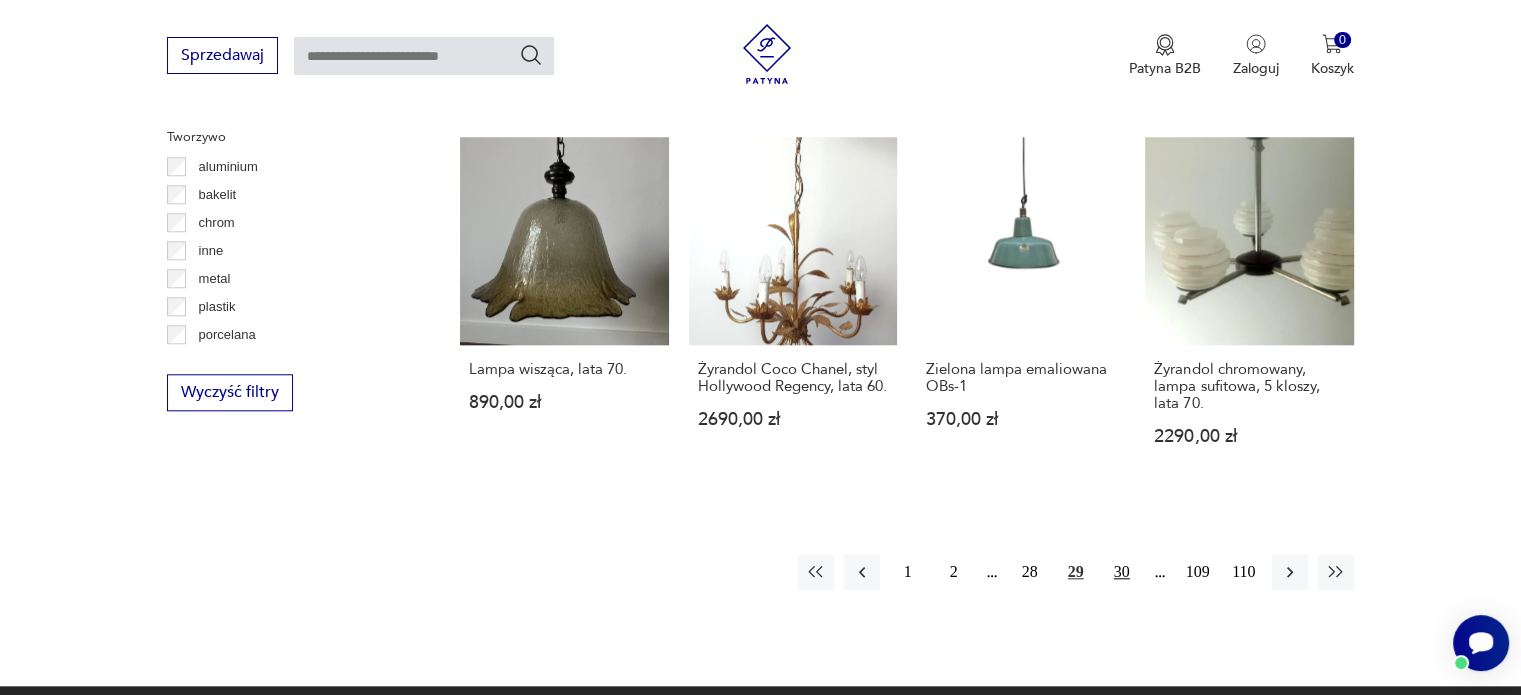 click on "30" at bounding box center (1122, 572) 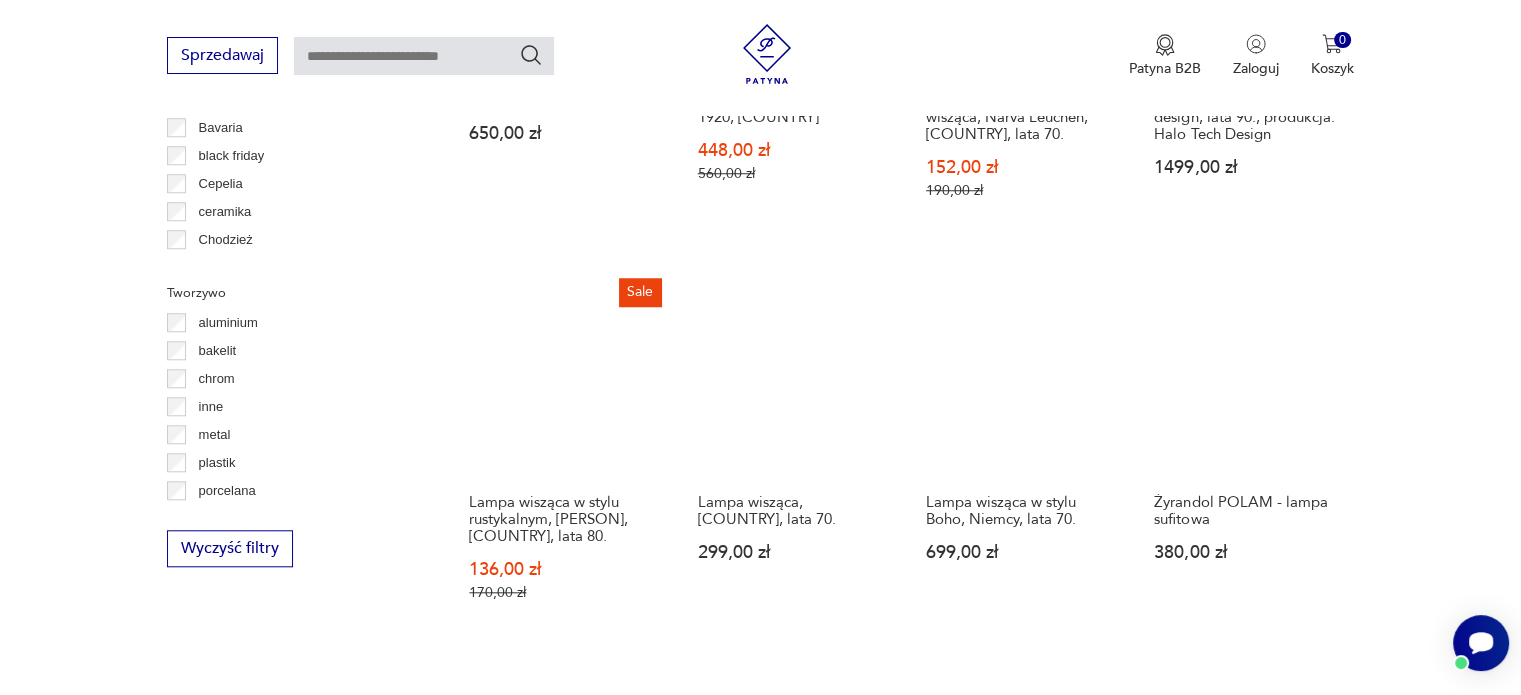 scroll, scrollTop: 1771, scrollLeft: 0, axis: vertical 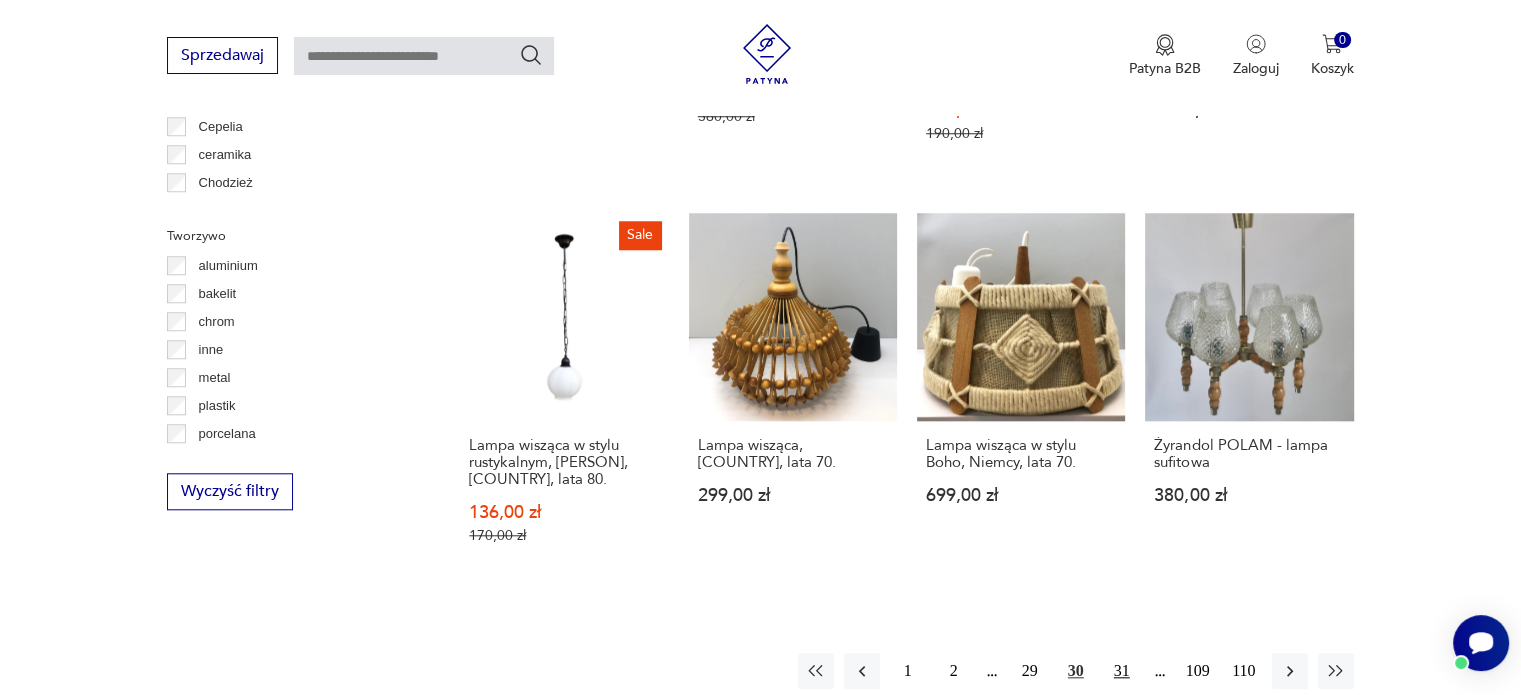click on "31" at bounding box center (1122, 671) 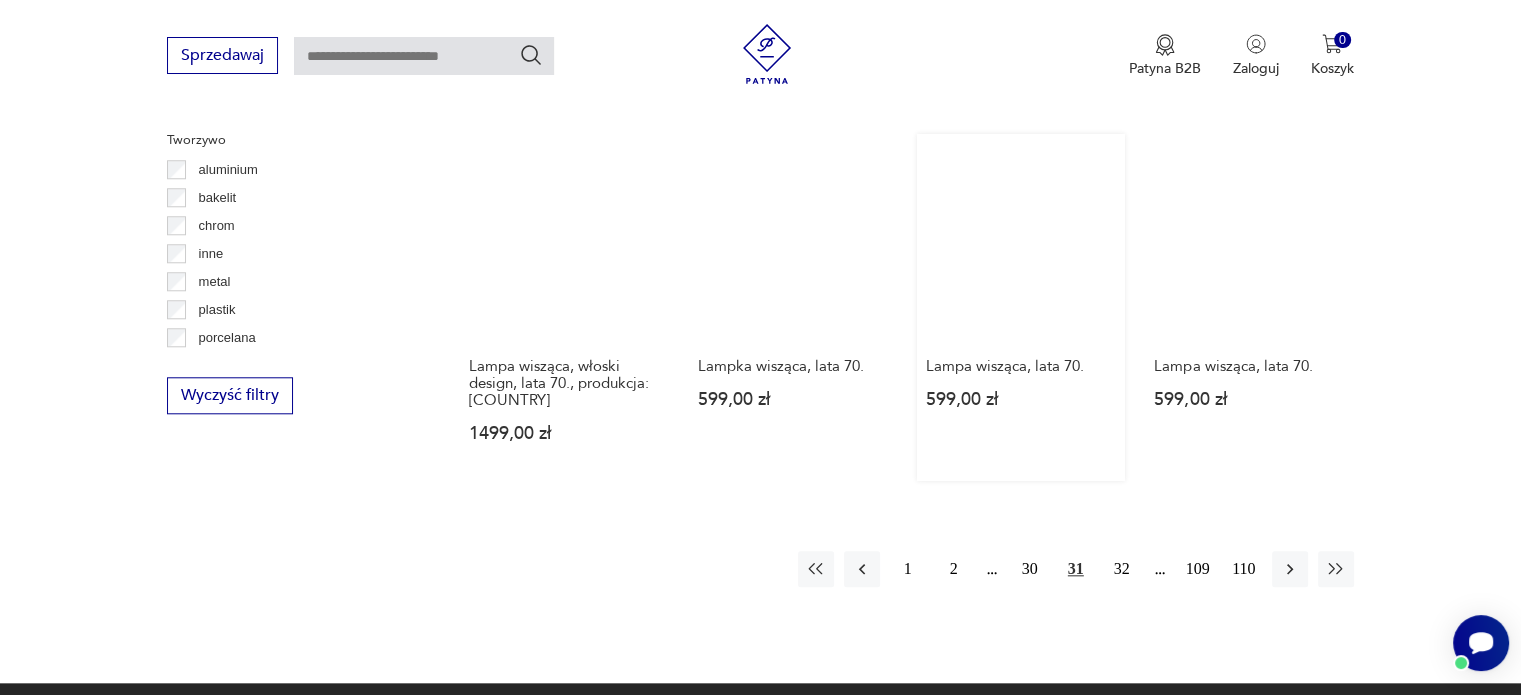 scroll, scrollTop: 1870, scrollLeft: 0, axis: vertical 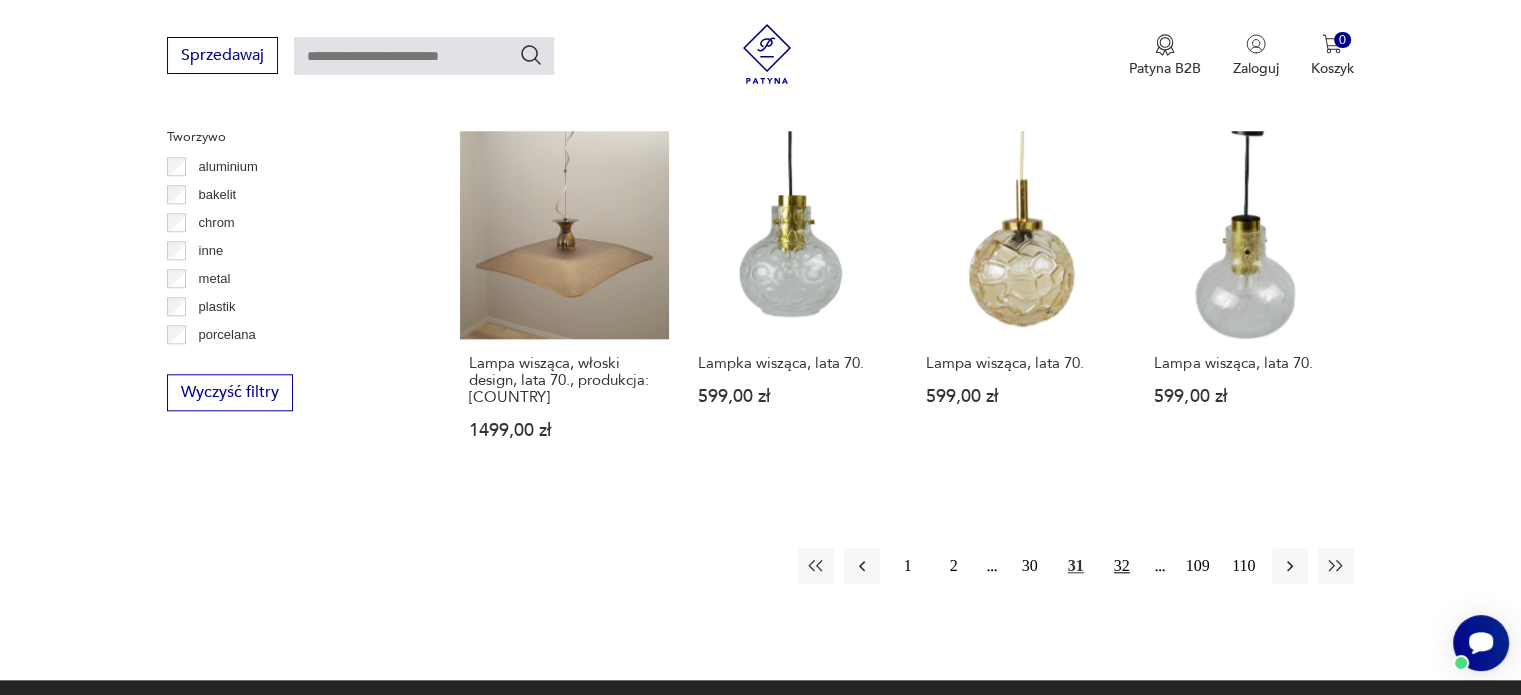 click on "32" at bounding box center [1122, 566] 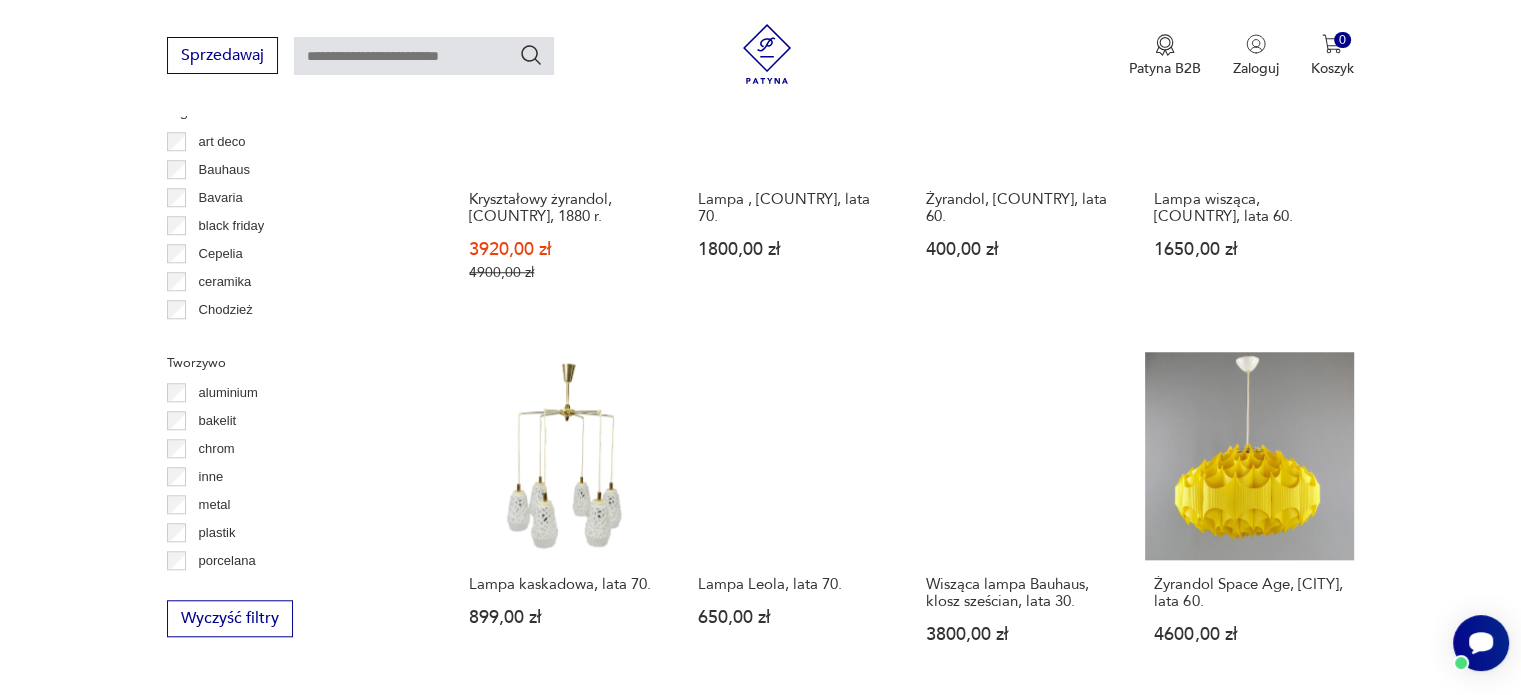 scroll, scrollTop: 1471, scrollLeft: 0, axis: vertical 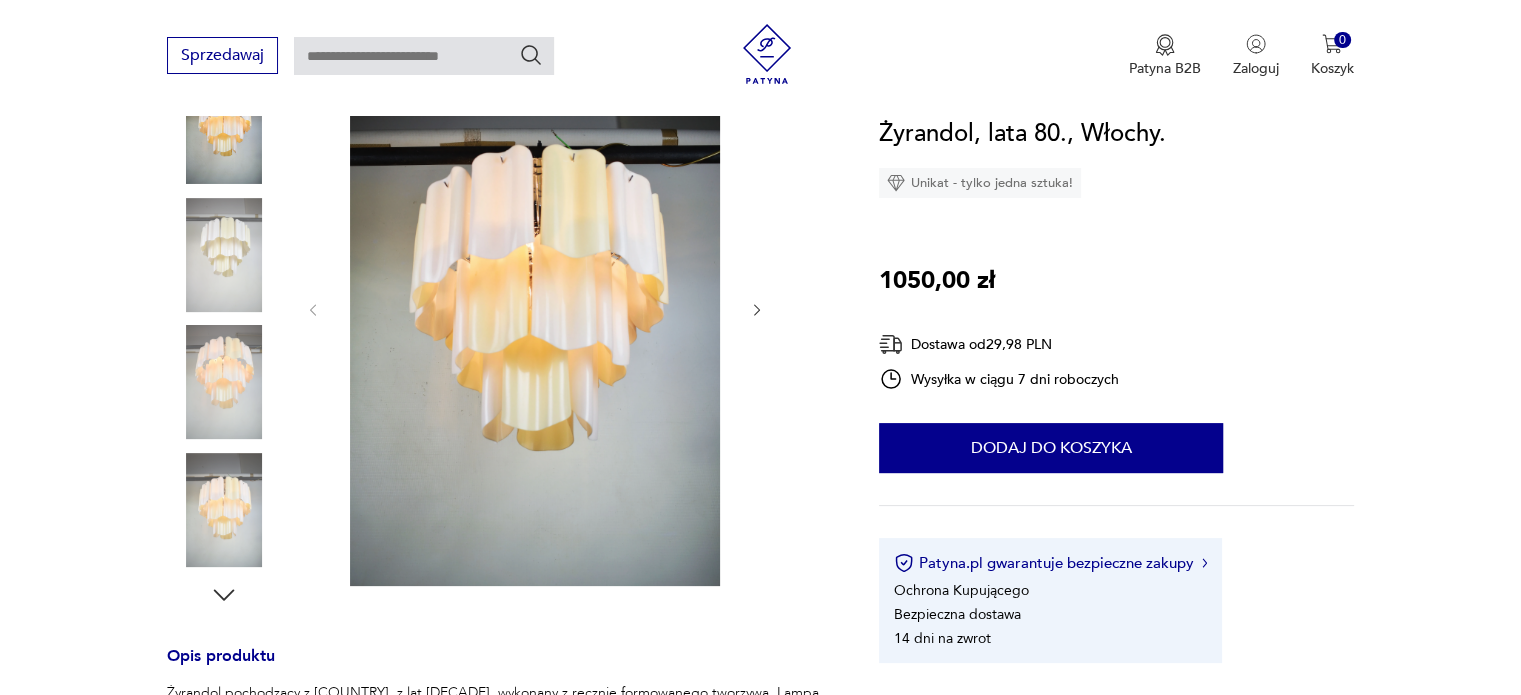 click 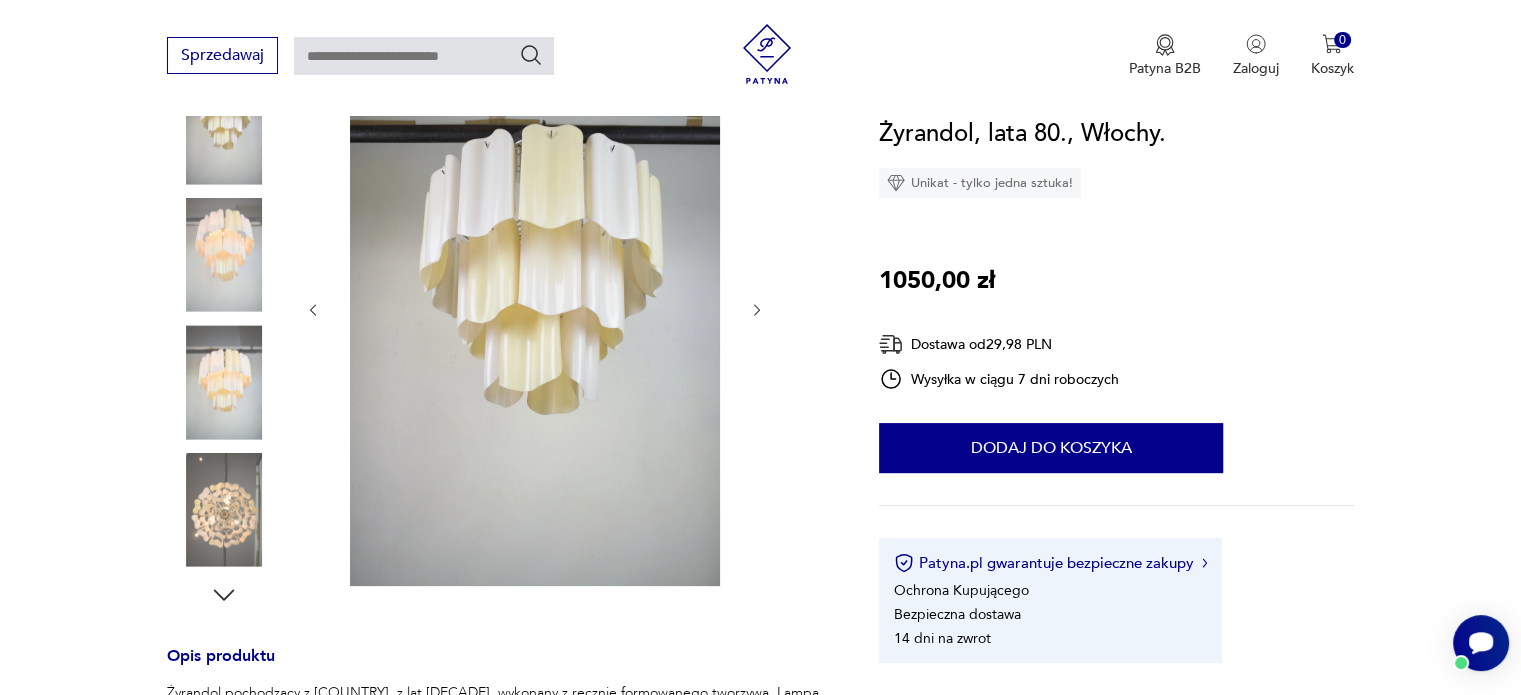 scroll, scrollTop: 0, scrollLeft: 0, axis: both 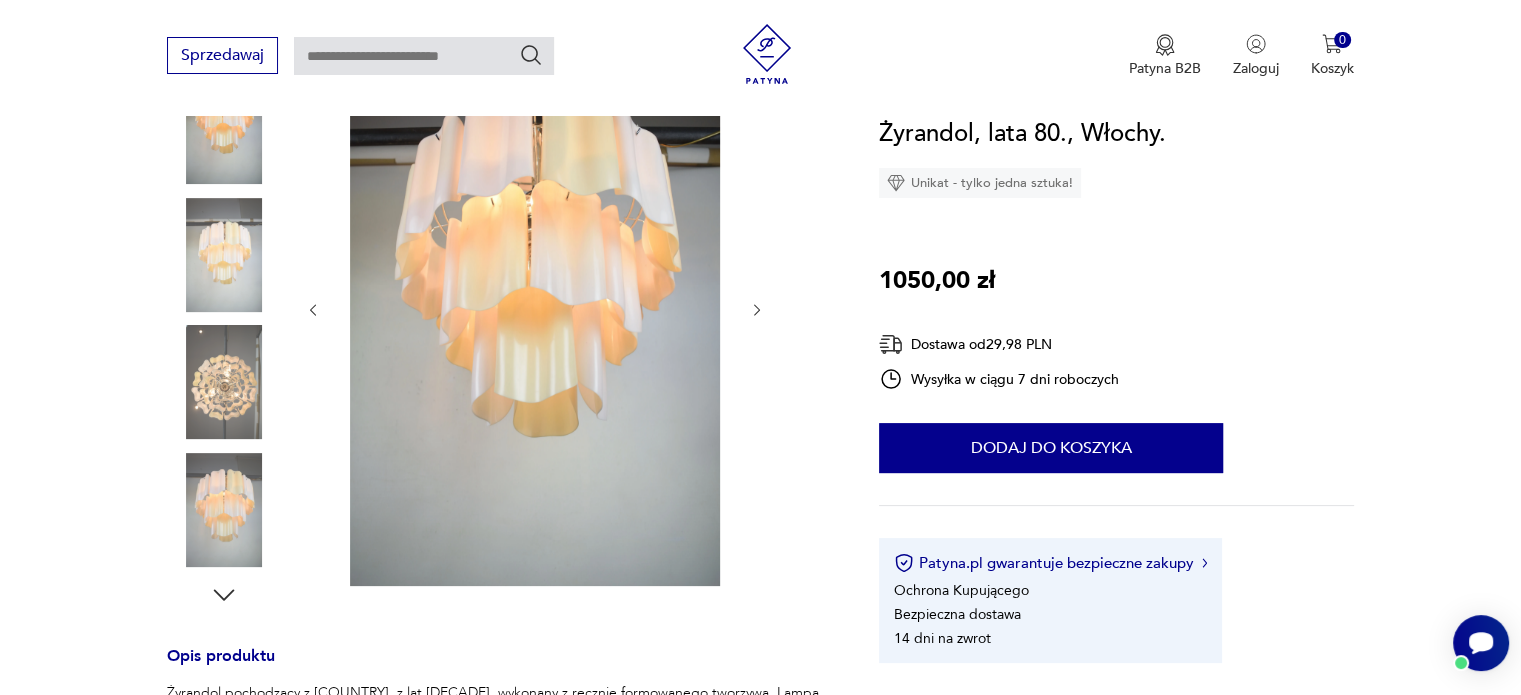 click 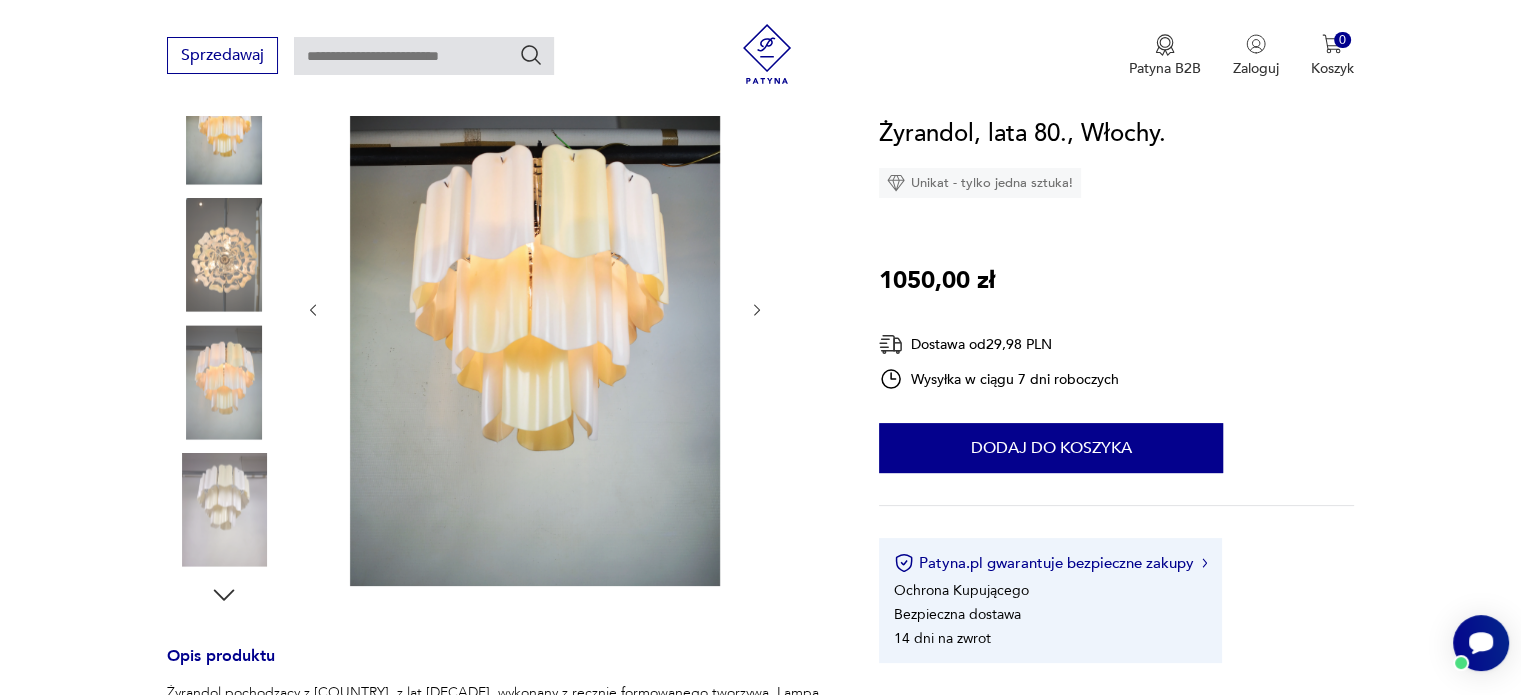 click 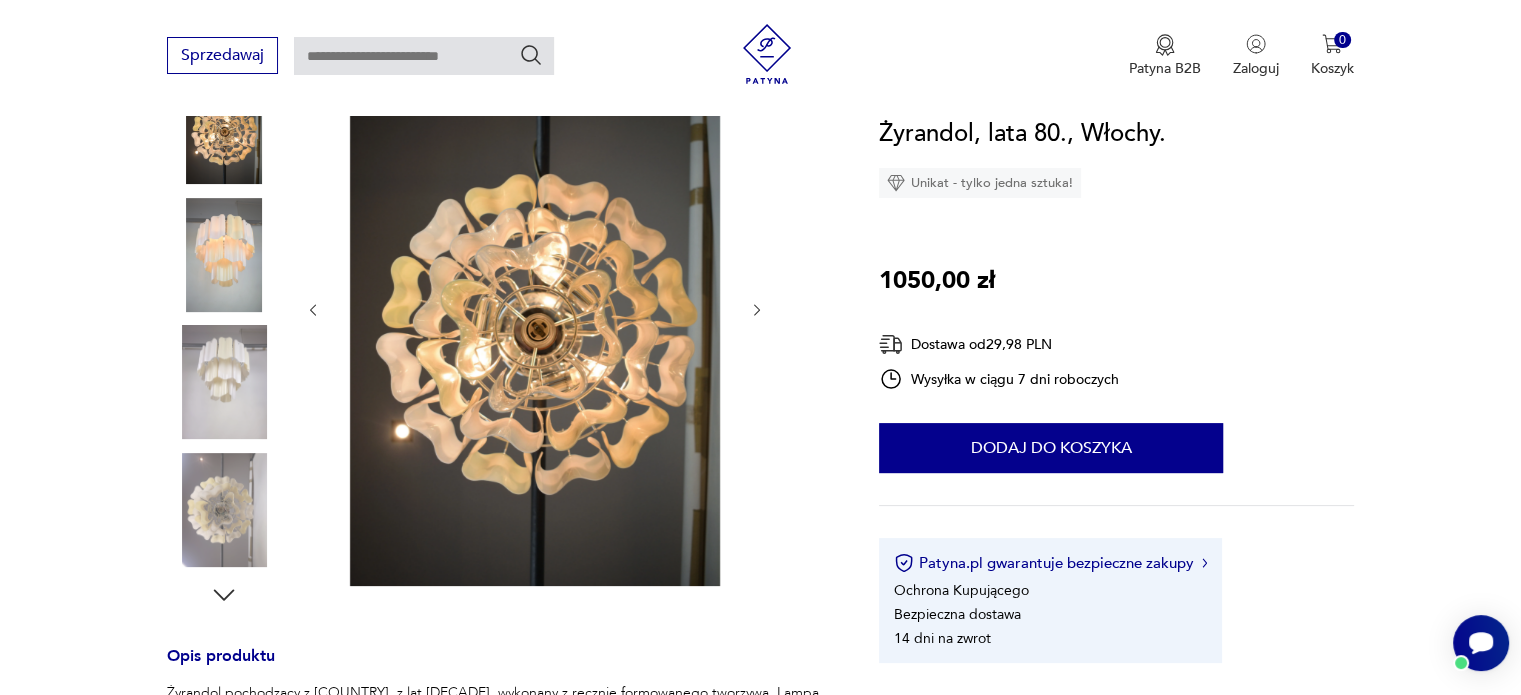 click 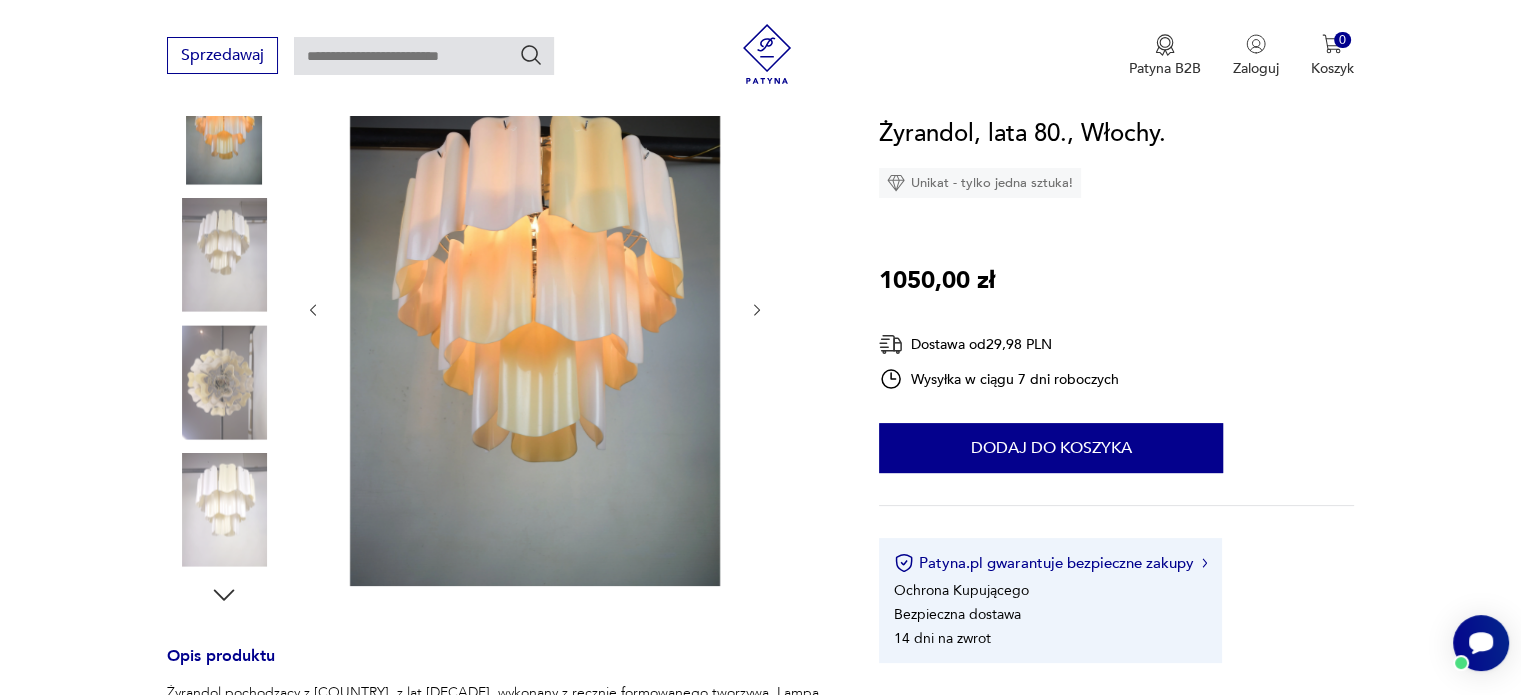 click 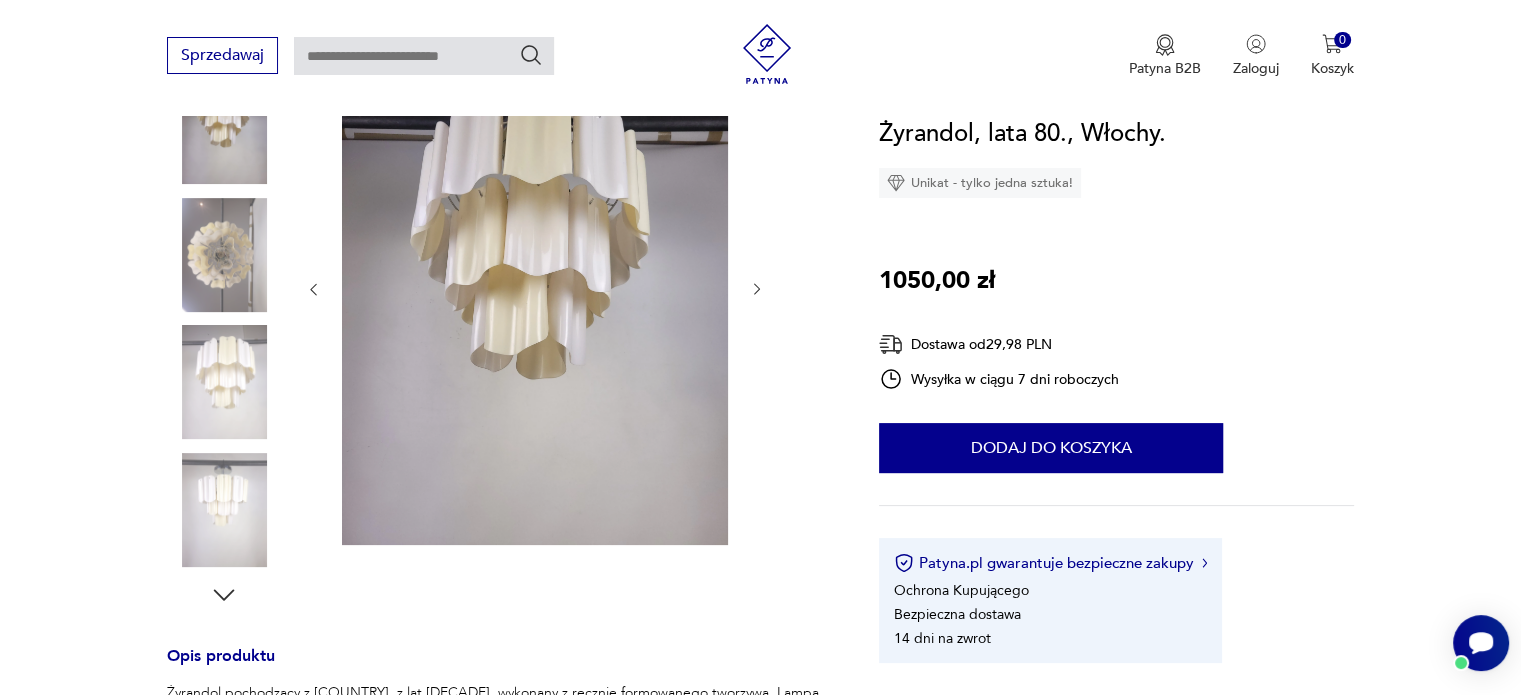 click at bounding box center [535, 289] 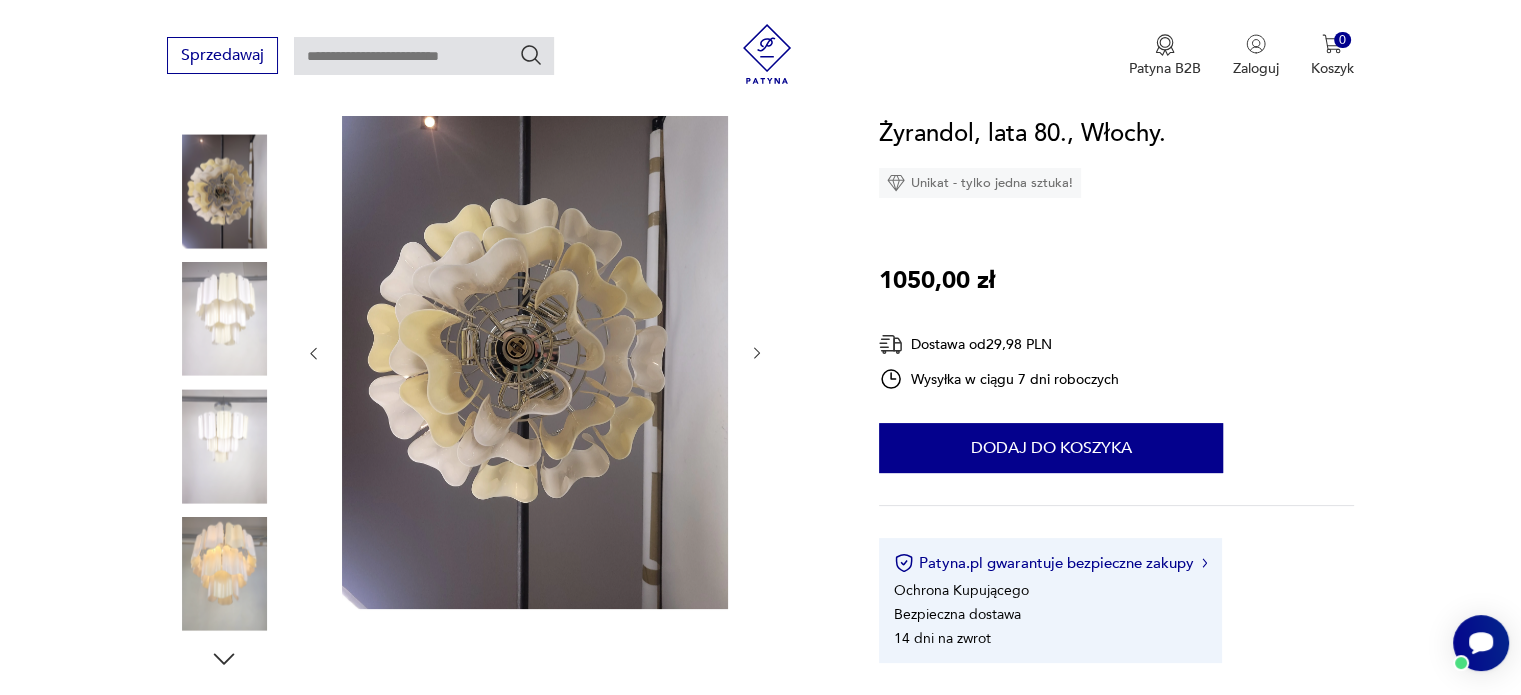 scroll, scrollTop: 100, scrollLeft: 0, axis: vertical 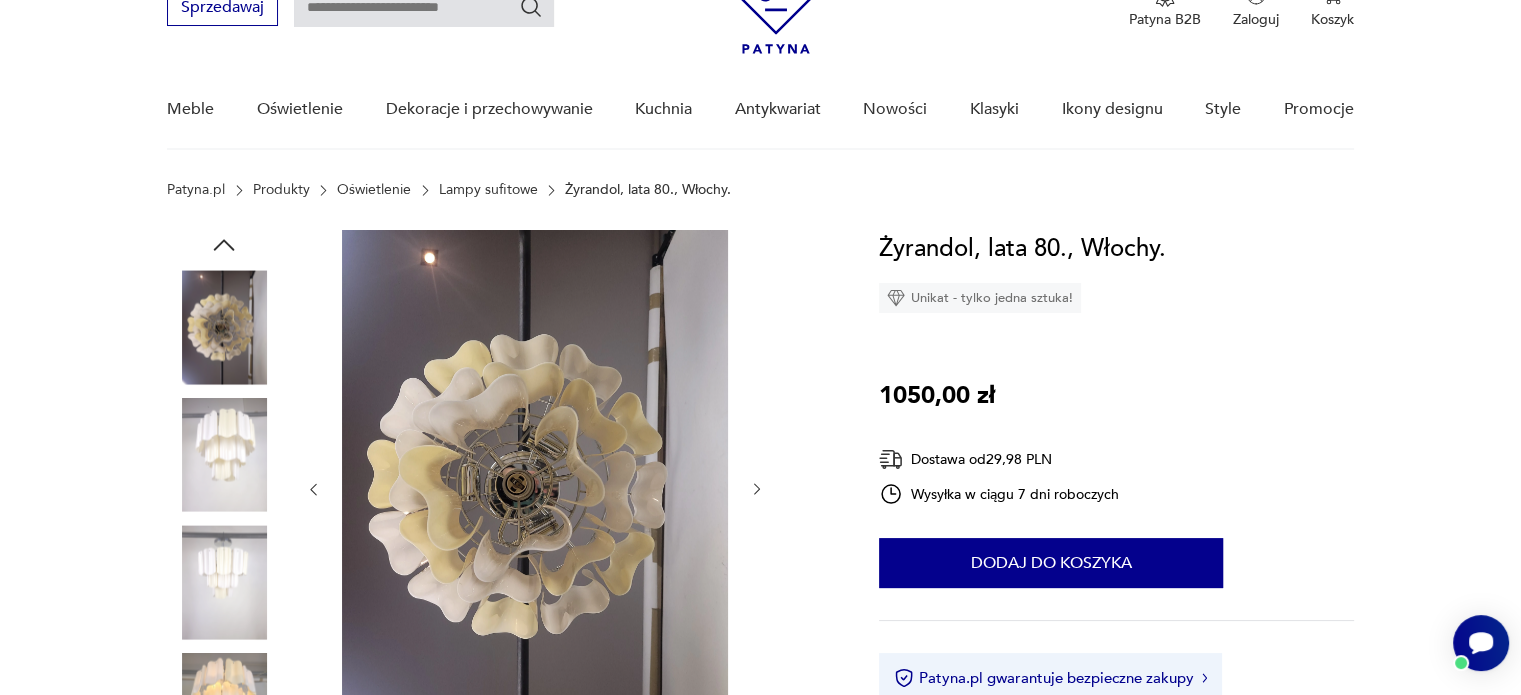 click 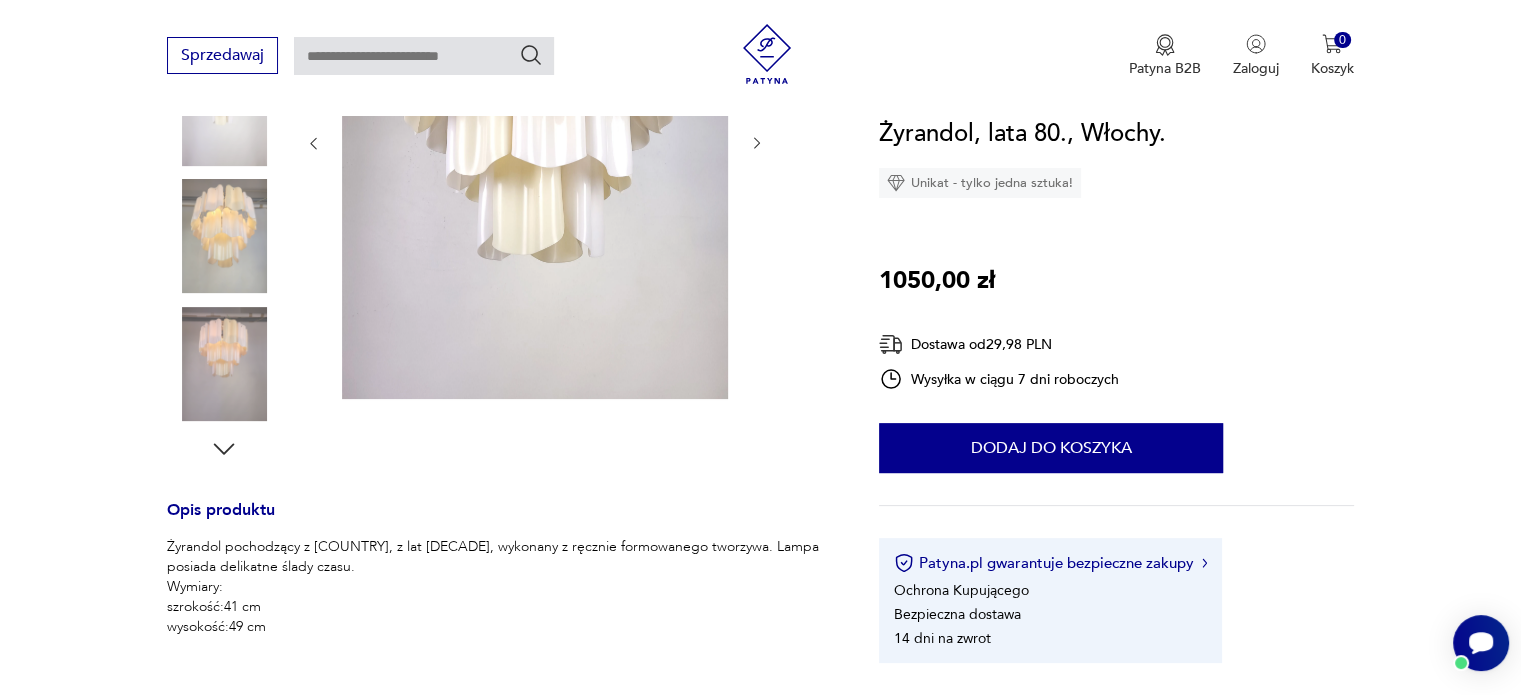 scroll, scrollTop: 500, scrollLeft: 0, axis: vertical 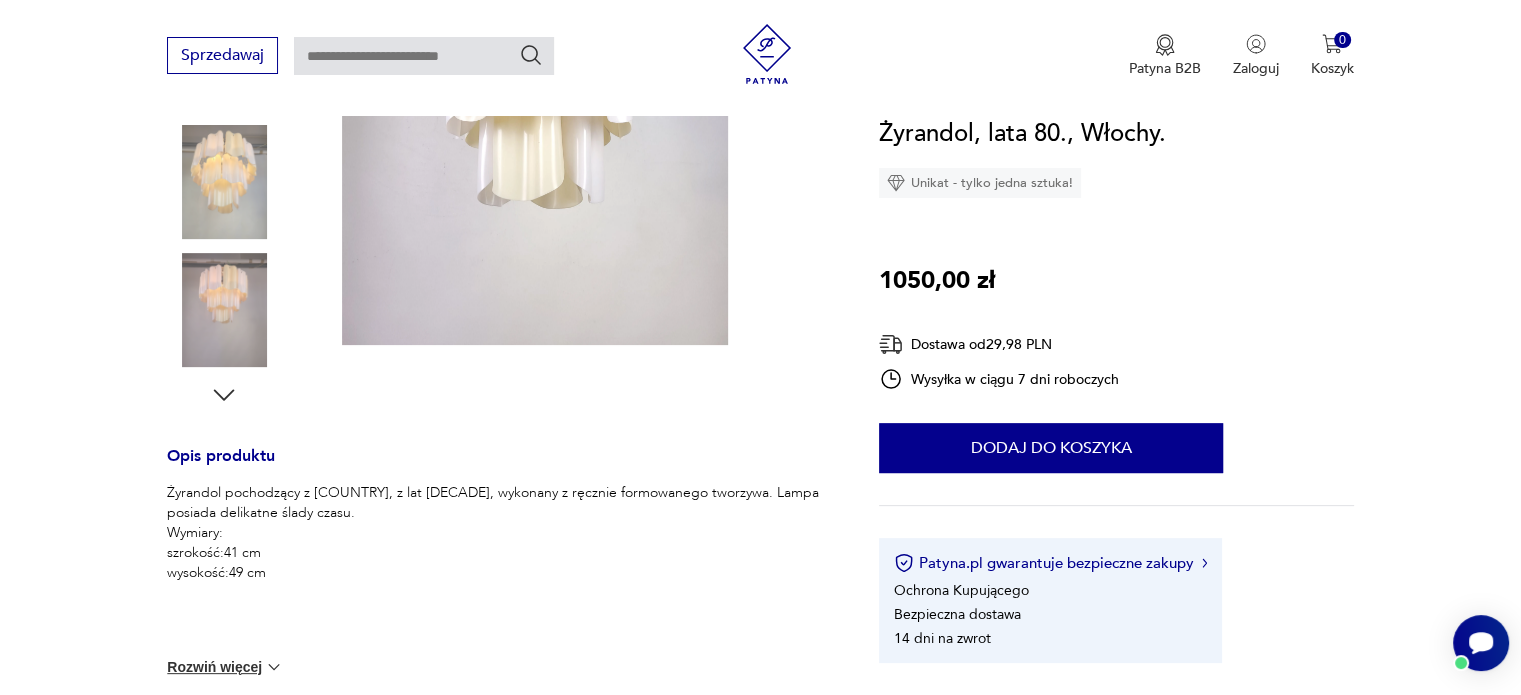 click at bounding box center (274, 667) 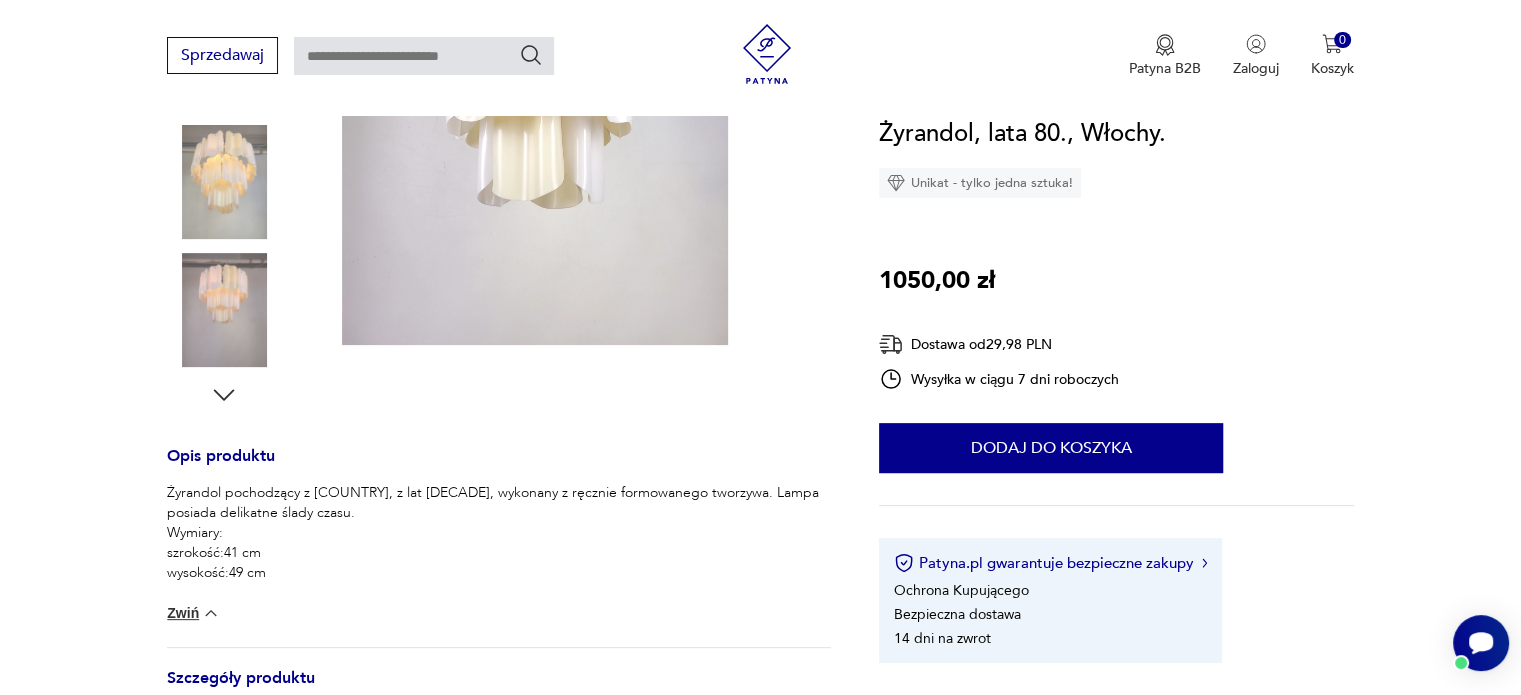 scroll, scrollTop: 200, scrollLeft: 0, axis: vertical 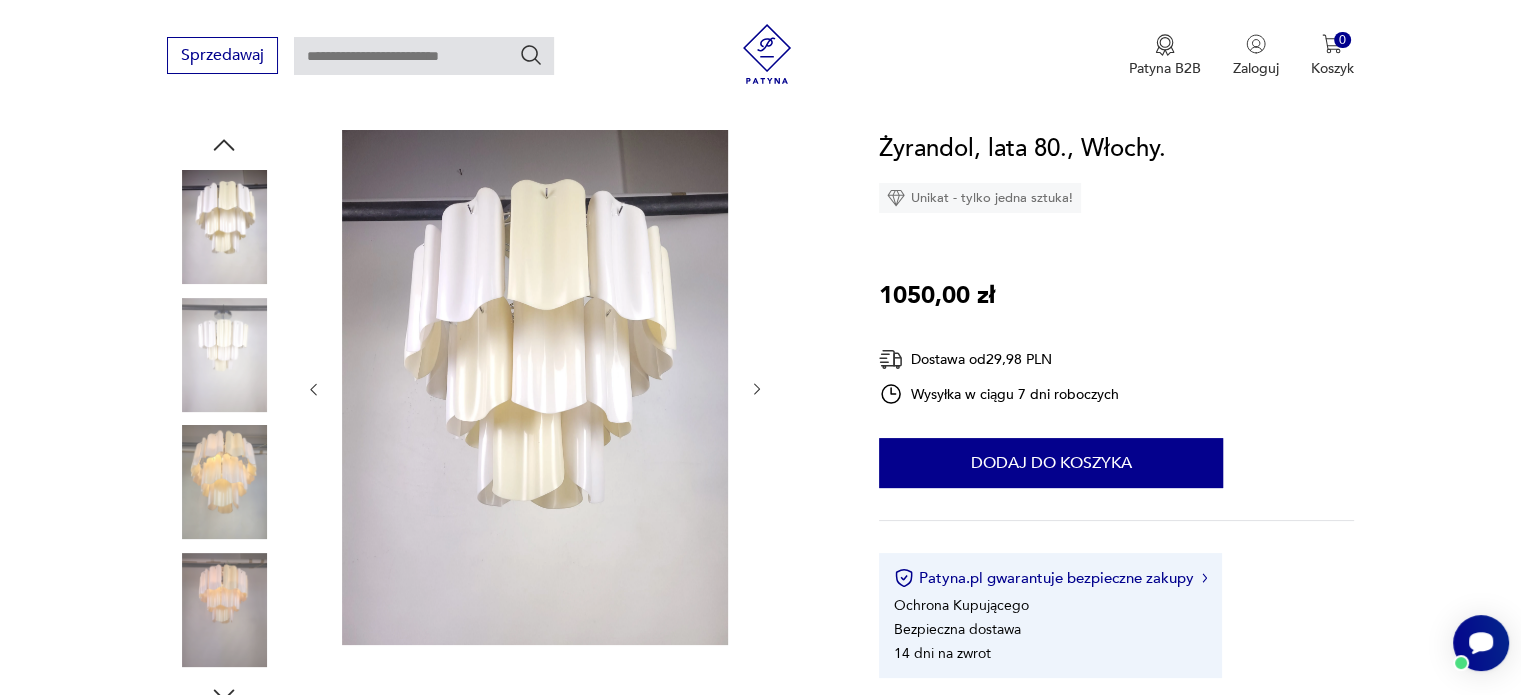 click at bounding box center (224, 482) 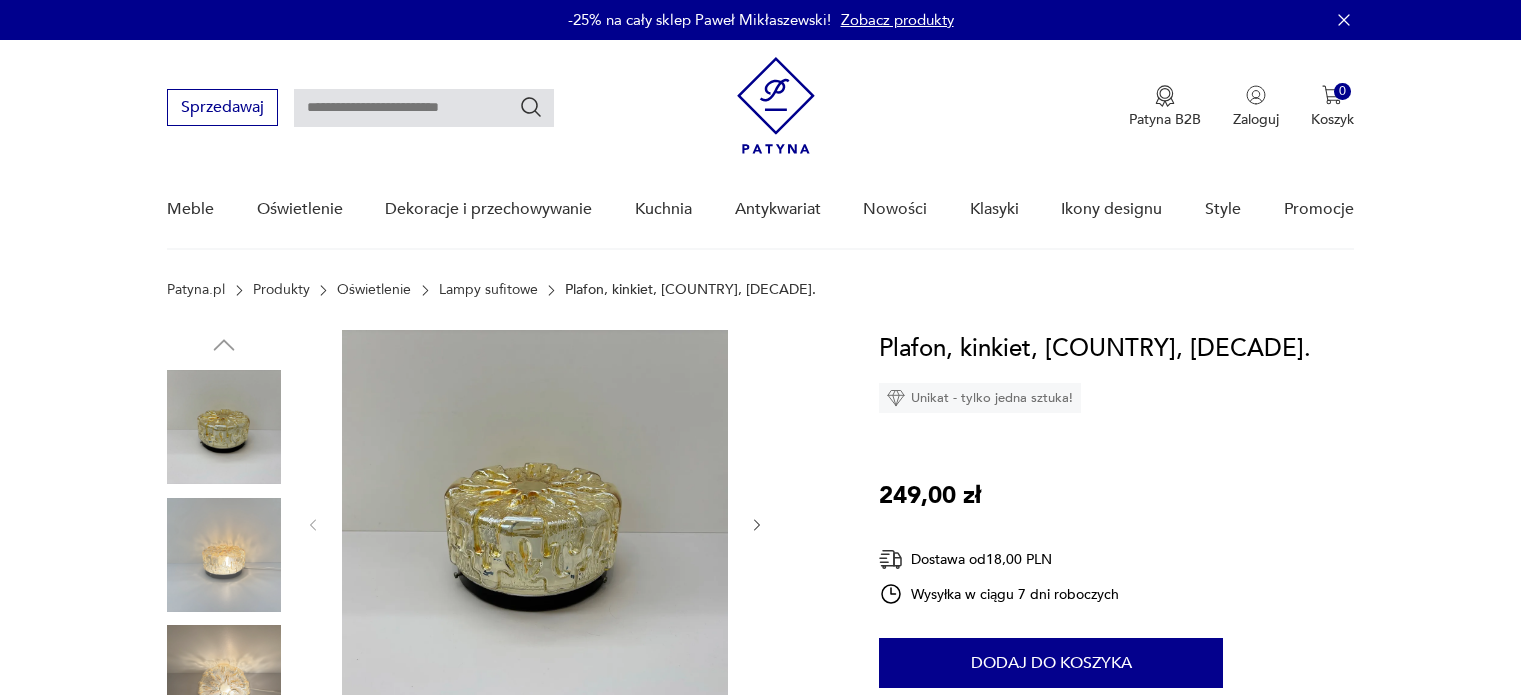 scroll, scrollTop: 48, scrollLeft: 0, axis: vertical 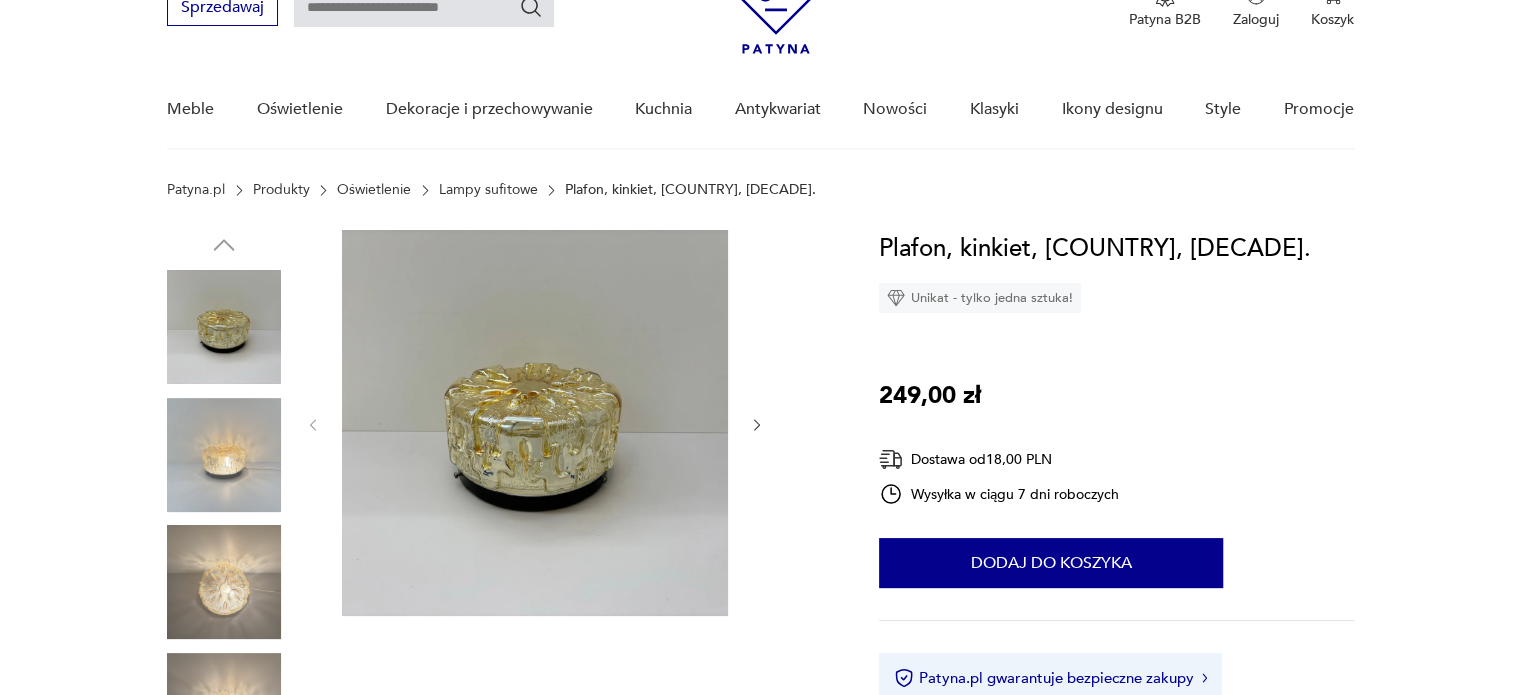 click at bounding box center [224, 582] 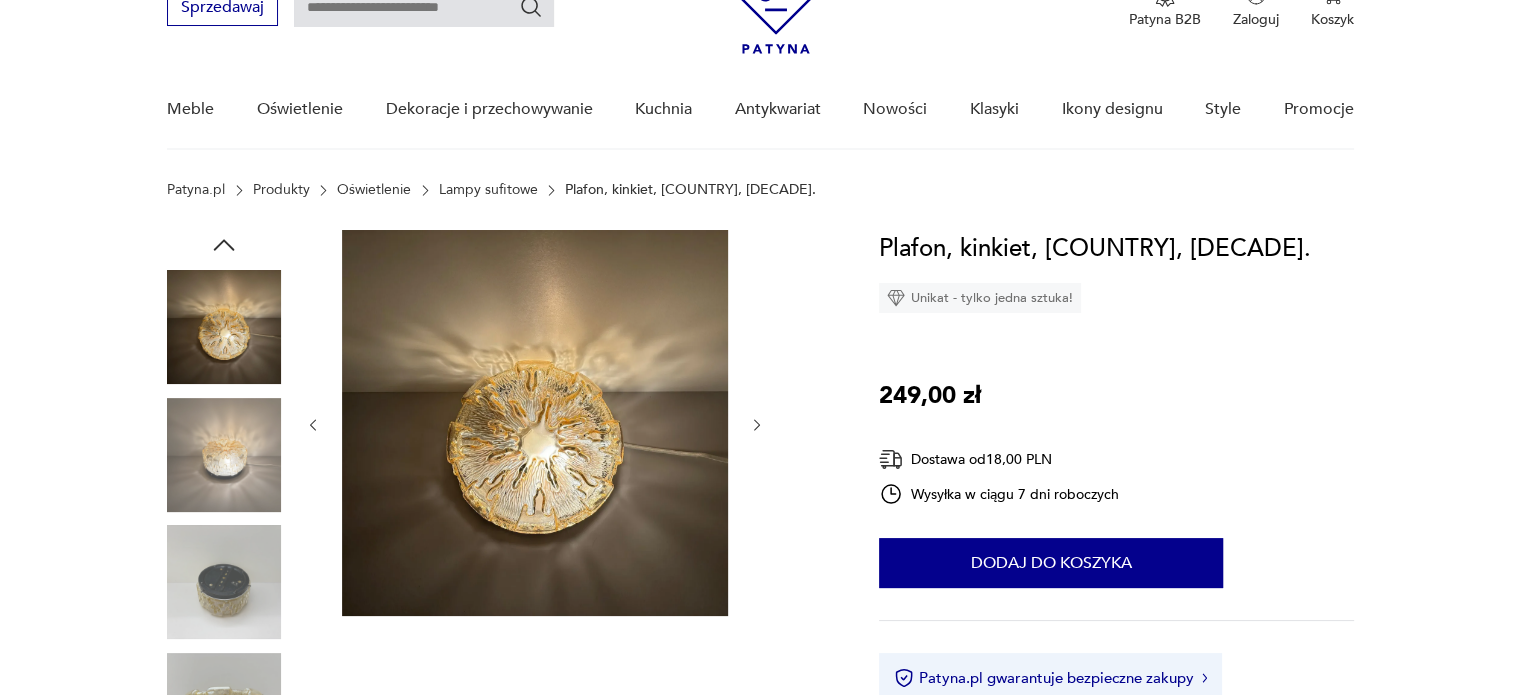click at bounding box center [224, 582] 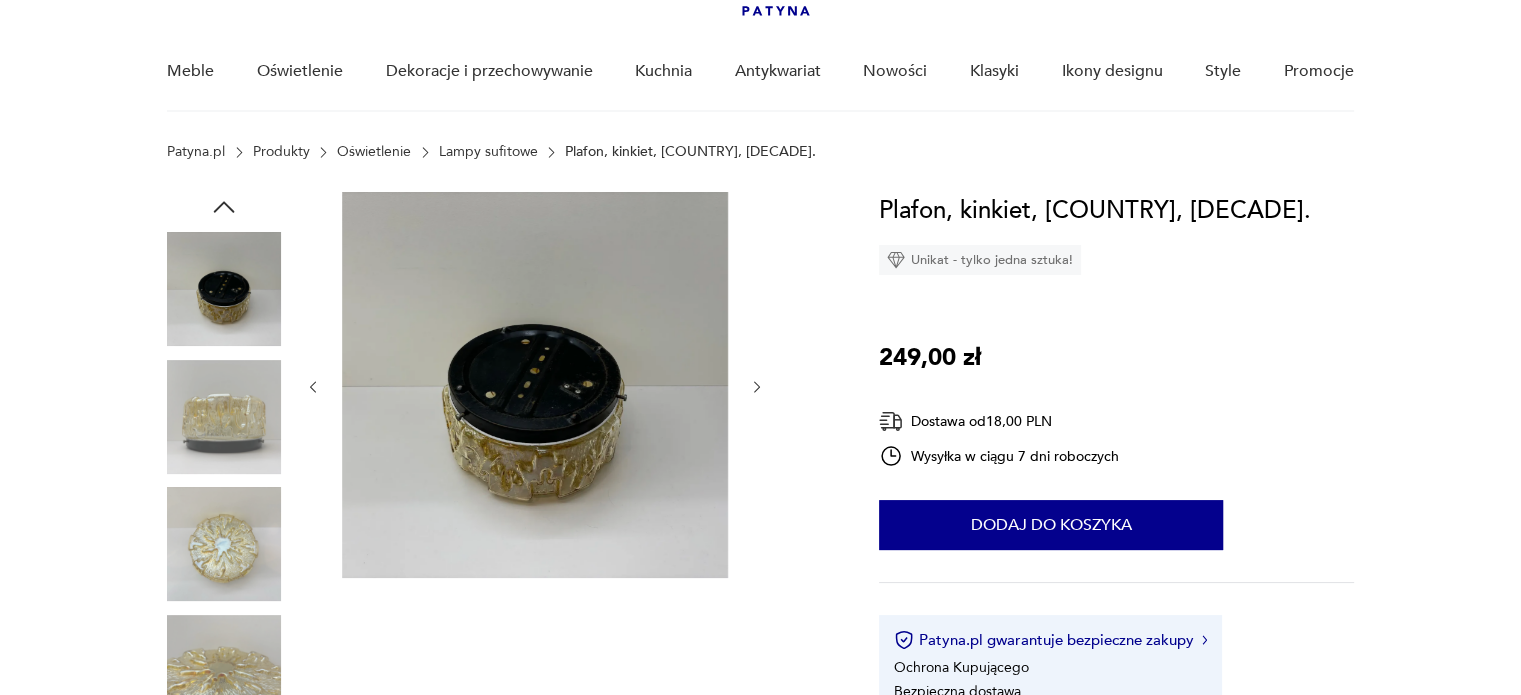 scroll, scrollTop: 300, scrollLeft: 0, axis: vertical 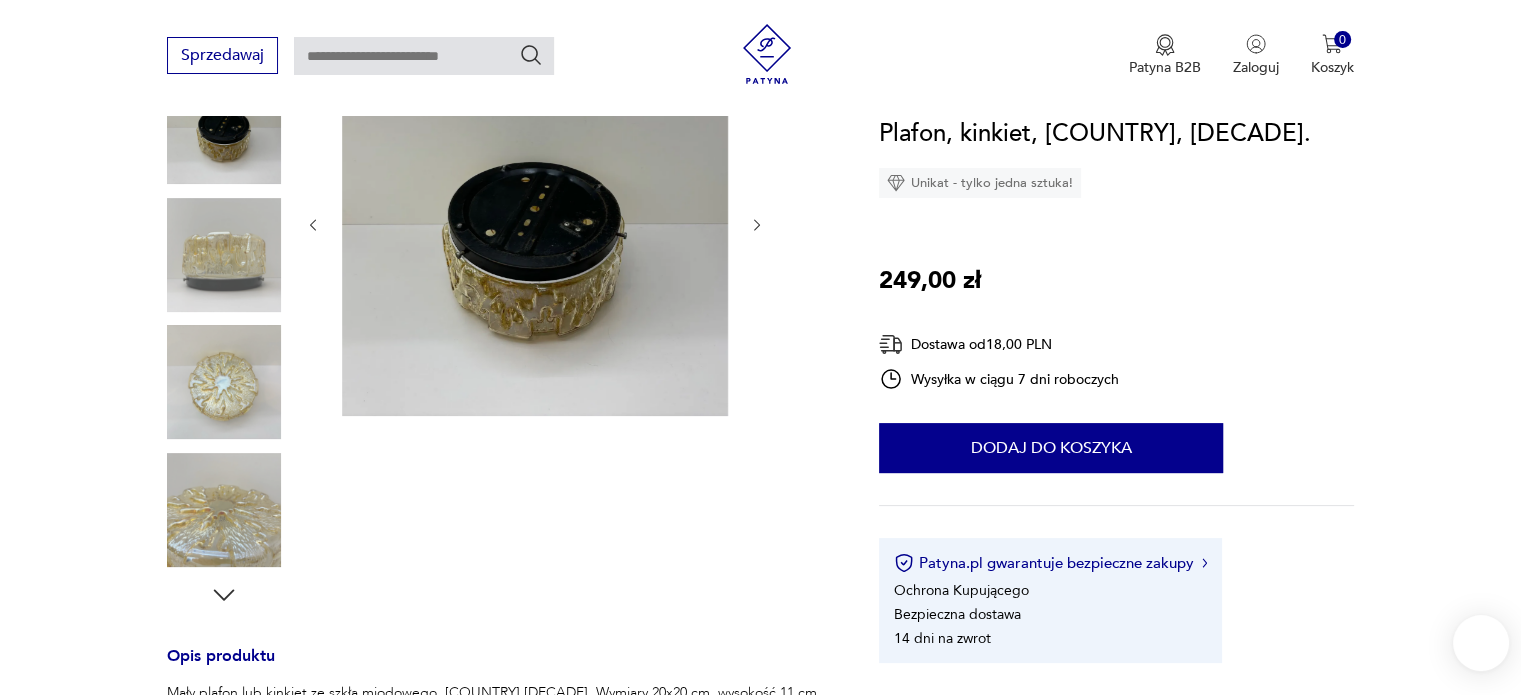 click at bounding box center (224, 510) 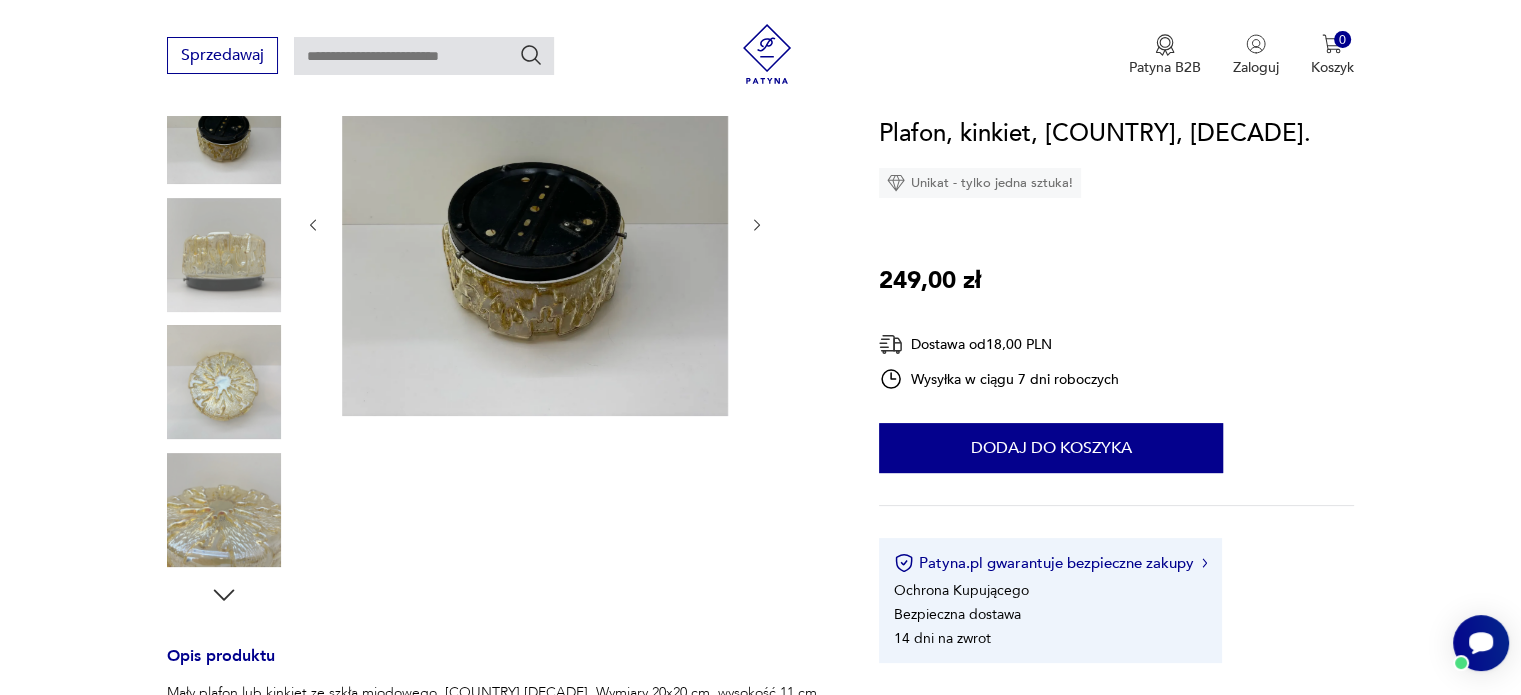 scroll, scrollTop: 0, scrollLeft: 0, axis: both 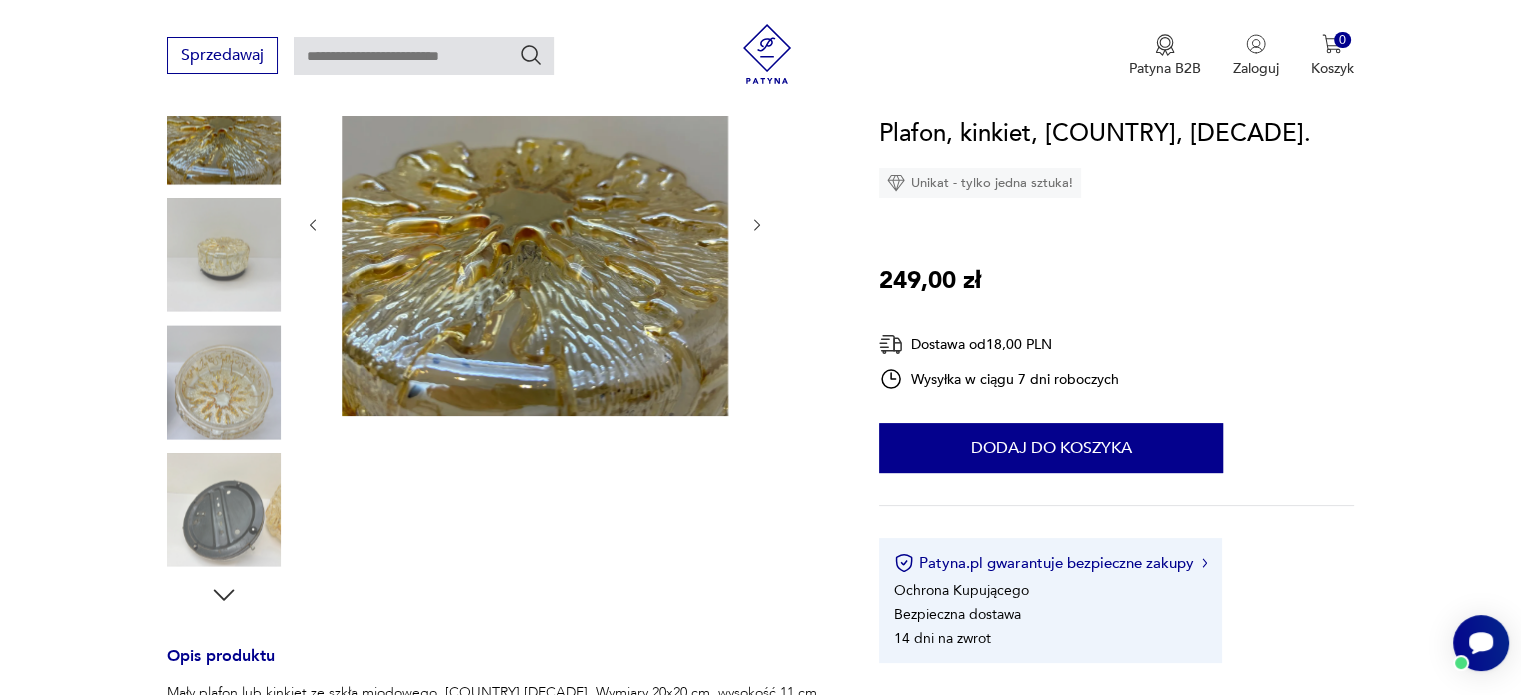 click at bounding box center (224, 382) 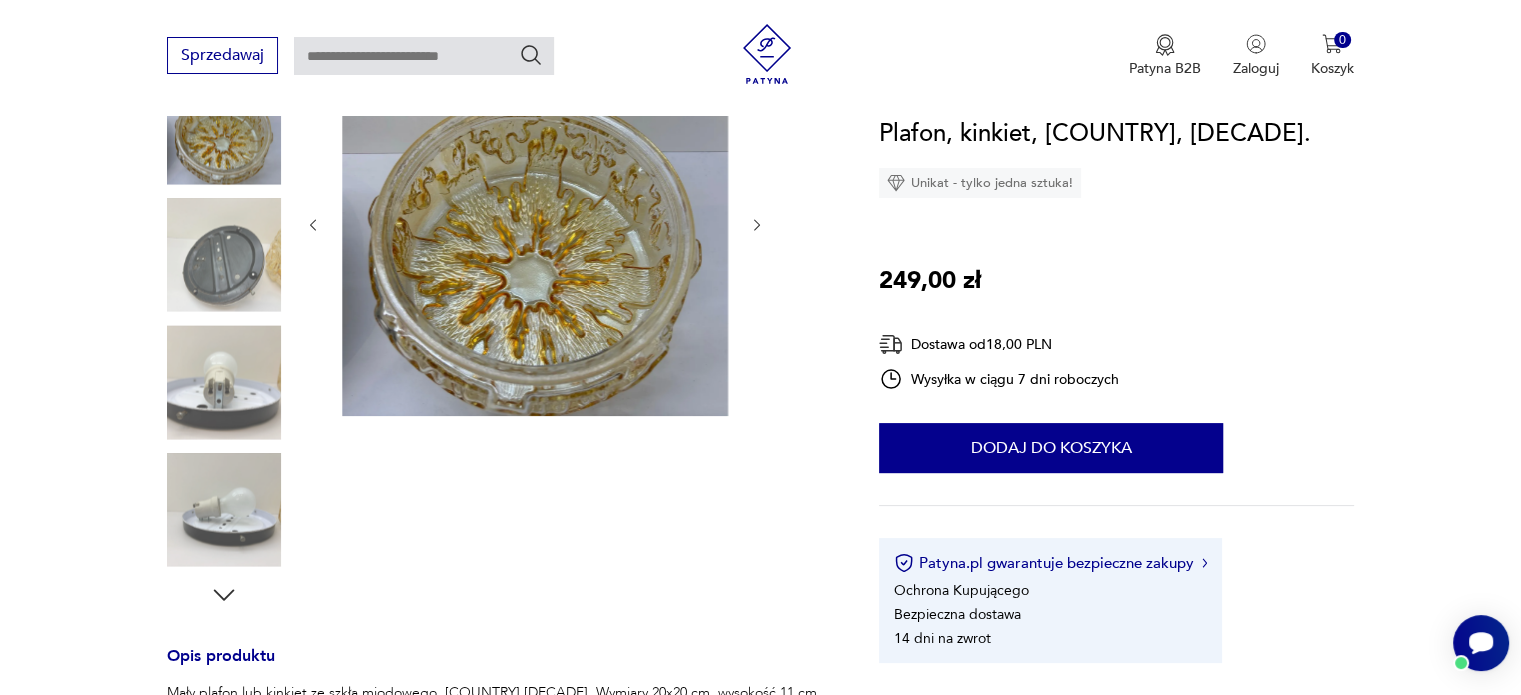 click at bounding box center [224, 382] 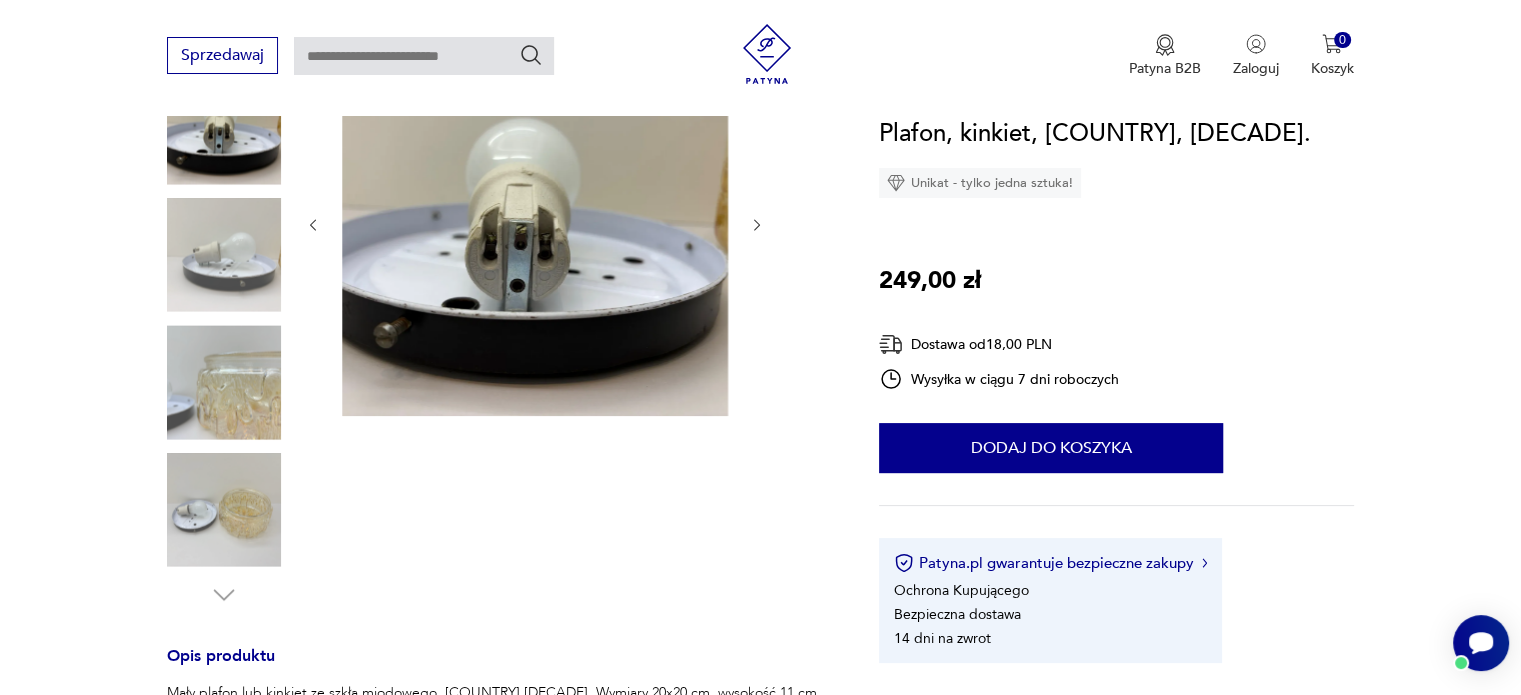 click at bounding box center [224, 510] 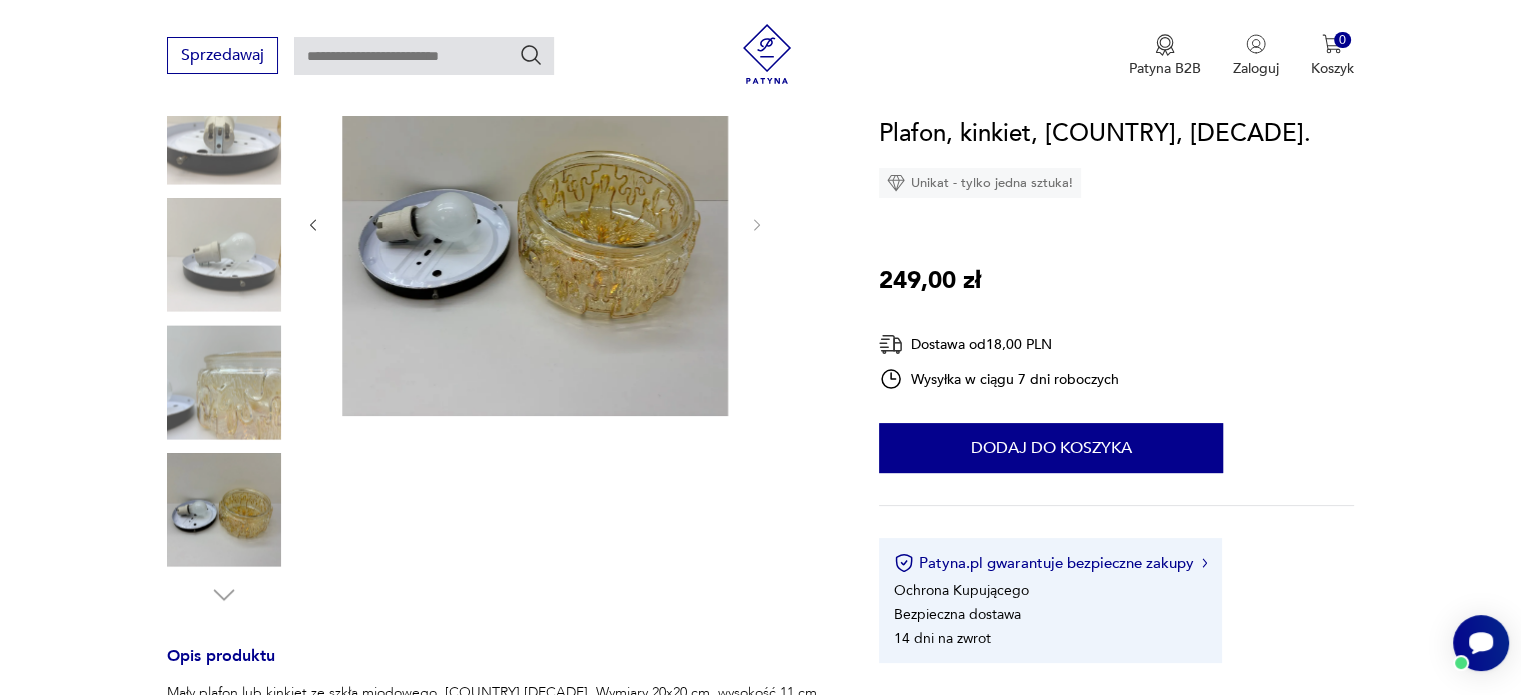 click at bounding box center [224, 510] 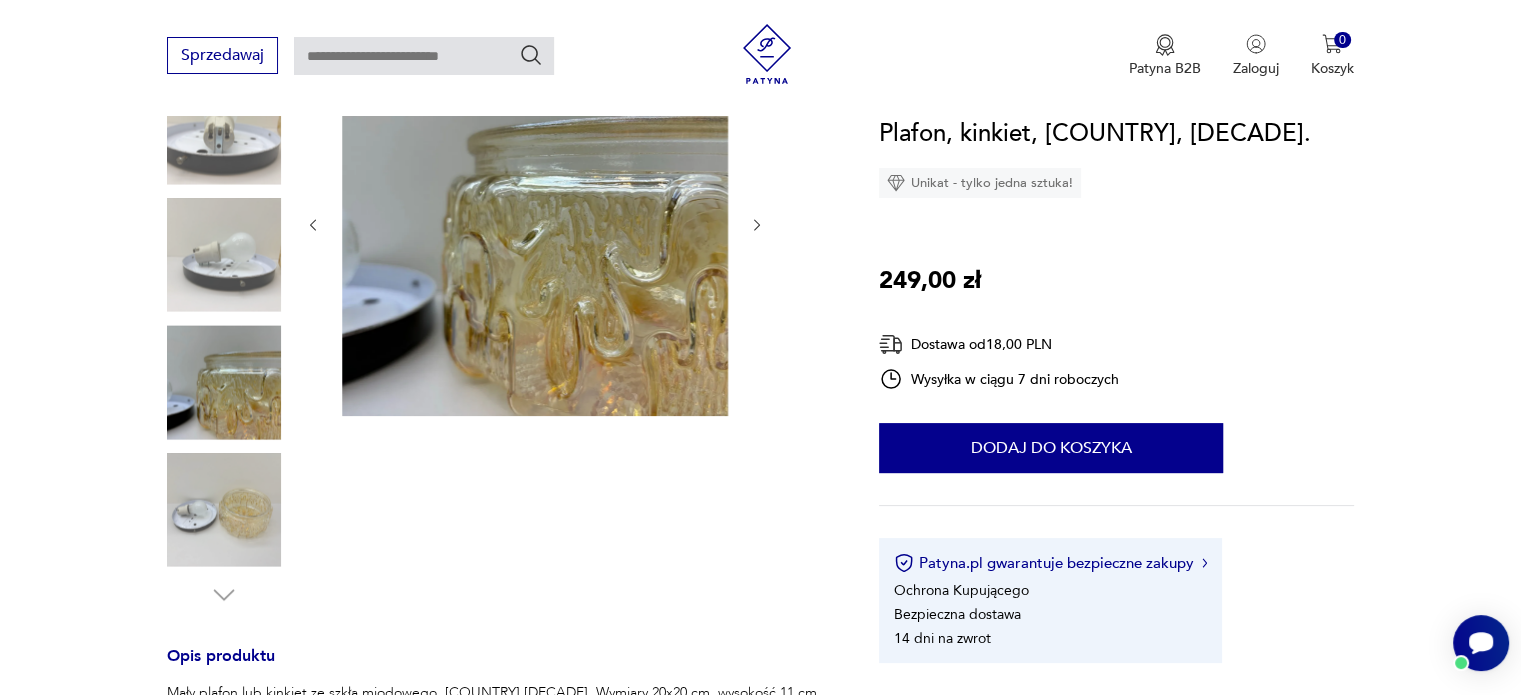 click at bounding box center [224, 510] 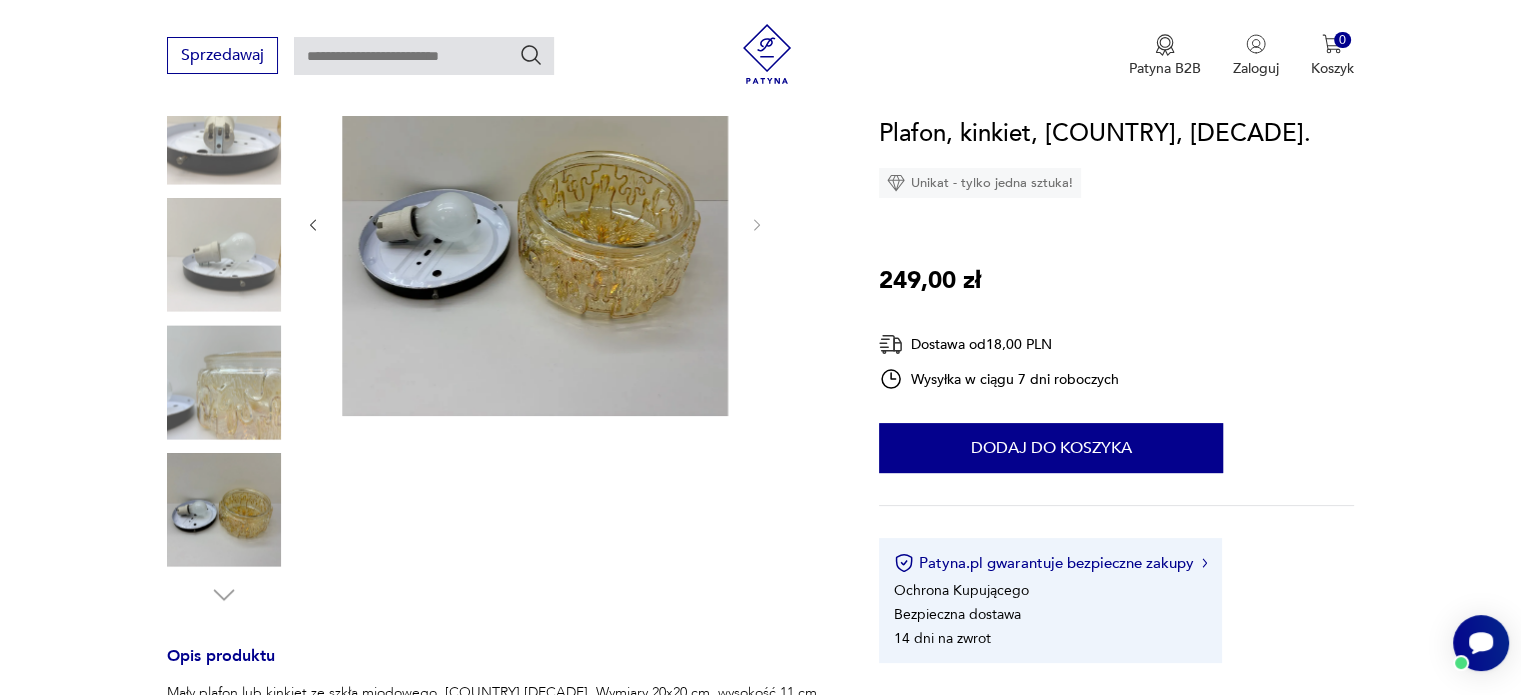click at bounding box center (224, 255) 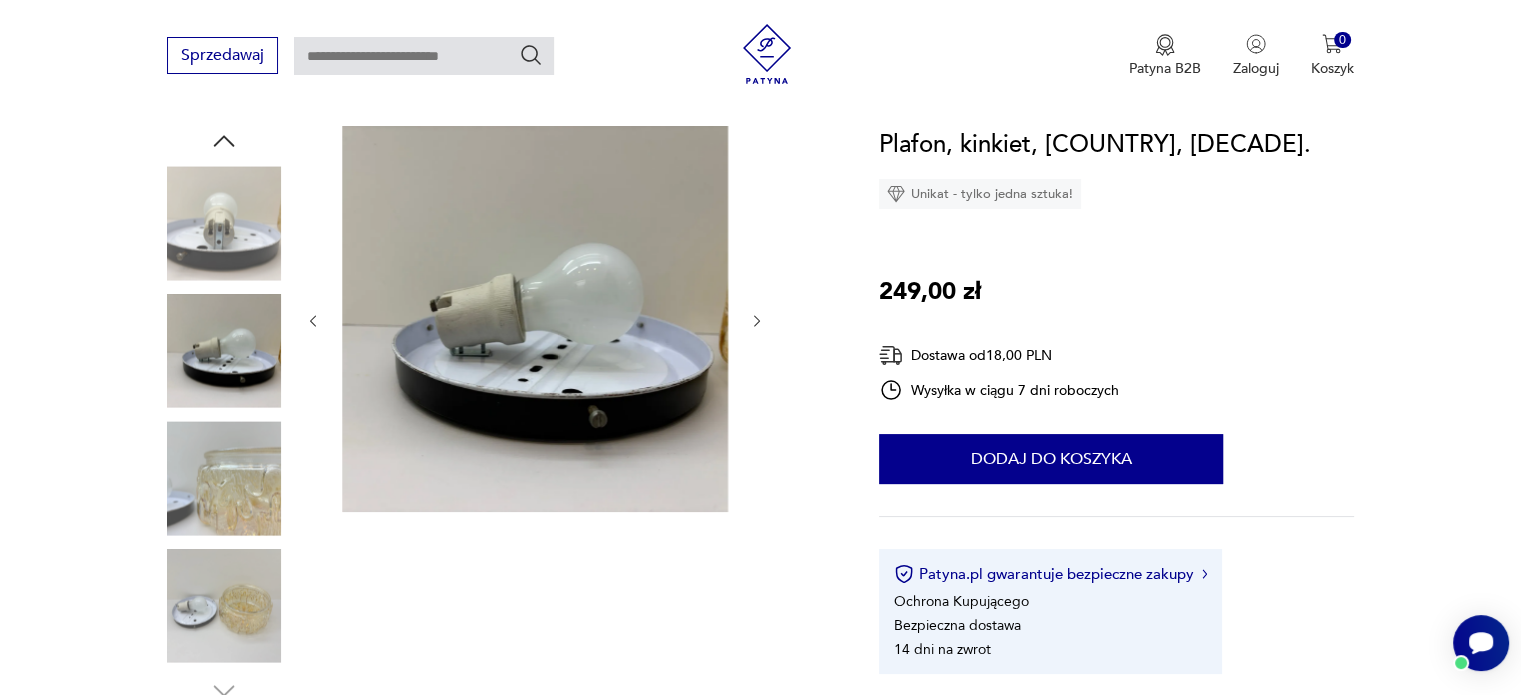 scroll, scrollTop: 200, scrollLeft: 0, axis: vertical 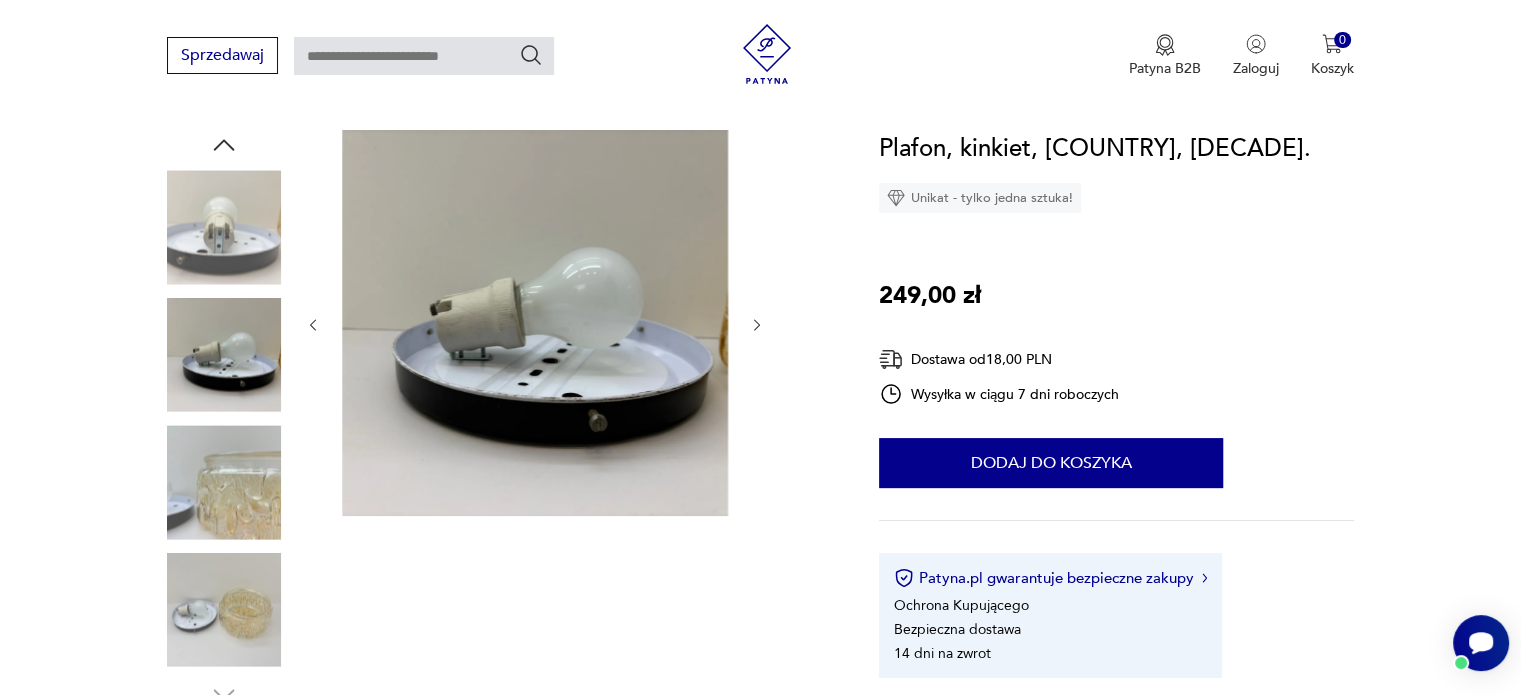click at bounding box center (224, 227) 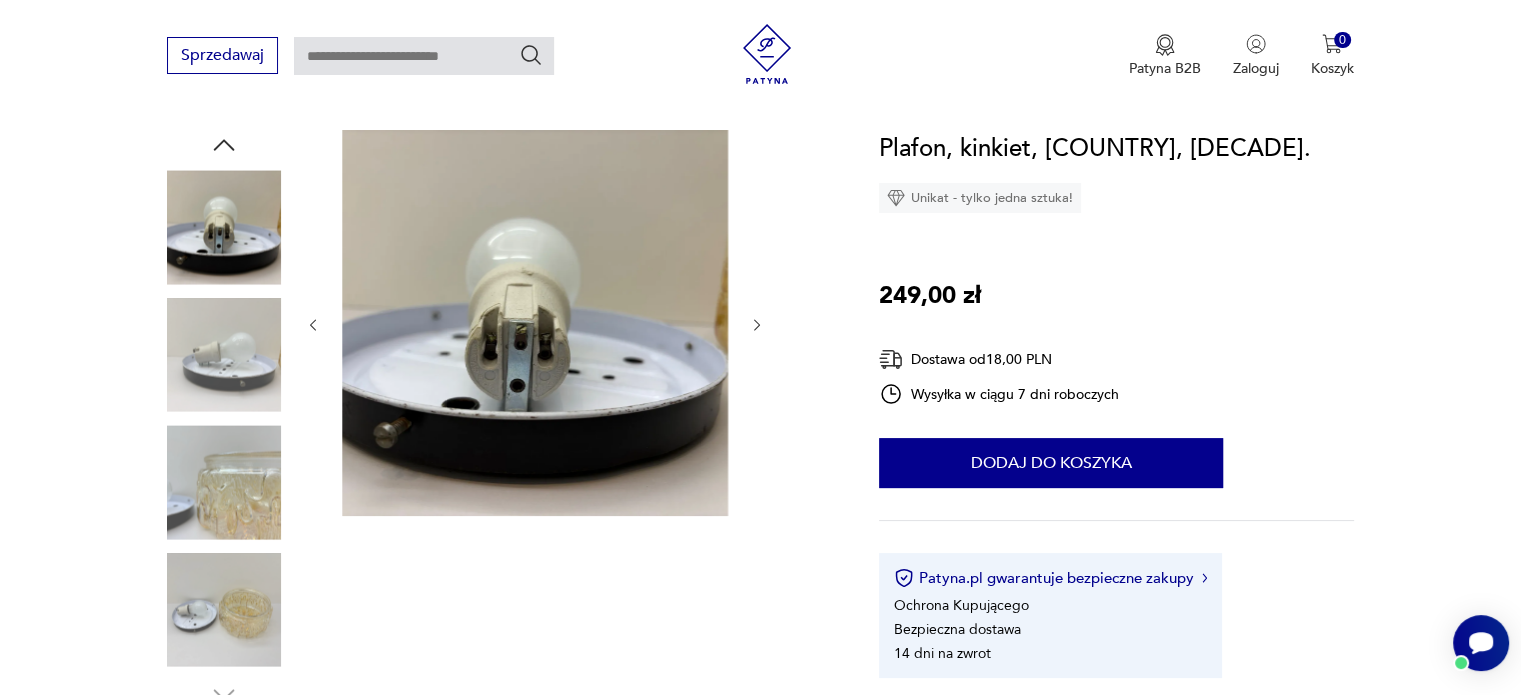click 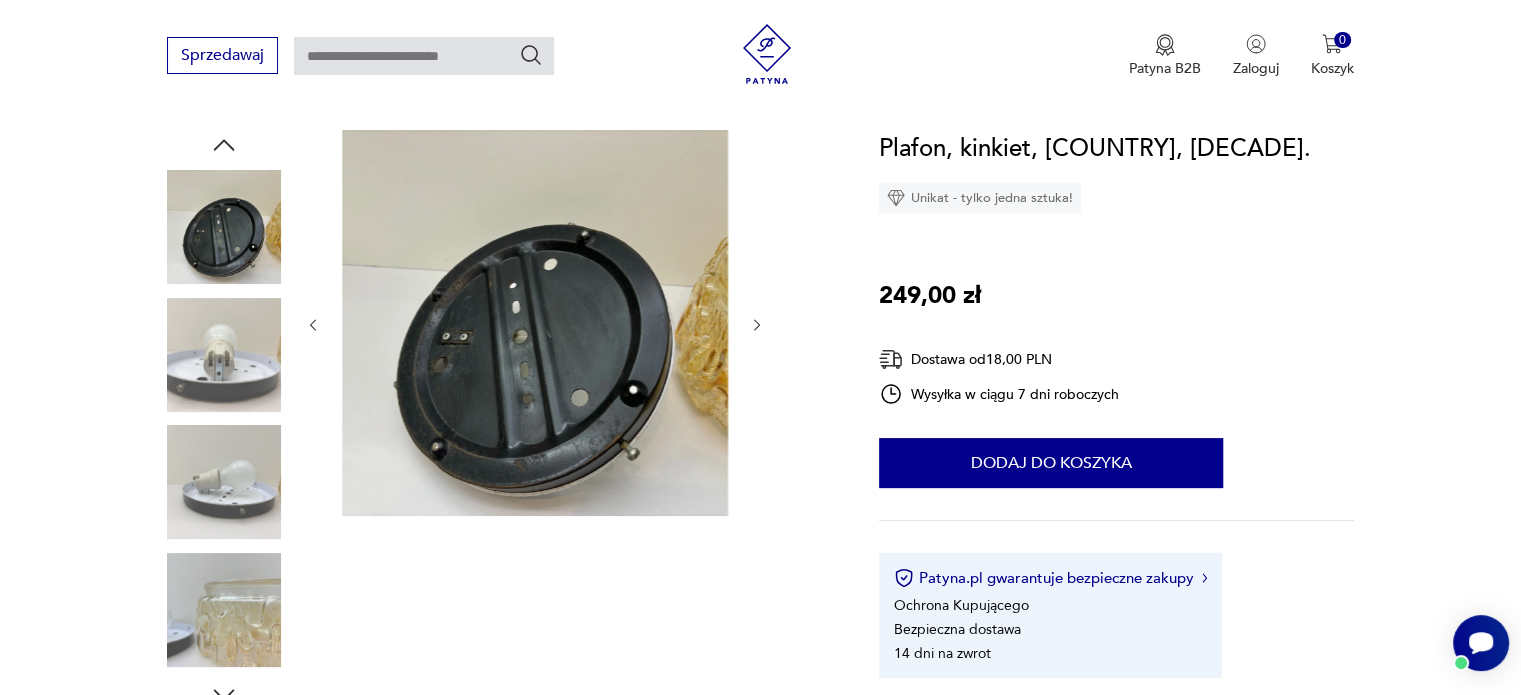 click 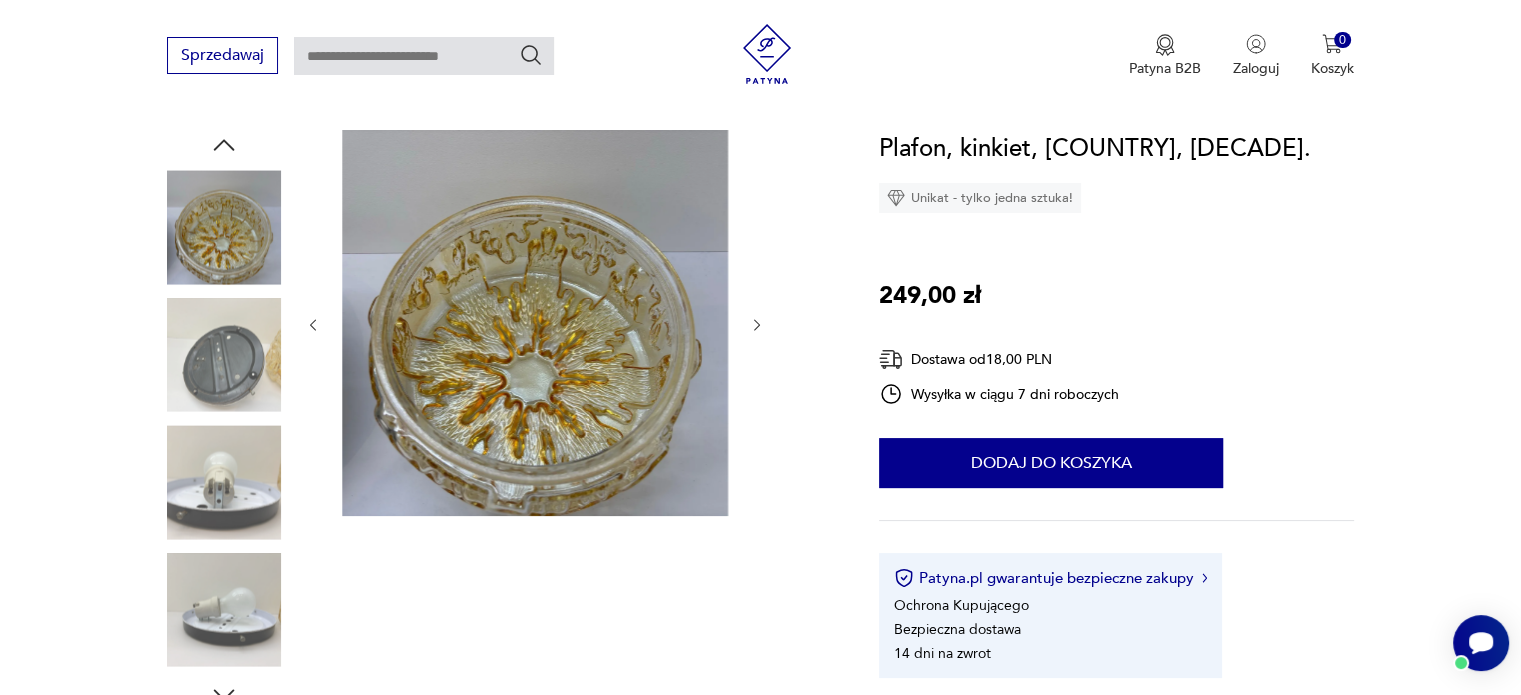 click 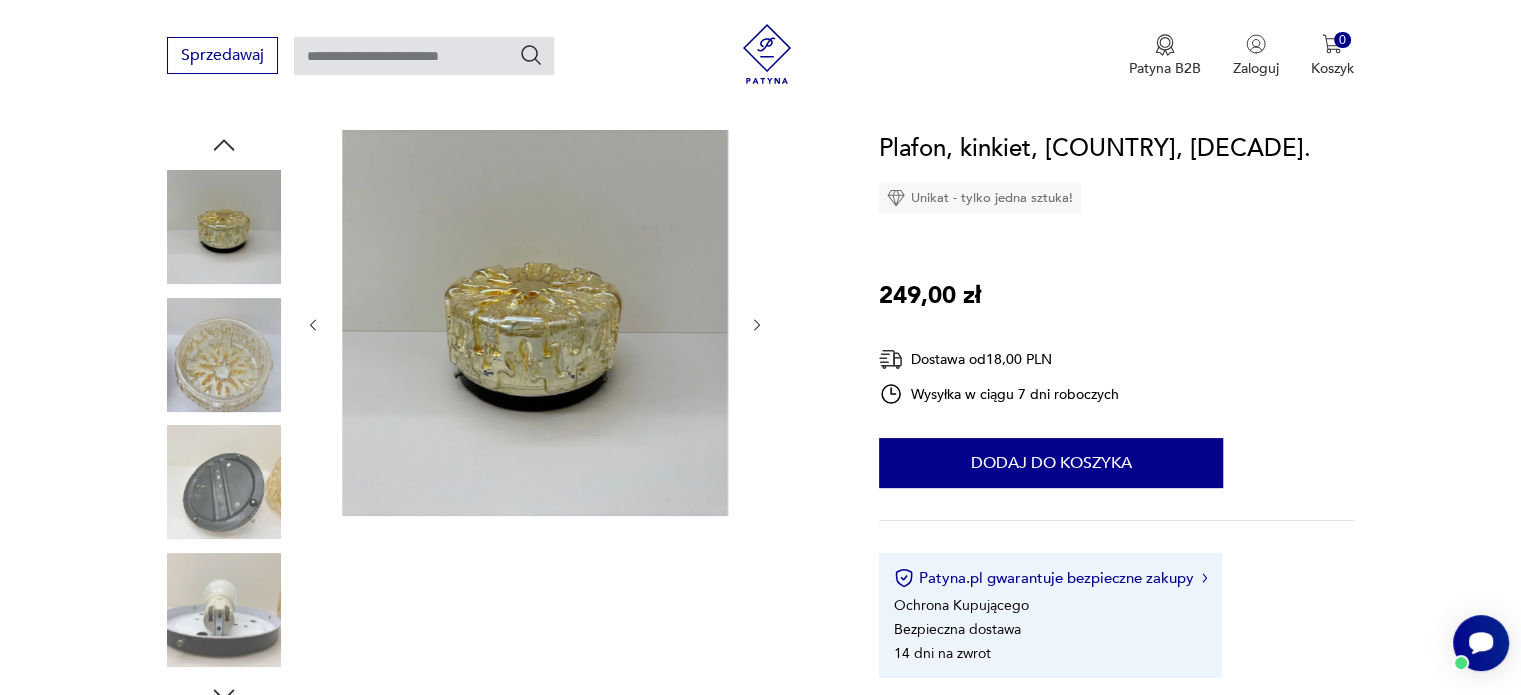click 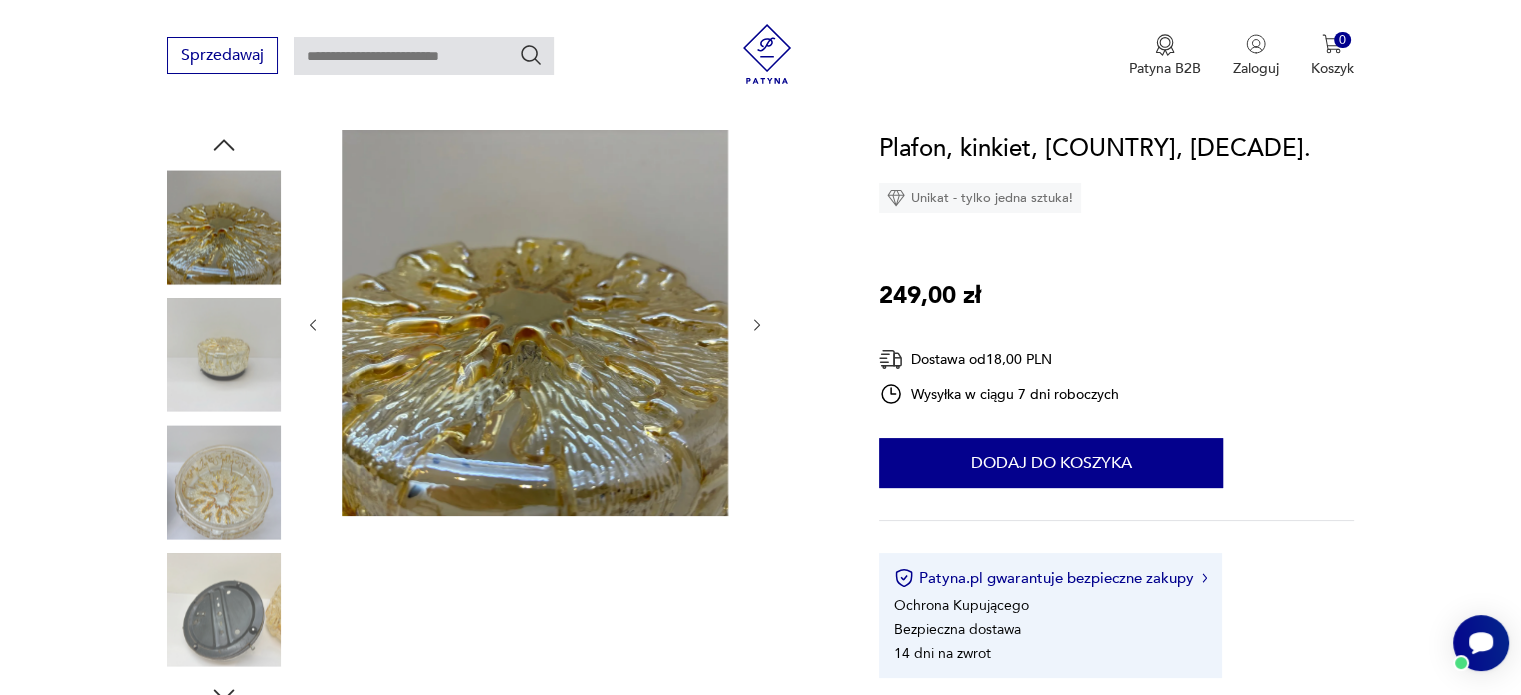 click 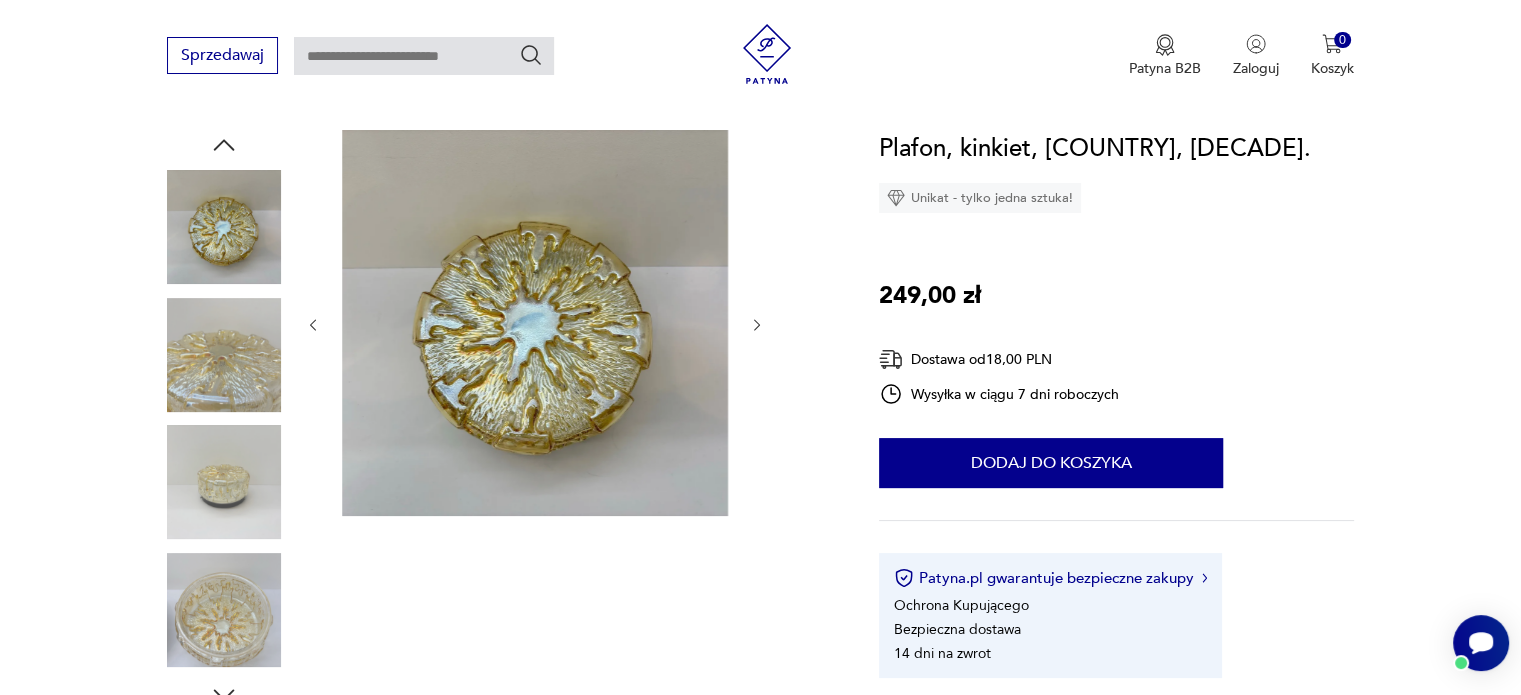 click 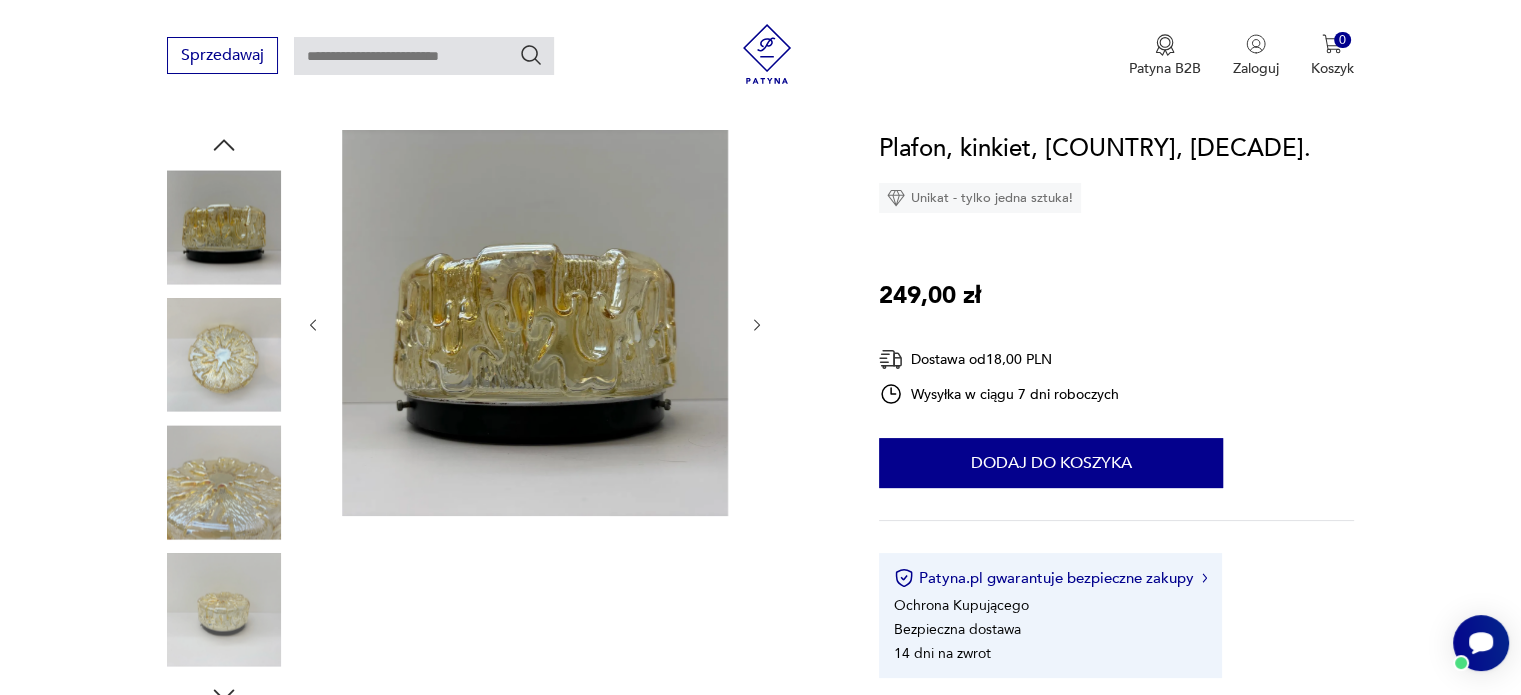 click 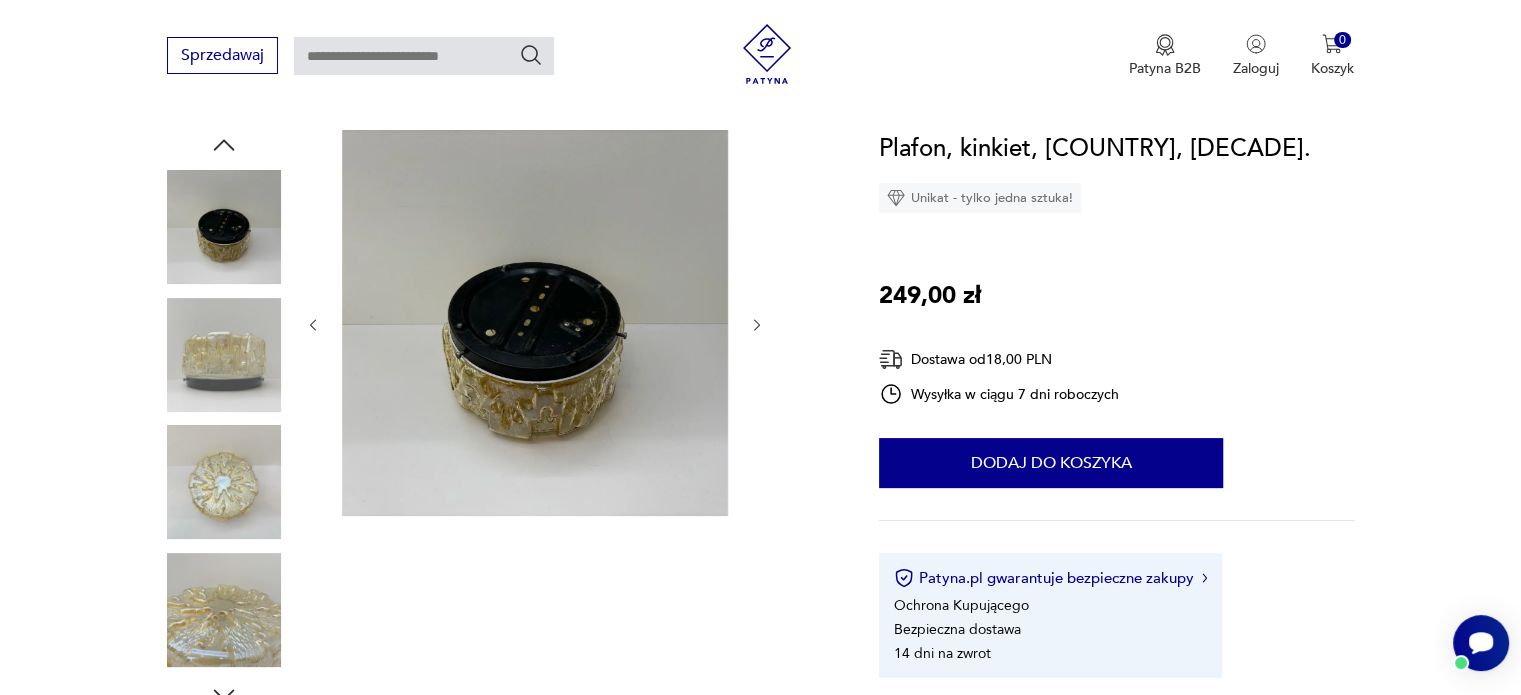 click 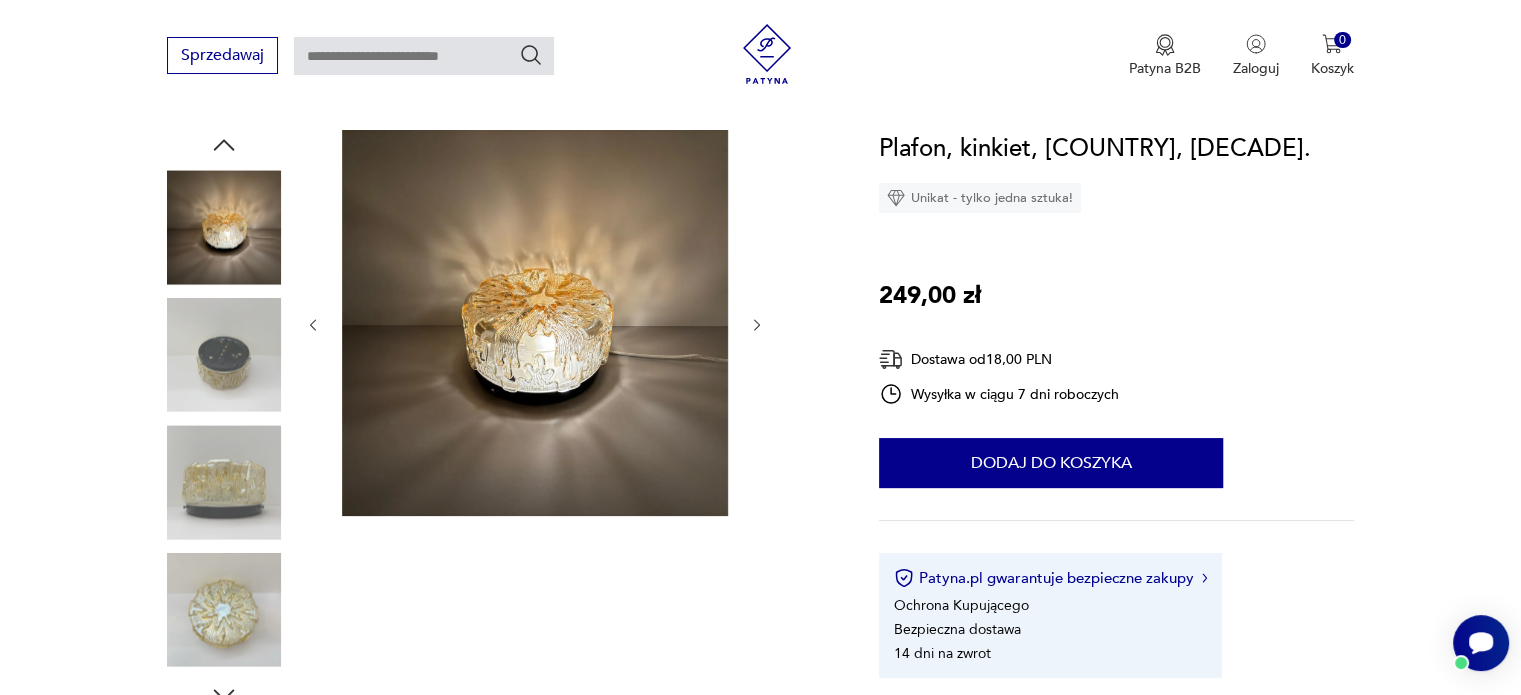click 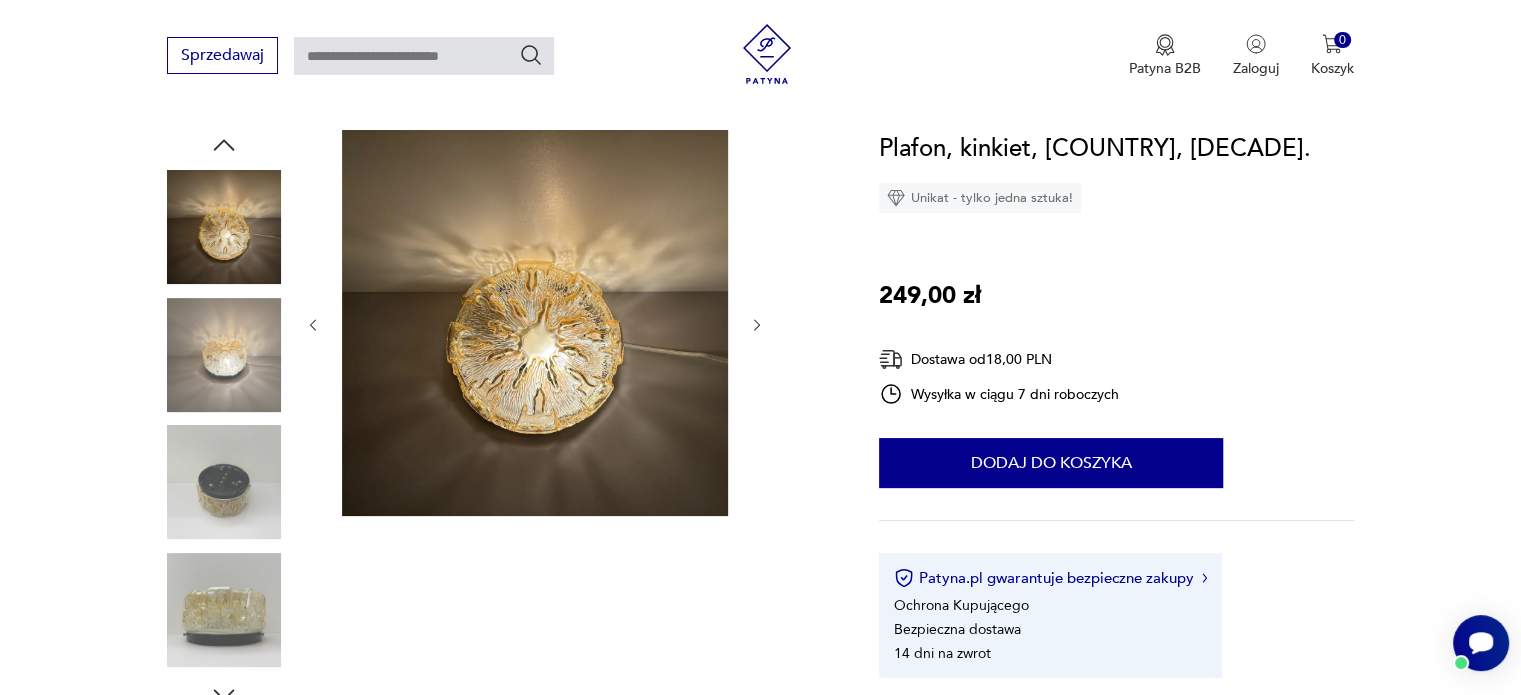 click 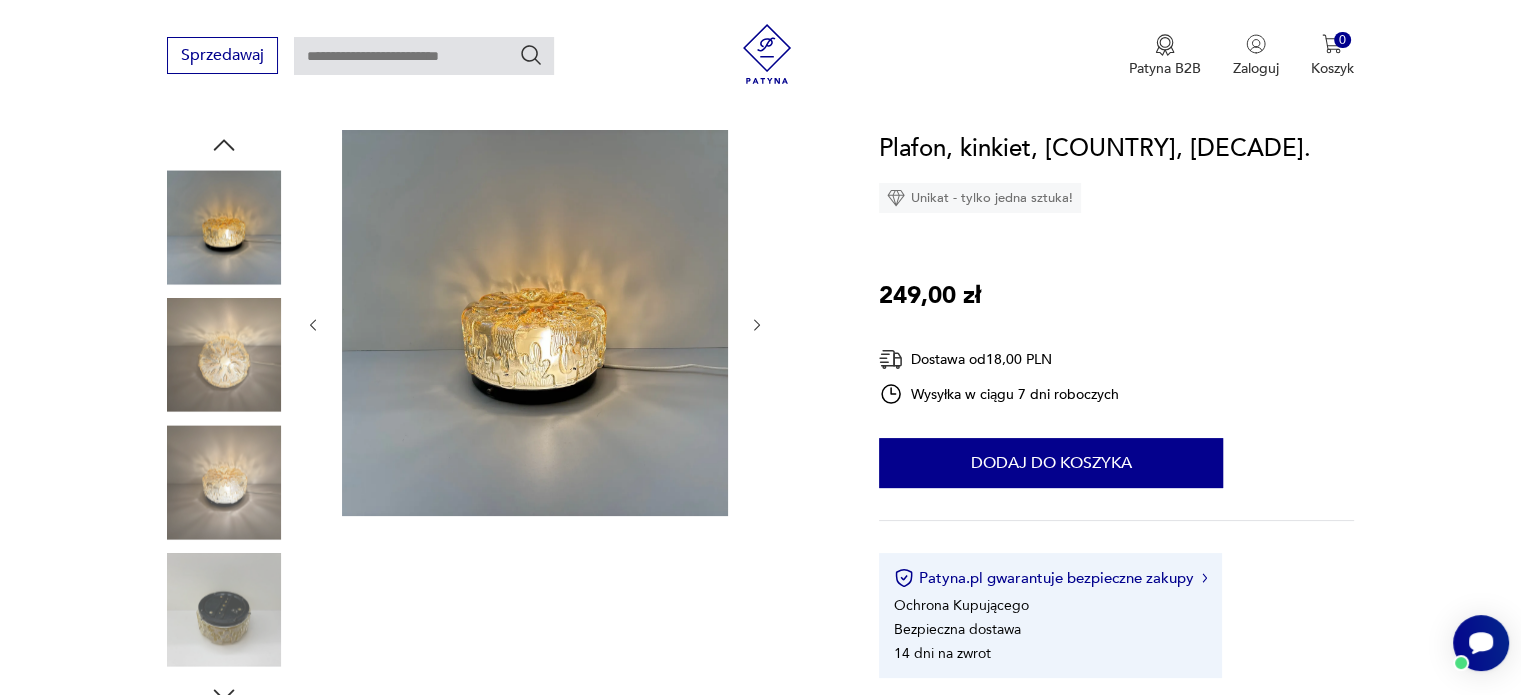 click 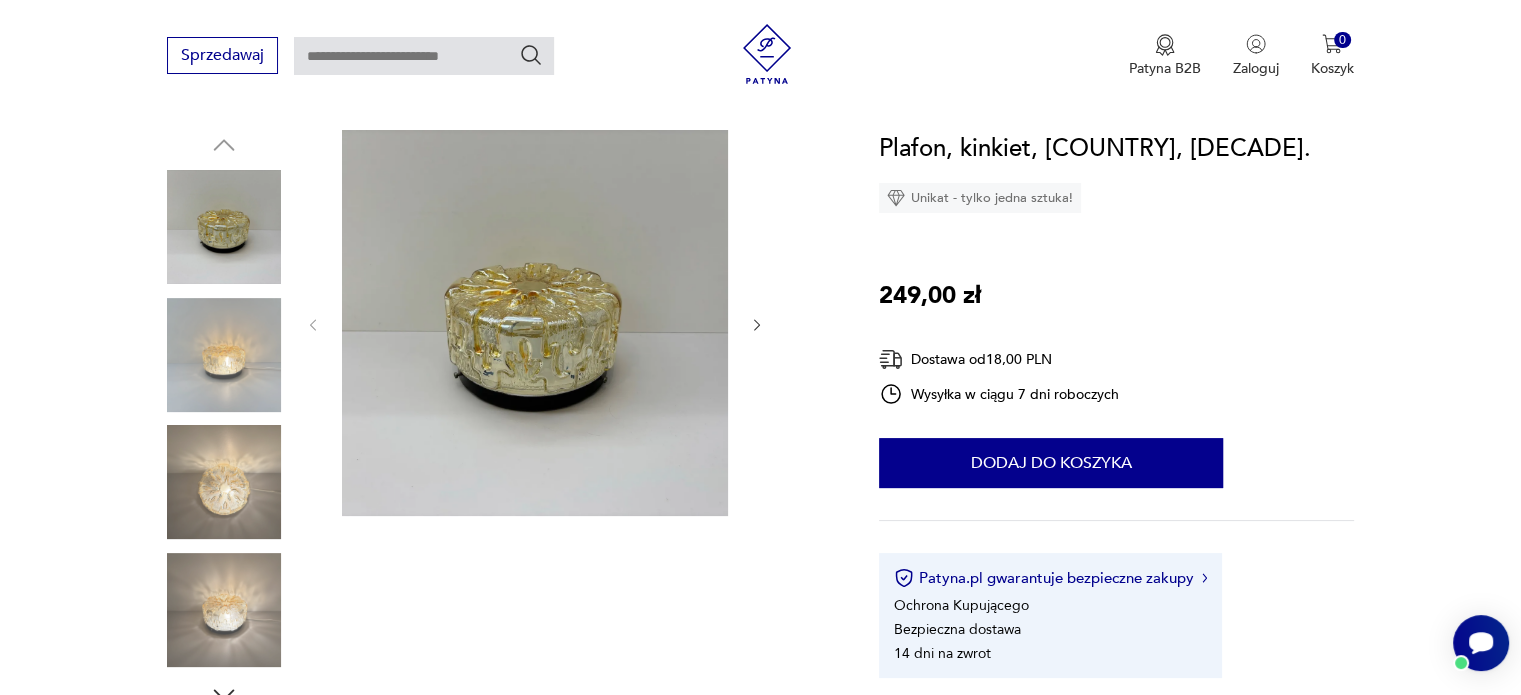 click on "Patyna.pl Produkty Oświetlenie Lampy sufitowe Plafon, kinkiet, [COUNTRY], [DECADE]." at bounding box center (760, 106) 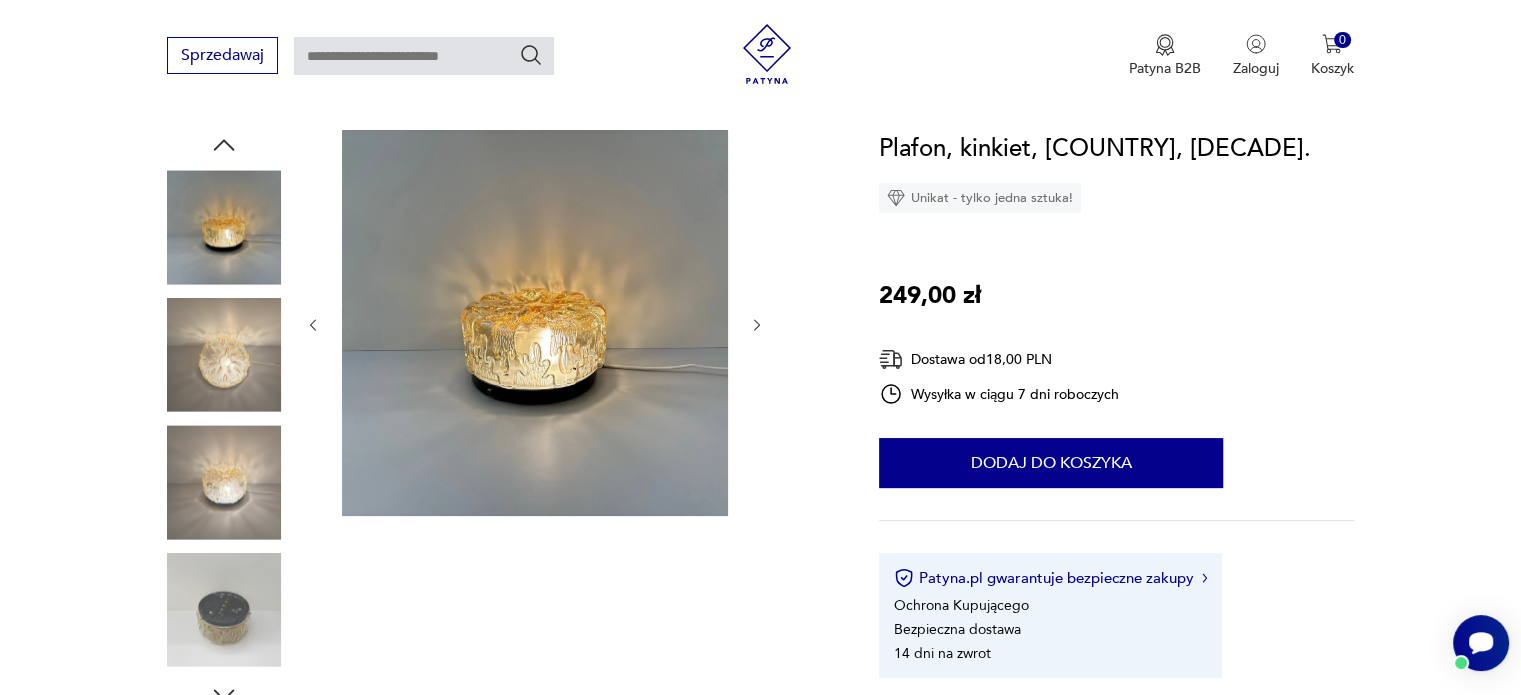 click at bounding box center [224, 355] 